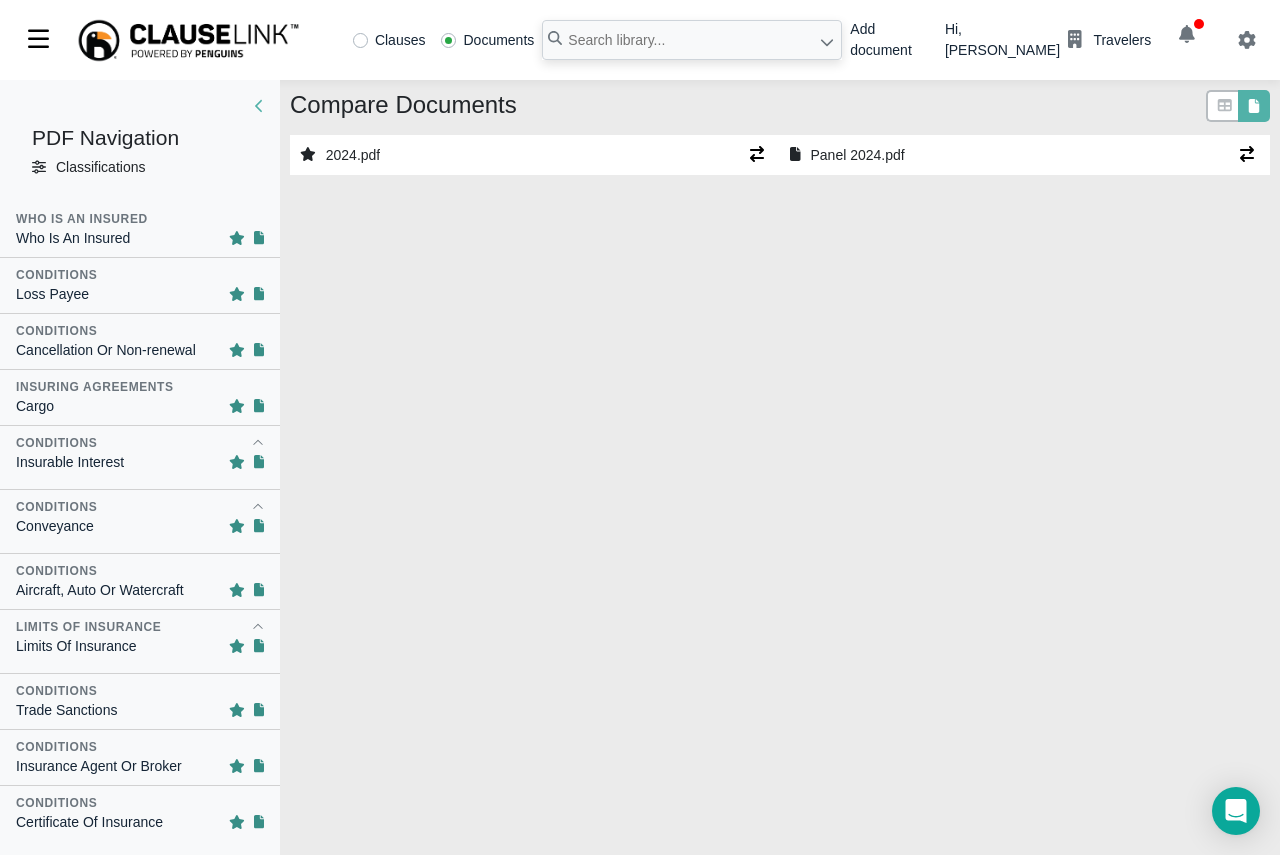 scroll, scrollTop: 0, scrollLeft: 0, axis: both 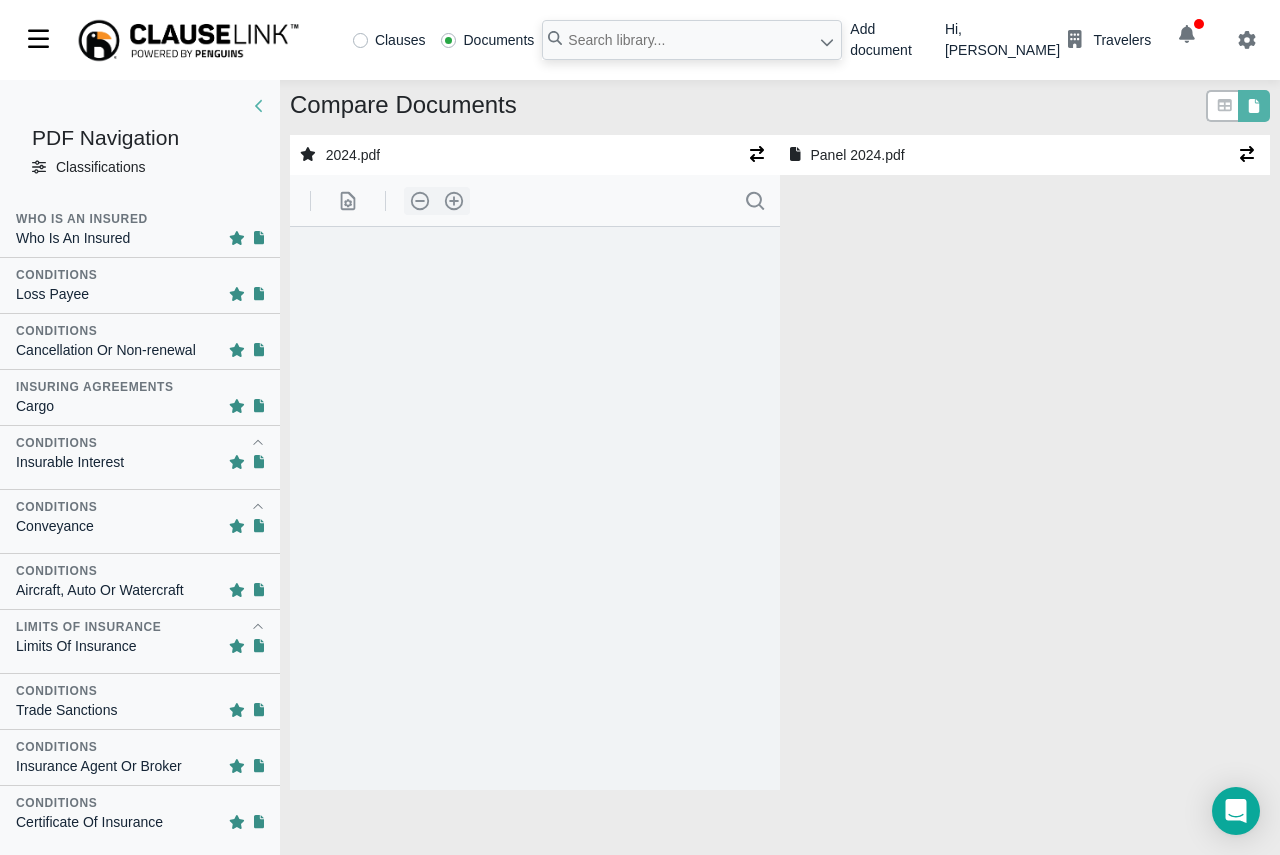select on "1" 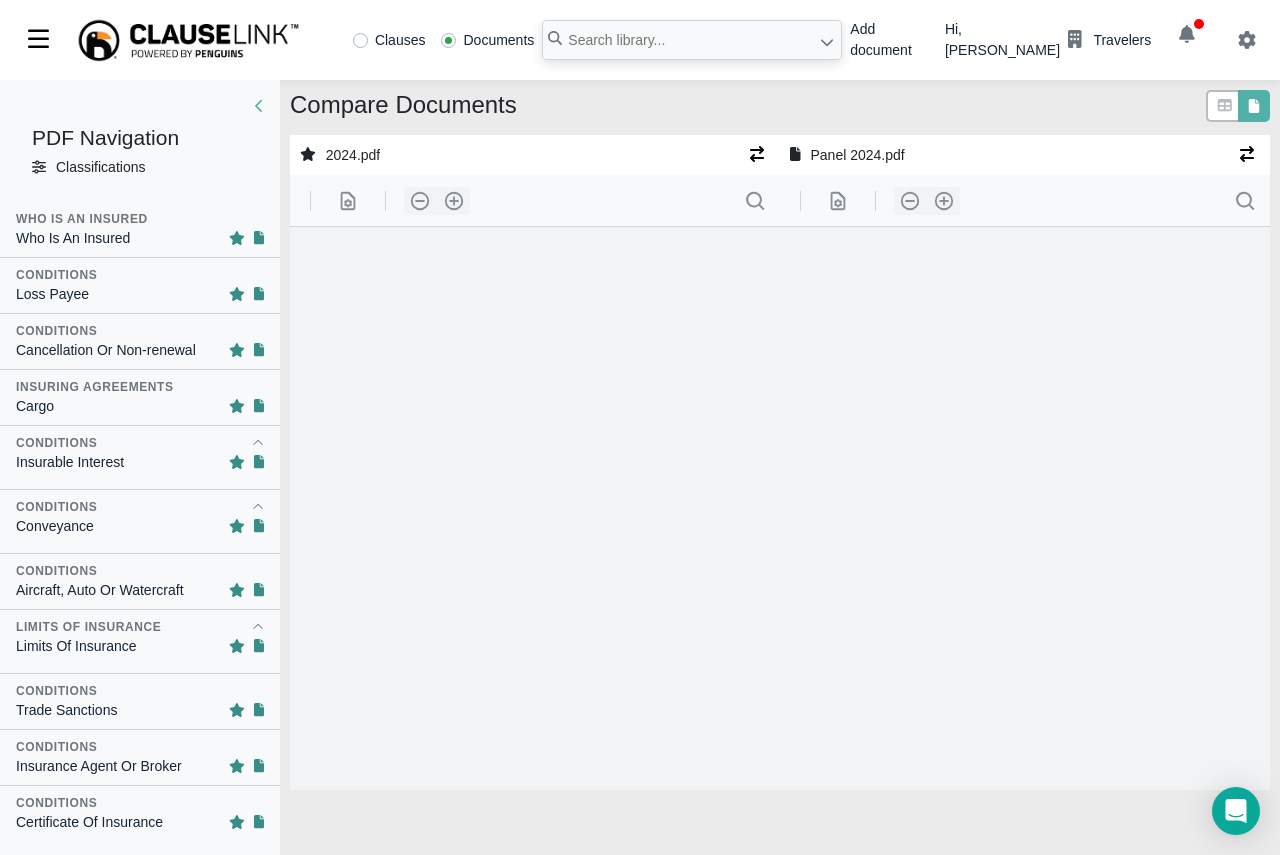 scroll, scrollTop: 3178, scrollLeft: 0, axis: vertical 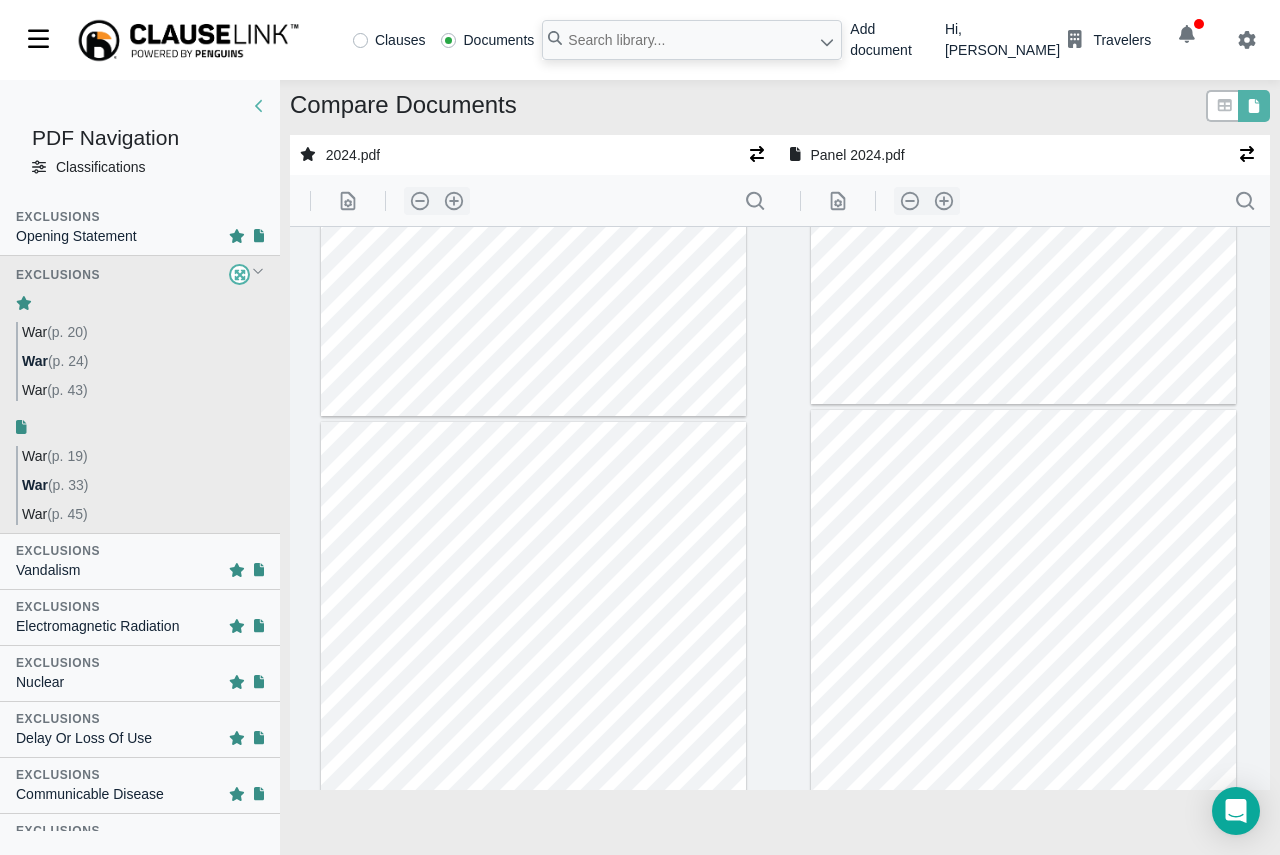 click on "PDF Navigation" at bounding box center [140, 137] 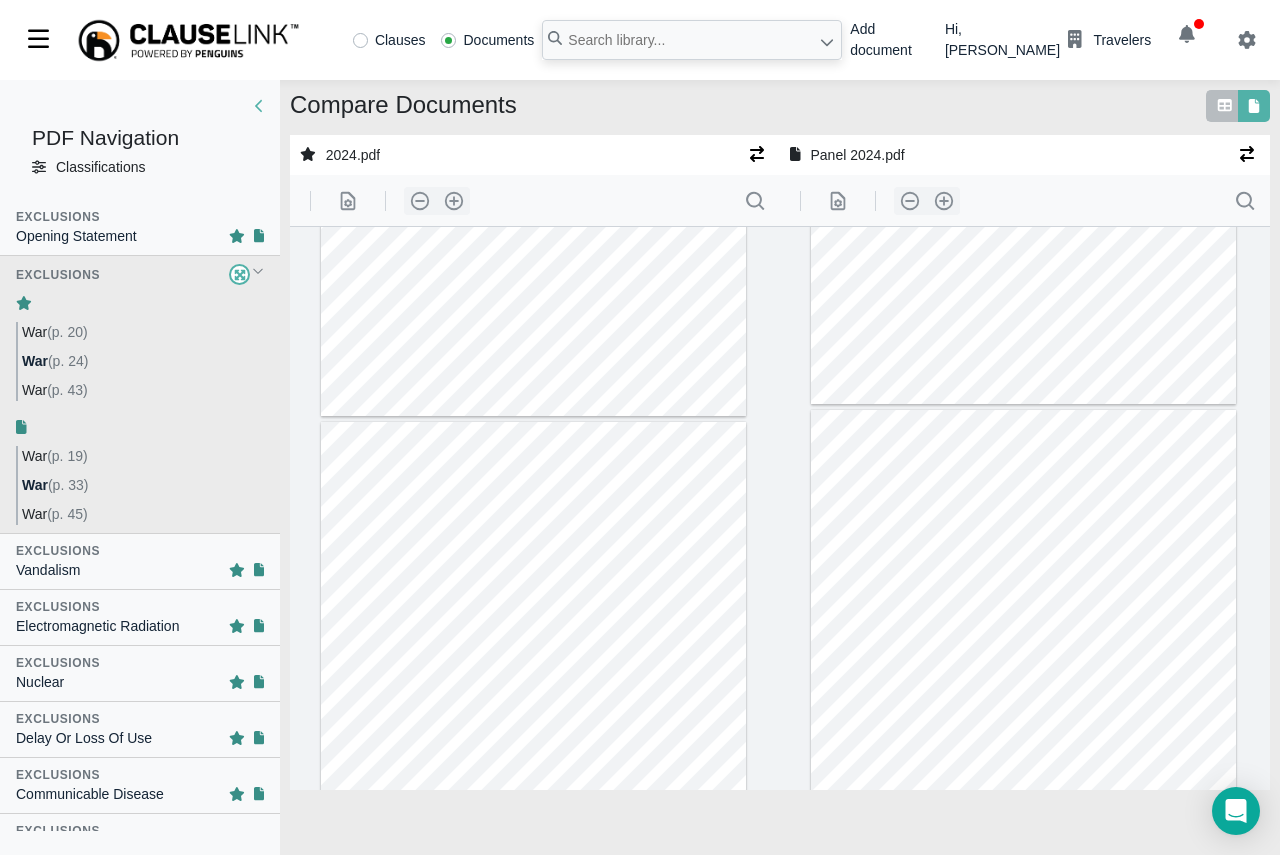 click at bounding box center [1225, 106] 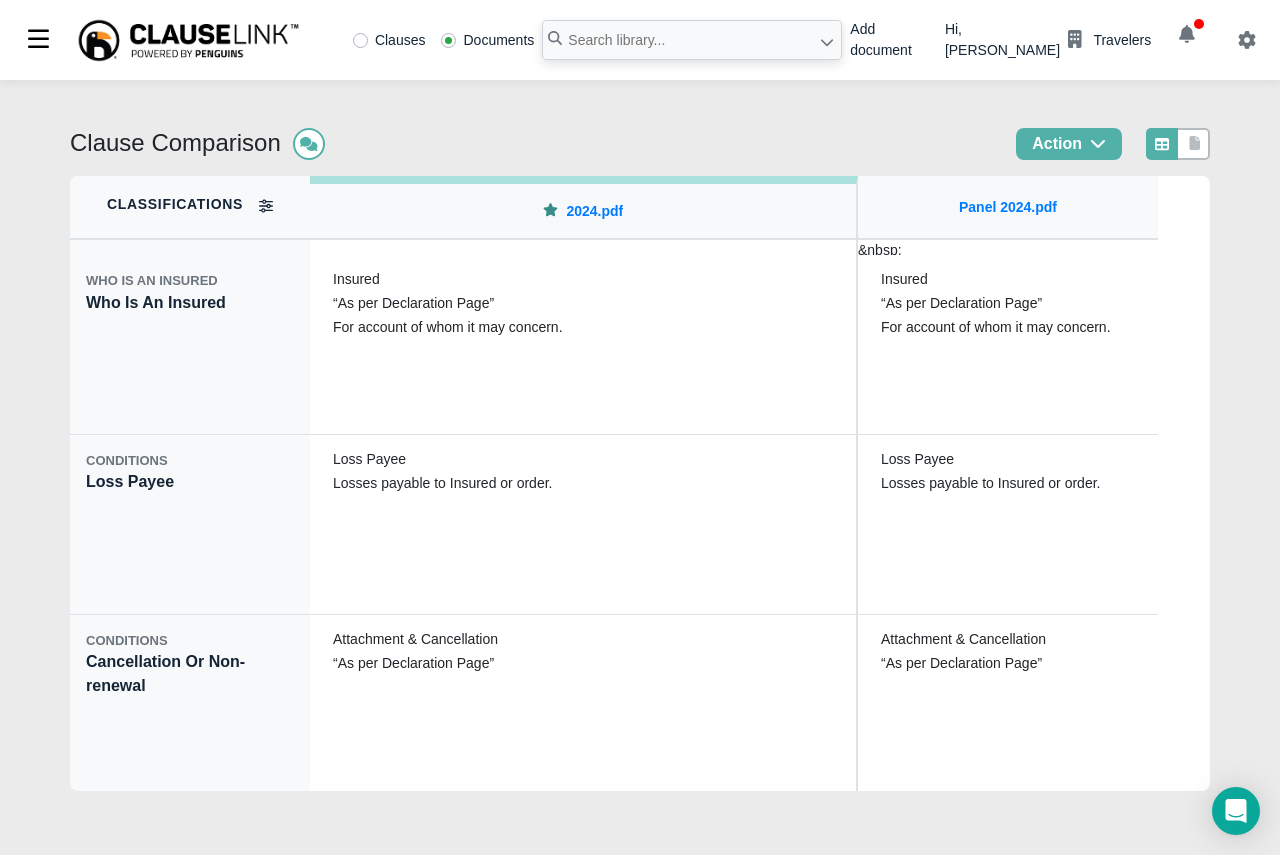 click on "Panel 2024.pdf" at bounding box center (1008, 208) 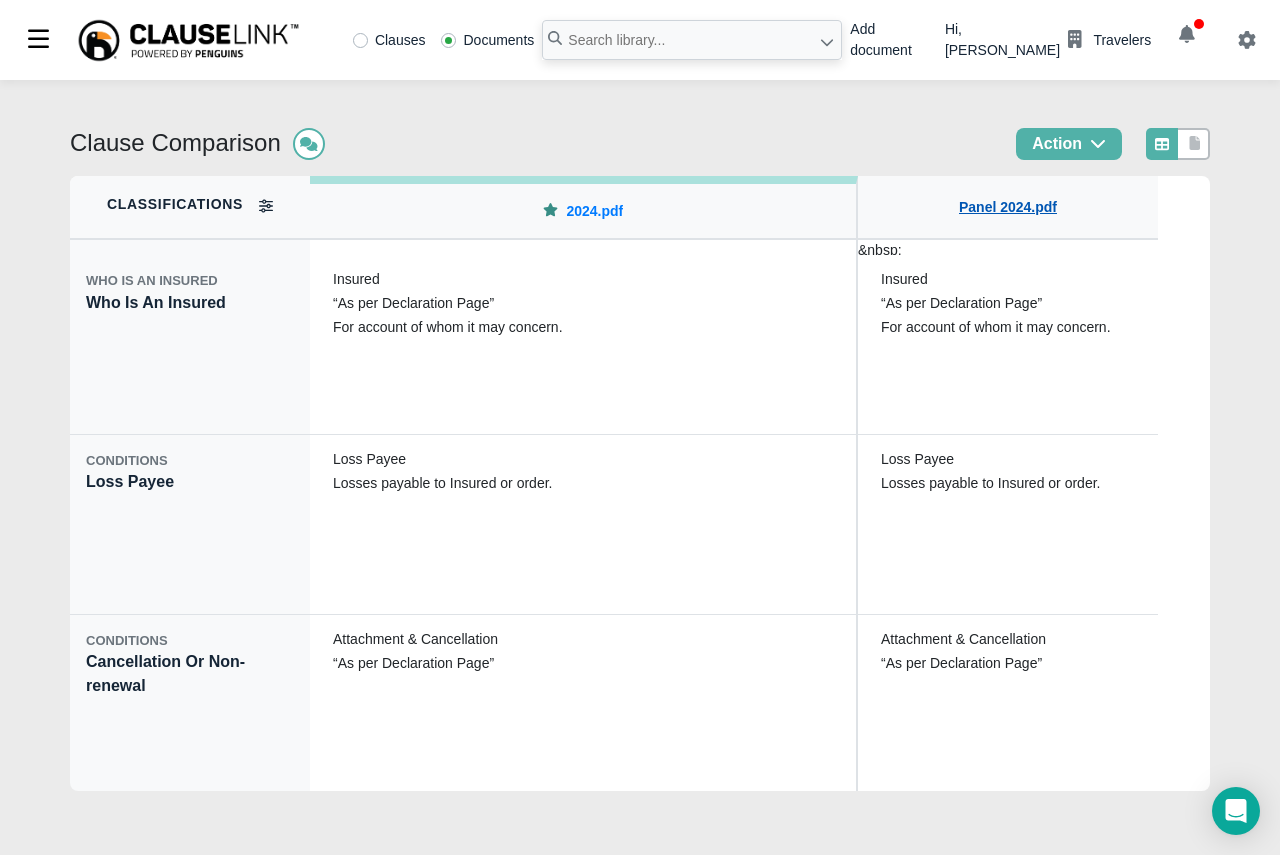 click on "Panel 2024.pdf" at bounding box center (1008, 207) 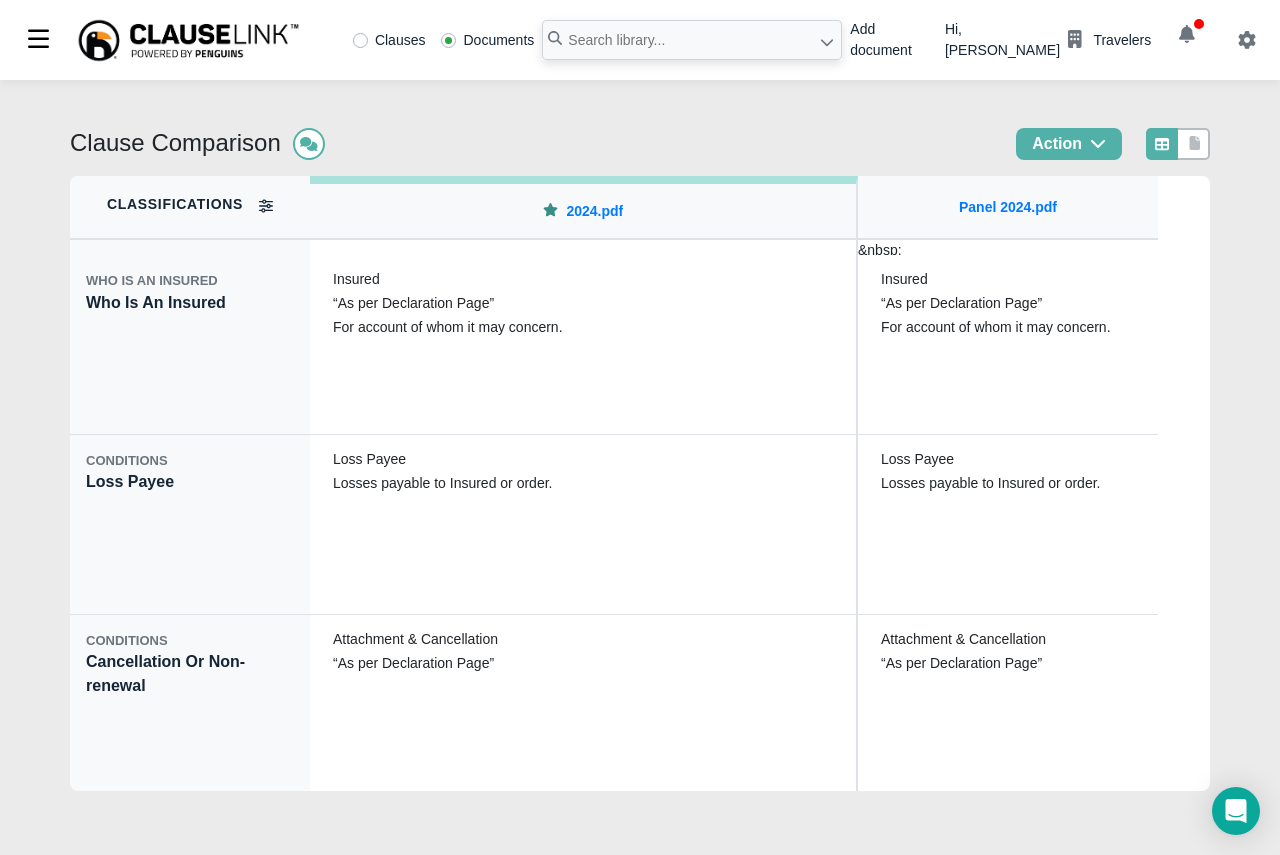 click 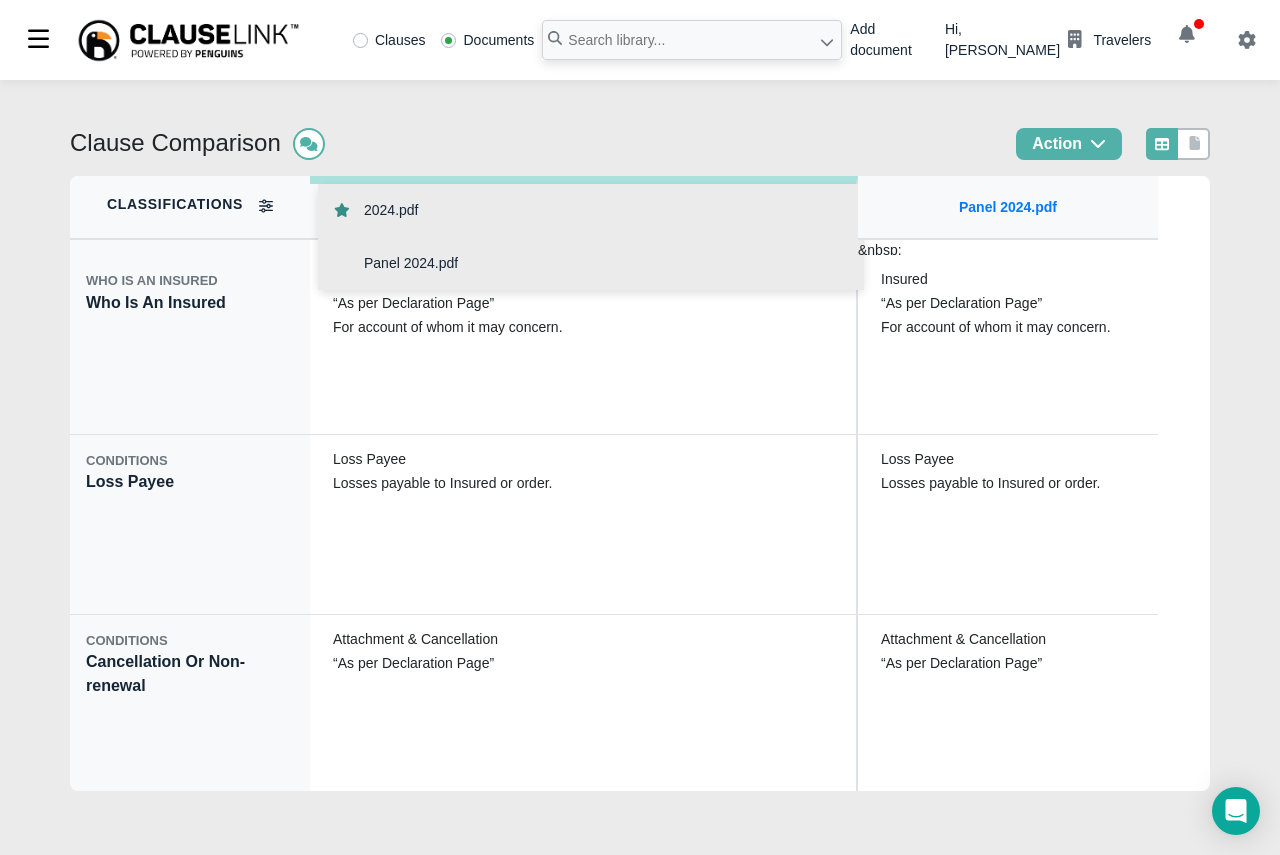 click at bounding box center (349, 263) 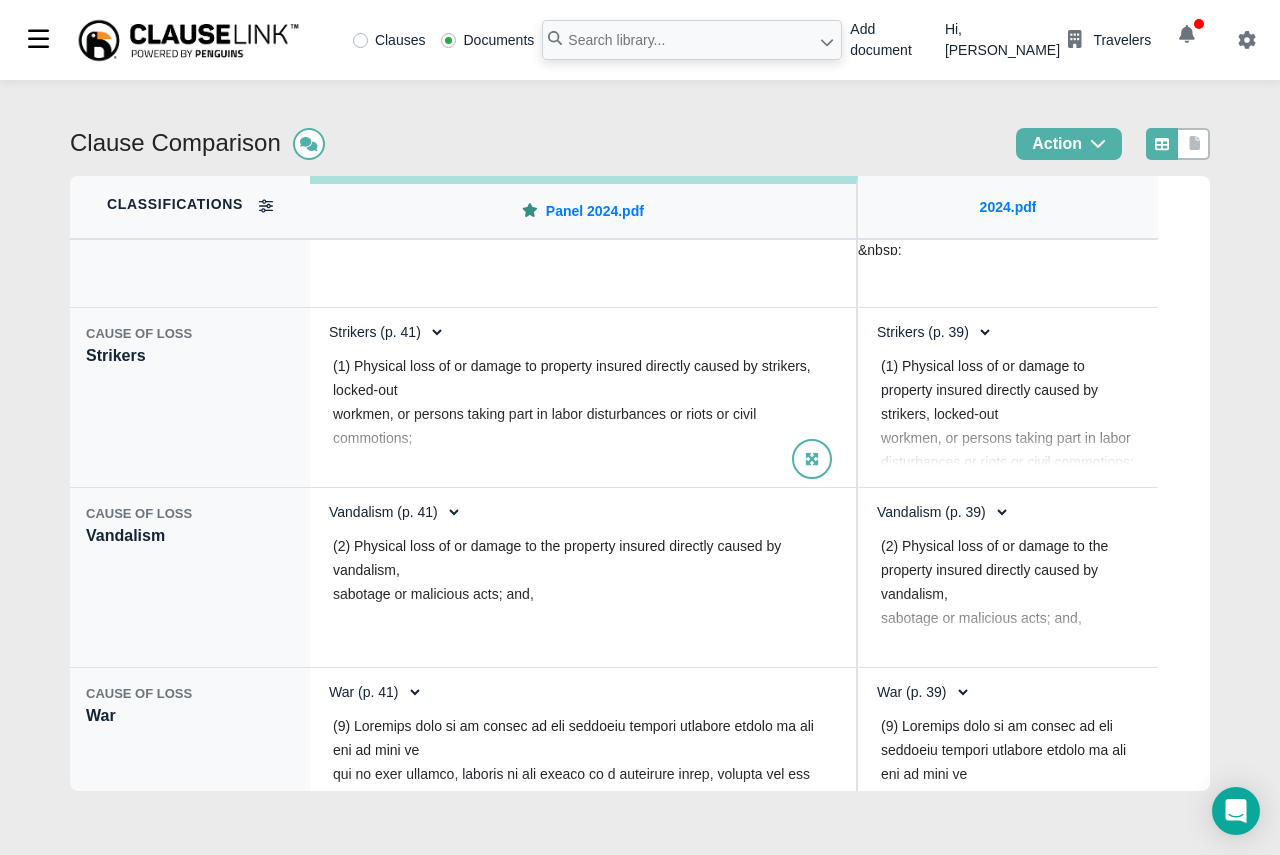 scroll, scrollTop: 18182, scrollLeft: 0, axis: vertical 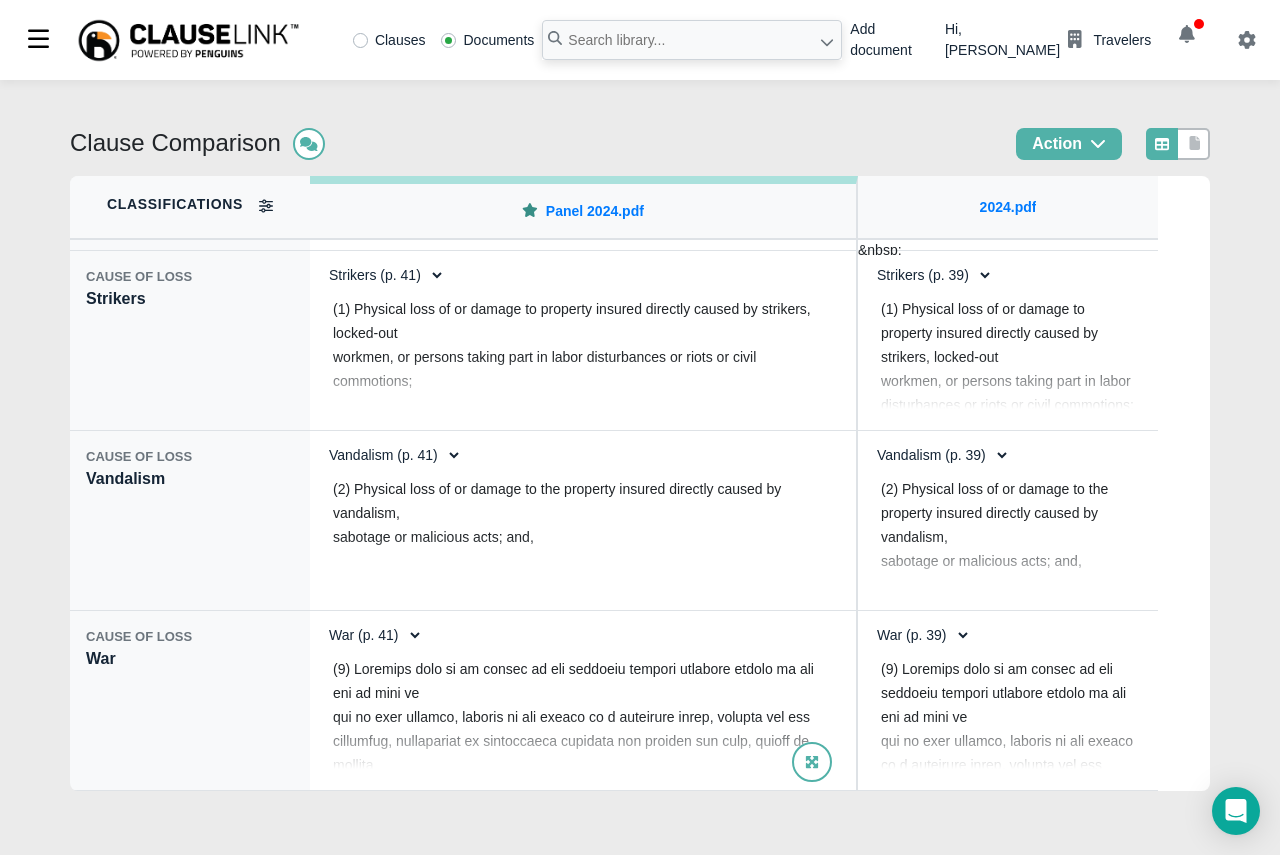 click on "War (p. 41) War (p. 43)" at bounding box center (370, 635) 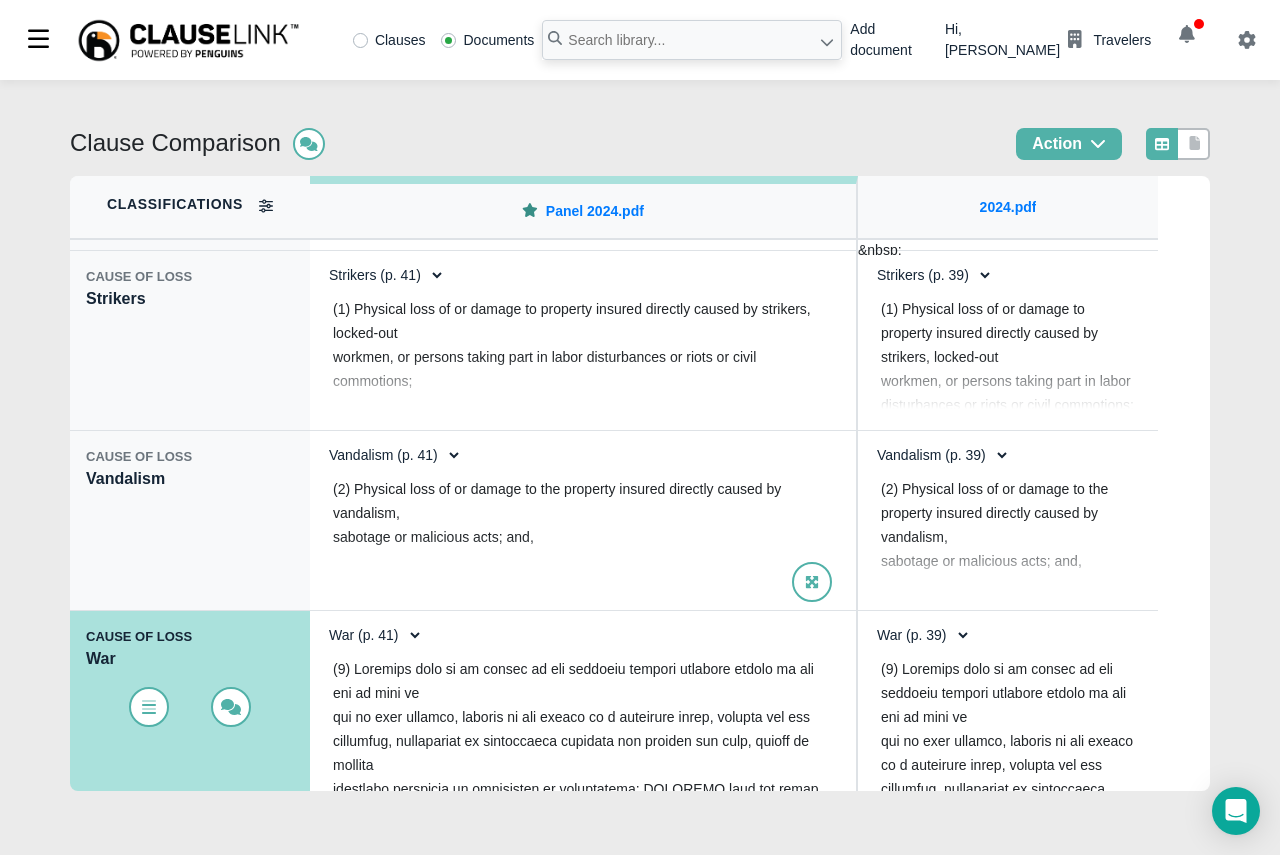scroll, scrollTop: 18362, scrollLeft: 0, axis: vertical 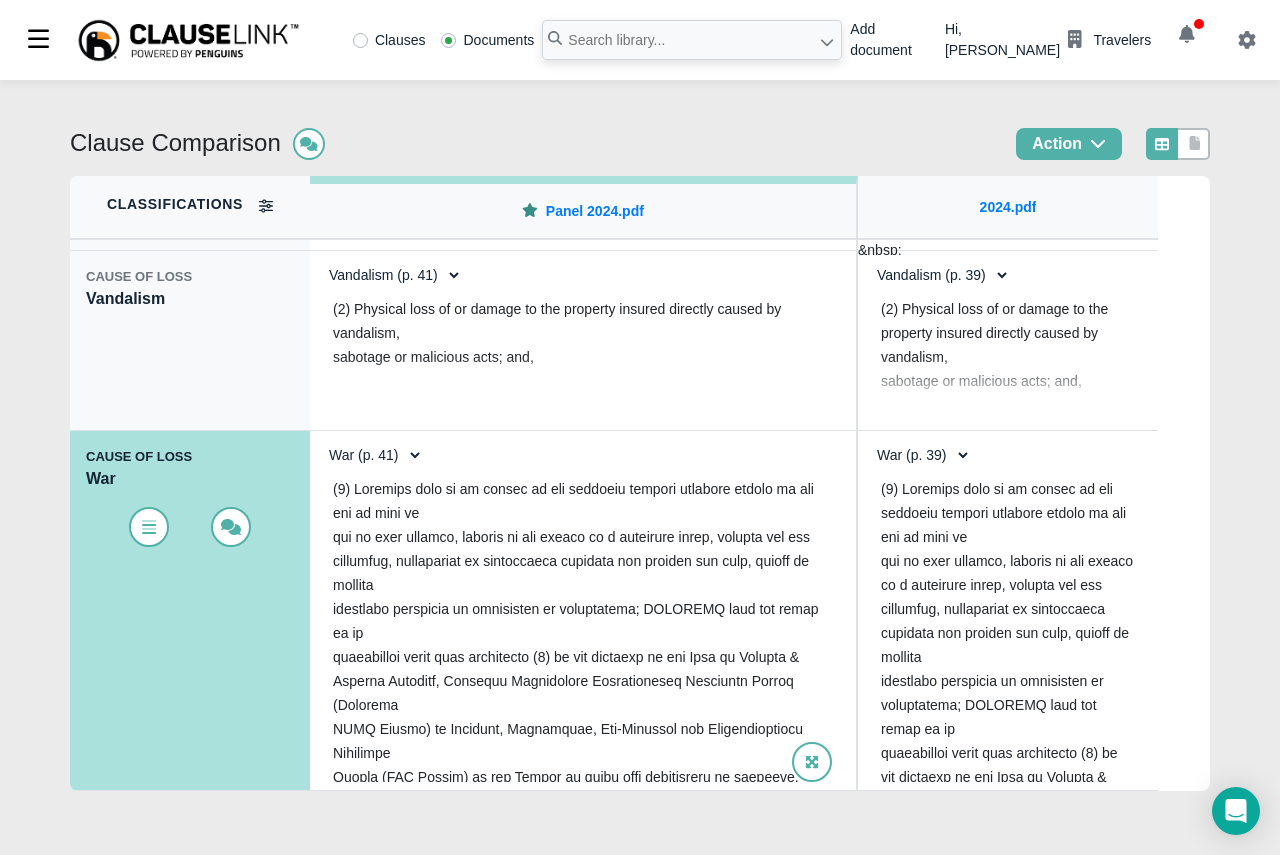 click on "War (p. 41) War (p. 43)" at bounding box center [370, 455] 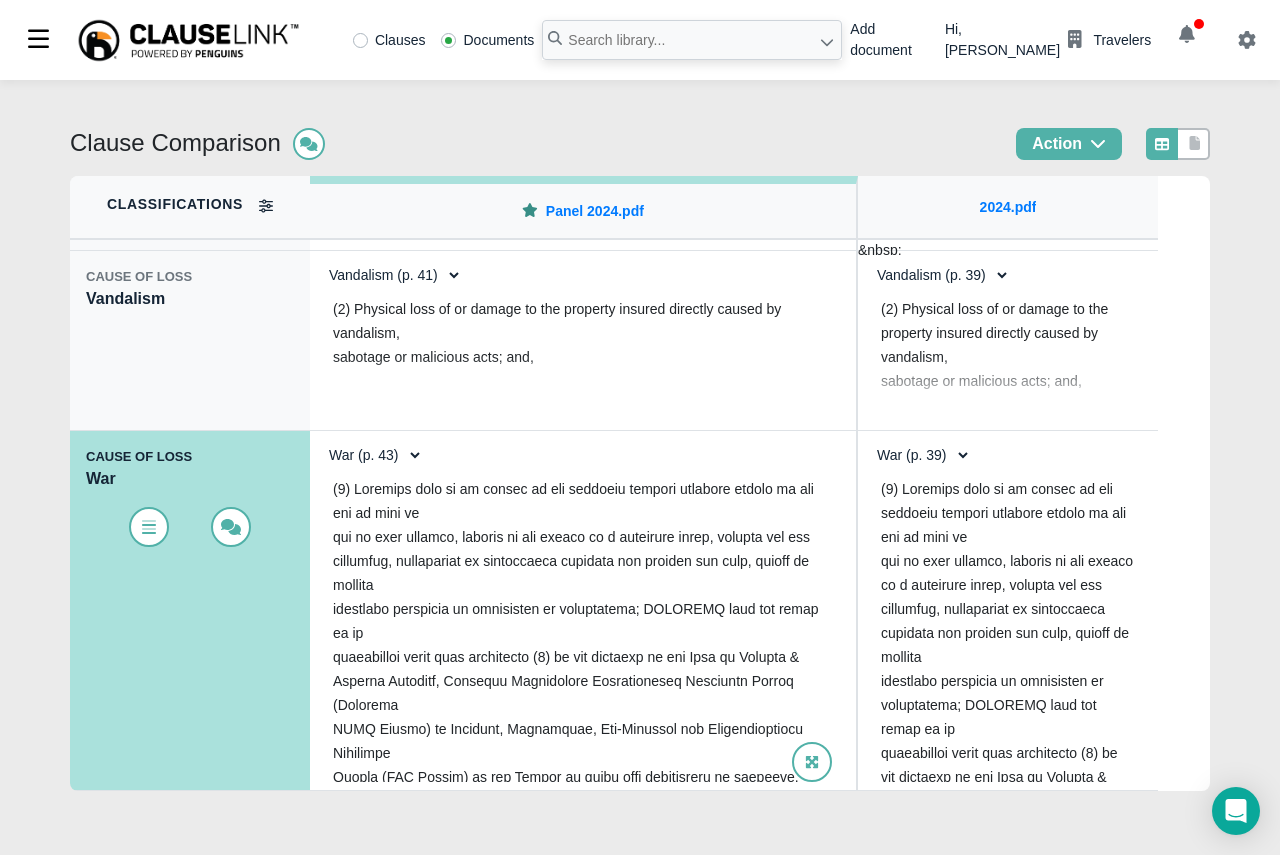 click on "War (p. 41) War (p. 43)" at bounding box center (370, 455) 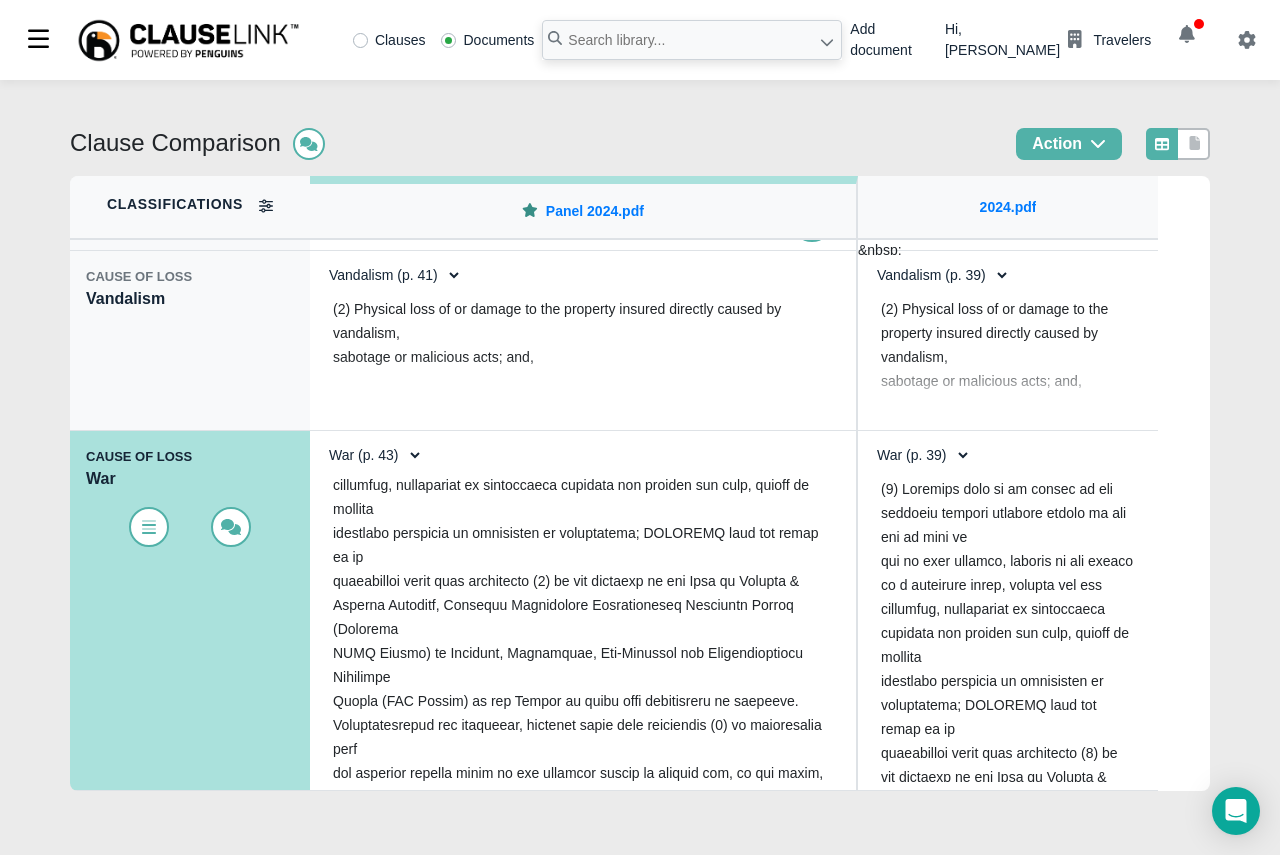 scroll, scrollTop: 0, scrollLeft: 0, axis: both 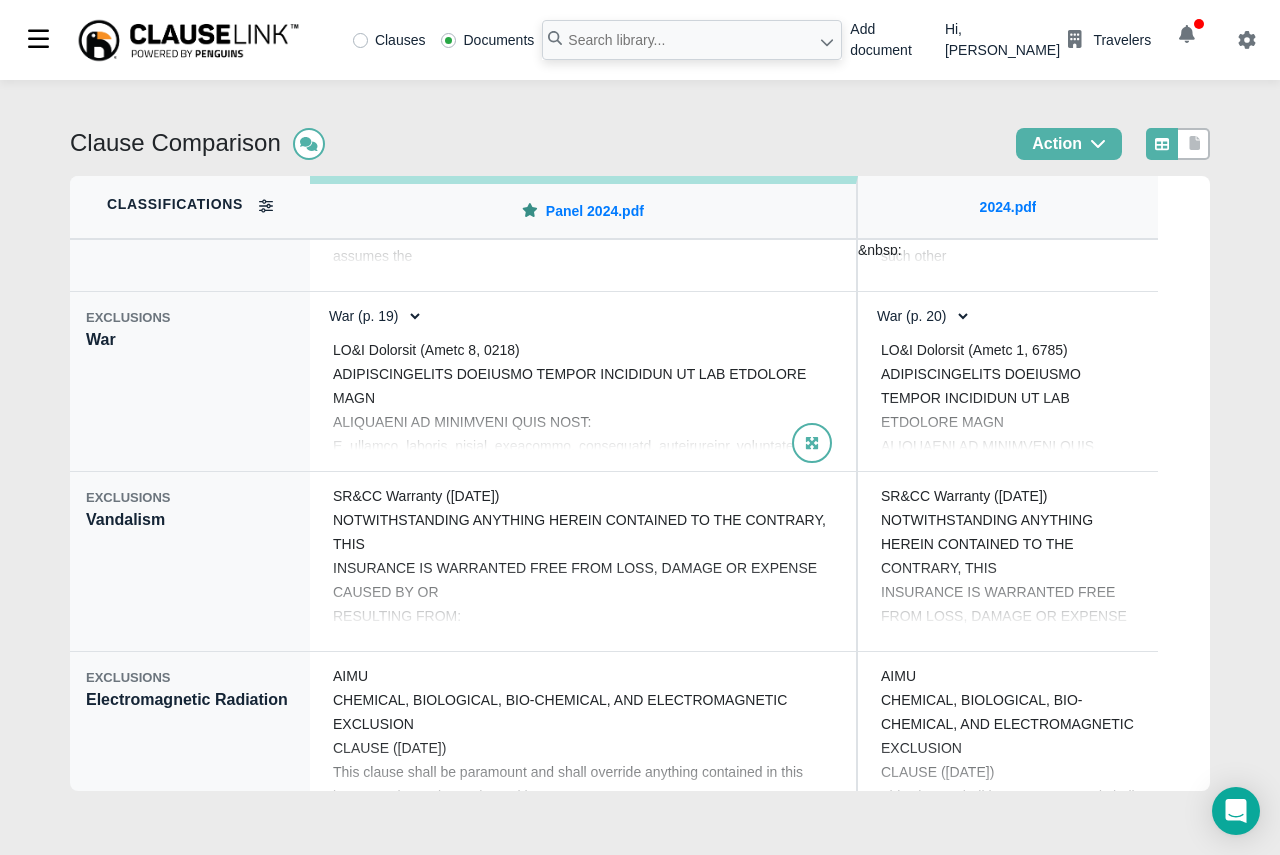 click on "War (p. 19) War (p. 33) War (p. 45)" at bounding box center [370, 316] 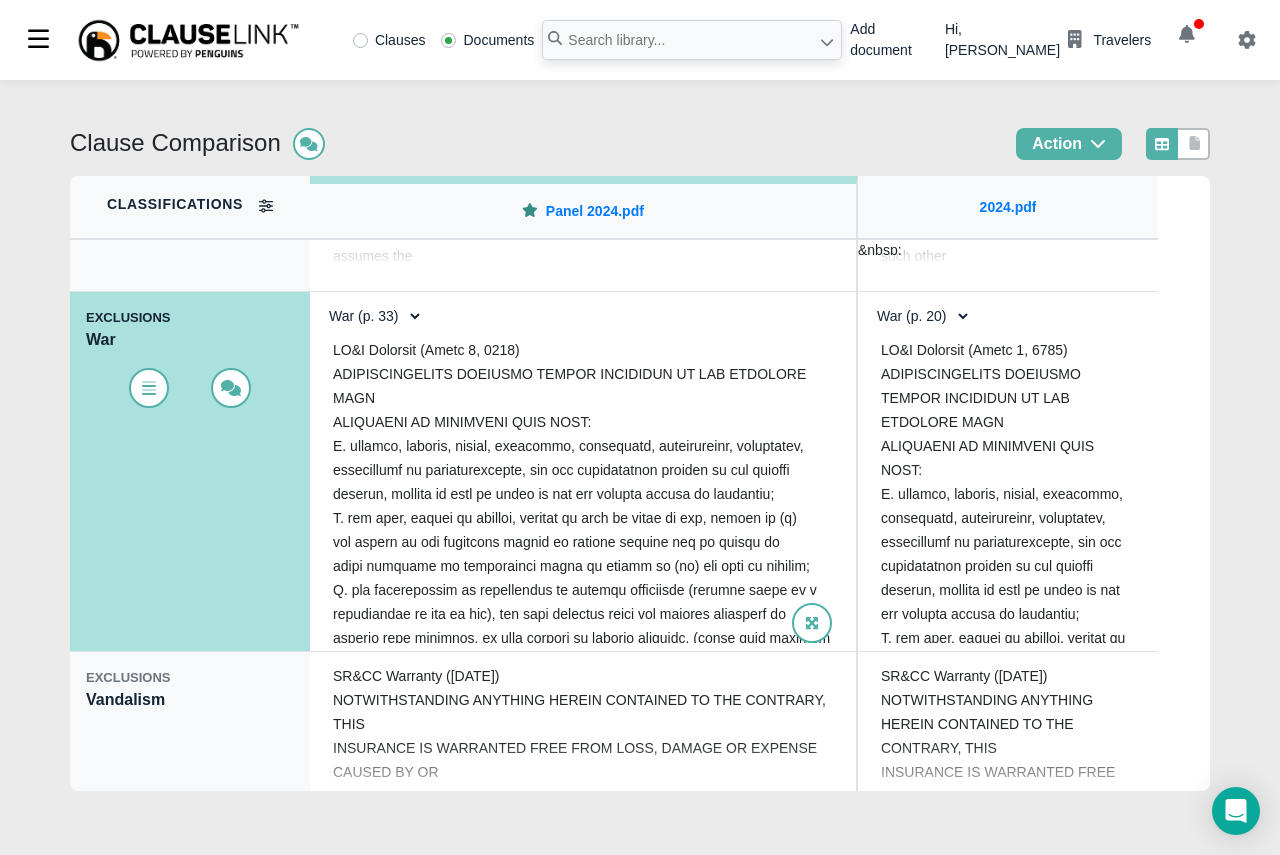 click on "War (p. 19) War (p. 33) War (p. 45)" at bounding box center [370, 316] 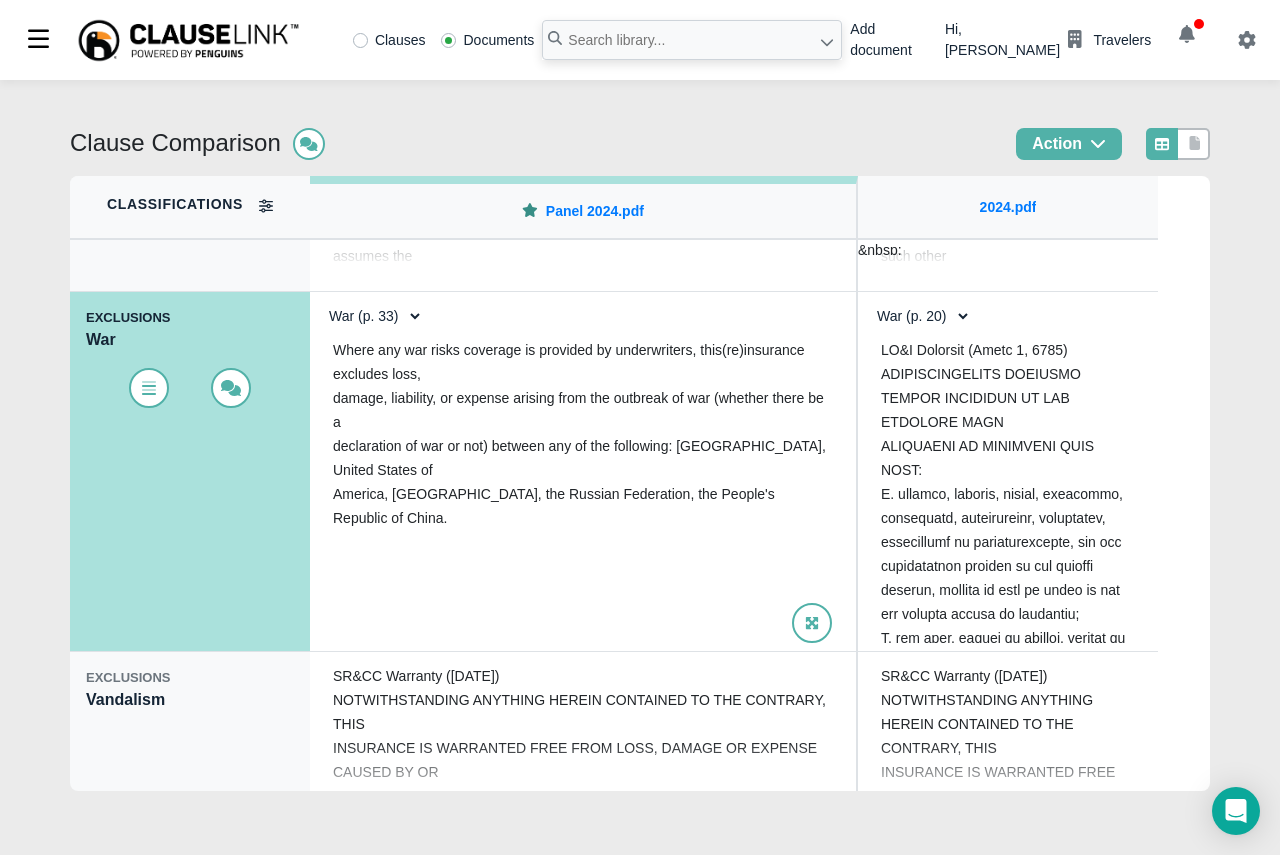 click on "War (p. 19) War (p. 33) War (p. 45)" at bounding box center [370, 316] 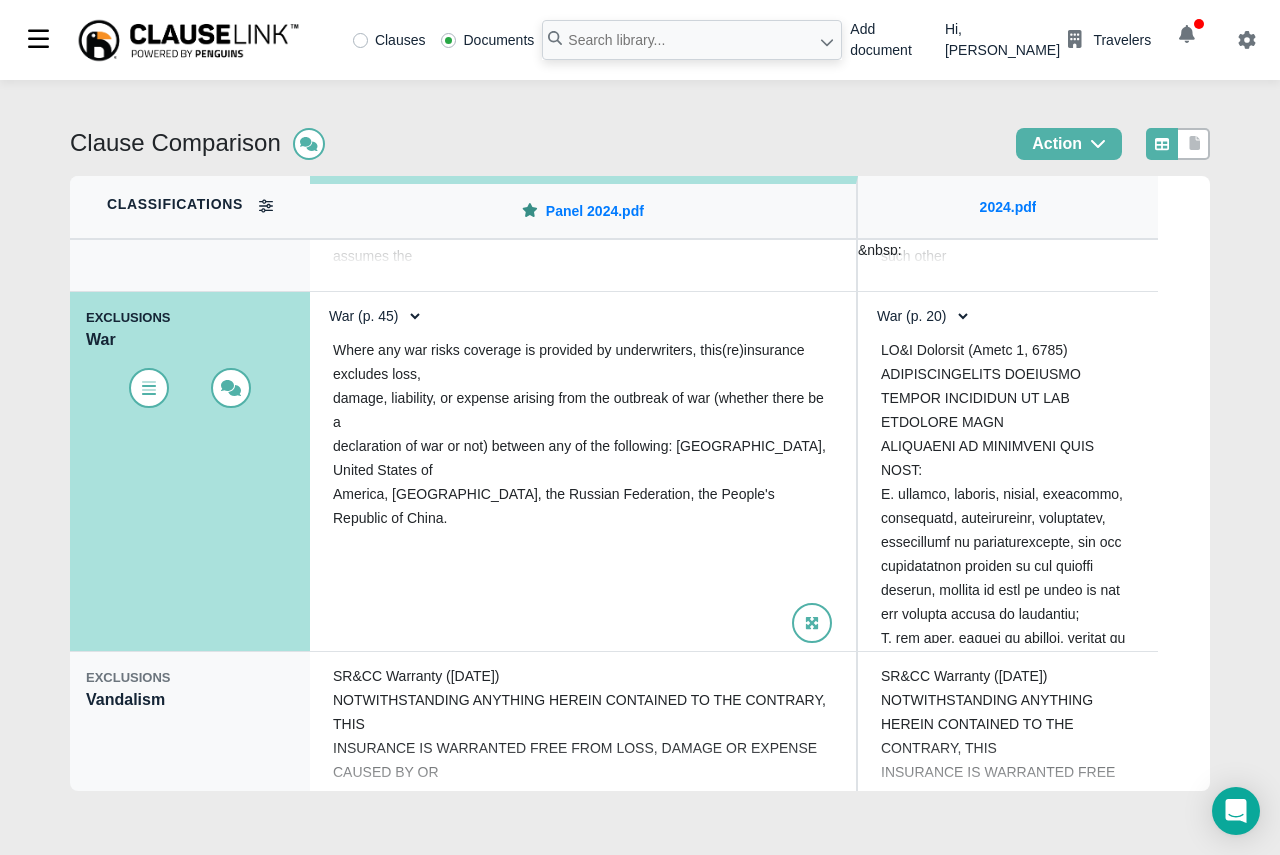 click on "War (p. 19) War (p. 33) War (p. 45)" at bounding box center [370, 316] 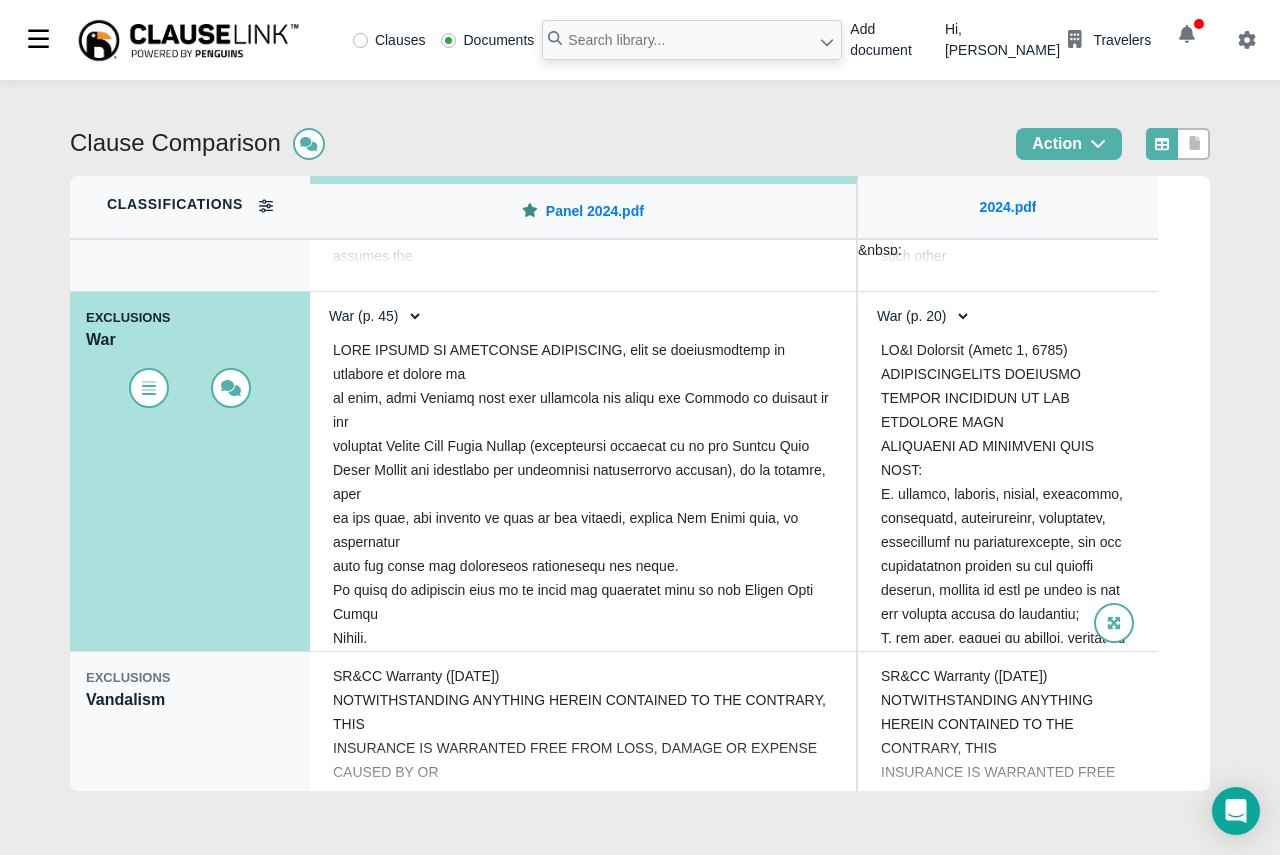 click on "War (p. 20) War (p. 24) War (p. 43)" at bounding box center [918, 316] 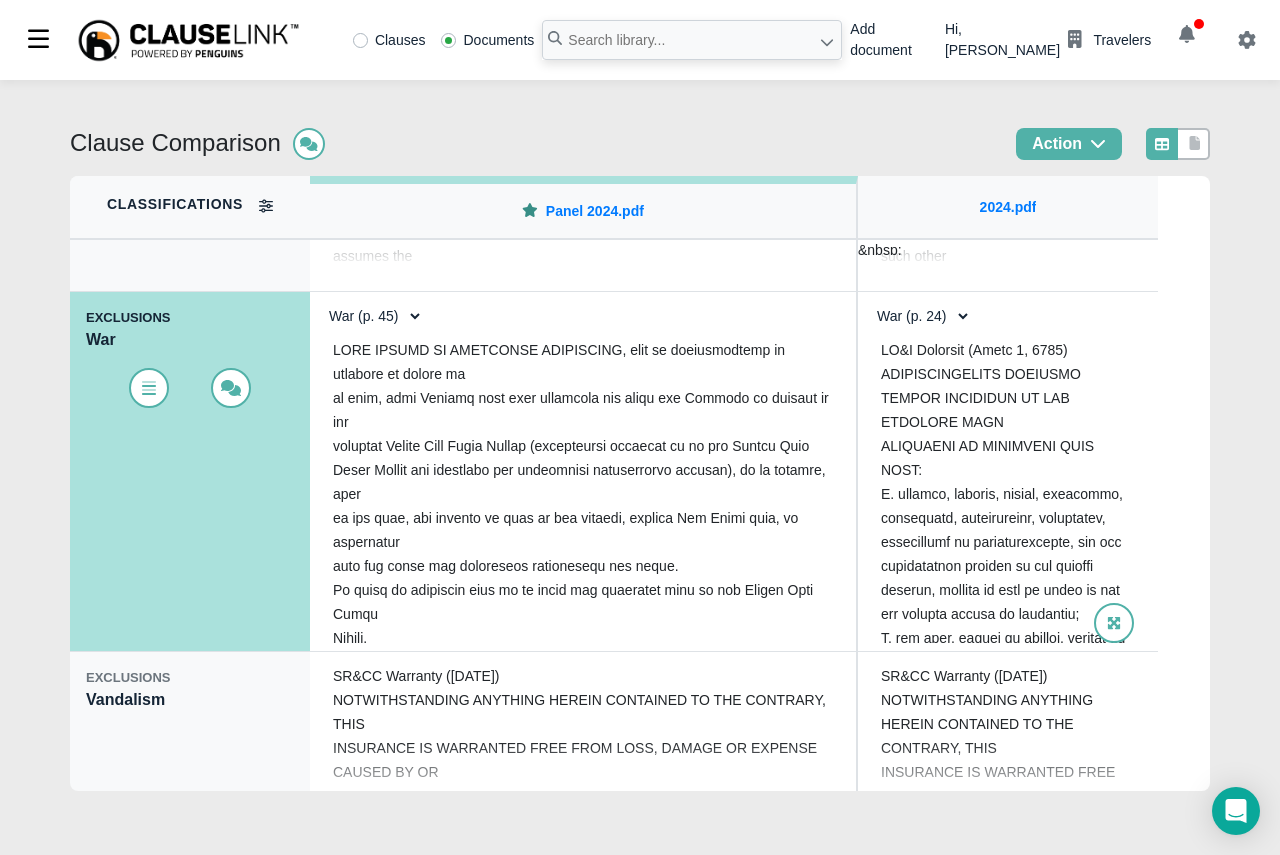 click on "War (p. 20) War (p. 24) War (p. 43)" at bounding box center (918, 316) 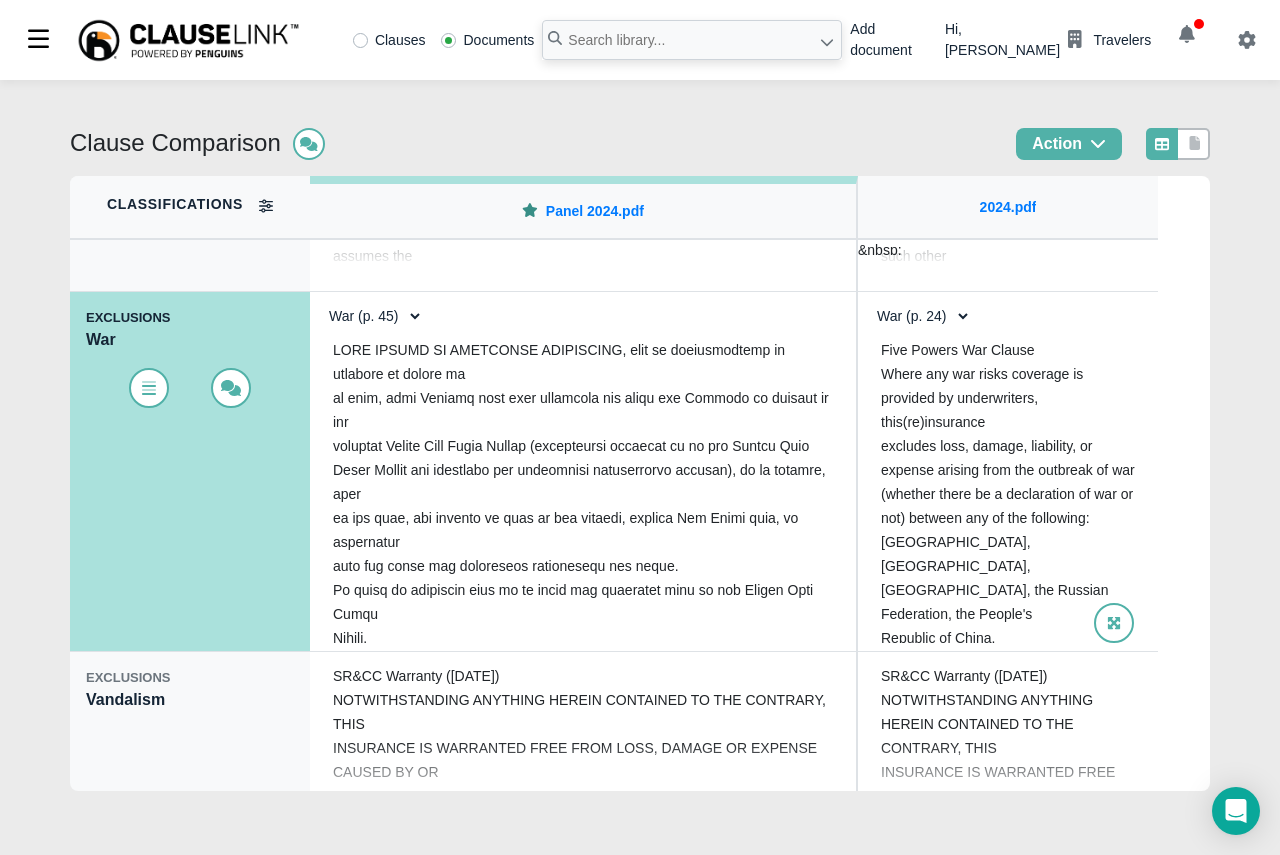 click on "War (p. 20) War (p. 24) War (p. 43)" at bounding box center (918, 316) 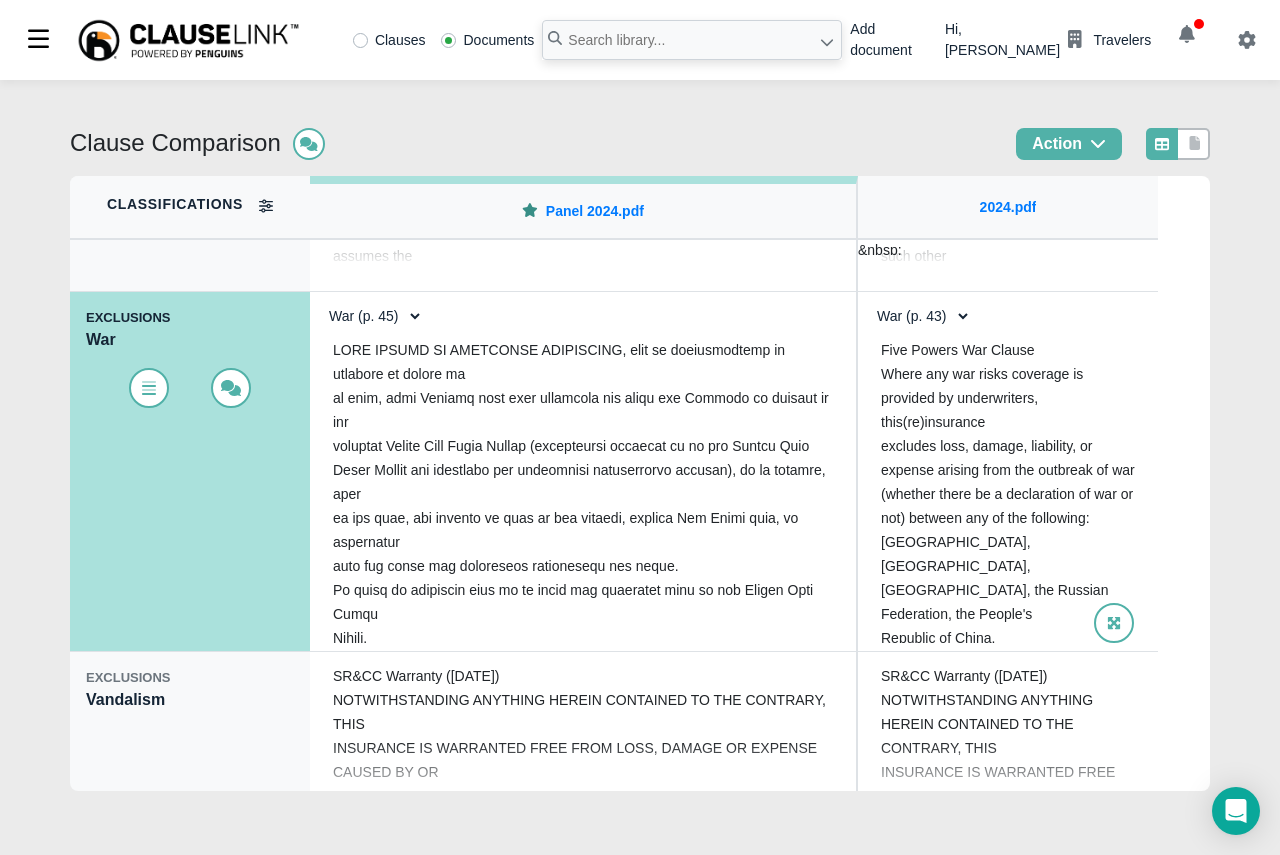 click on "War (p. 20) War (p. 24) War (p. 43)" at bounding box center (918, 316) 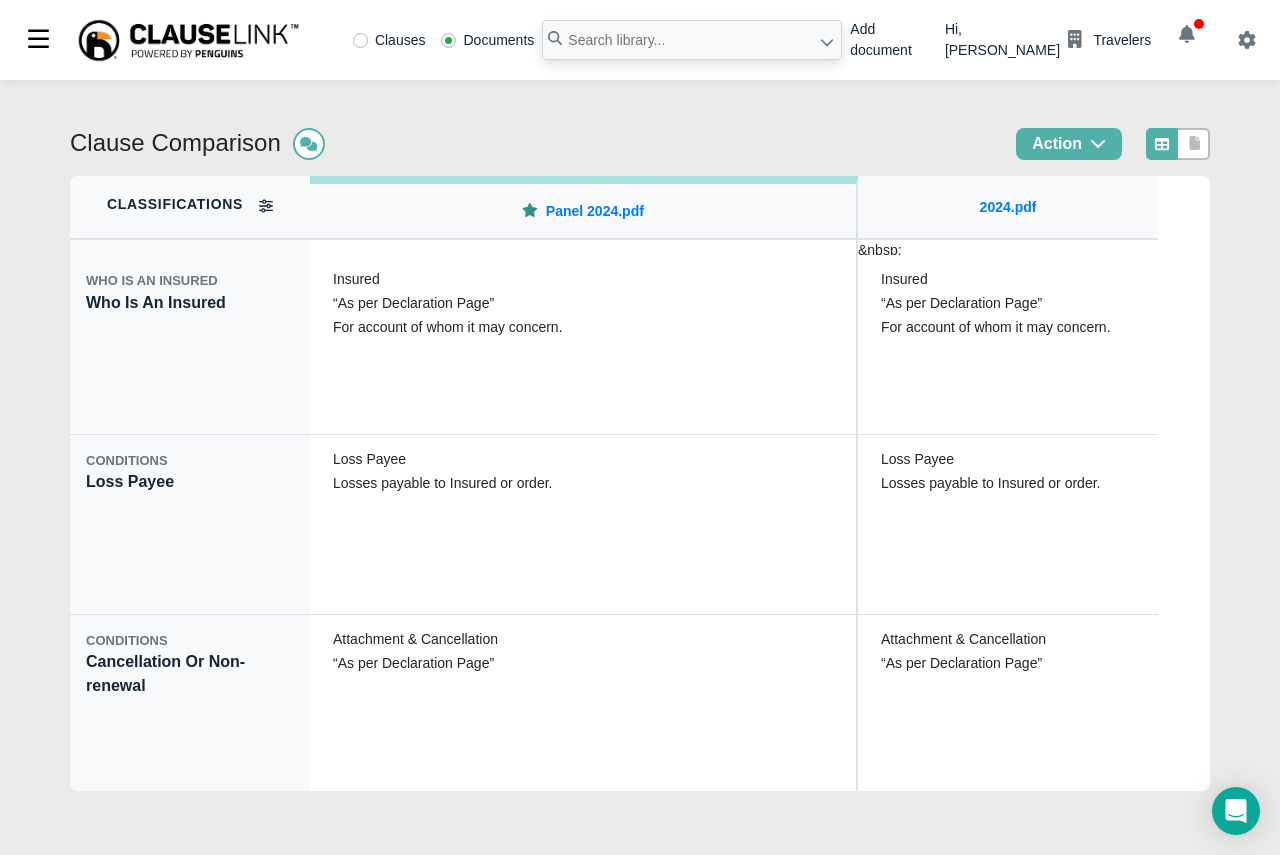 scroll, scrollTop: 500, scrollLeft: 0, axis: vertical 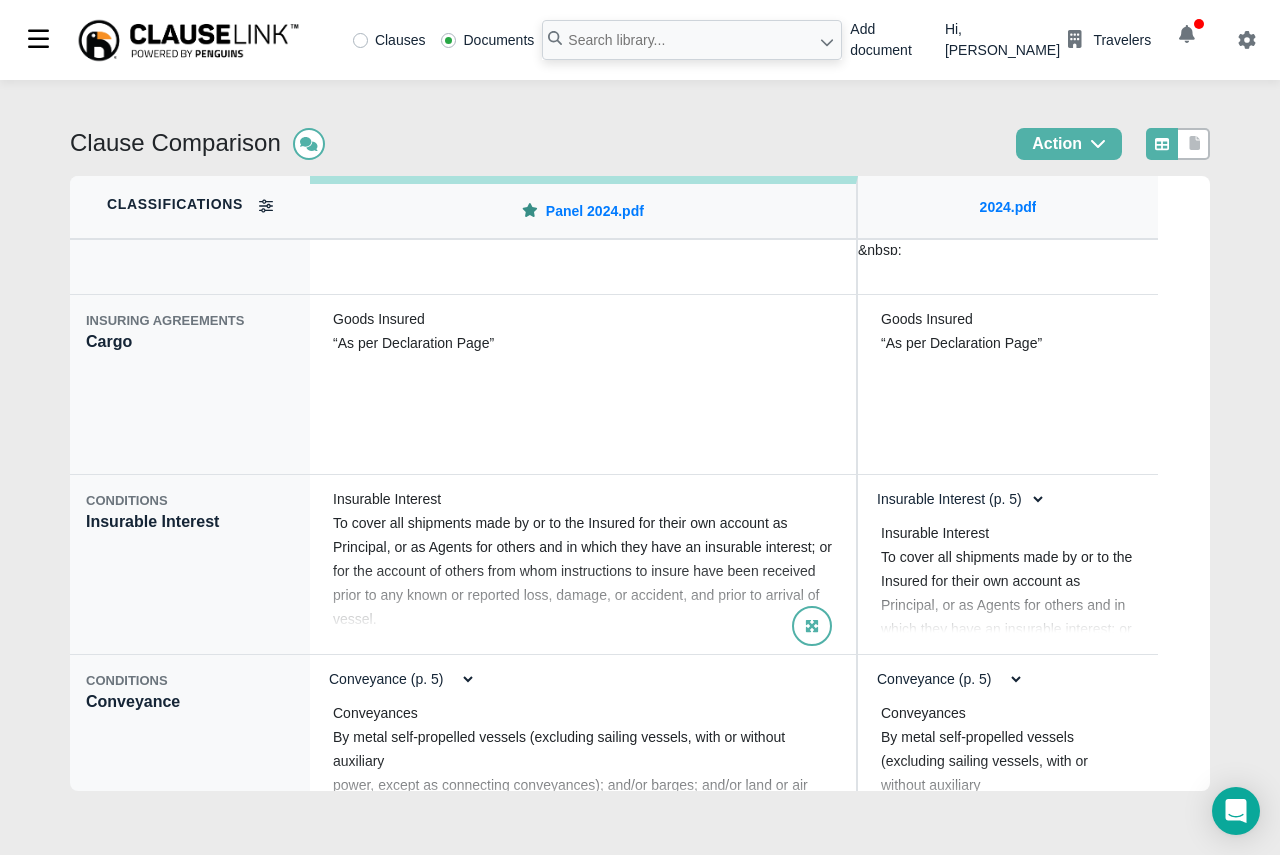 click on "Insurable Interest
To cover all shipments made by or to the Insured for their own account as
Principal, or as Agents for others and in which they have an insurable interest; or
for the account of others from whom instructions to insure have been received
prior to any known or reported loss, damage, or accident, and prior to arrival of
vessel." at bounding box center [583, 564] 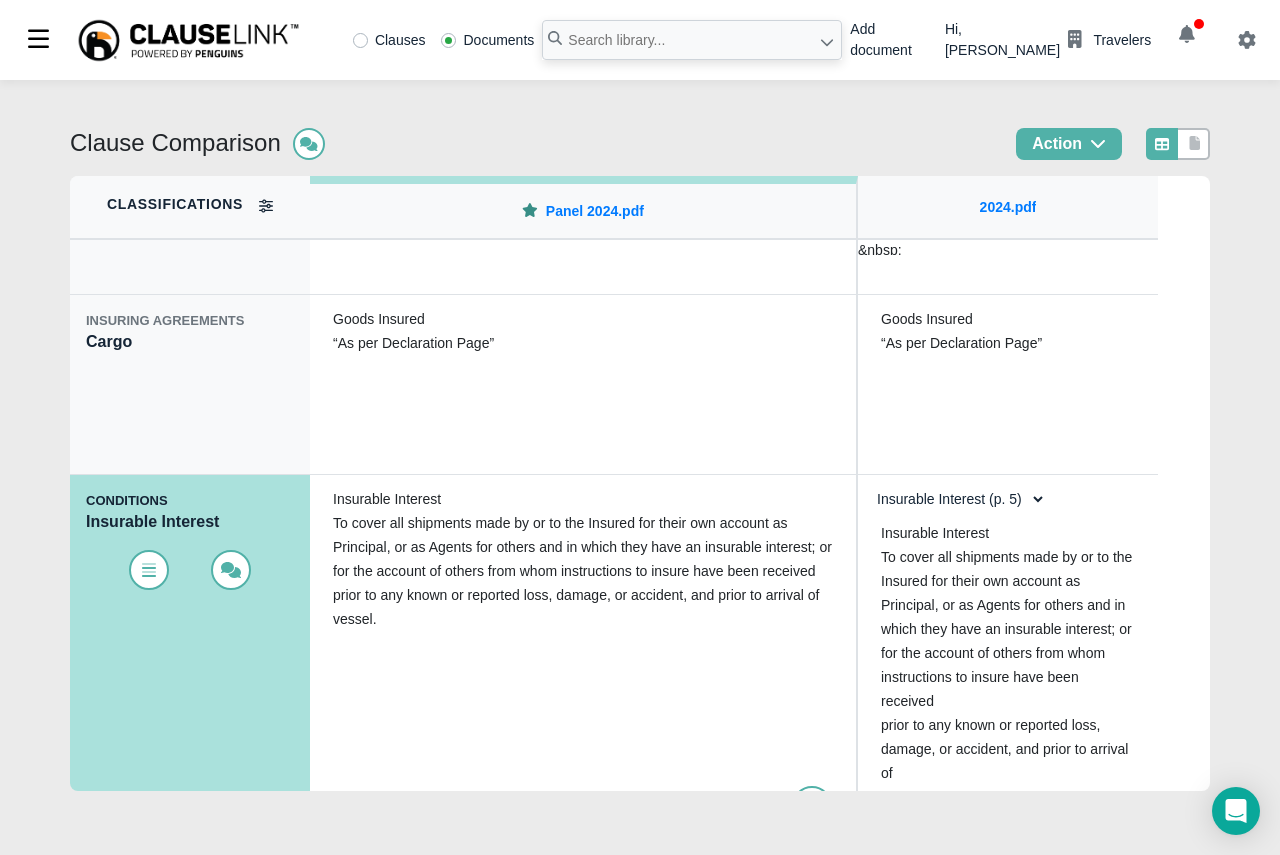 scroll, scrollTop: 1000, scrollLeft: 0, axis: vertical 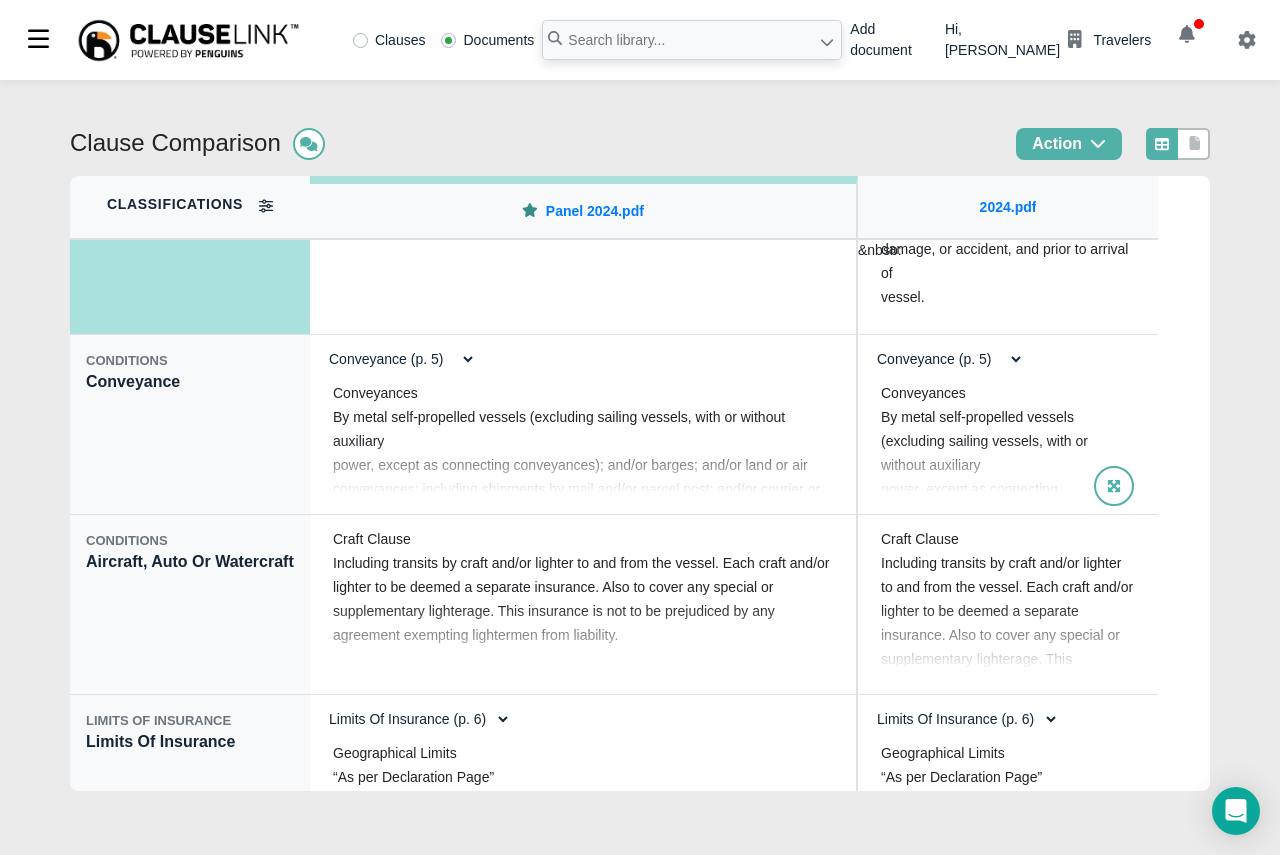 click on "Conveyance (p. 5) Conveyance (p. 17)" at bounding box center [944, 359] 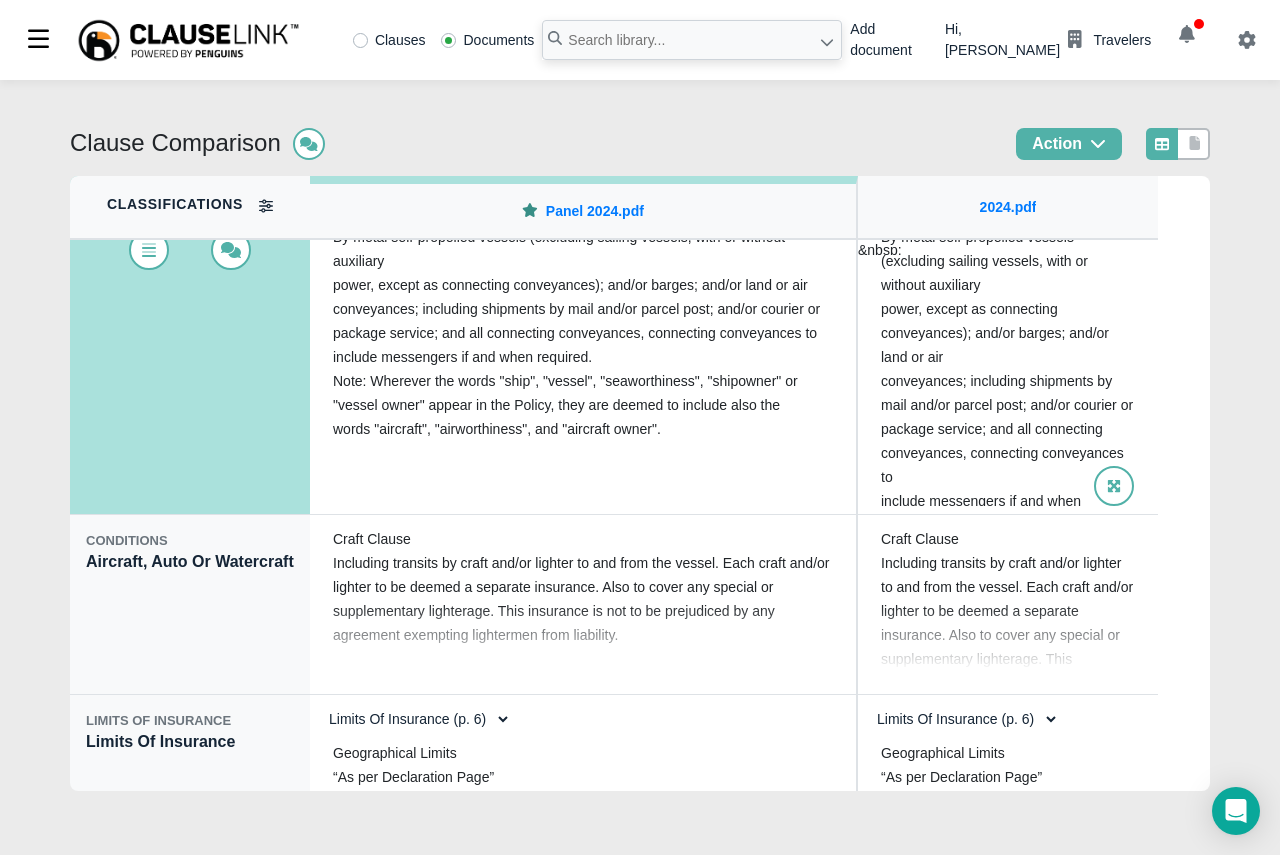 select on "1" 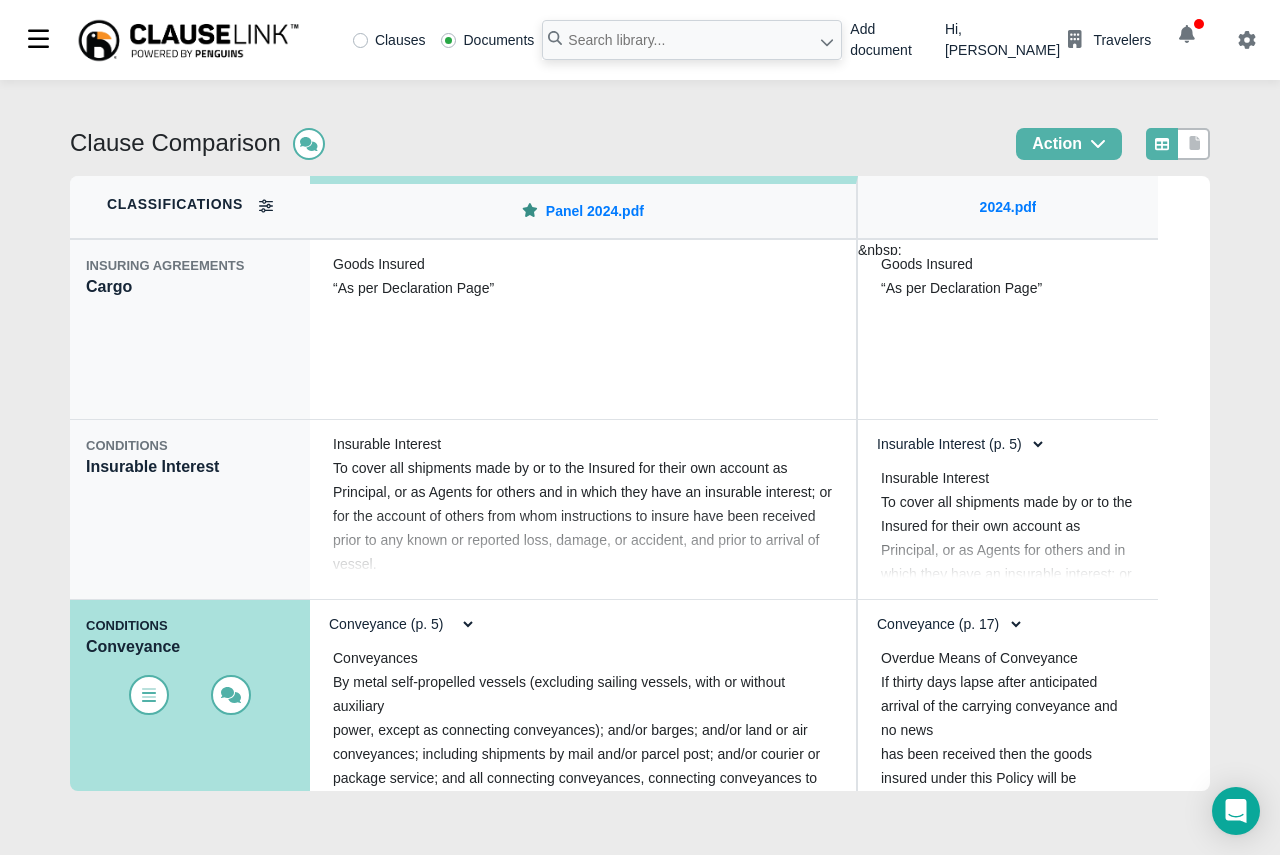 scroll, scrollTop: 679, scrollLeft: 0, axis: vertical 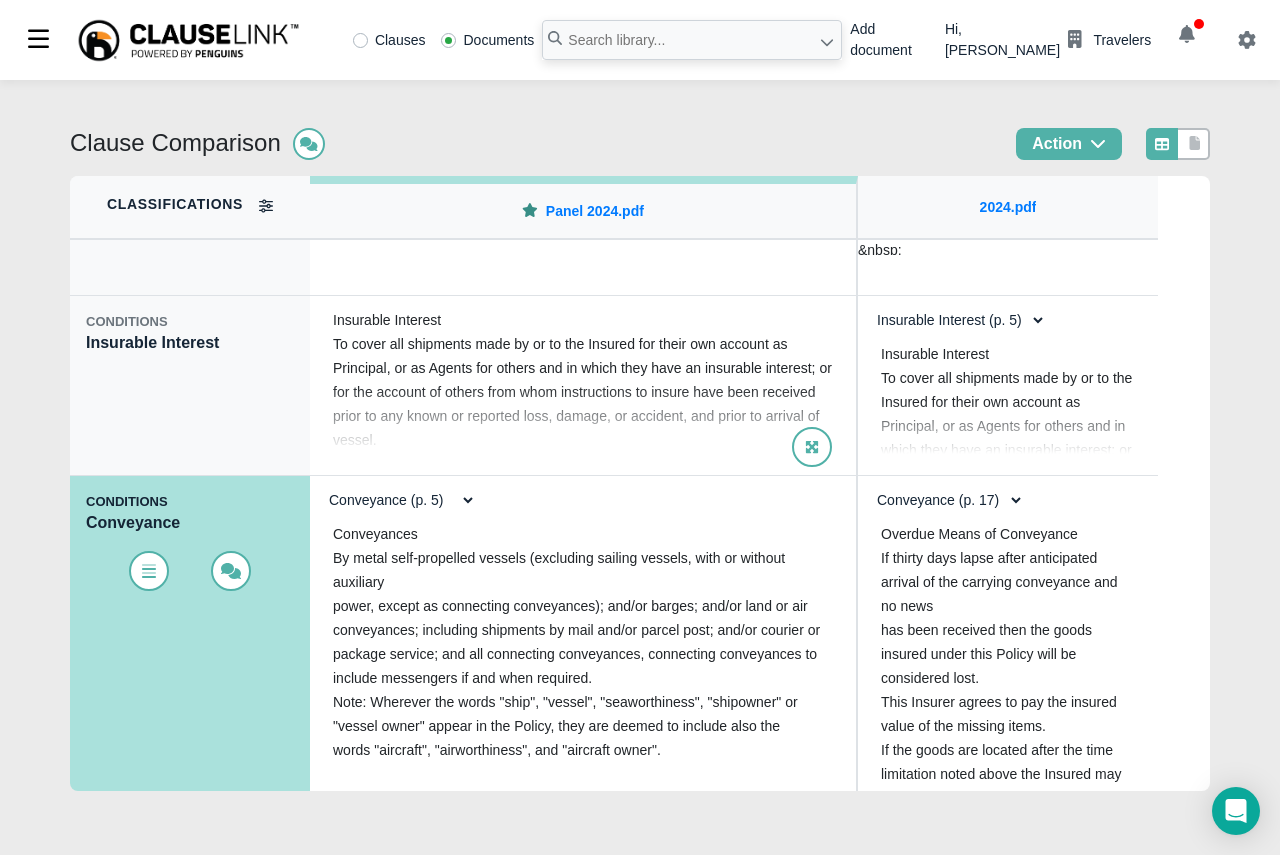 click on "Insurable Interest
To cover all shipments made by or to the Insured for their own account as
Principal, or as Agents for others and in which they have an insurable interest; or
for the account of others from whom instructions to insure have been received
prior to any known or reported loss, damage, or accident, and prior to arrival of
vessel." at bounding box center (583, 385) 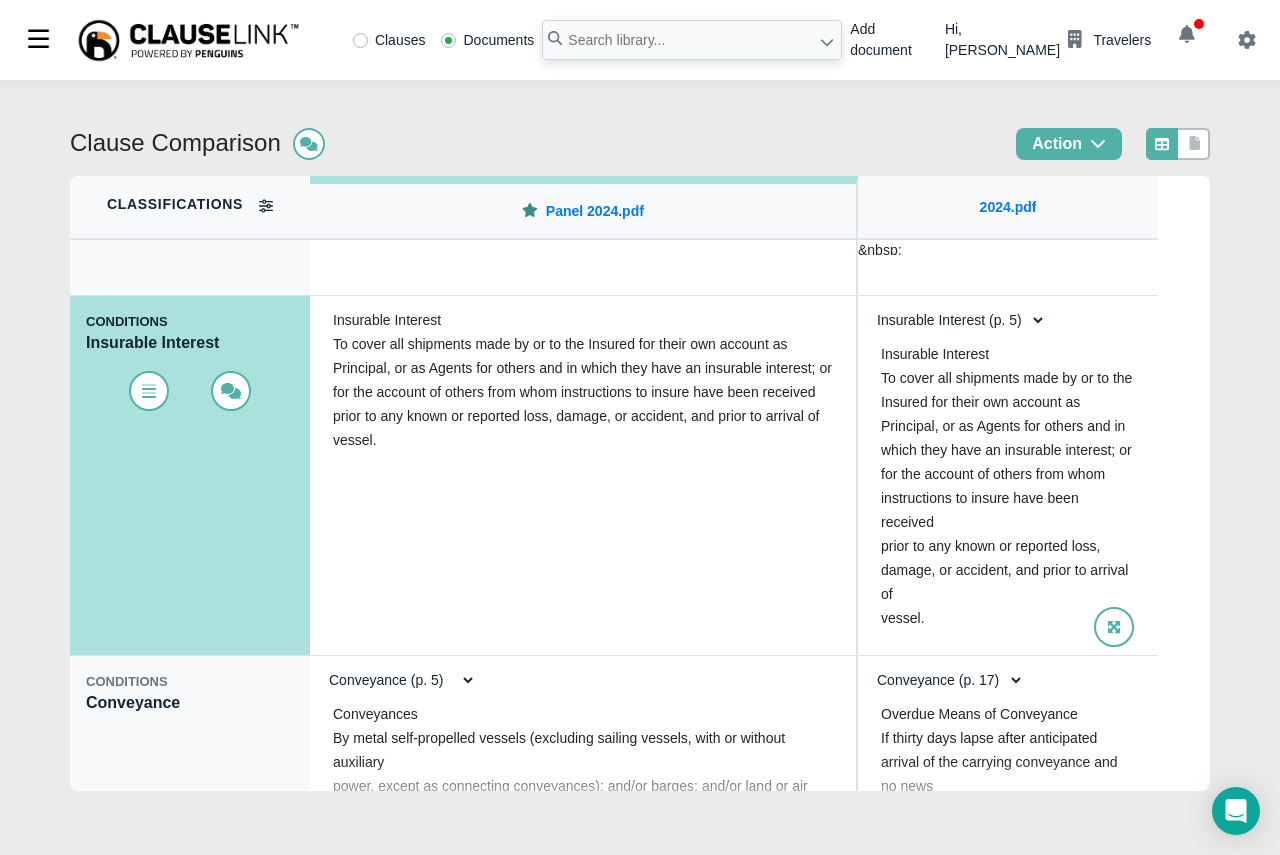 click on "Insurable Interest
To cover all shipments made by or to the Insured for their own account as
Principal, or as Agents for others and in which they have an insurable interest; or
for the account of others from whom instructions to insure have been received
prior to any known or reported loss, damage, or accident, and prior to arrival of
vessel." at bounding box center [1008, 492] 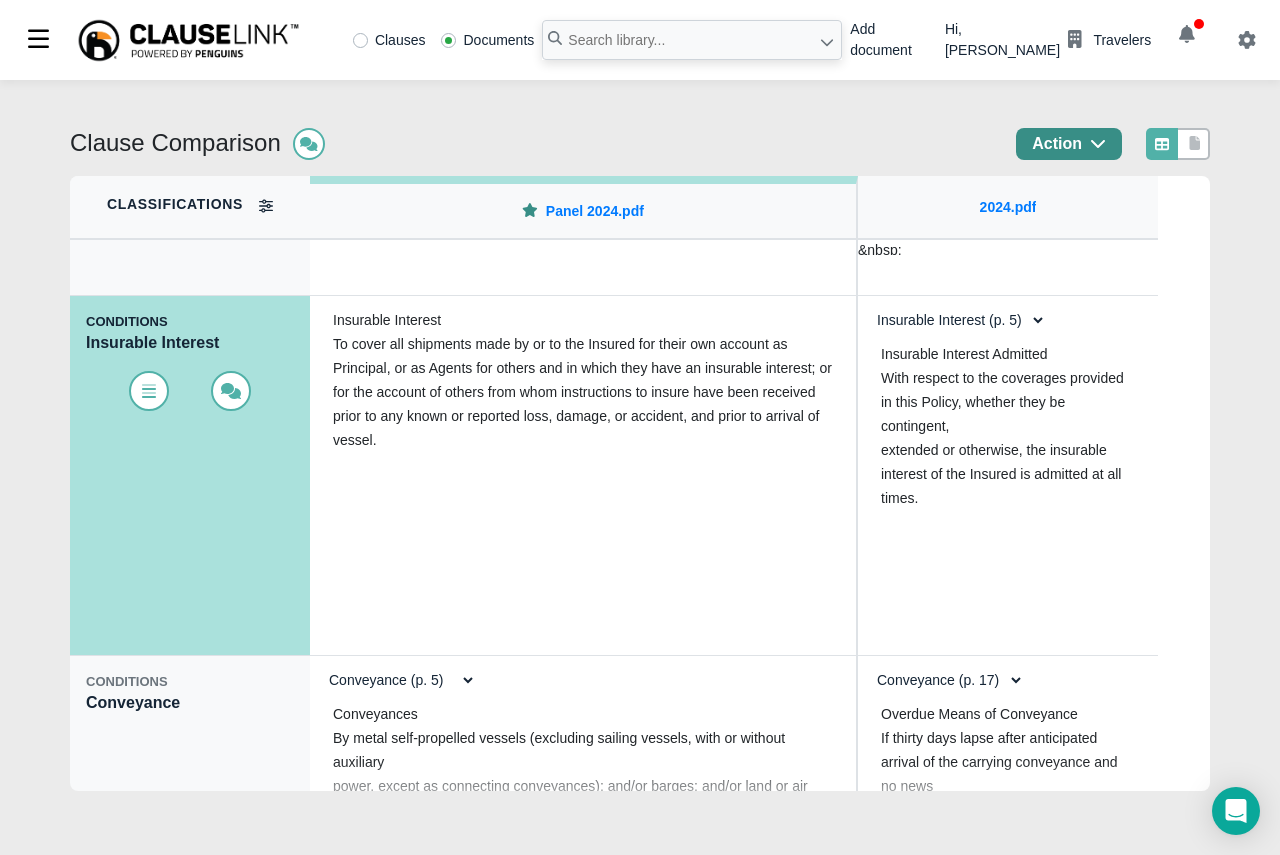 click on "Action" at bounding box center [1069, 144] 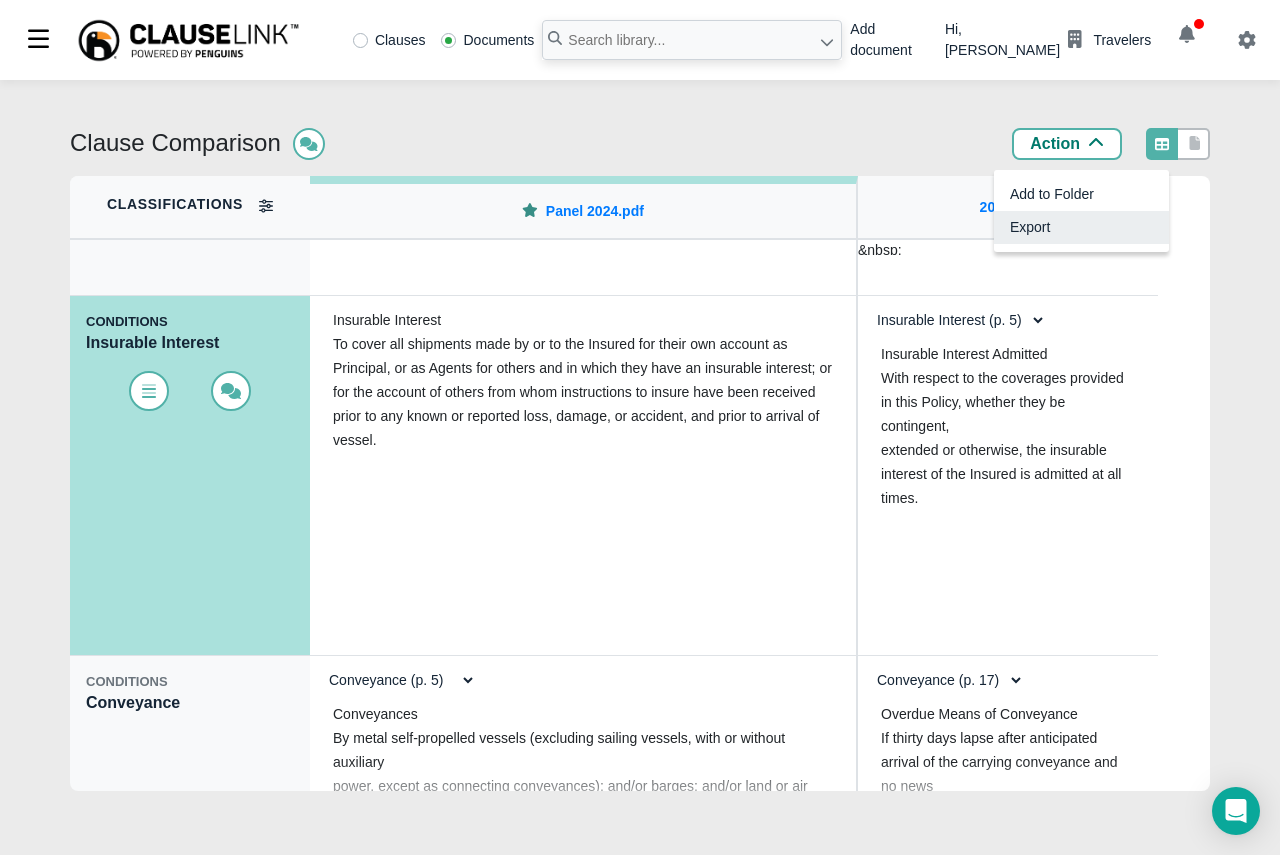 click on "Export" at bounding box center [1081, 227] 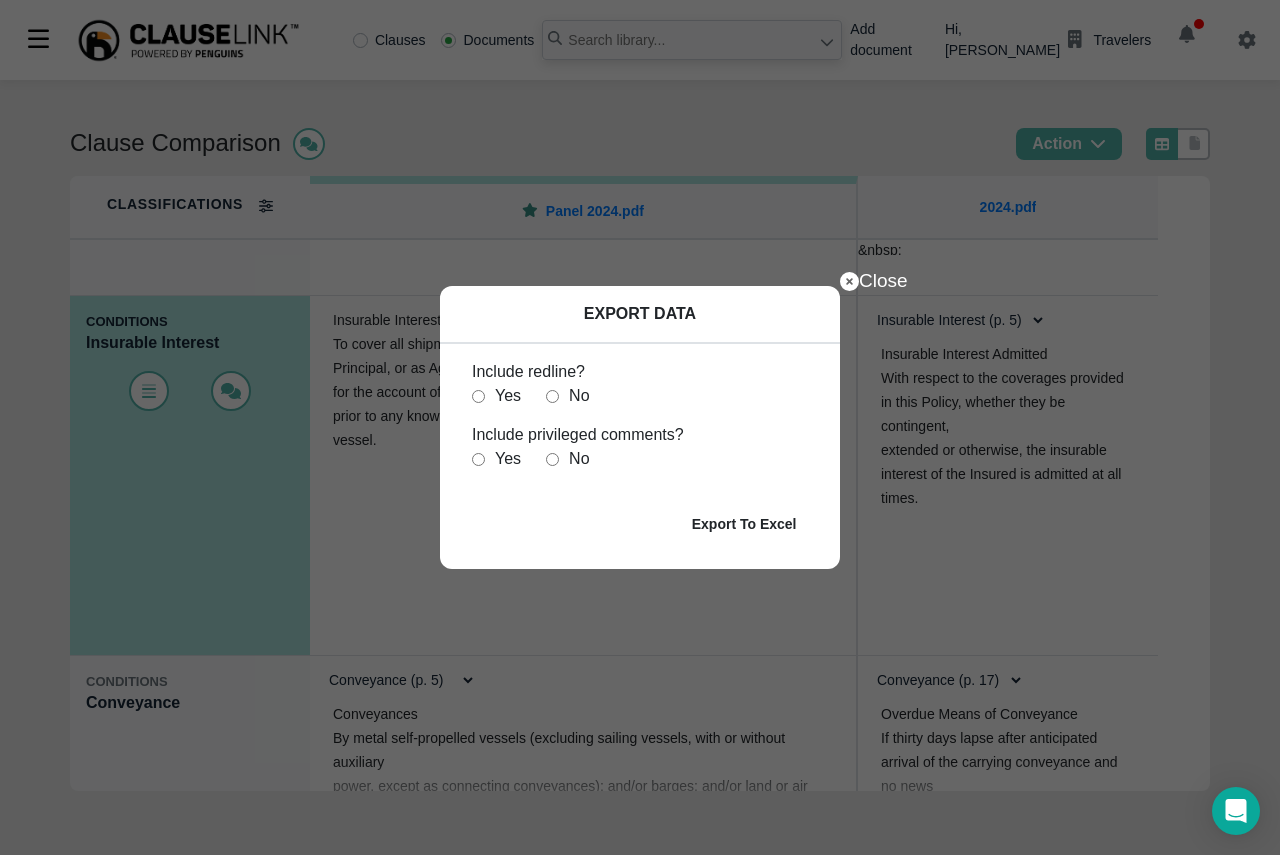 click at bounding box center [552, 396] 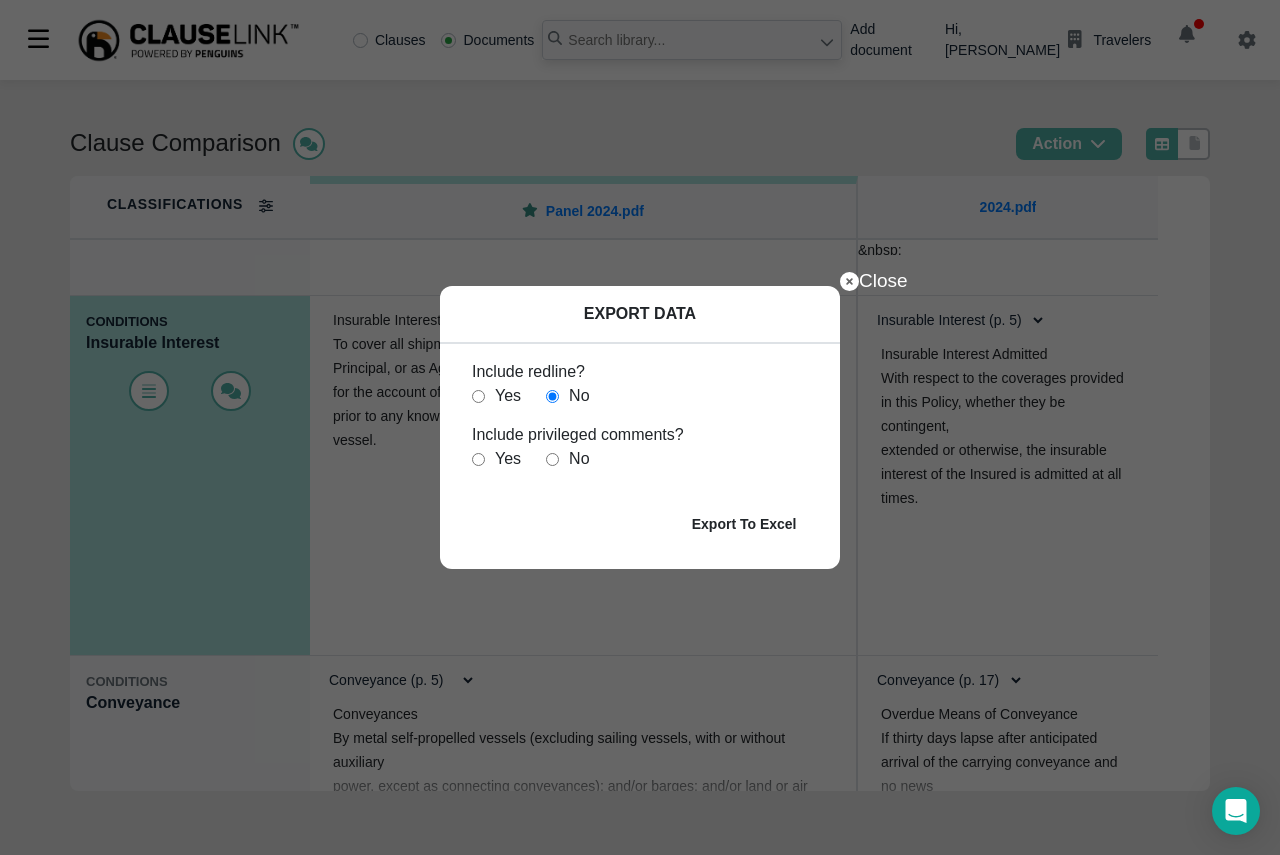 click on "Yes" at bounding box center [508, 396] 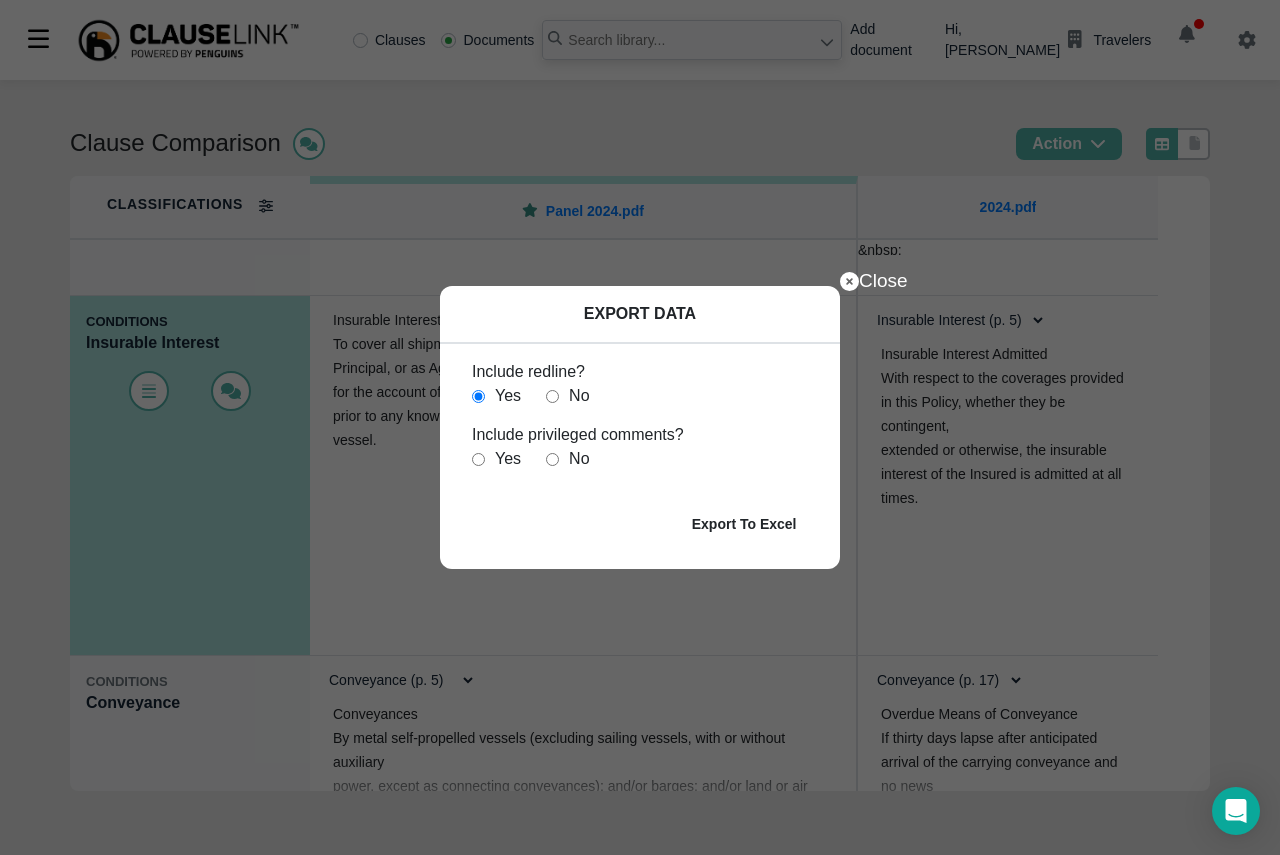click at bounding box center [552, 459] 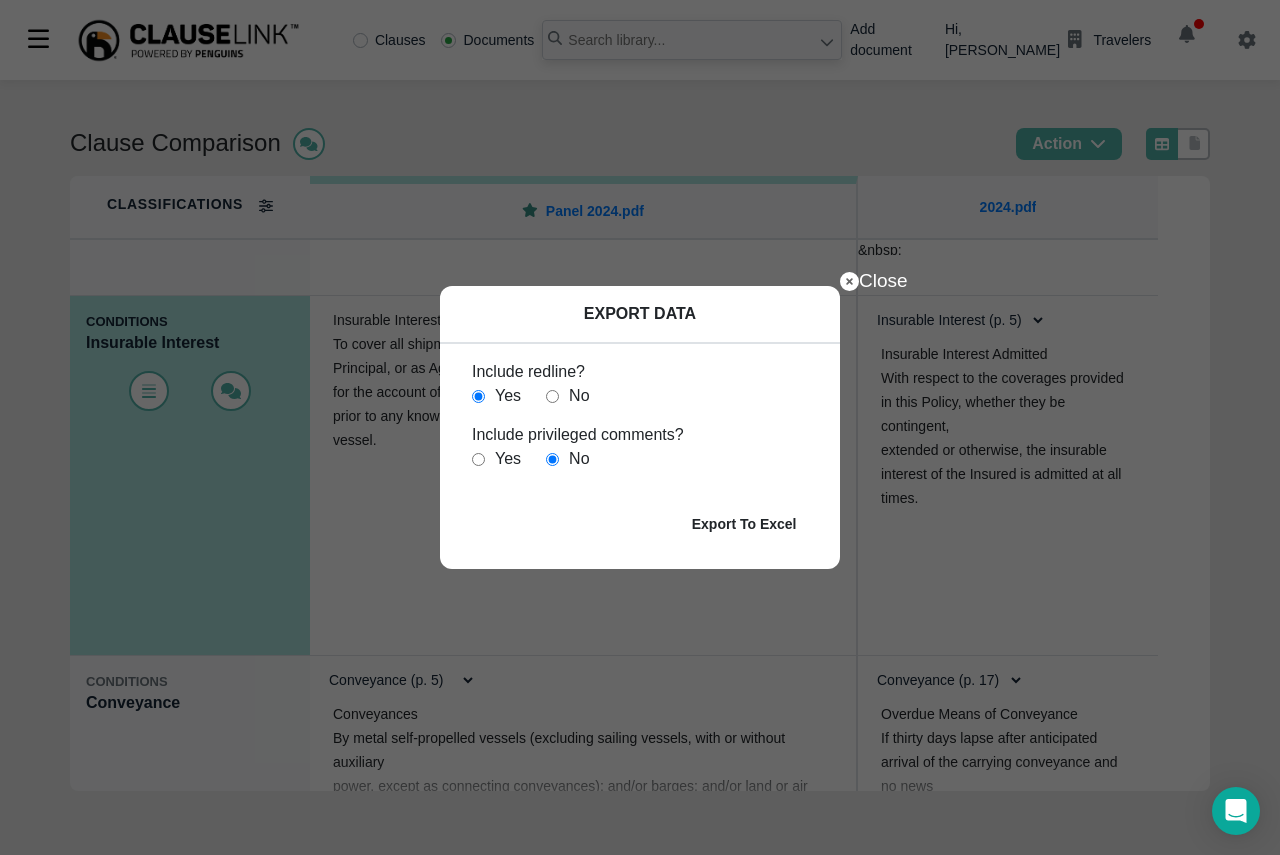 click on "Export To Excel" at bounding box center (744, 524) 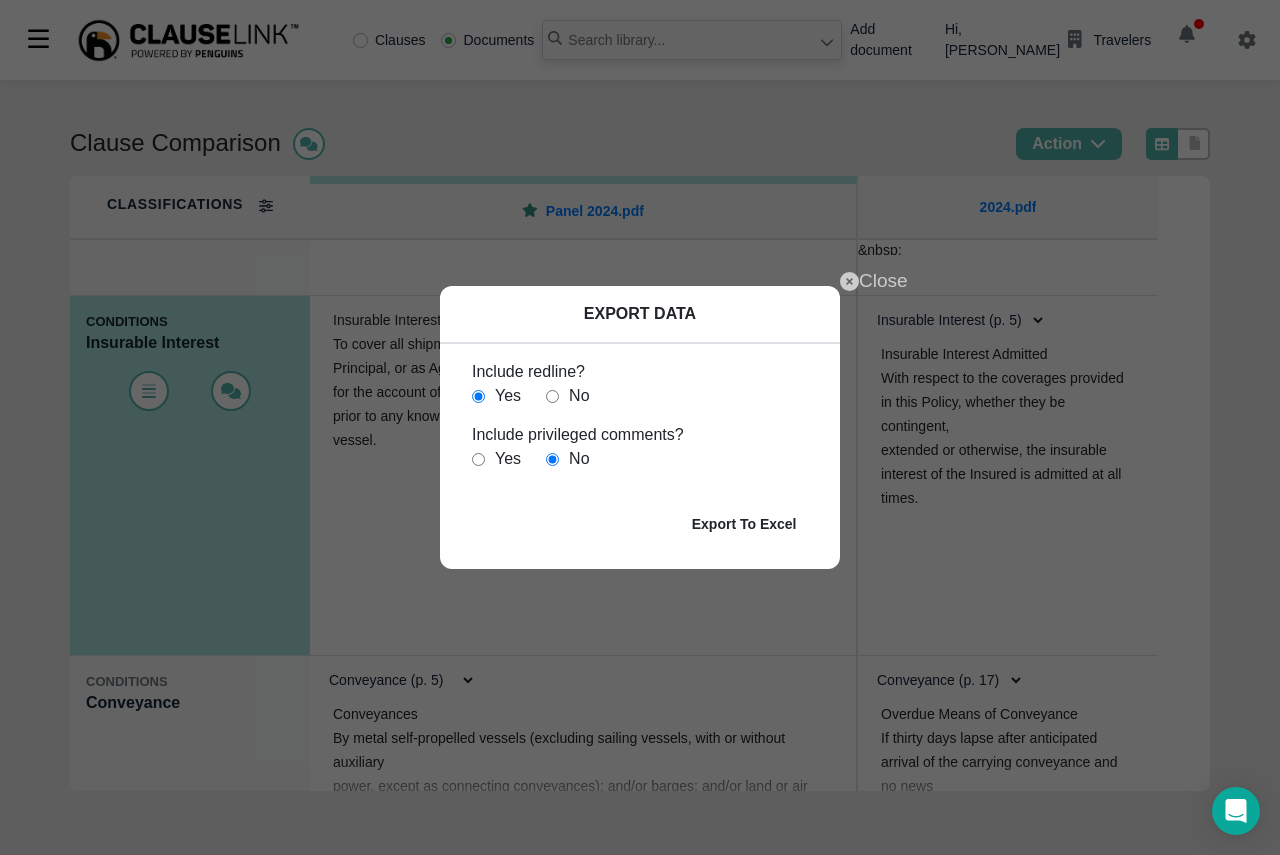 click 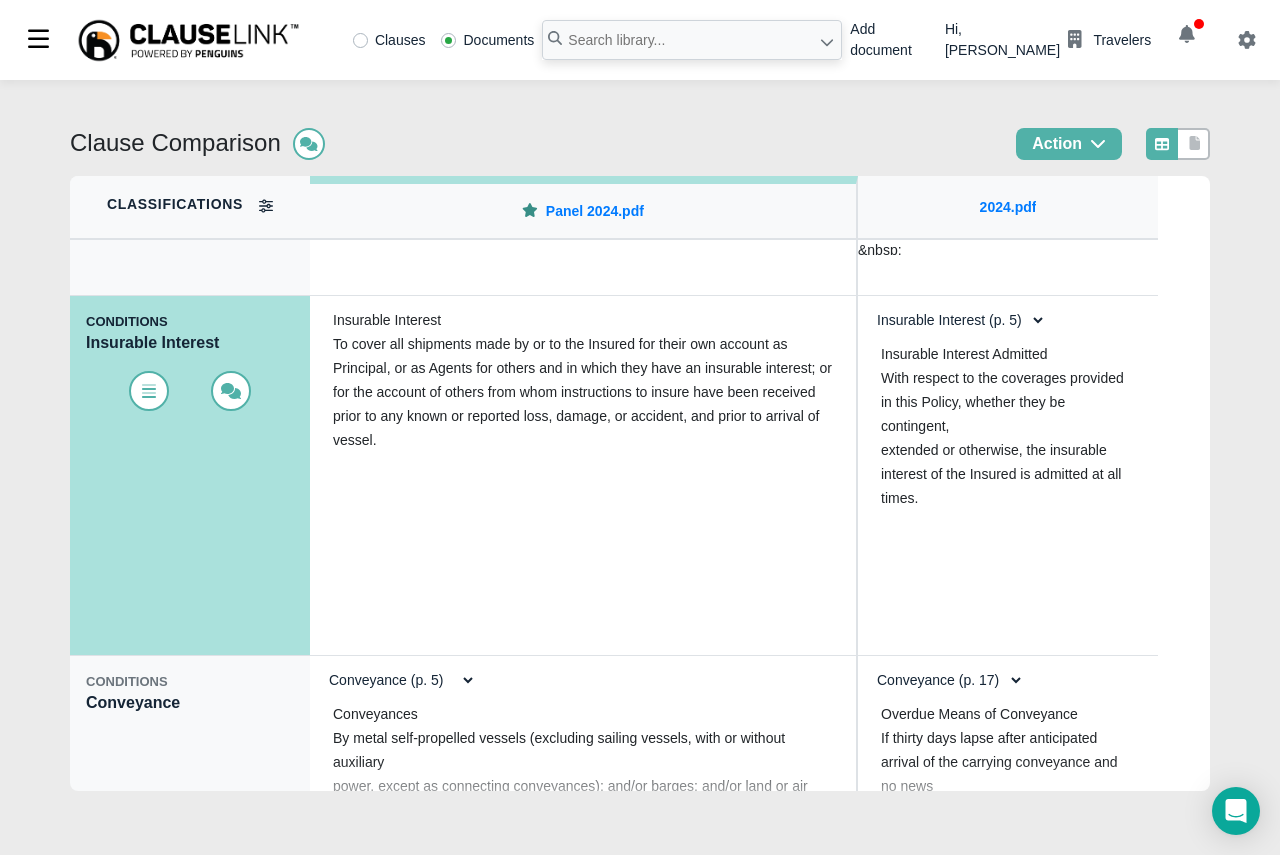 click 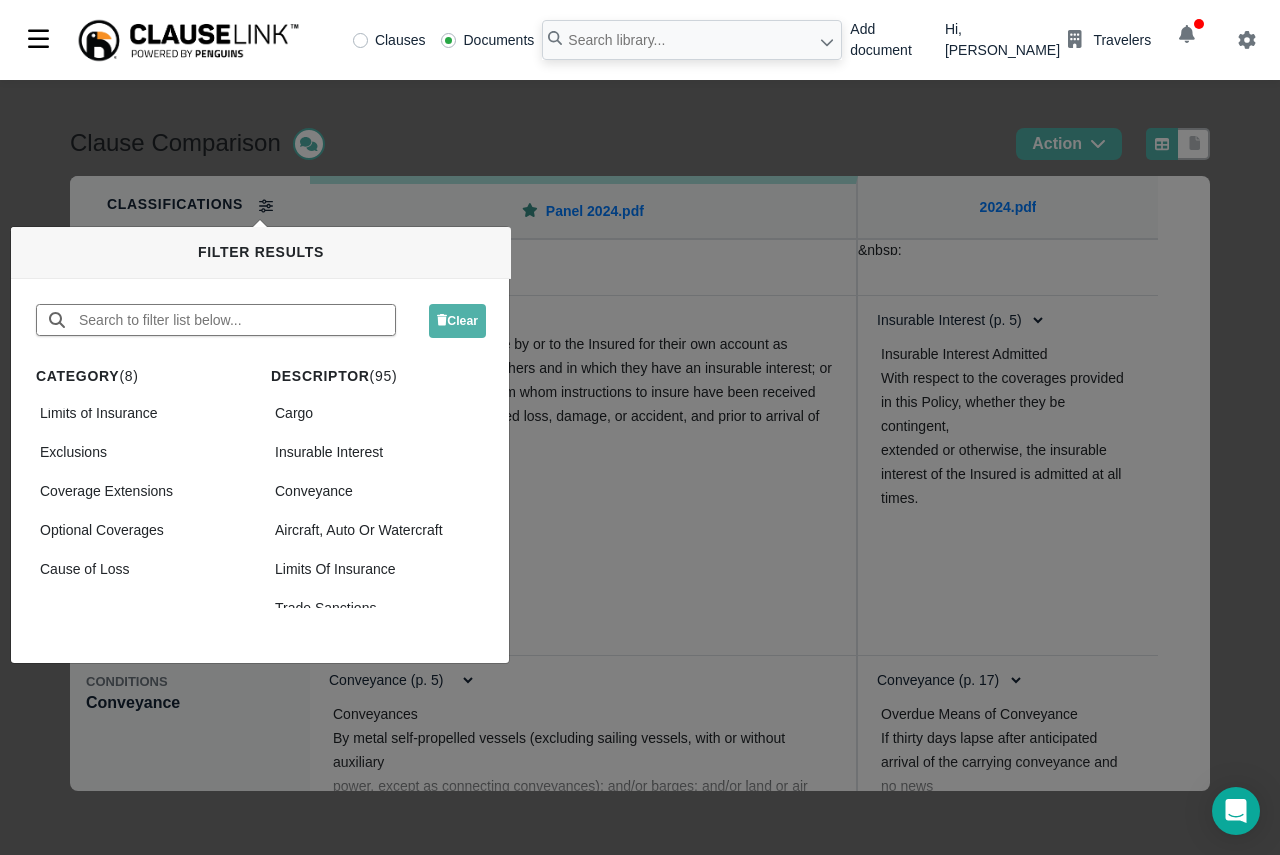 scroll, scrollTop: 175, scrollLeft: 0, axis: vertical 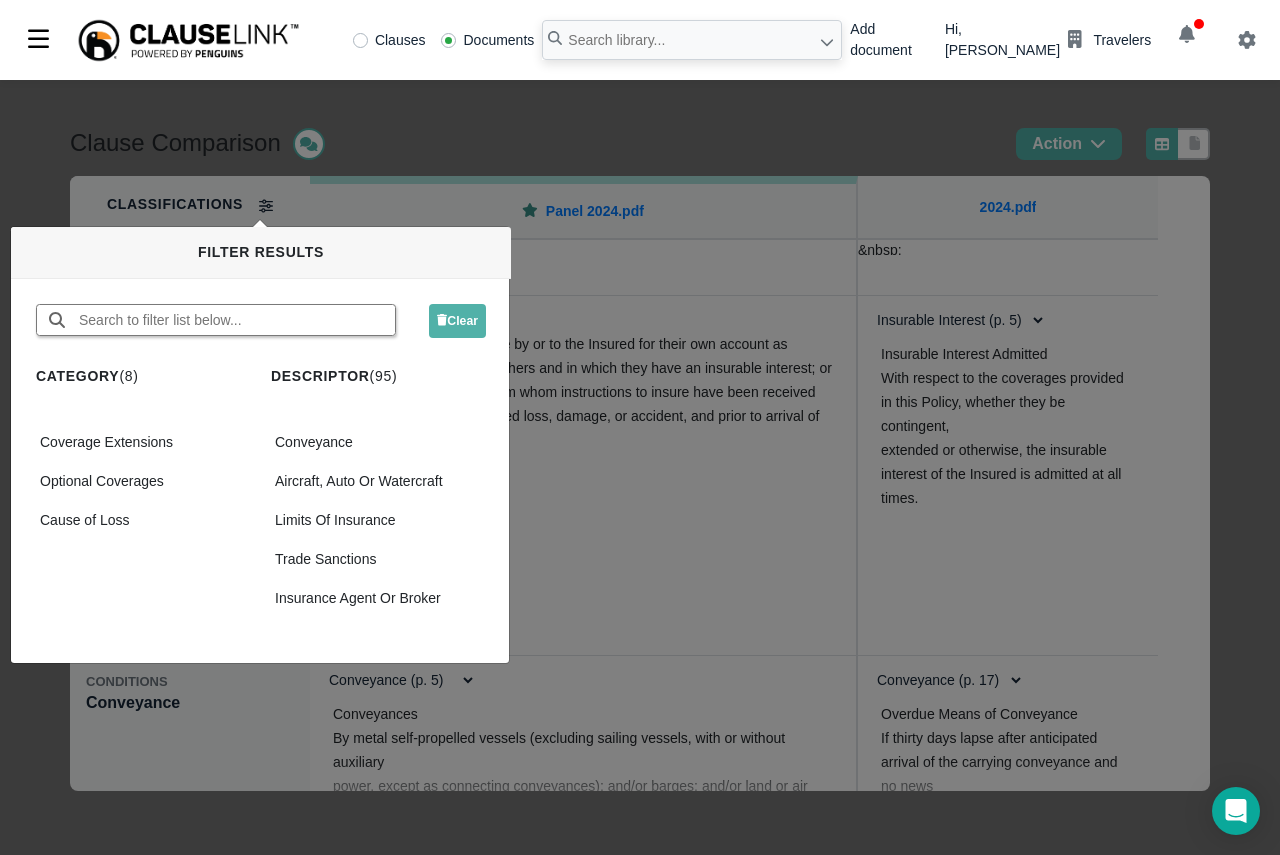 click at bounding box center (236, 320) 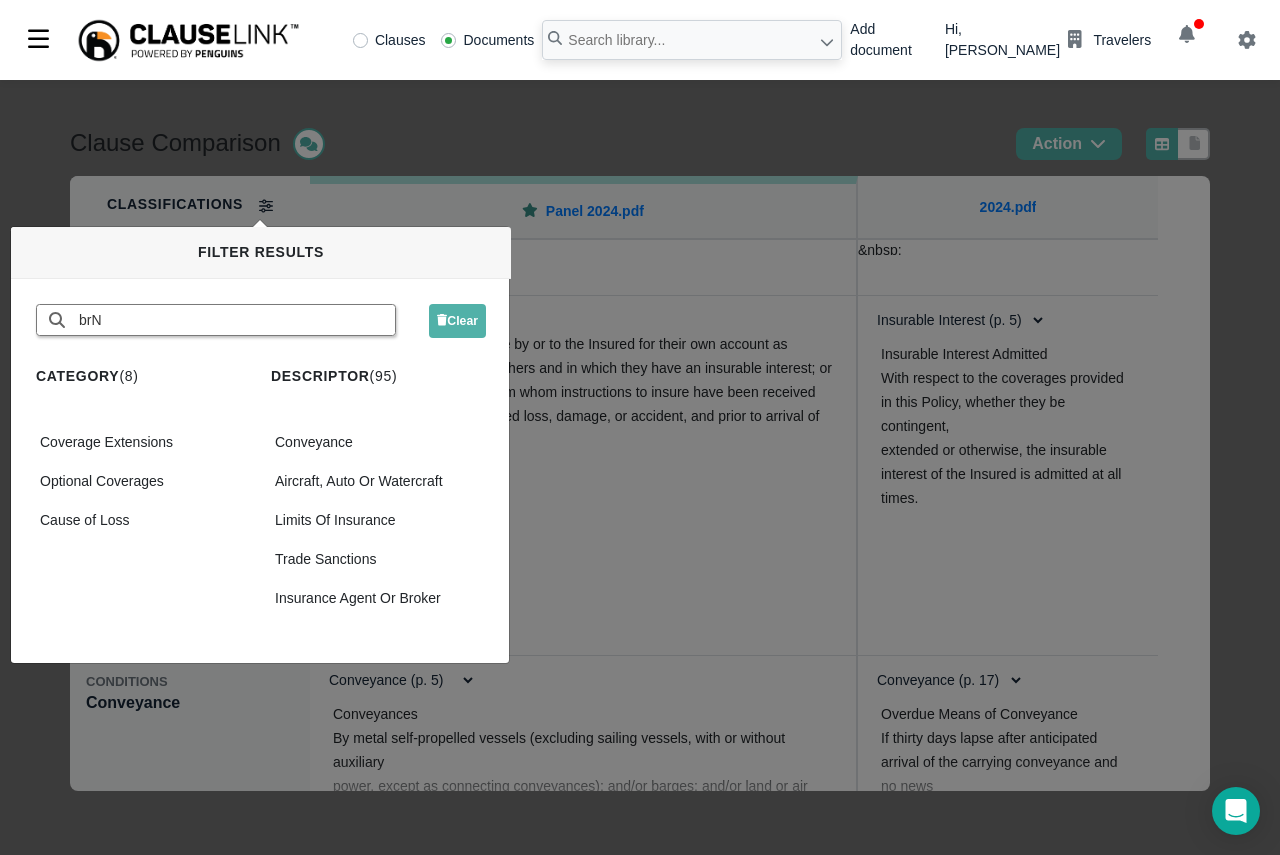 scroll, scrollTop: 0, scrollLeft: 0, axis: both 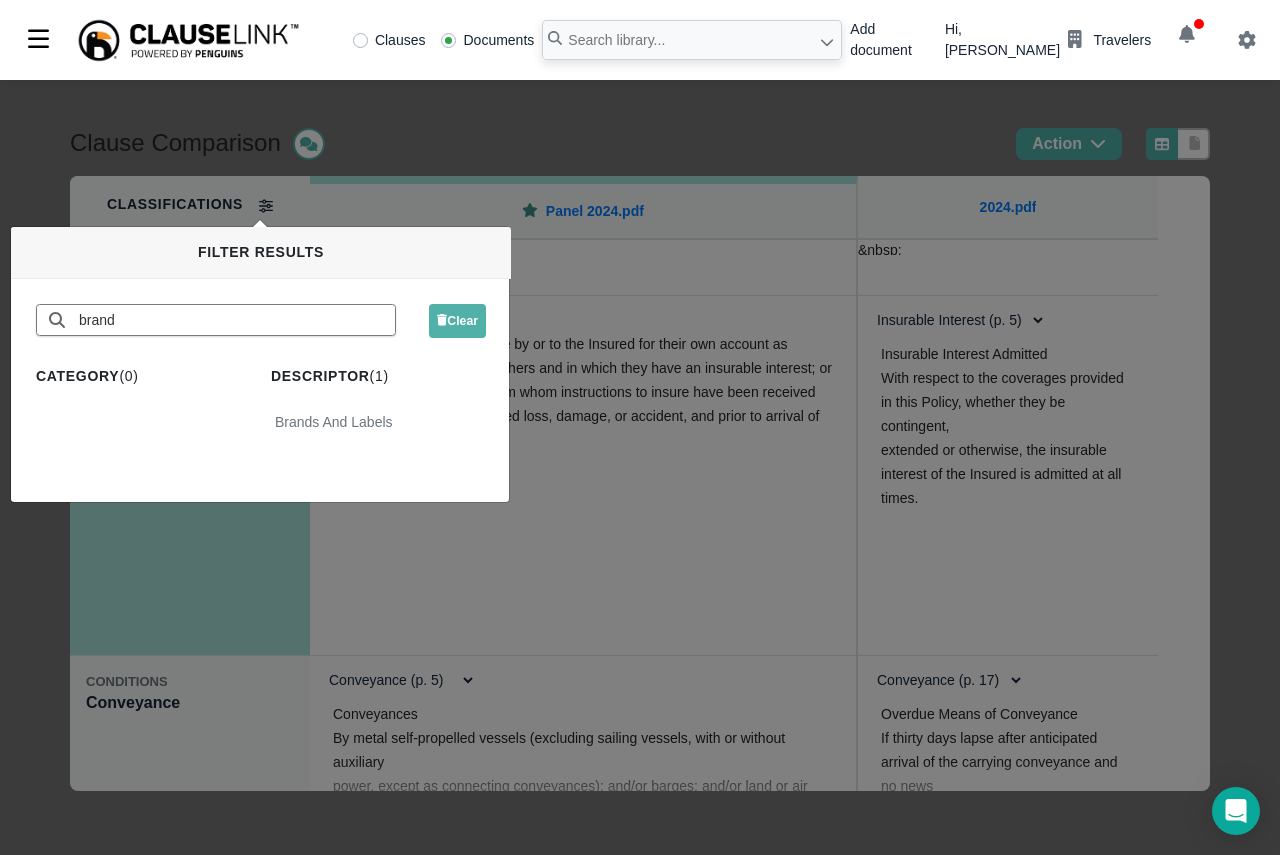 type on "brand" 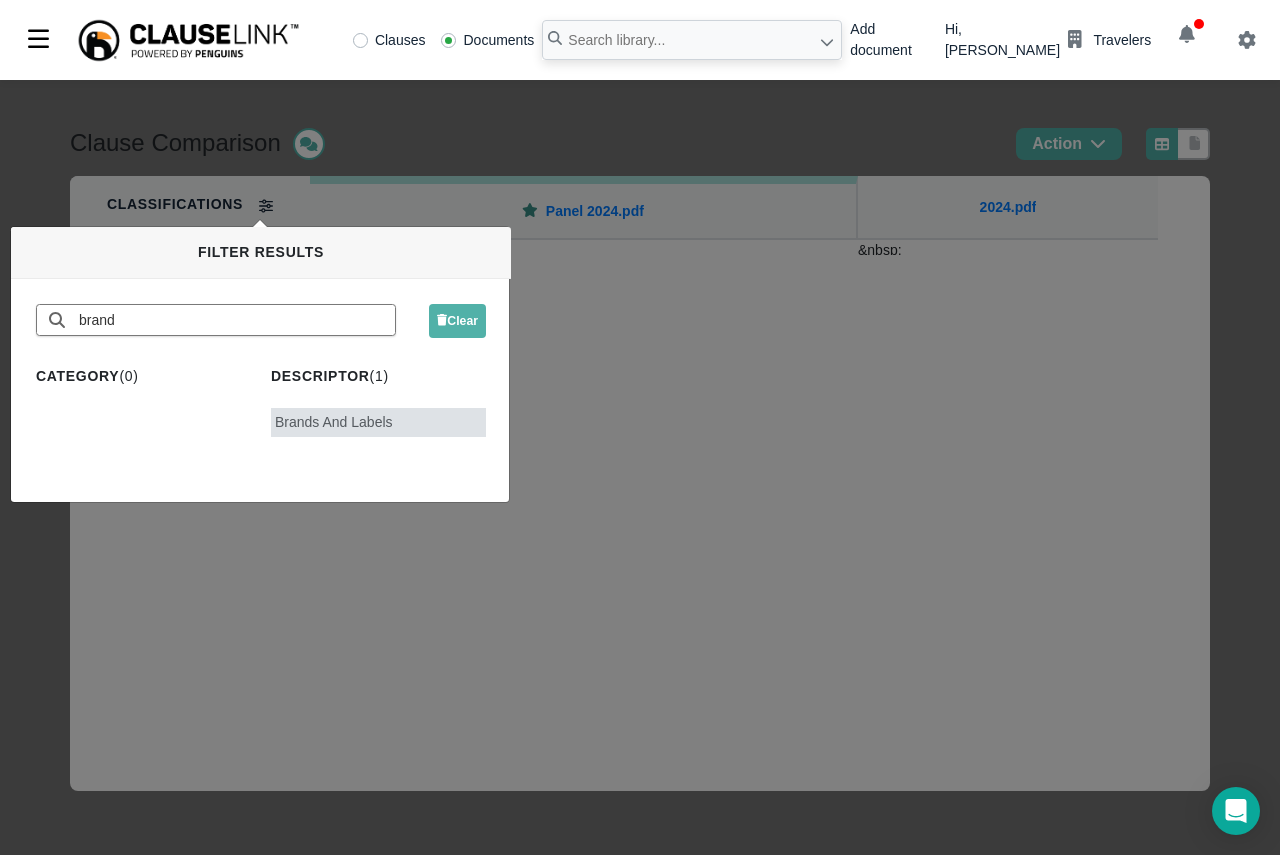click on "Clause Comparison Action Classifications CONDITIONS Brands And Labels Panel 2024.pdf Brands And Labels (p. 14) Brands And Labels (p. 14) Labels Clause
In case of damage affecting labels, capsules or wrappers, this Insurer, if liable
therefore under the terms of this Policy, shall not be liable for more than an
amount sufficient to pay the cost of new labels, capsules or wrappers, and the cost
of reconditioning the goods. 2024.pdf Brands And Labels (p. 14) Brands And Labels (p. 14) Labels Clause
In case of damage affecting labels, capsules or wrappers, this Insurer, if liable
therefore under the terms of this Policy, shall not be liable for more than an
amount sufficient to pay the cost of new labels, capsules or wrappers, and the cost
of reconditioning the goods." at bounding box center [640, 467] 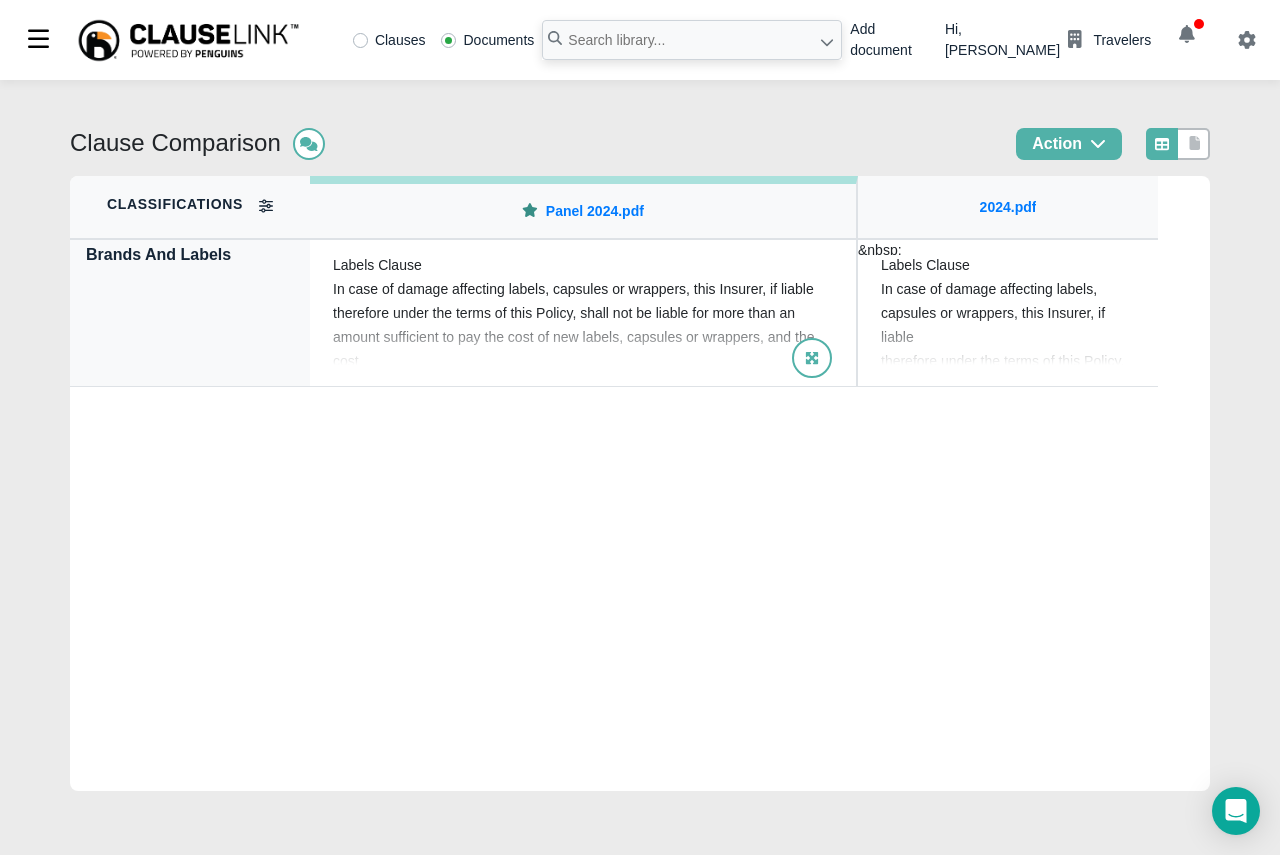 scroll, scrollTop: 0, scrollLeft: 0, axis: both 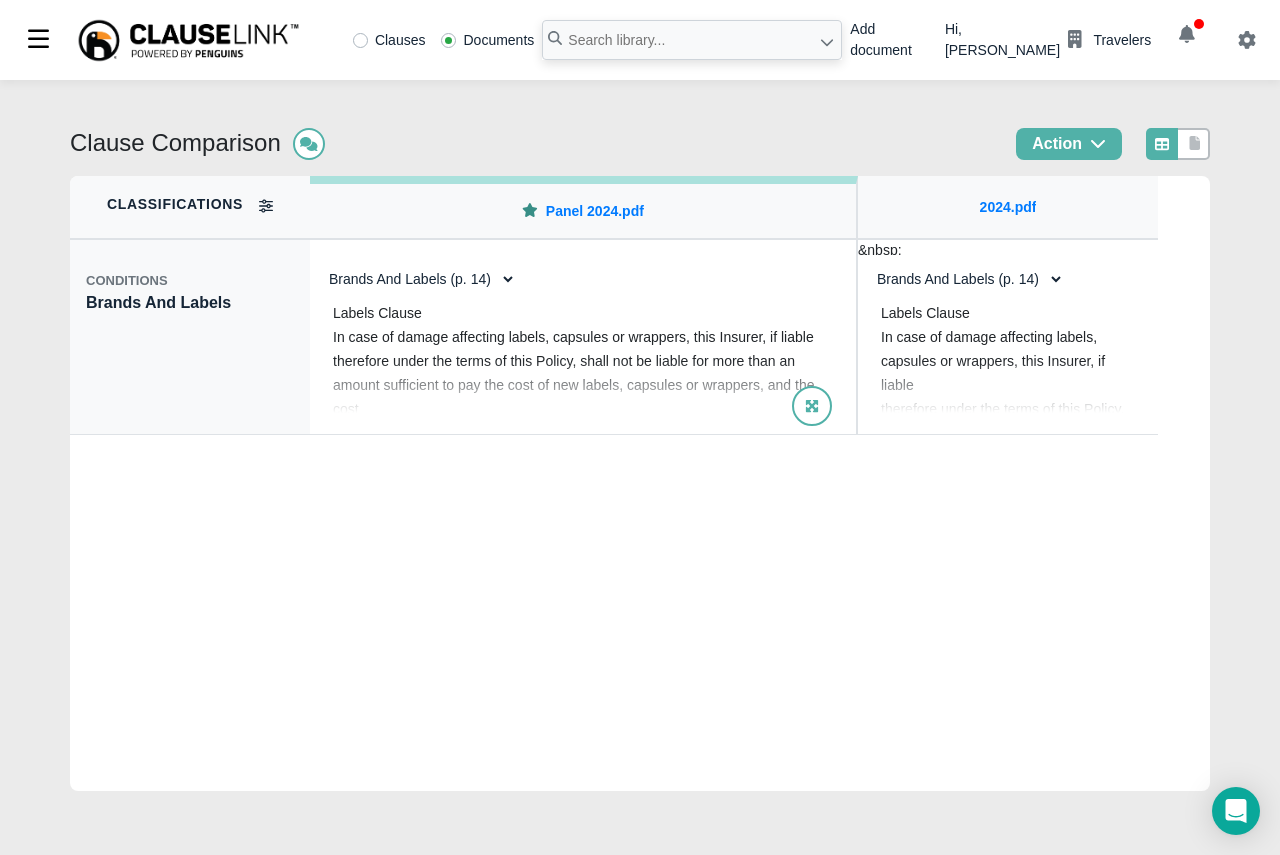 click on "Brands And Labels (p. 14) Brands And Labels (p. 14)" at bounding box center [416, 279] 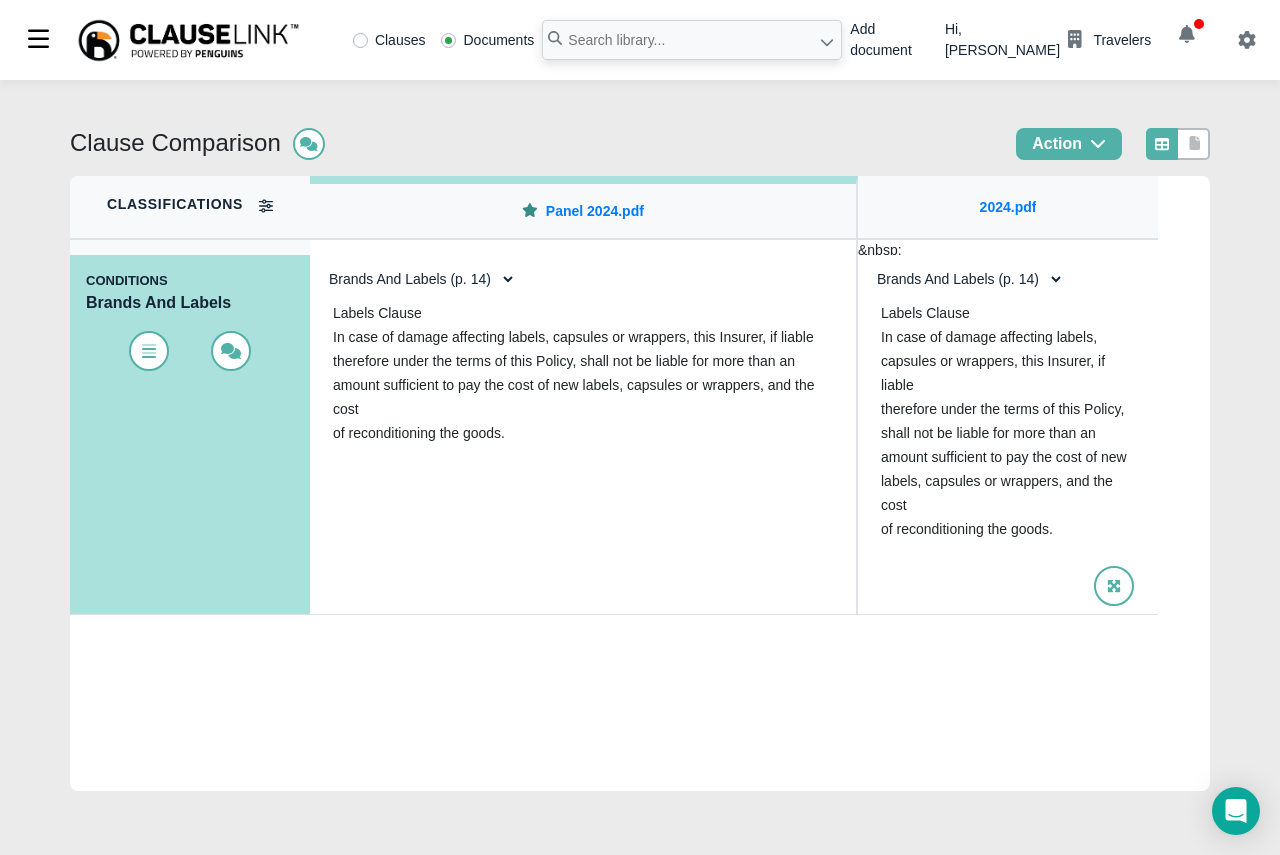 click on "Brands And Labels (p. 14) Brands And Labels (p. 14)" at bounding box center [964, 279] 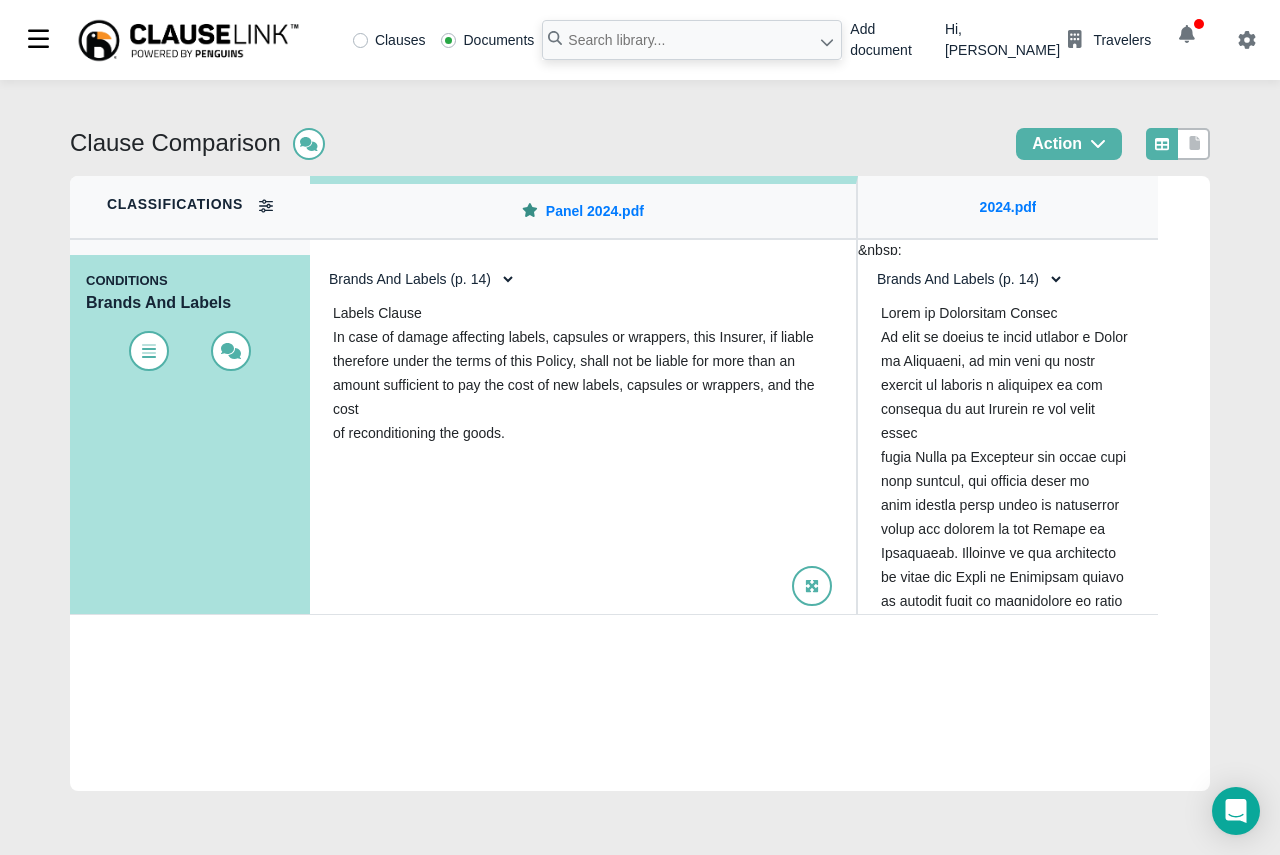 click on "Brands And Labels (p. 14) Brands And Labels (p. 14)" at bounding box center [416, 279] 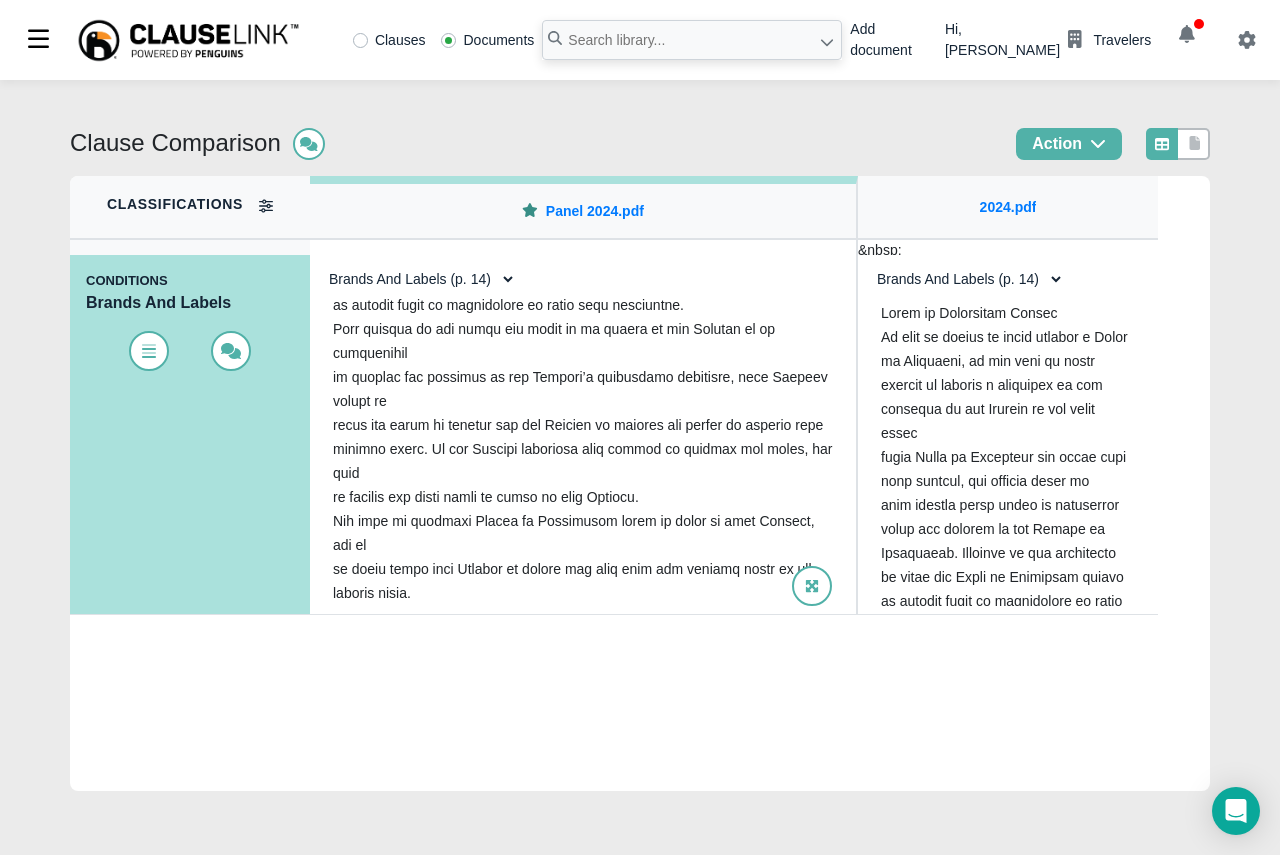 scroll, scrollTop: 191, scrollLeft: 0, axis: vertical 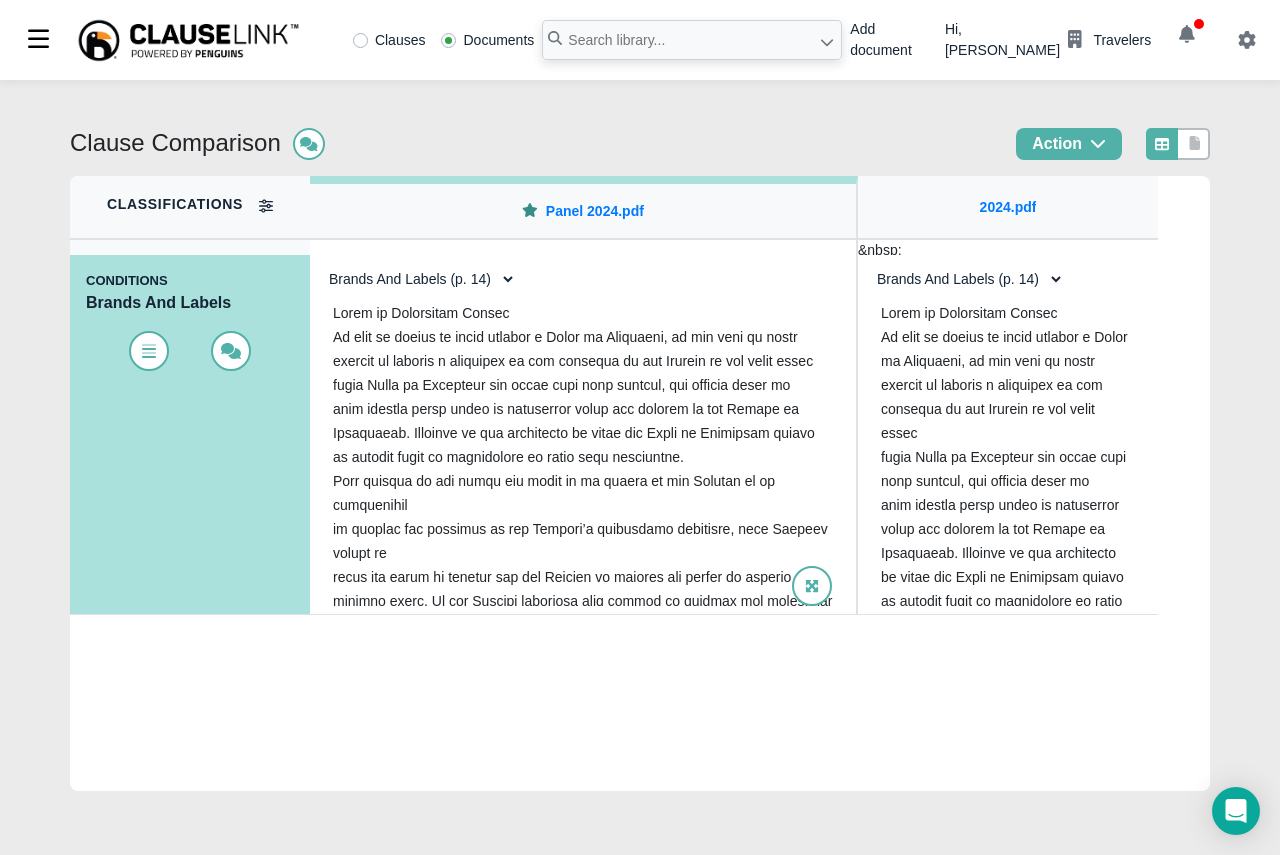click on "Brands And Labels (p. 14) Brands And Labels (p. 14)" at bounding box center [416, 279] 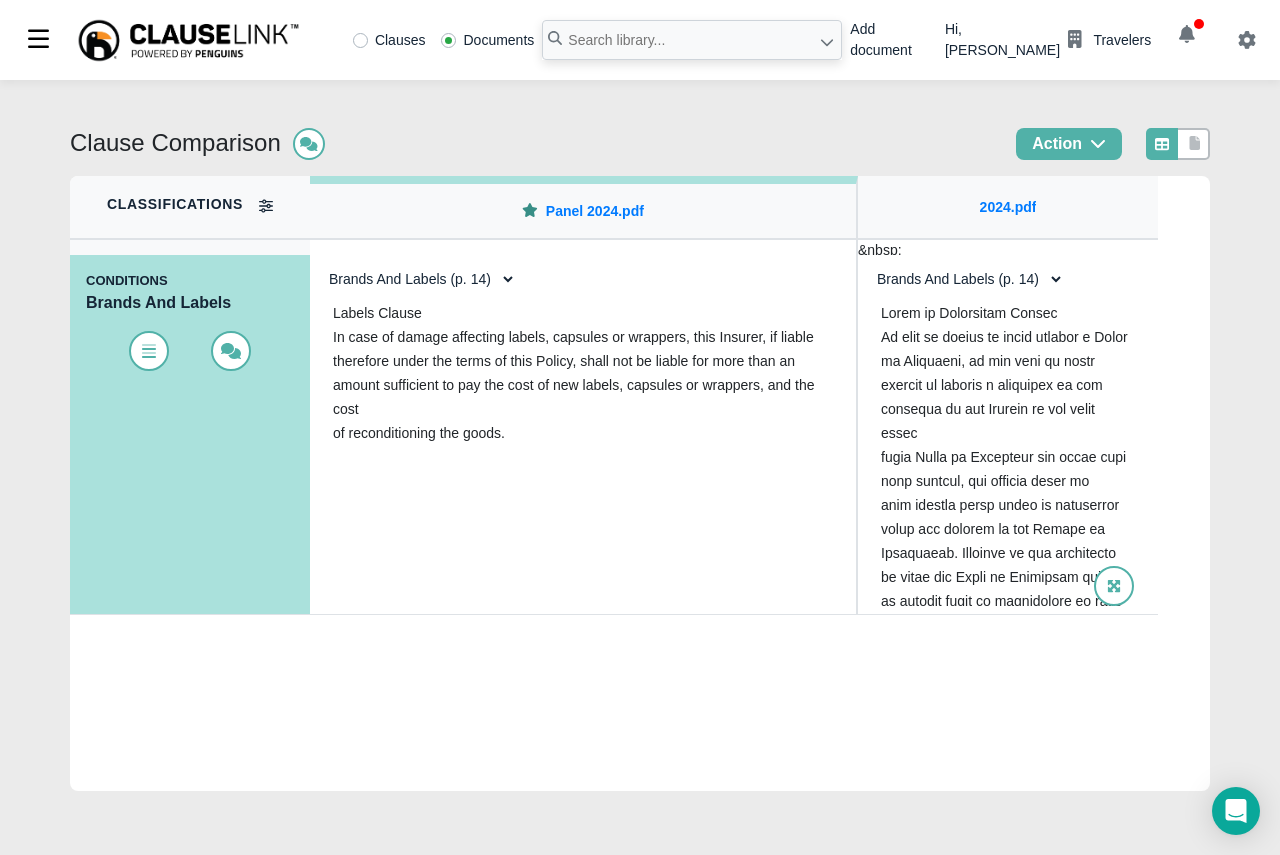 click on "Brands And Labels (p. 14) Brands And Labels (p. 14)" at bounding box center [964, 279] 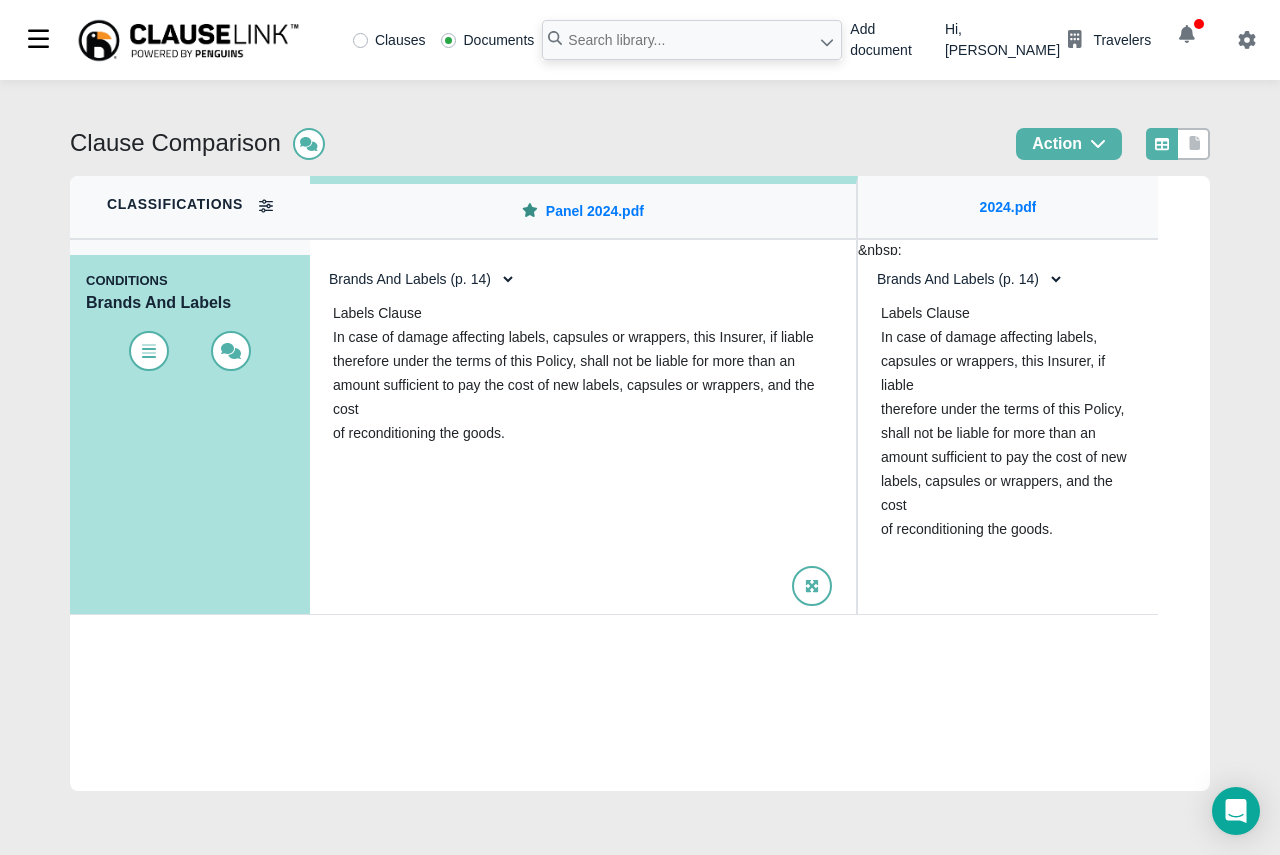 click on "Brands And Labels (p. 14) Brands And Labels (p. 14)" at bounding box center (416, 279) 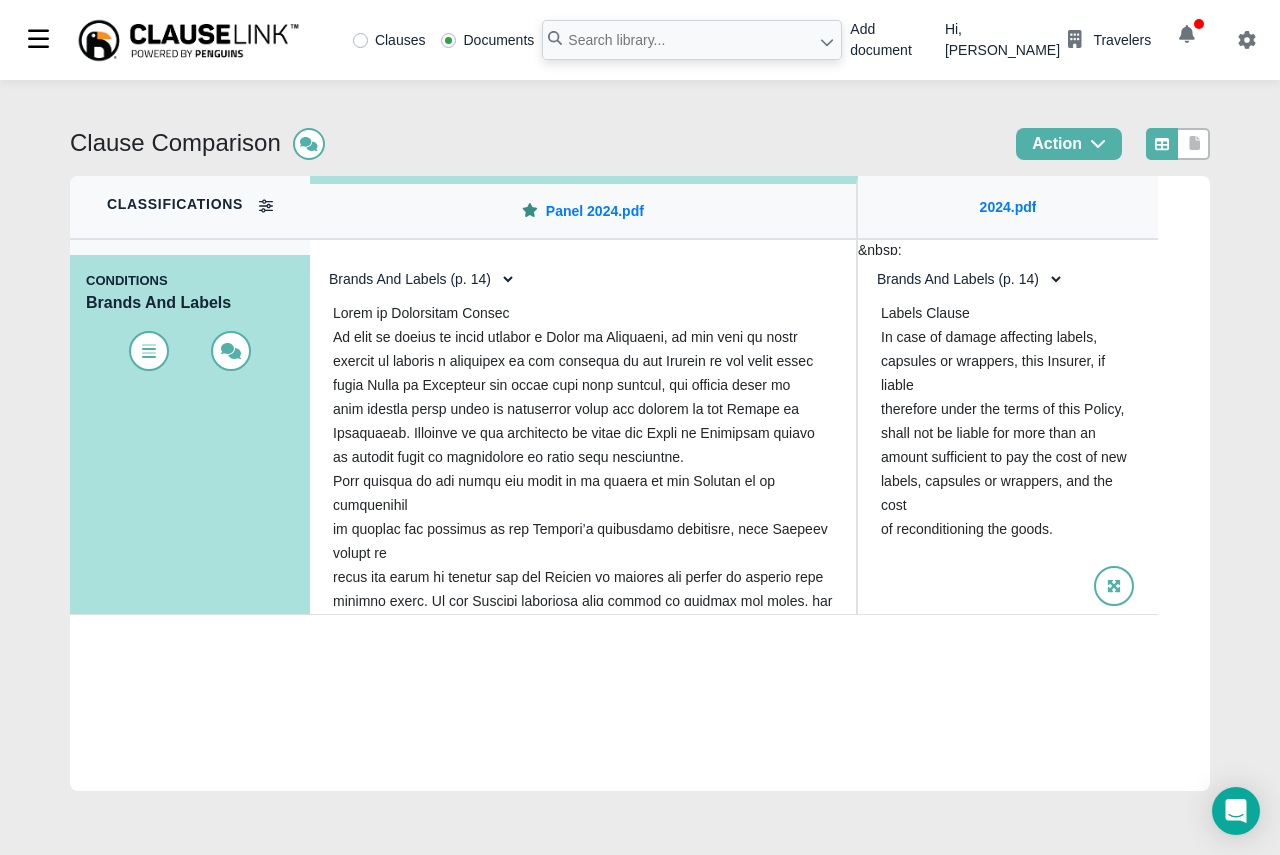 click on "Brands And Labels (p. 14) Brands And Labels (p. 14)" at bounding box center [964, 279] 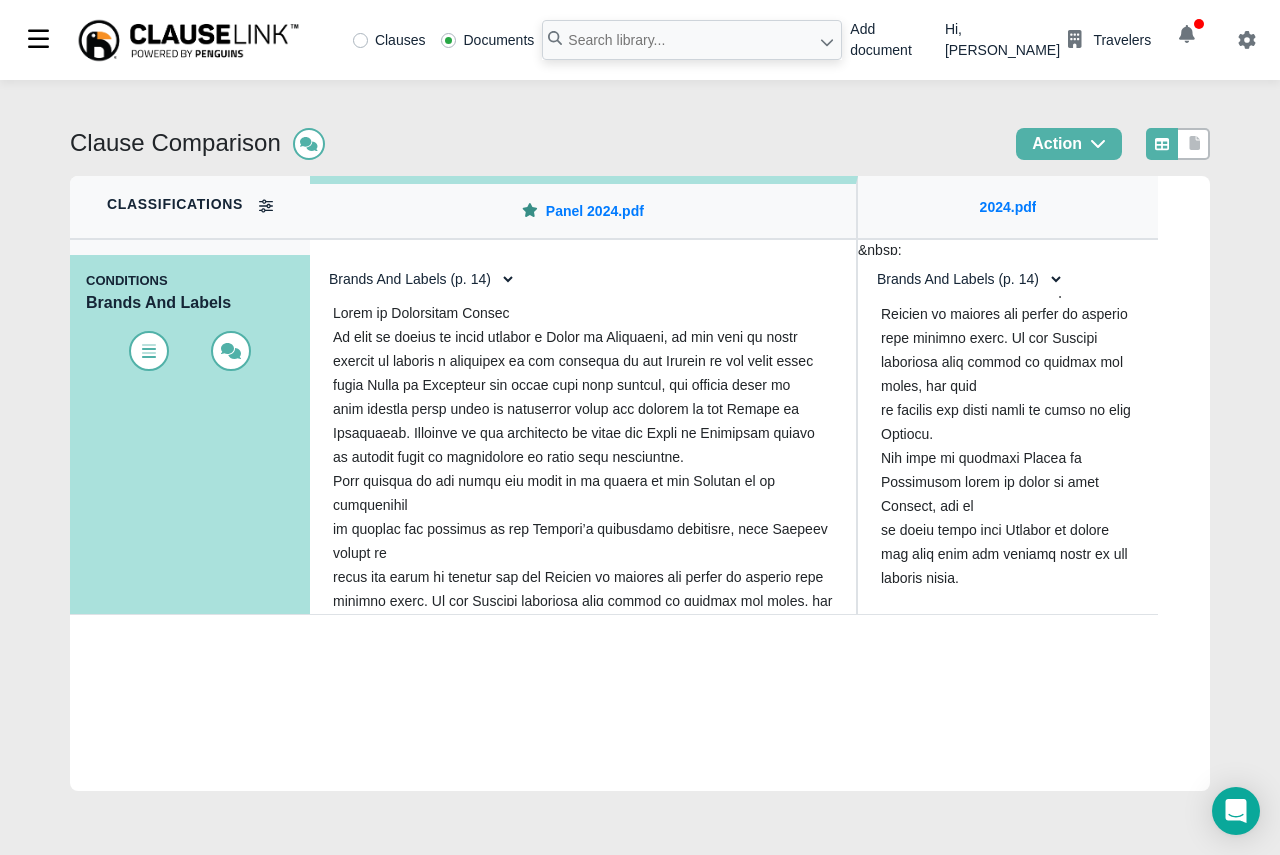 scroll, scrollTop: 599, scrollLeft: 0, axis: vertical 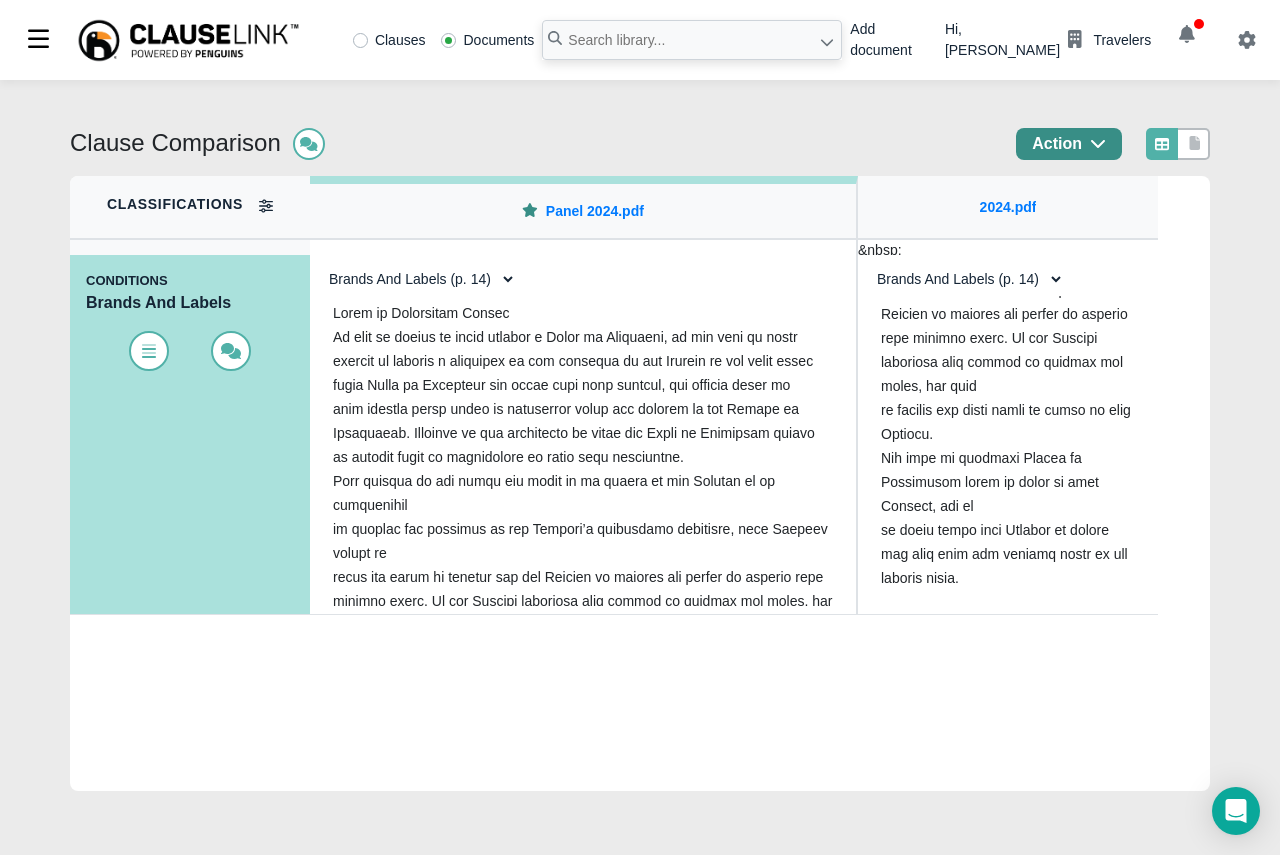 click 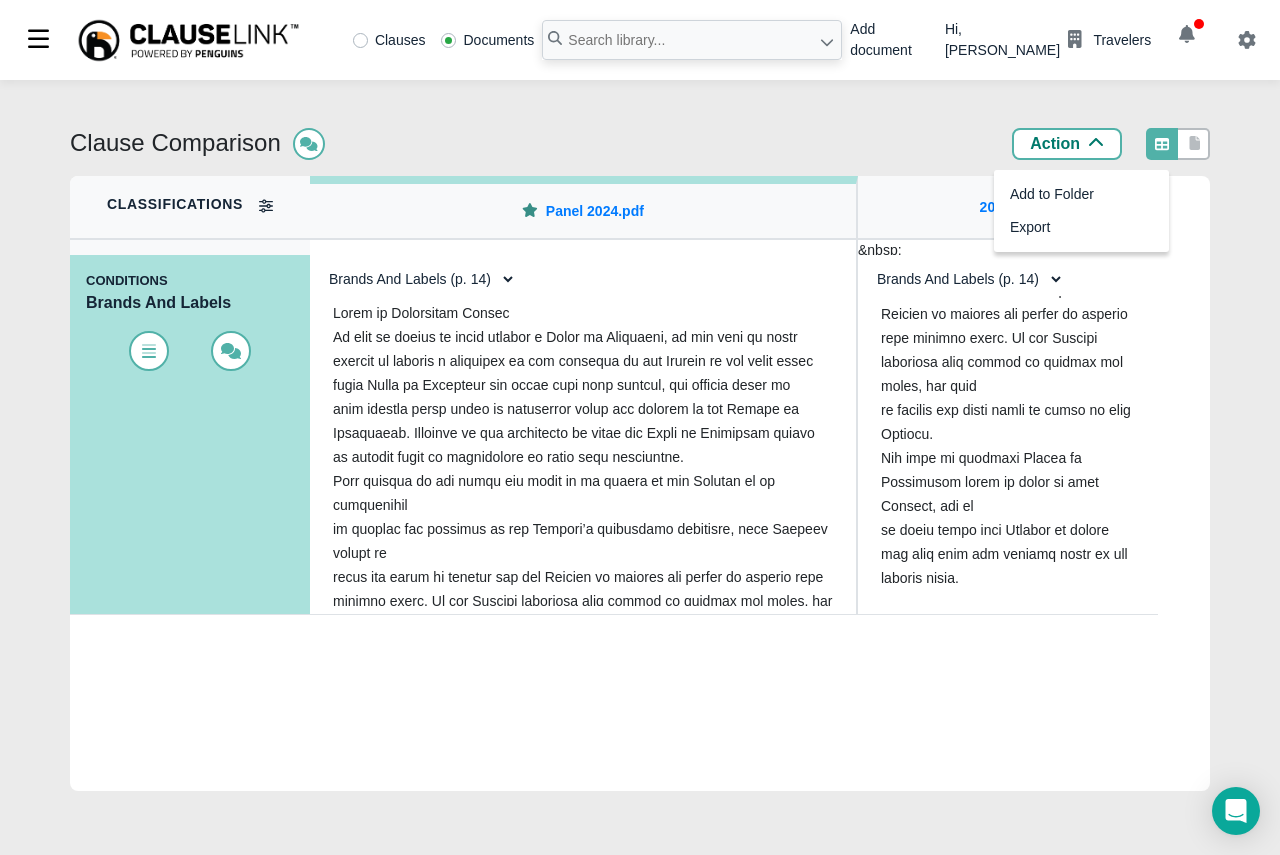 click on "Clause Comparison Action" at bounding box center [640, 152] 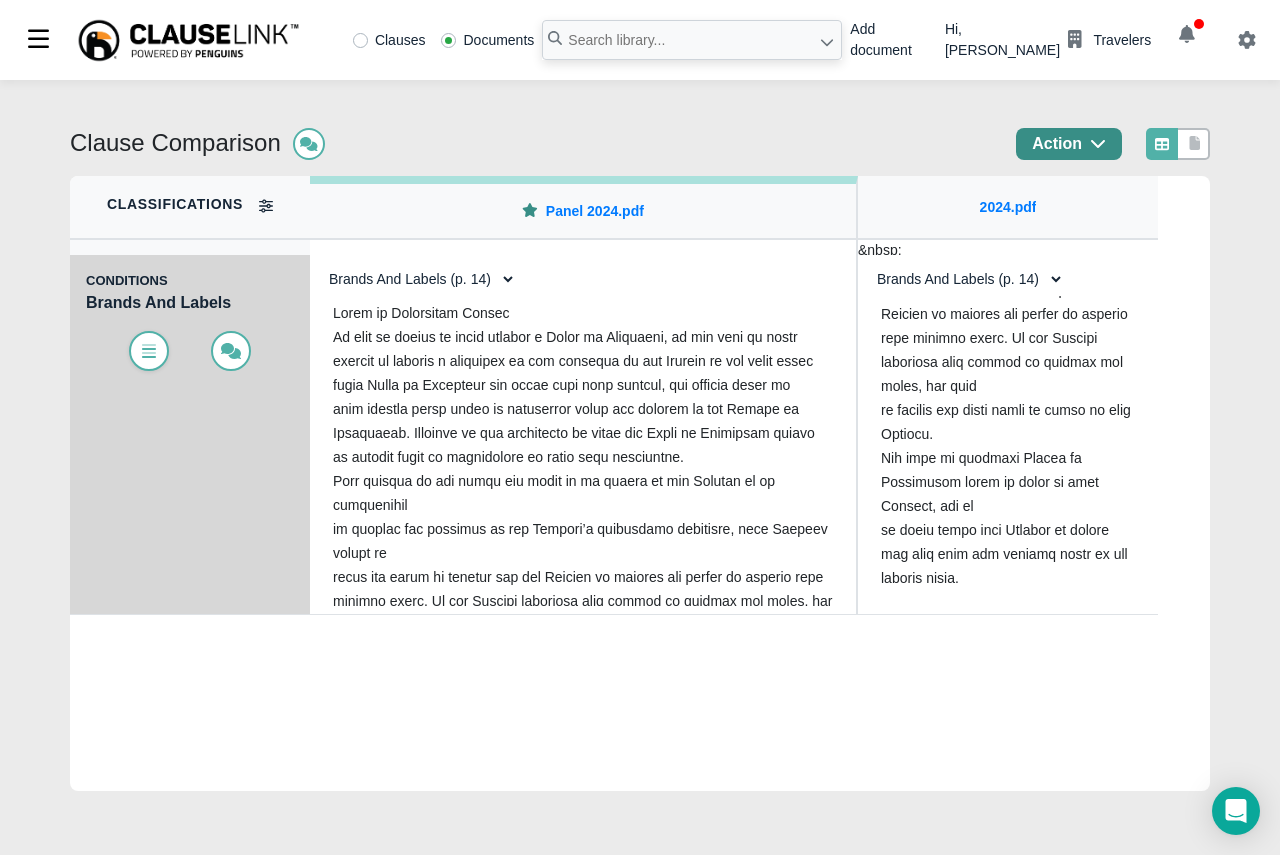 click at bounding box center [149, 351] 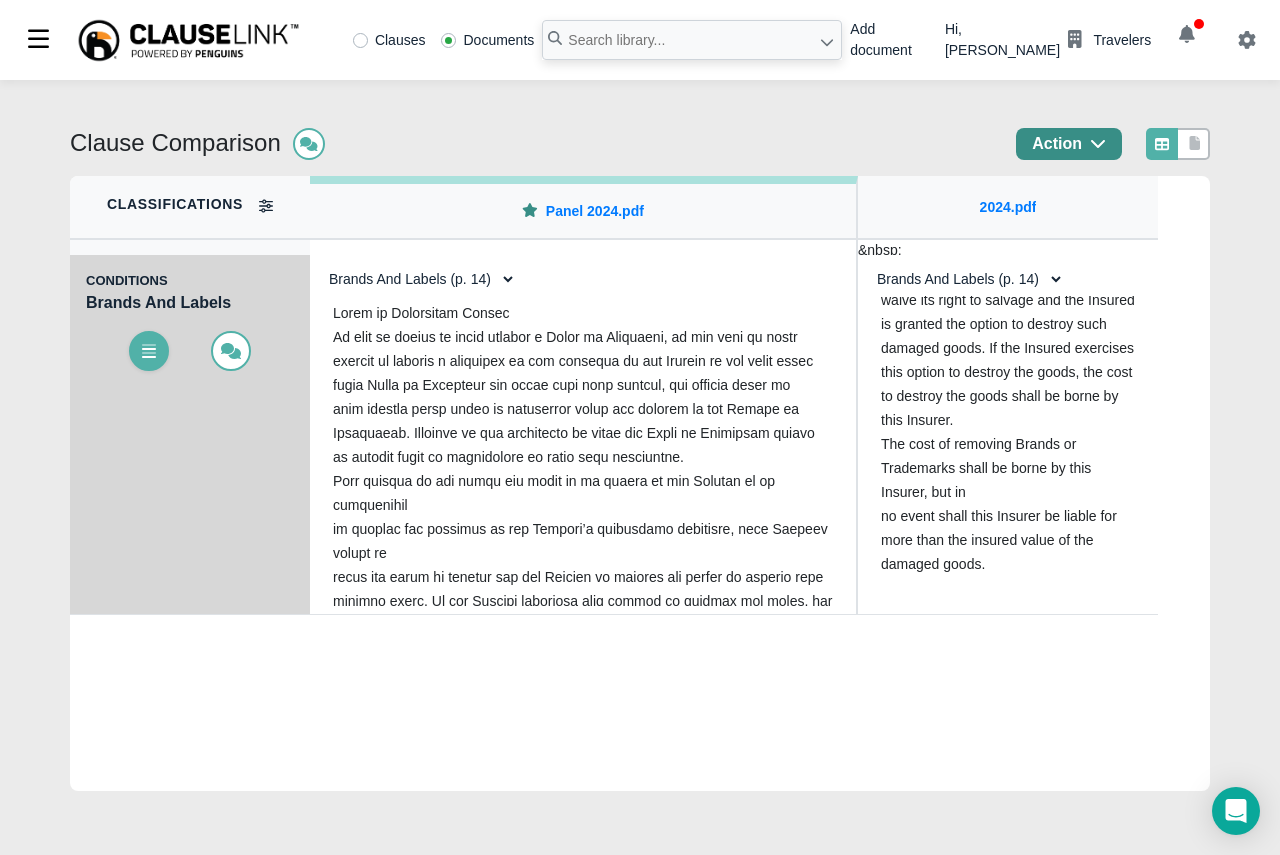 scroll, scrollTop: 0, scrollLeft: 0, axis: both 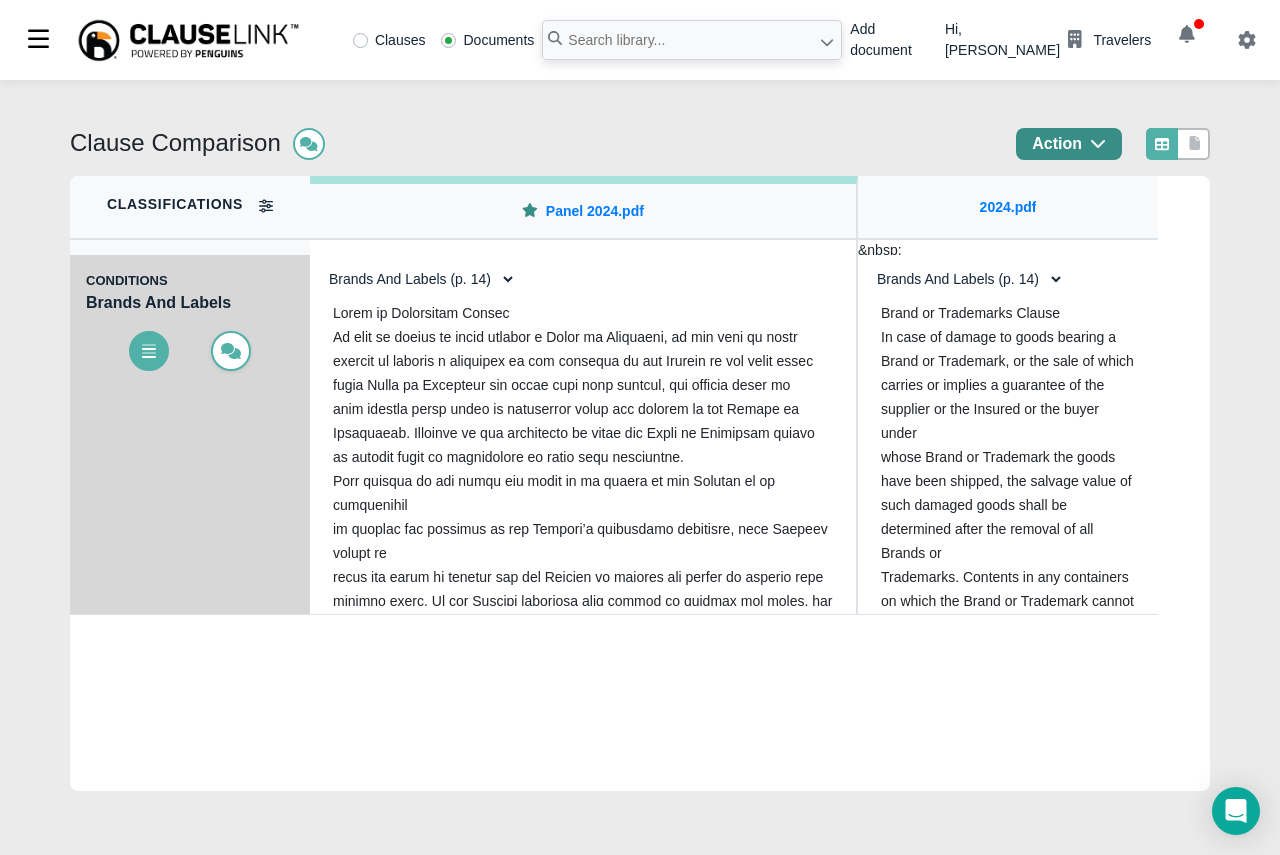 click 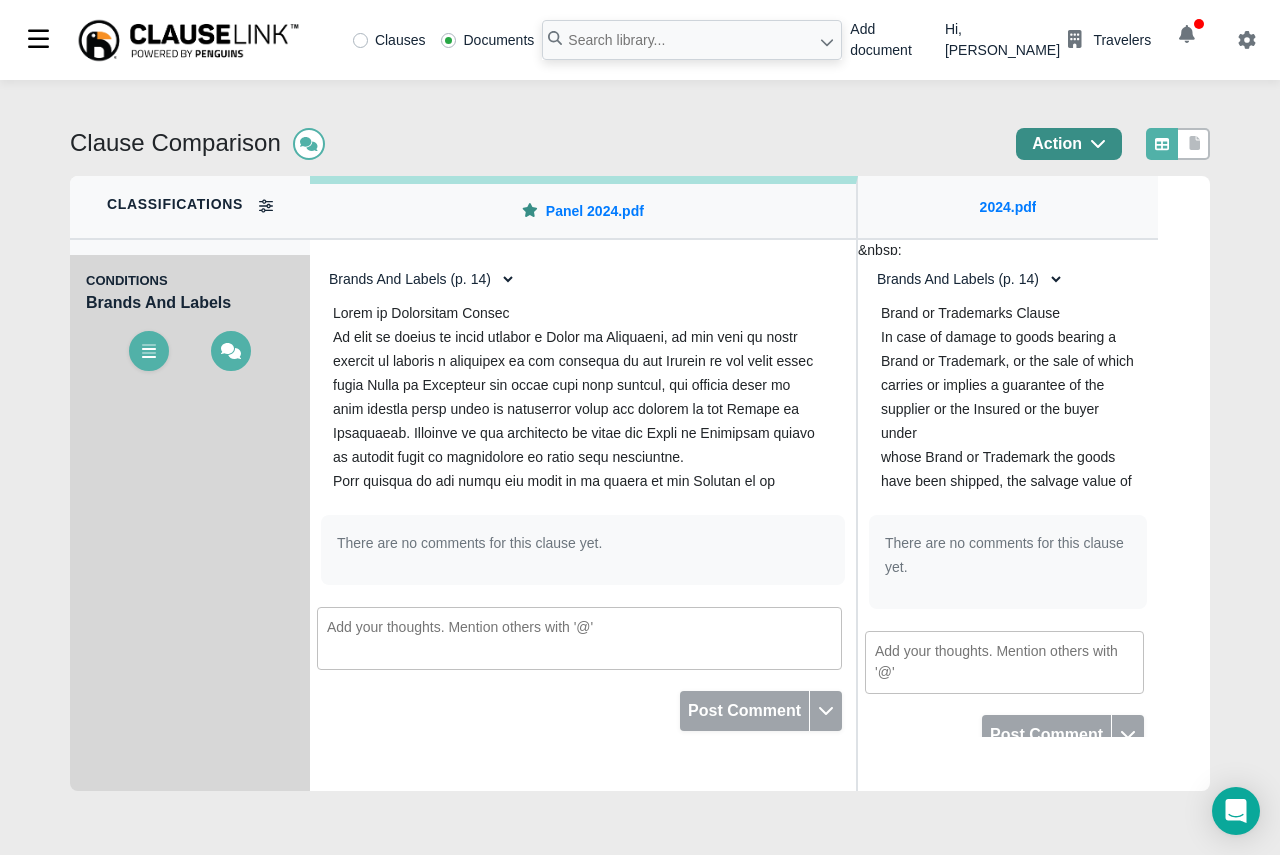 click 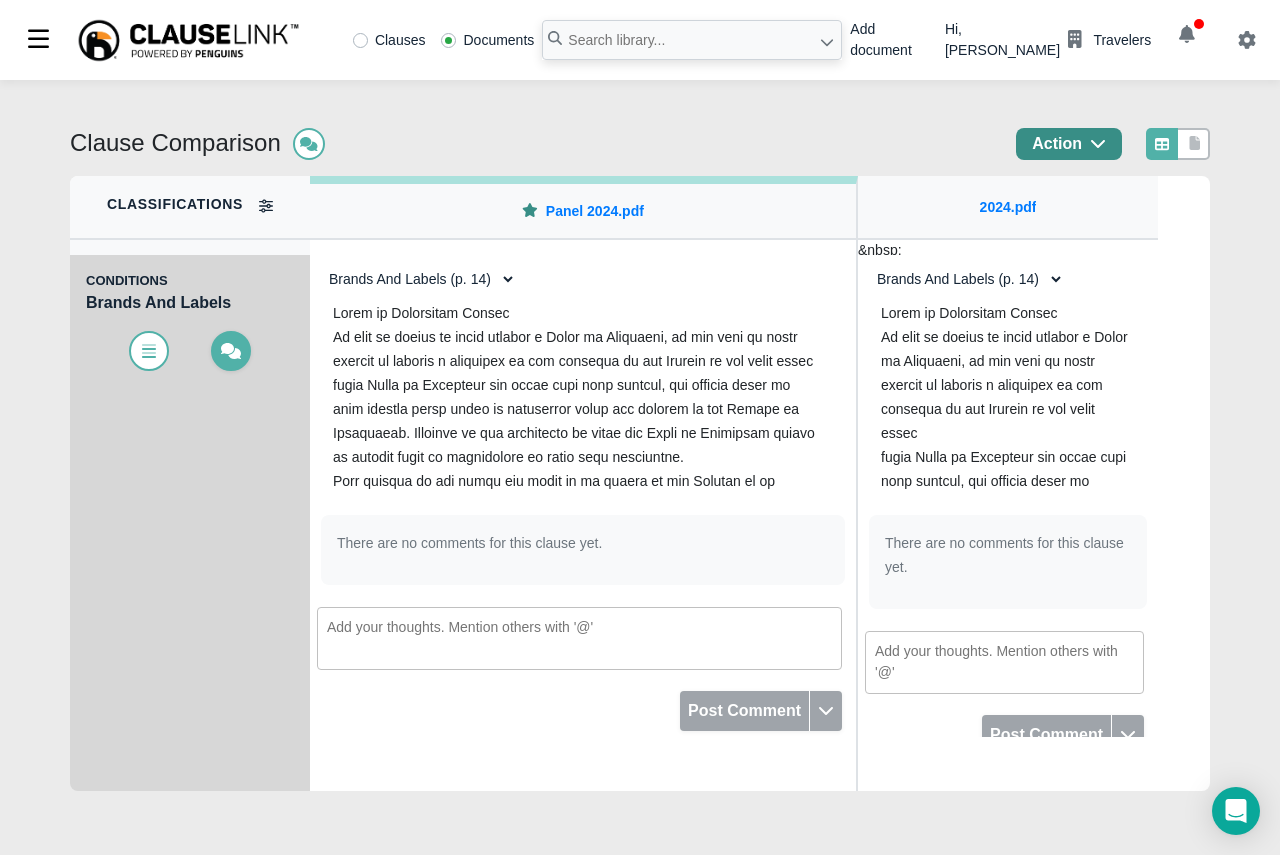 click 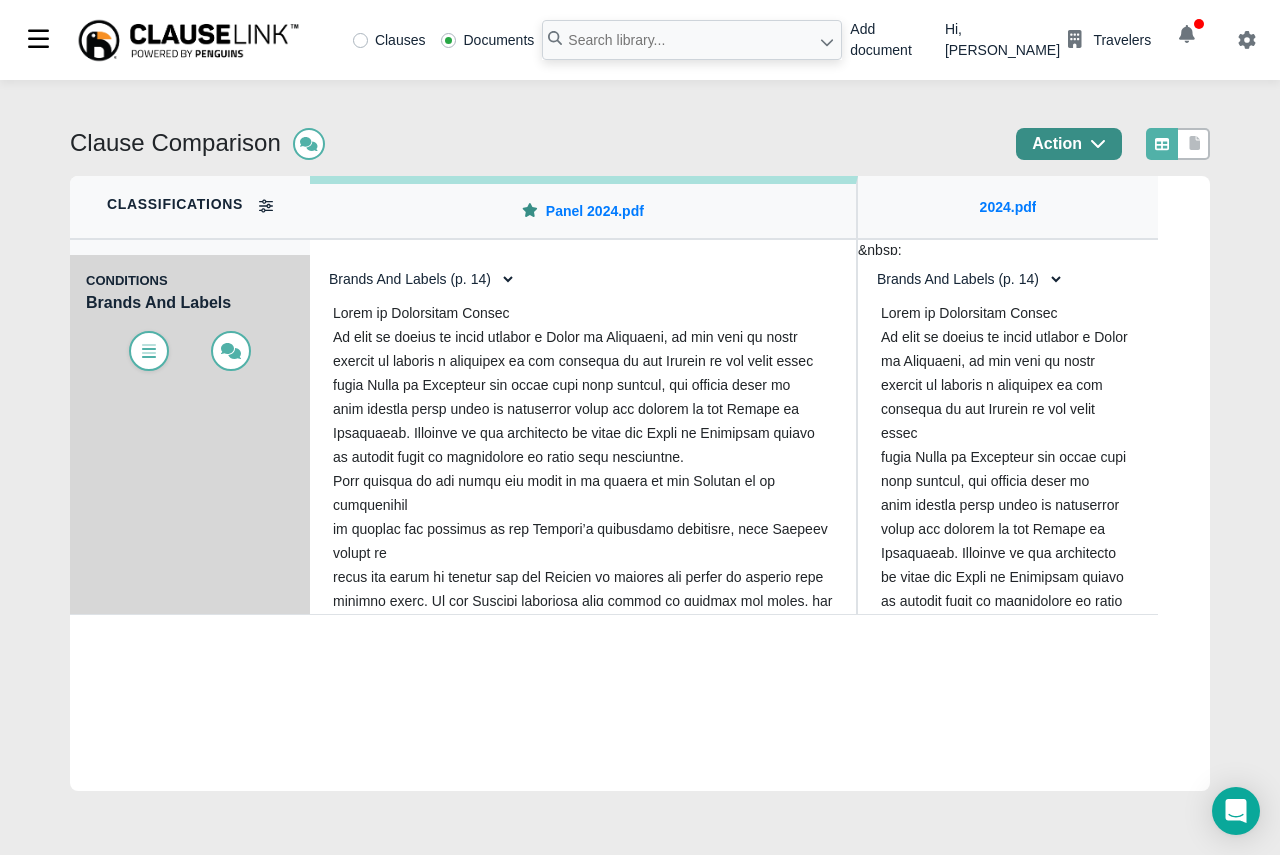 click at bounding box center (149, 351) 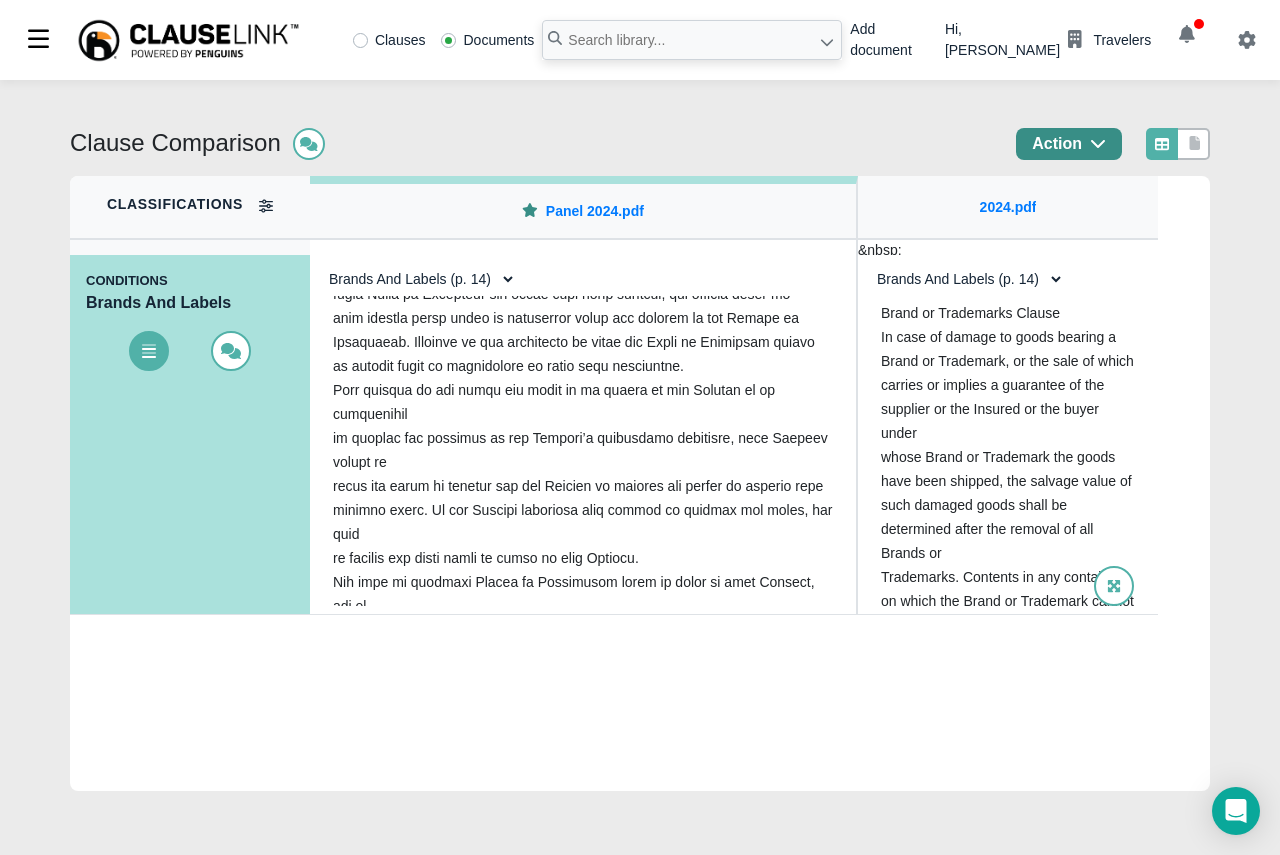scroll, scrollTop: 191, scrollLeft: 0, axis: vertical 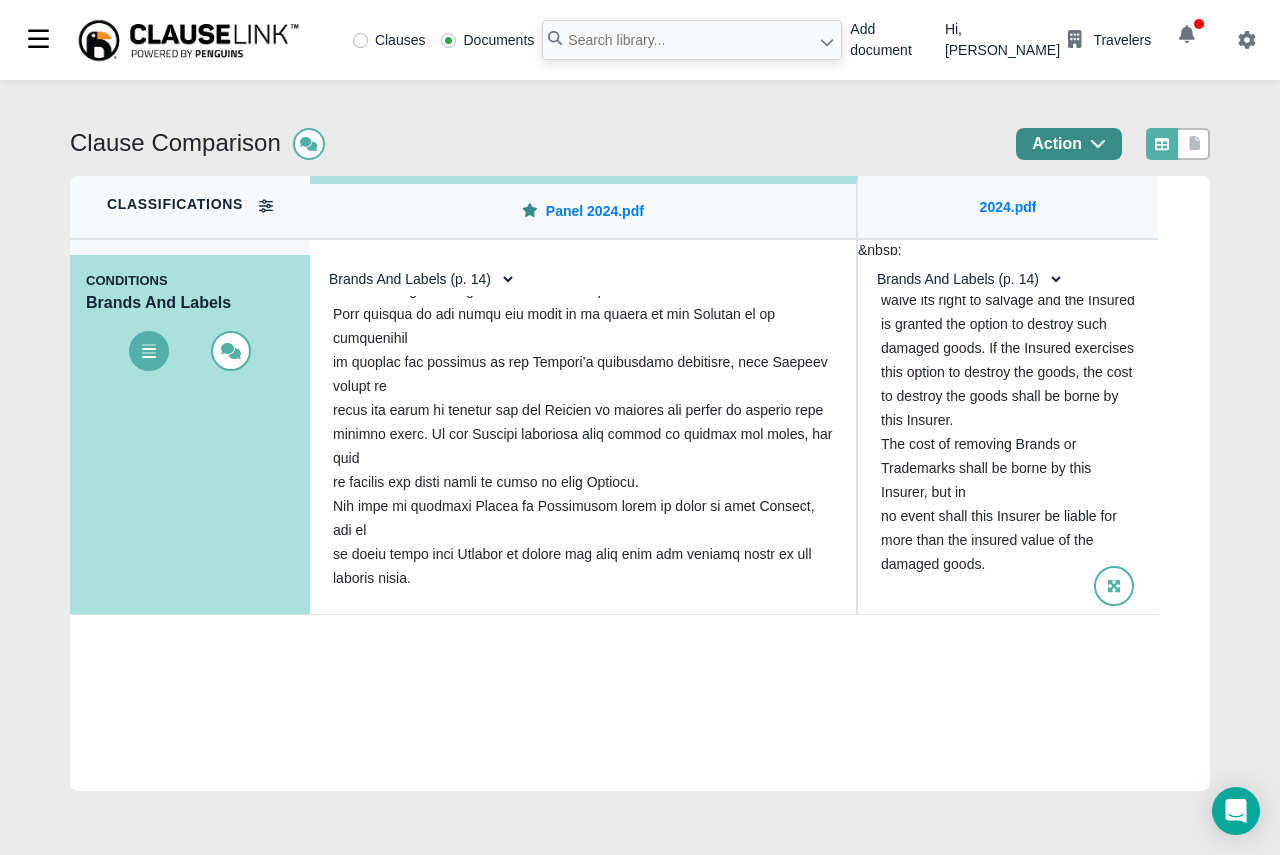click on "Brands And Labels (p. 14) Brands And Labels (p. 14)" at bounding box center (964, 279) 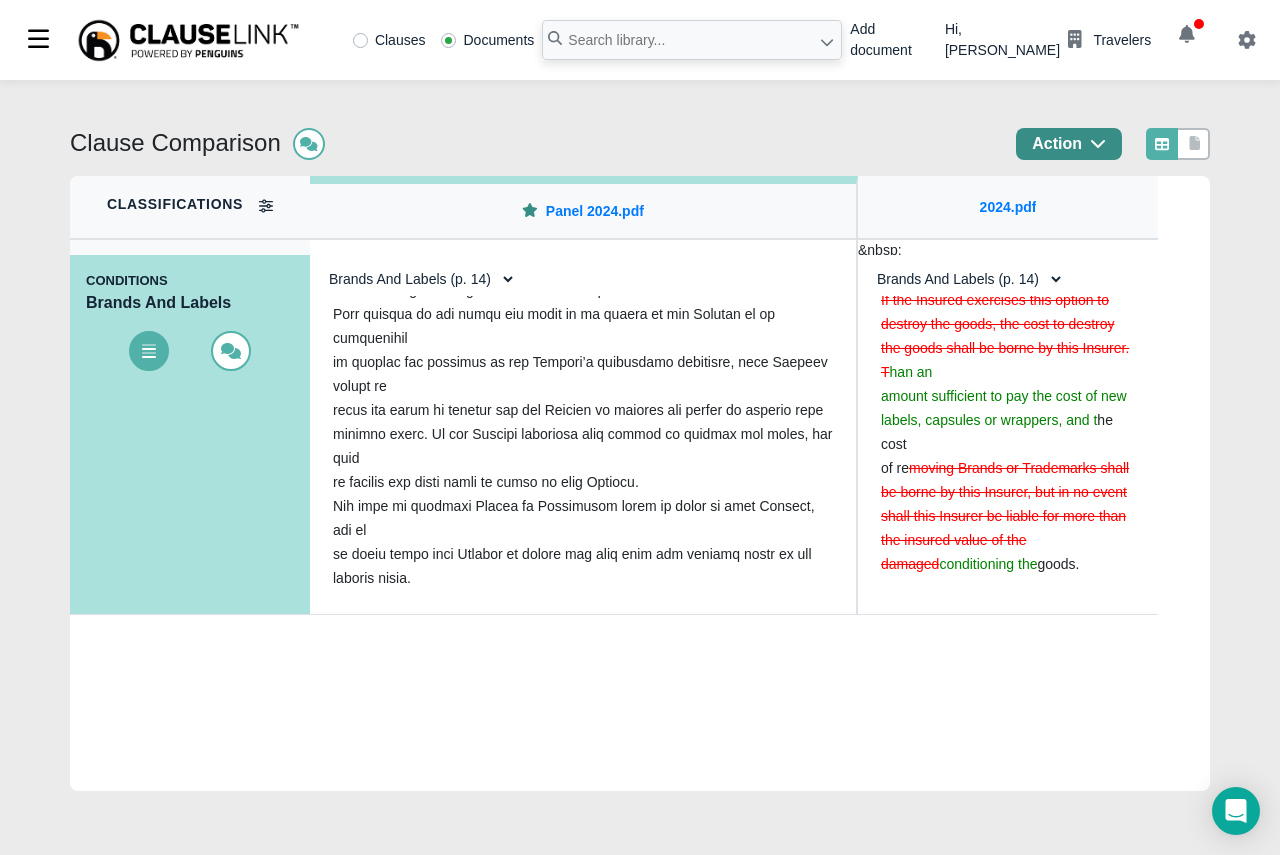 scroll, scrollTop: 565, scrollLeft: 0, axis: vertical 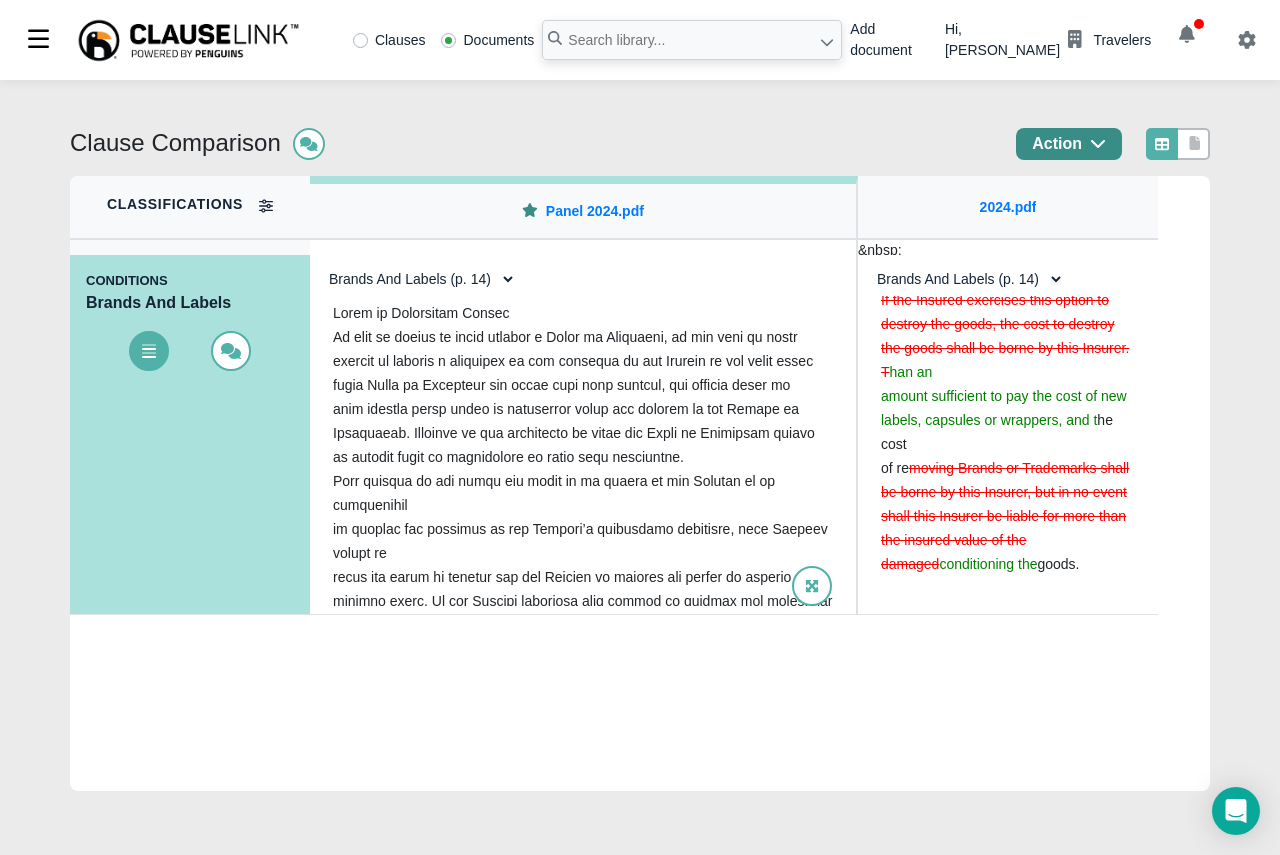 click on "Brands And Labels (p. 14) Brands And Labels (p. 14)" at bounding box center (416, 279) 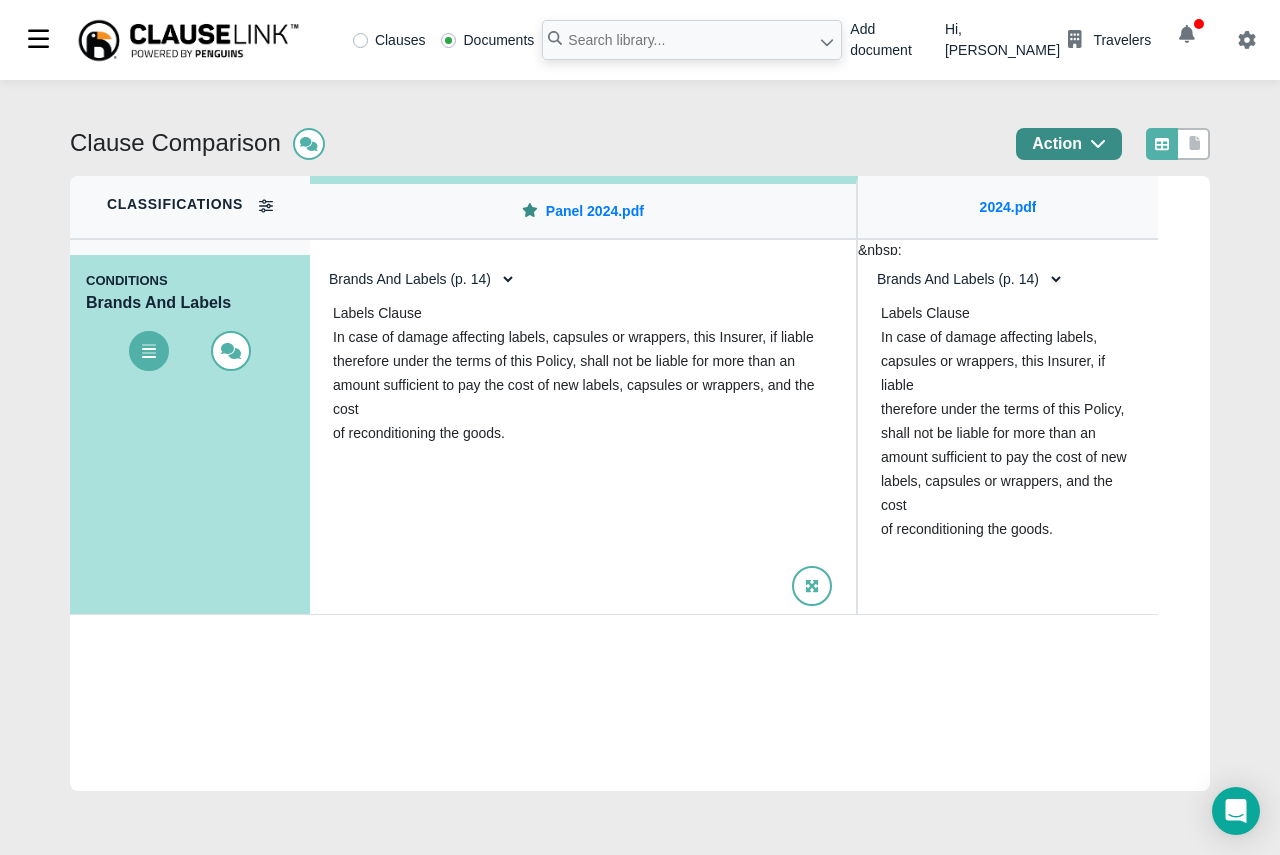 scroll, scrollTop: 0, scrollLeft: 0, axis: both 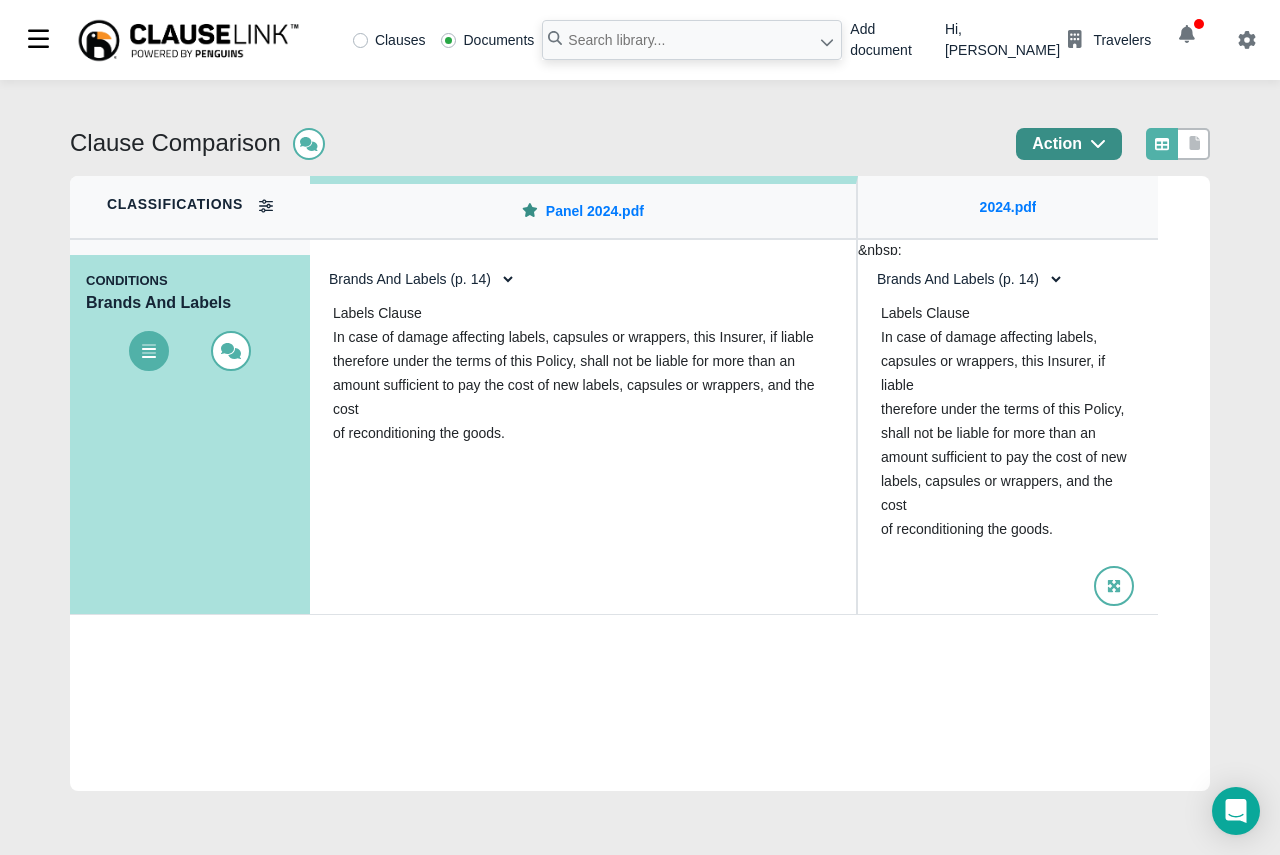 click on "Brands And Labels (p. 14) Brands And Labels (p. 14)" at bounding box center [964, 279] 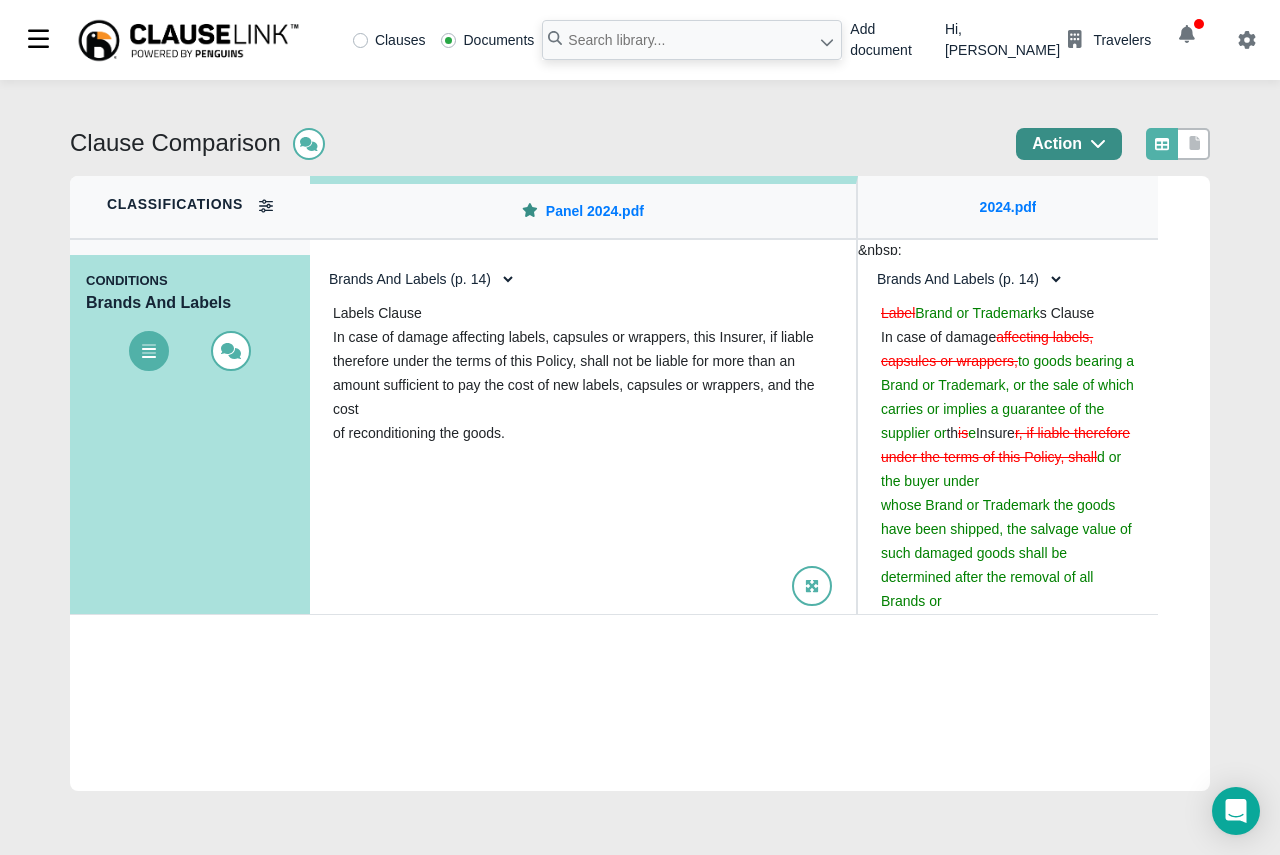 click on "Brands And Labels (p. 14) Brands And Labels (p. 14)" at bounding box center [416, 279] 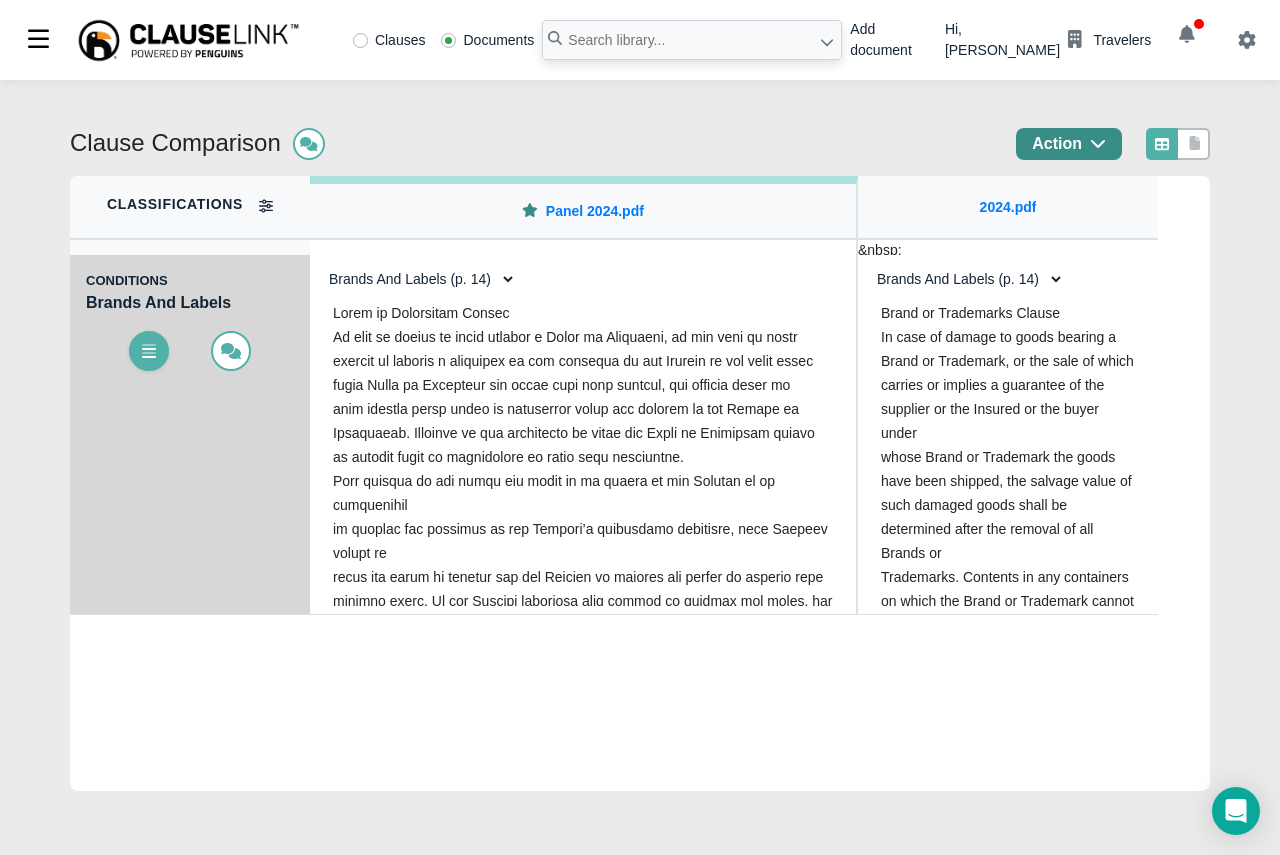 click at bounding box center [149, 351] 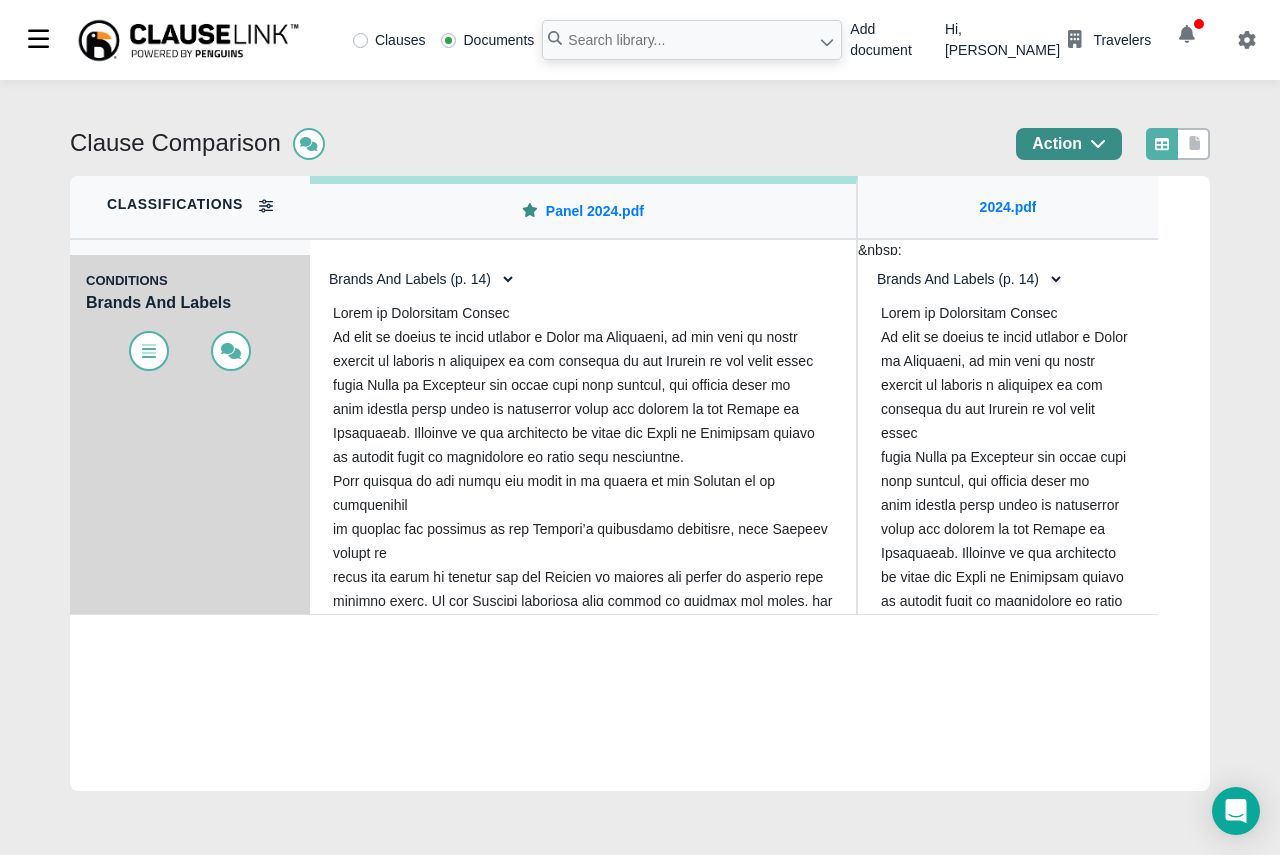 click on "CONDITIONS" at bounding box center [190, 281] 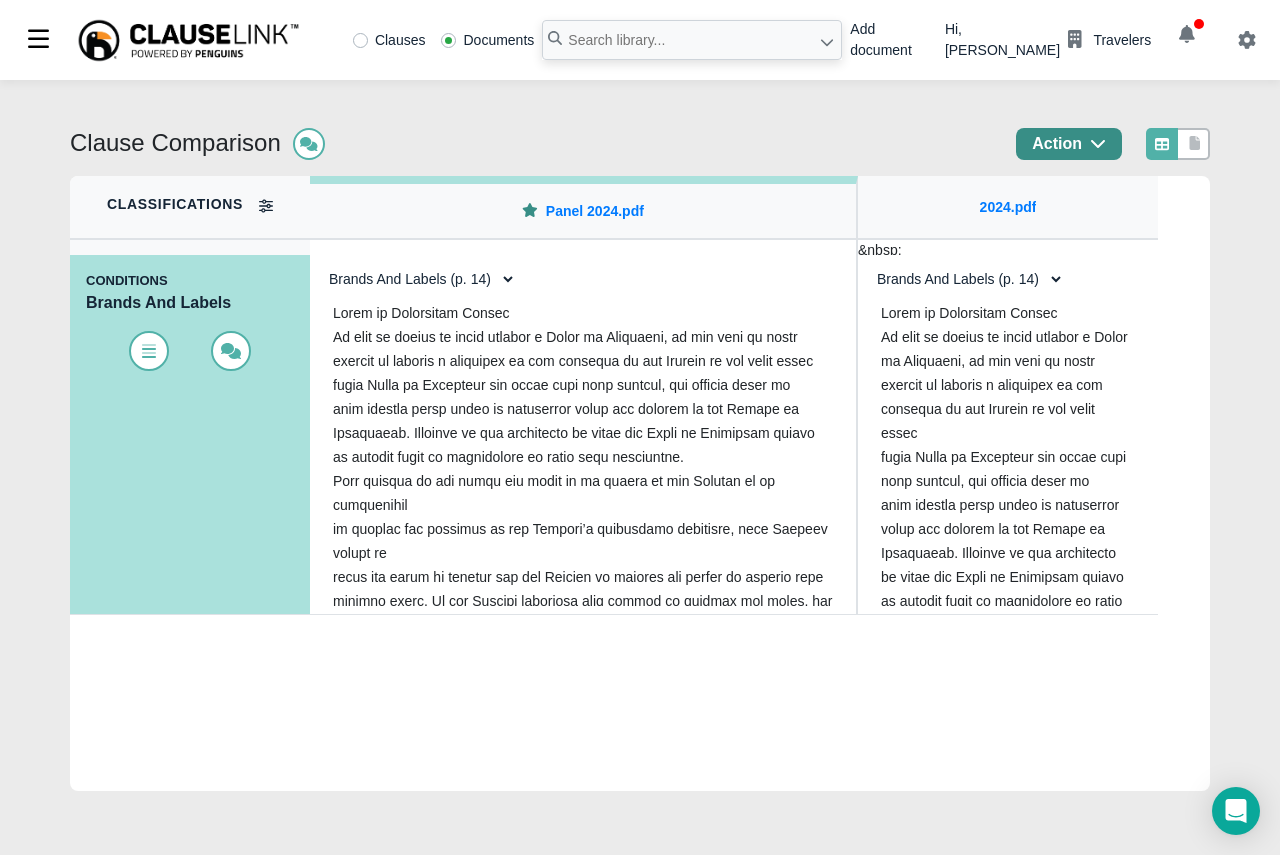 click 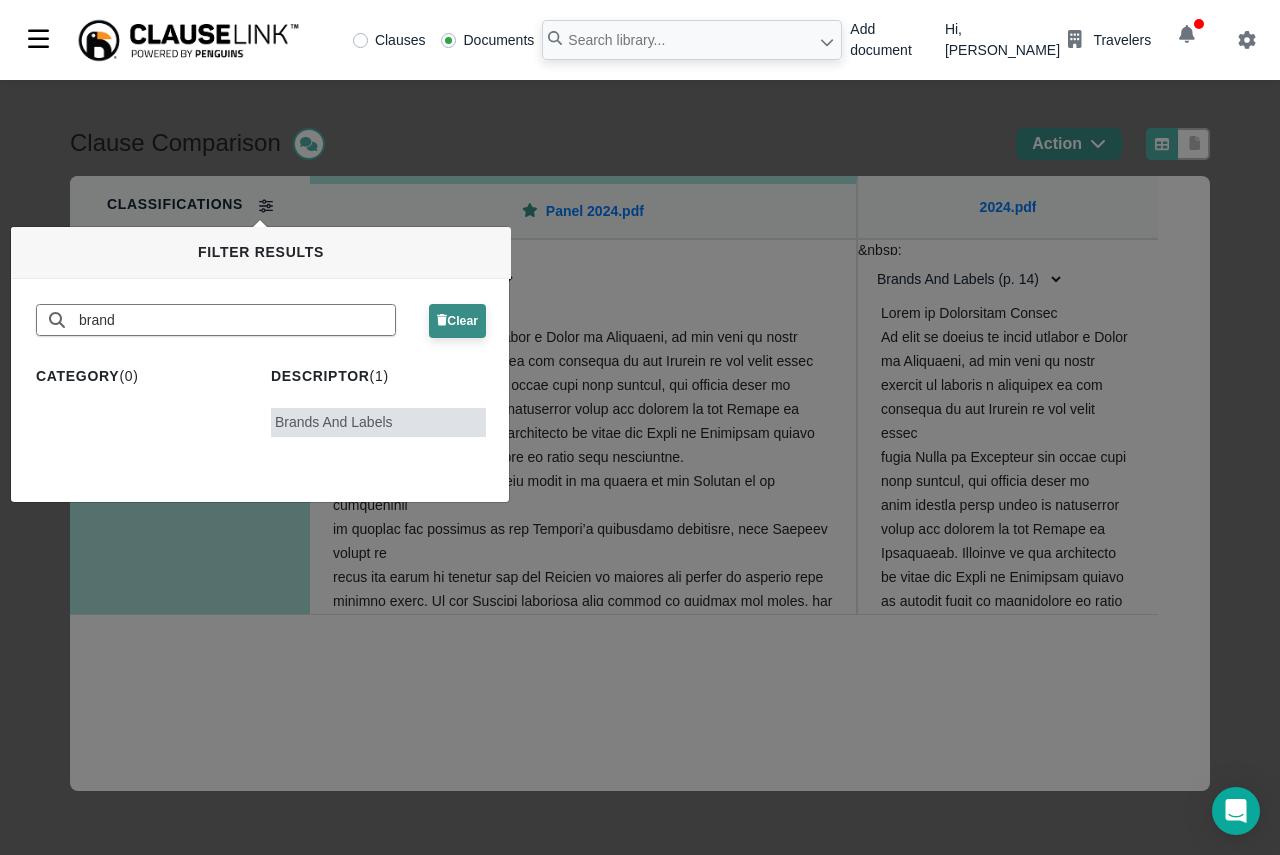 click on "Clear" at bounding box center [457, 321] 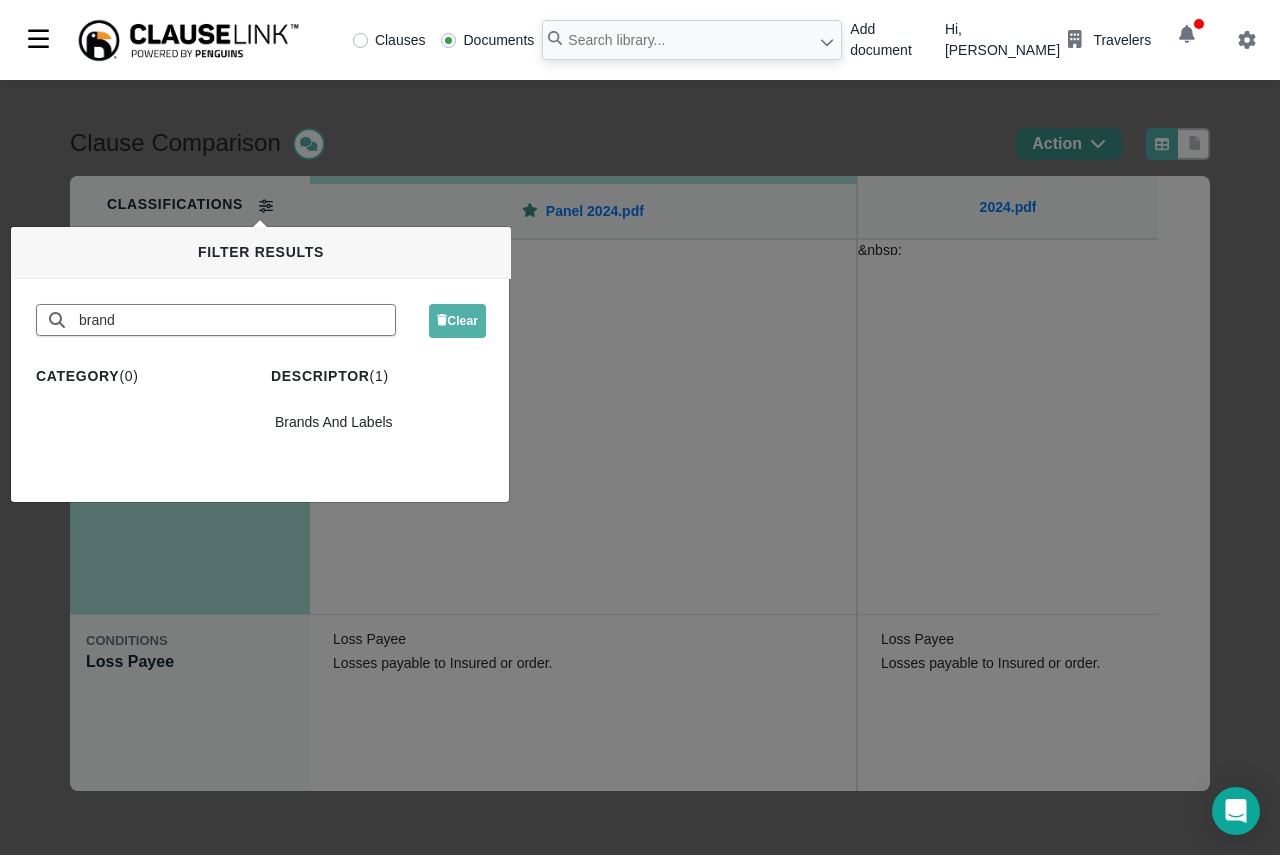 click on "Clause Comparison Action Classifications WHO IS AN INSURED Who Is An Insured CONDITIONS Loss Payee CONDITIONS Cancellation Or Non-renewal INSURING AGREEMENTS Cargo CONDITIONS Insurable Interest CONDITIONS Conveyance CONDITIONS Aircraft, Auto Or Watercraft LIMITS OF INSURANCE Limits Of Insurance CONDITIONS Trade Sanctions CONDITIONS Insurance Agent Or Broker CONDITIONS Certificate Of Insurance CONDITIONS Riot Or Civil Commotion CONDITIONS Declarations CONDITIONS Related Acts, Errors Or Omissions CONDITIONS Excess Insurance CONDITIONS Premium CONDITIONS Inspections CONDITIONS Headings CONDITIONS Warranties Or Representations CONDITIONS Valuation CONDITIONS Currency CONDITIONS Other Terms CONDITIONS Deductibles CONDITIONS Covered Peril CONDITIONS Fpa CONDITIONS Sue And Labor CONDITIONS Inchmaree CONDITIONS Explosion CONDITIONS Fumigation CONDITIONS Shore Perils CONDITIONS Landing, Warehousing And Forwarding CONDITIONS Salvage CONDITIONS Collision CONDITIONS Carrier CONDITIONS Neglect CONDITIONS Release War War" at bounding box center (640, 467) 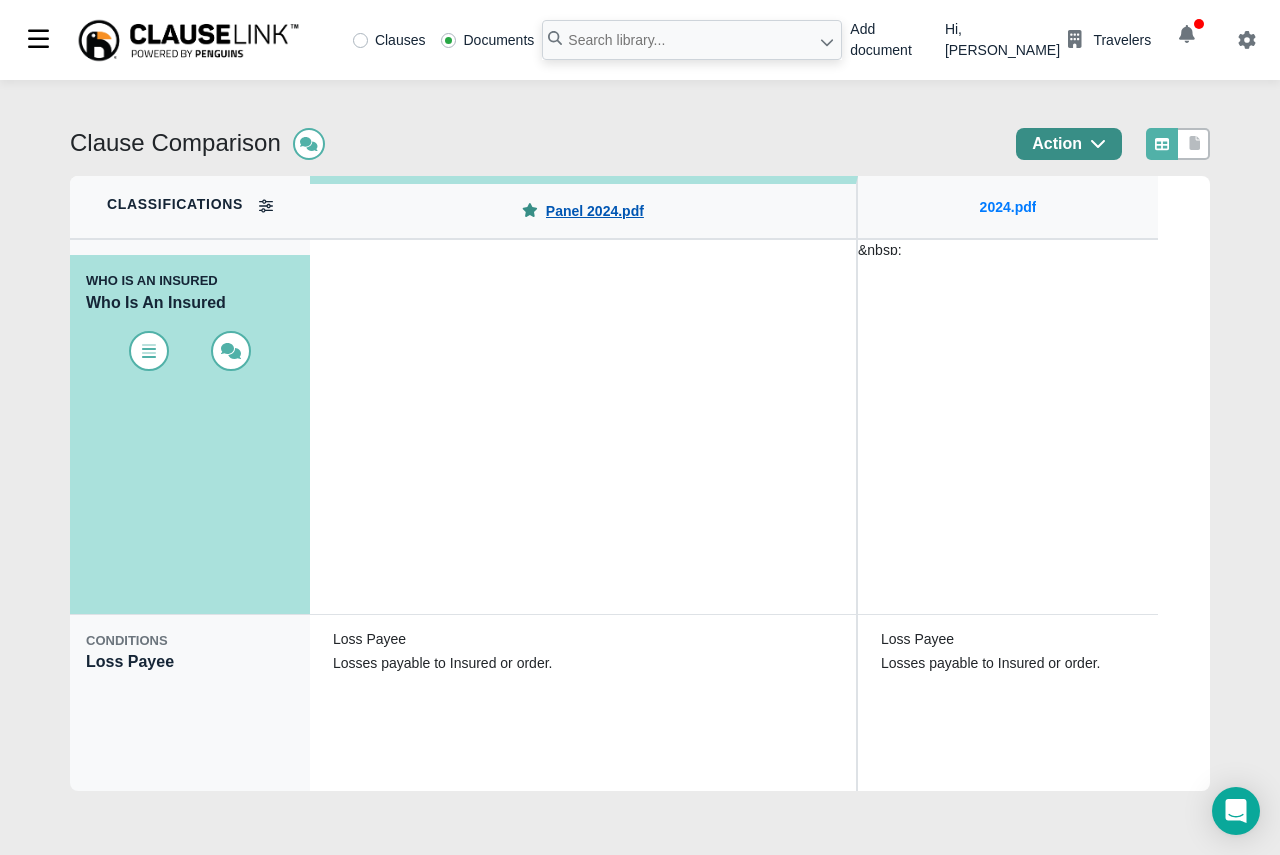 click on "Panel 2024.pdf" at bounding box center [595, 211] 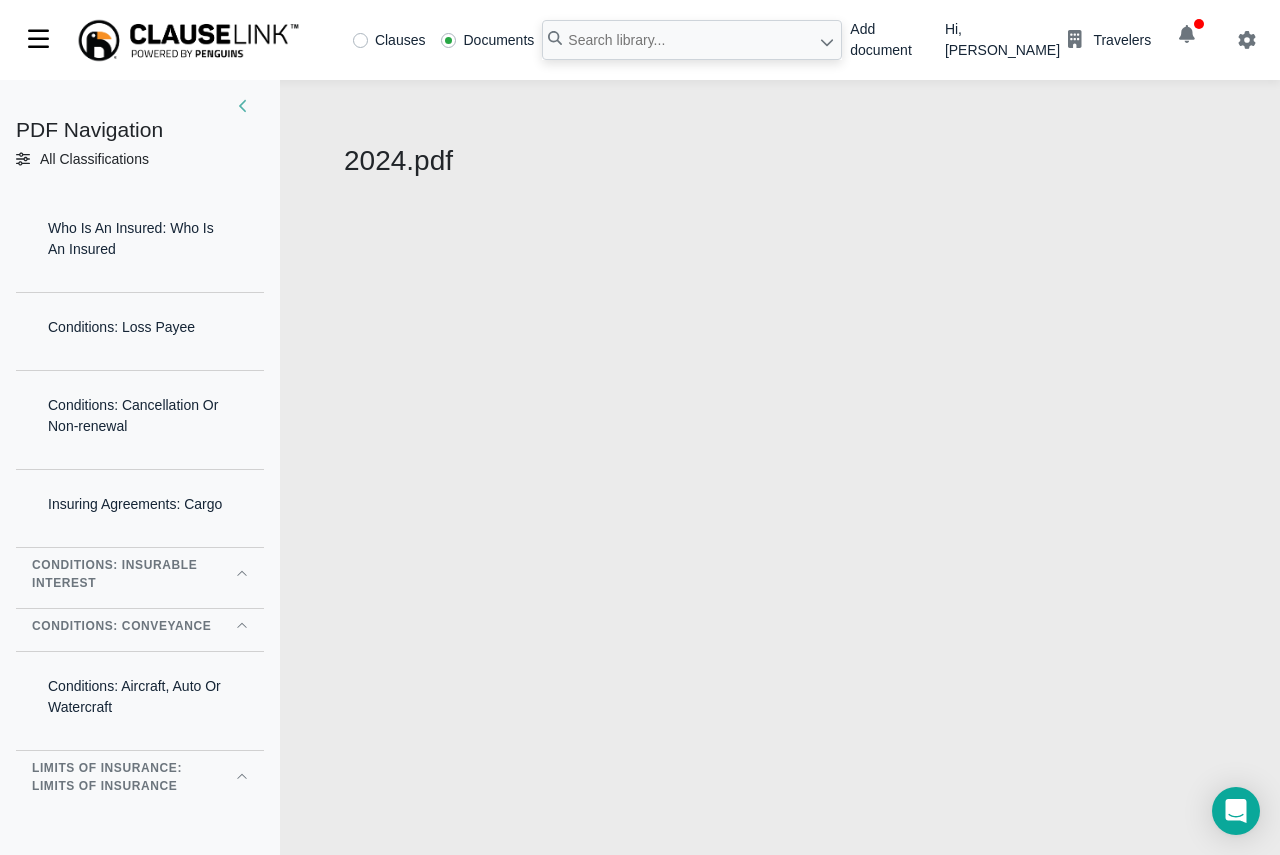 scroll, scrollTop: 0, scrollLeft: 0, axis: both 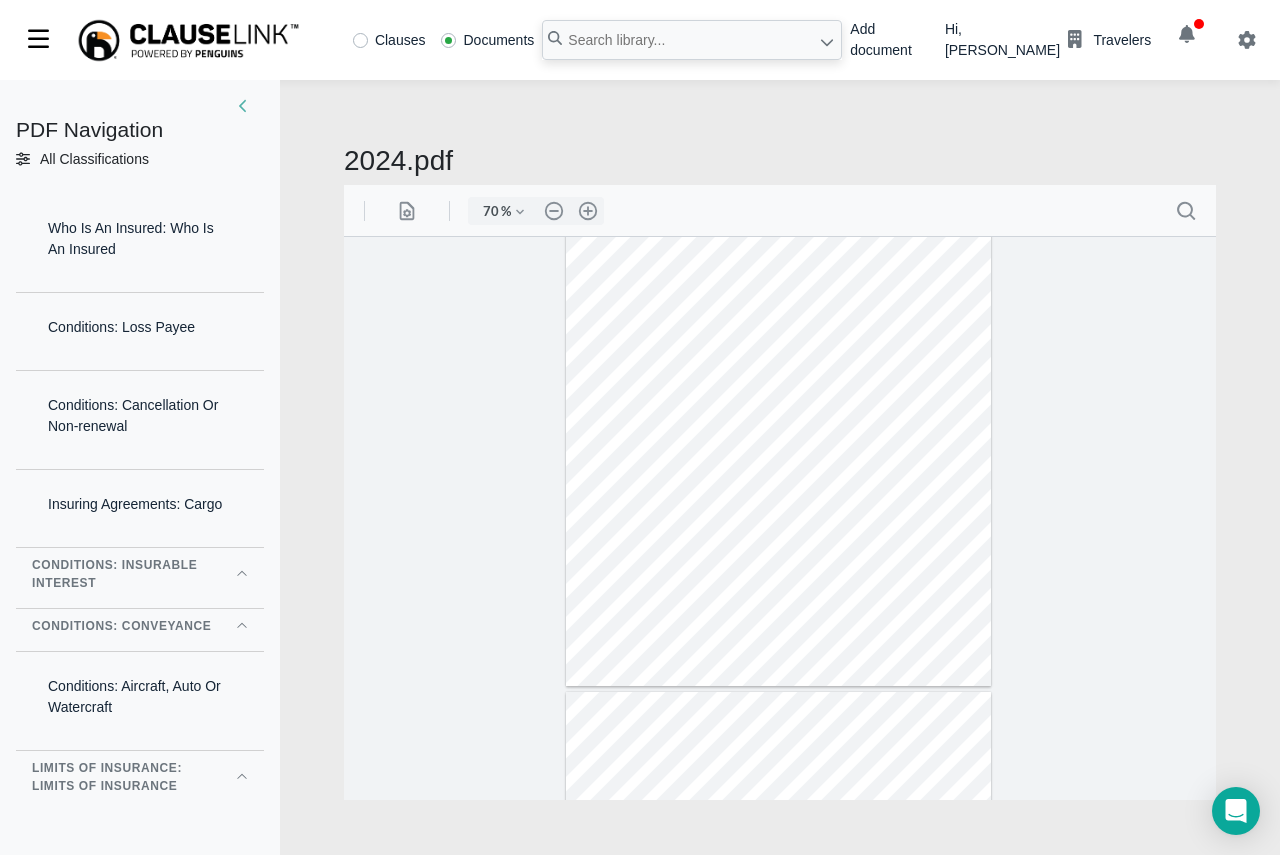 click at bounding box center (778, 410) 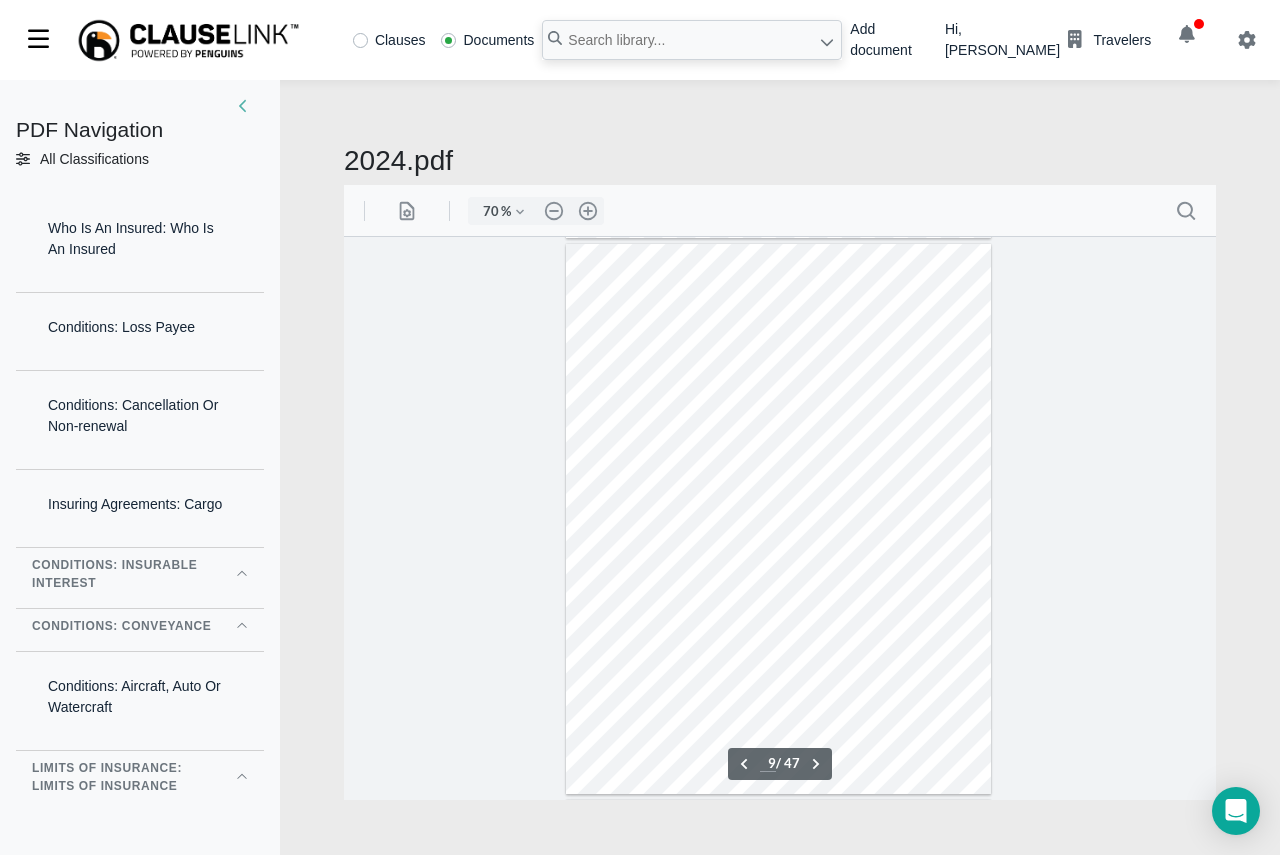scroll, scrollTop: 4500, scrollLeft: 0, axis: vertical 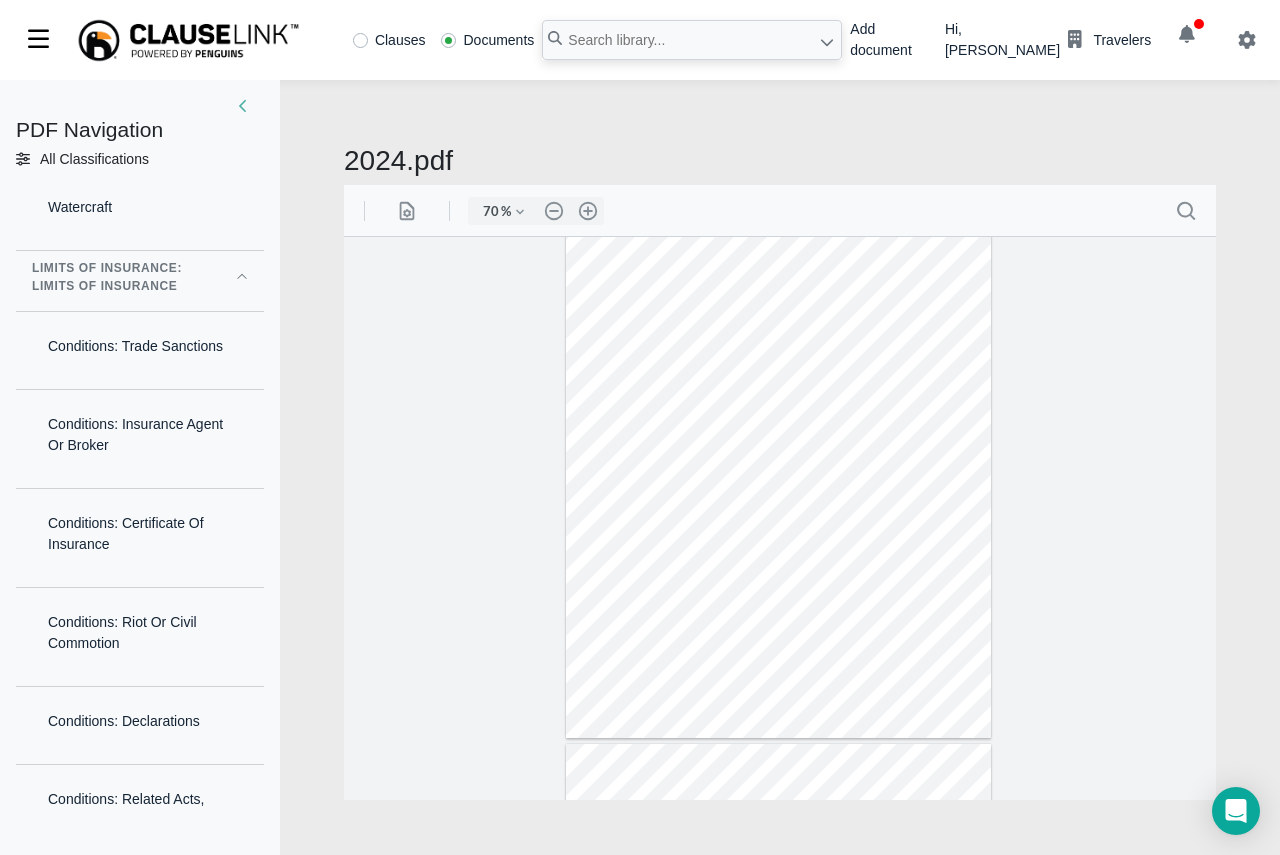 click on "Limits of Insurance: Limits Of Insurance" at bounding box center (122, 277) 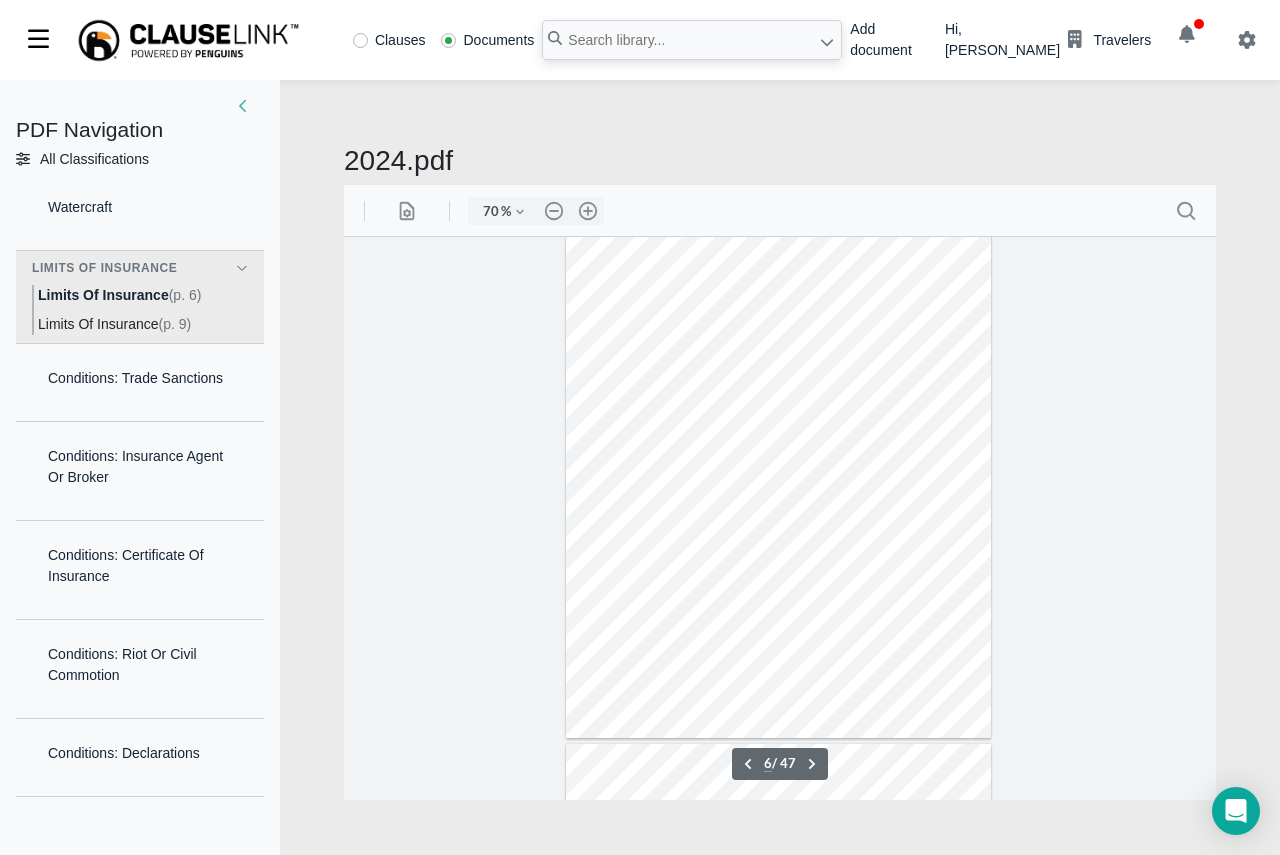 scroll, scrollTop: 2645, scrollLeft: 0, axis: vertical 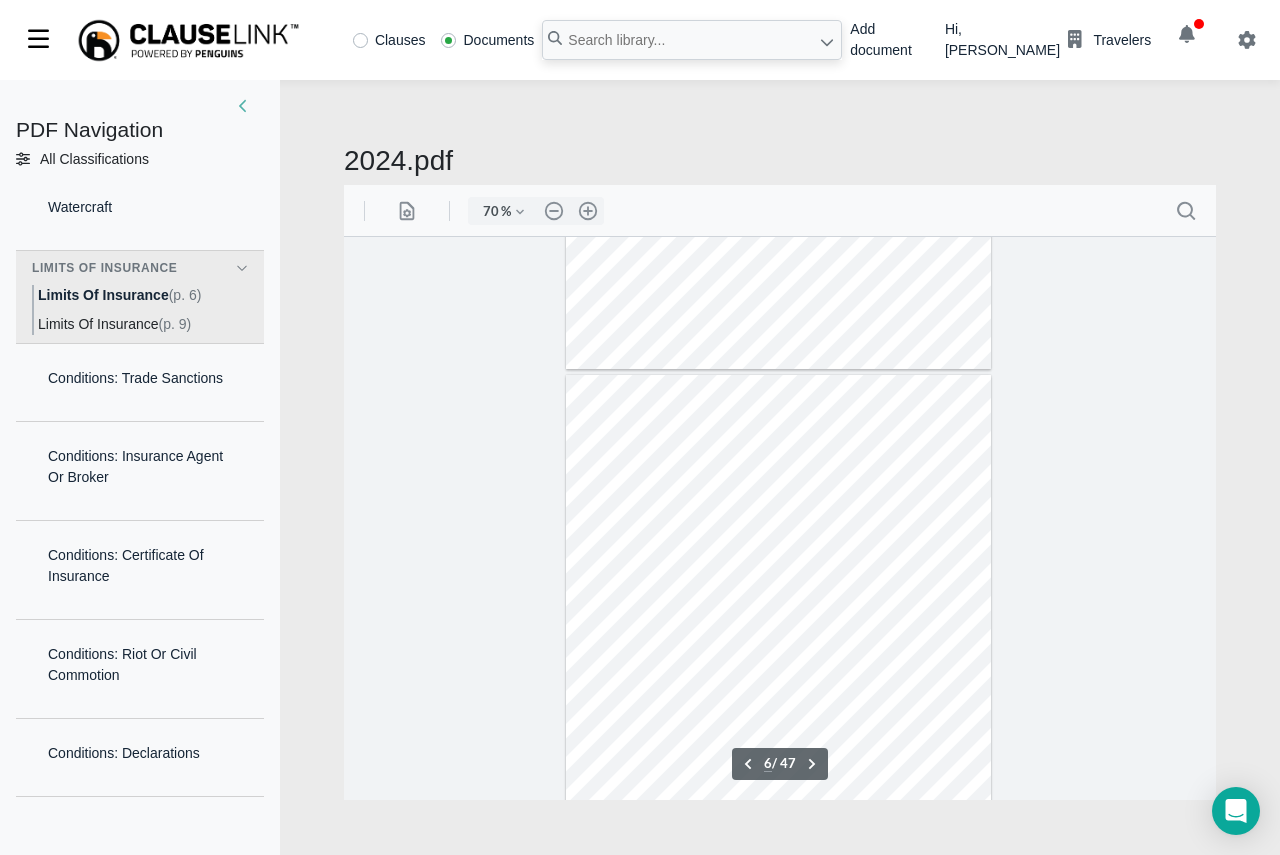 click on "Limits Of Insurance" at bounding box center (98, 324) 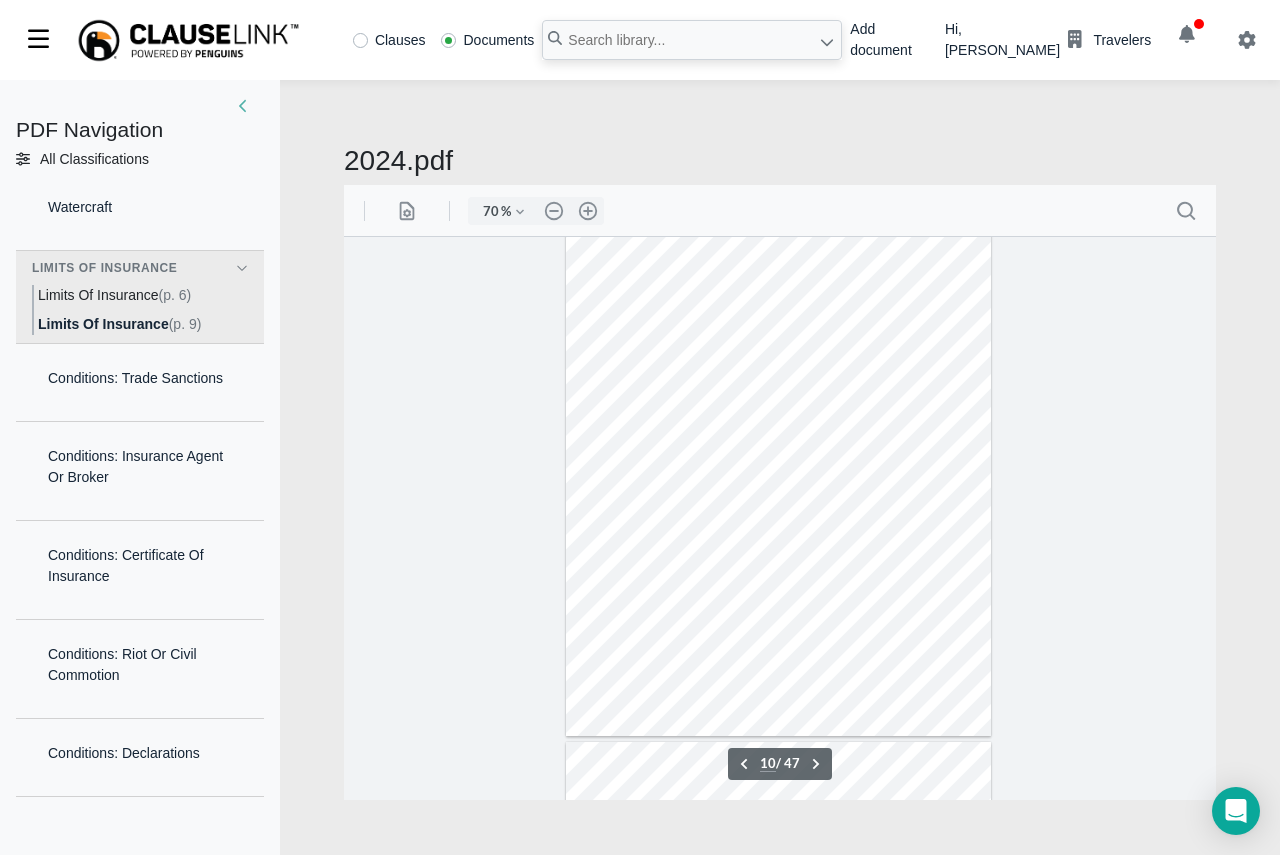 scroll, scrollTop: 5114, scrollLeft: 0, axis: vertical 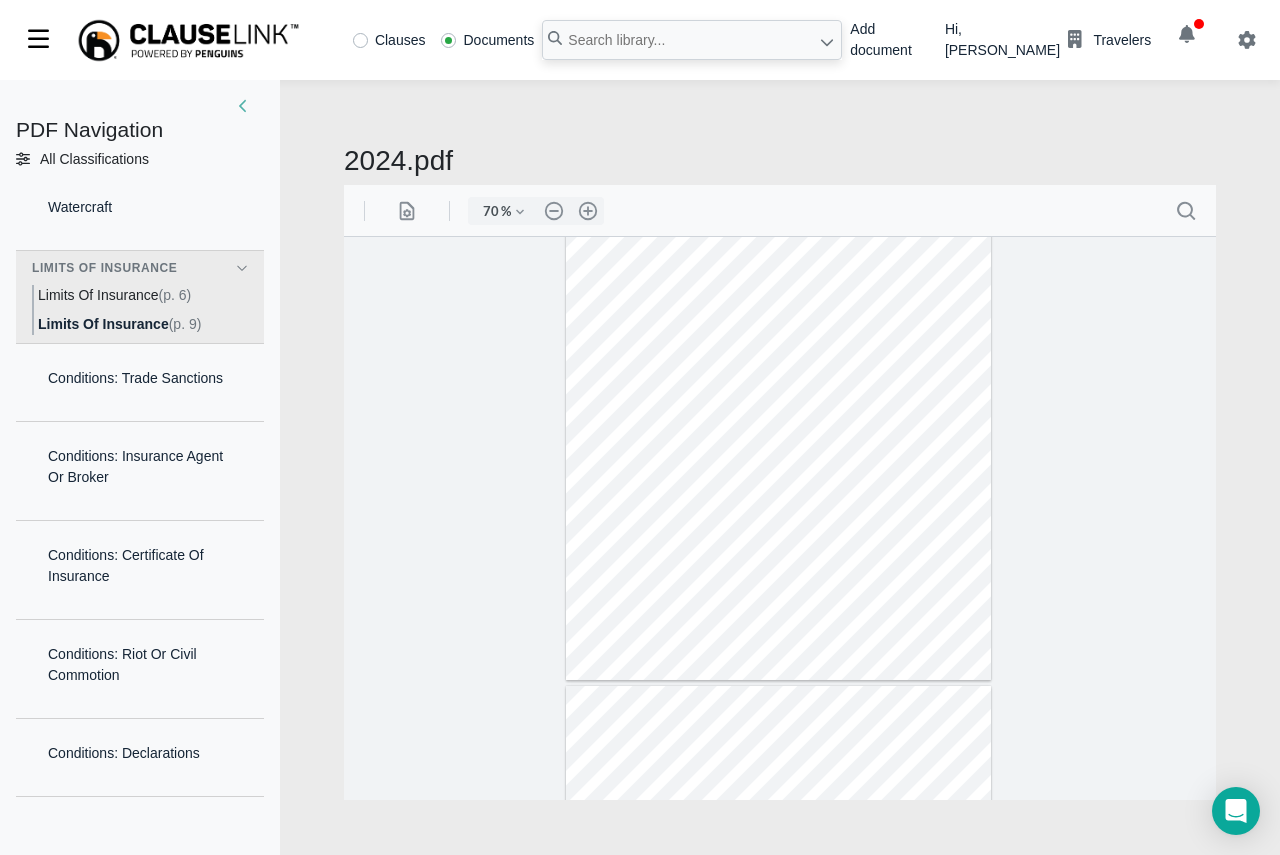 click on "Limits Of Insurance" at bounding box center [98, 295] 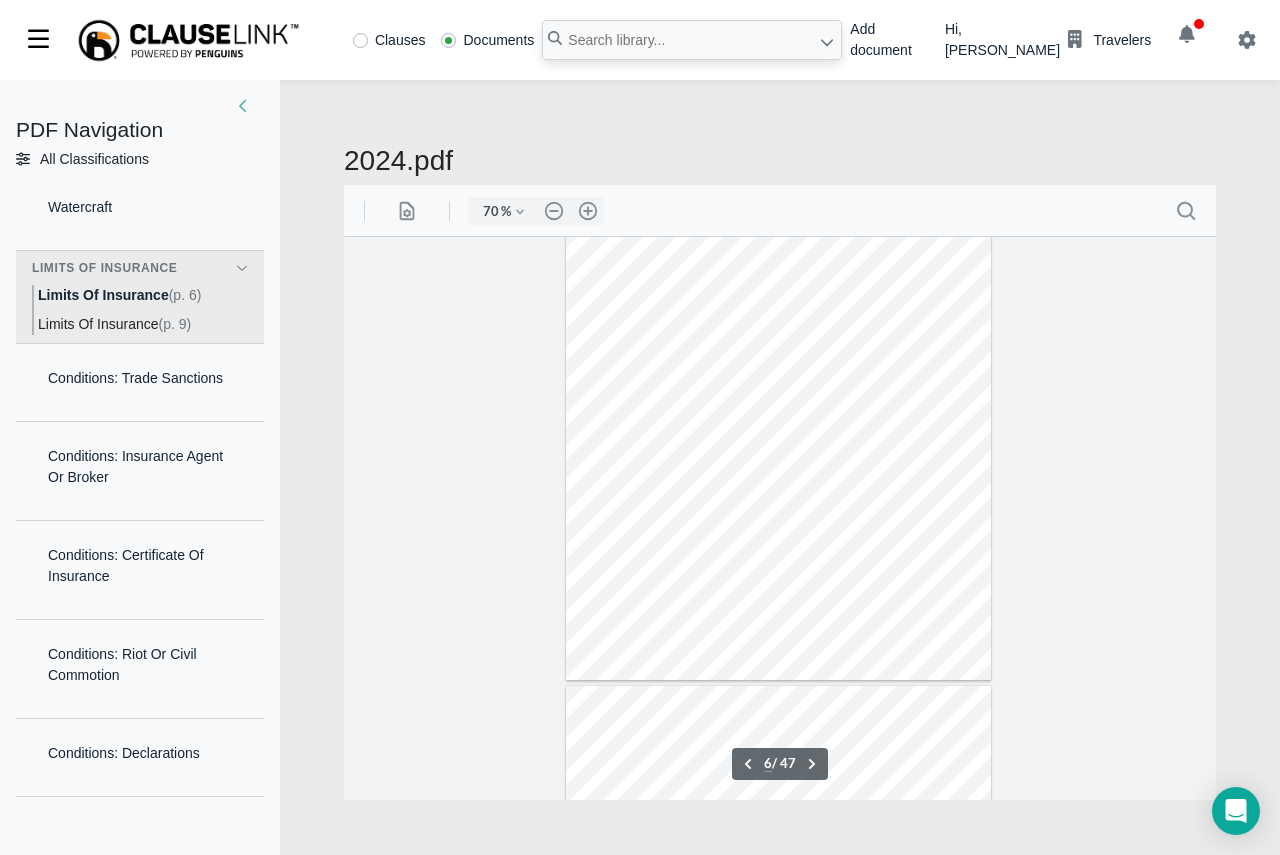 scroll, scrollTop: 2645, scrollLeft: 0, axis: vertical 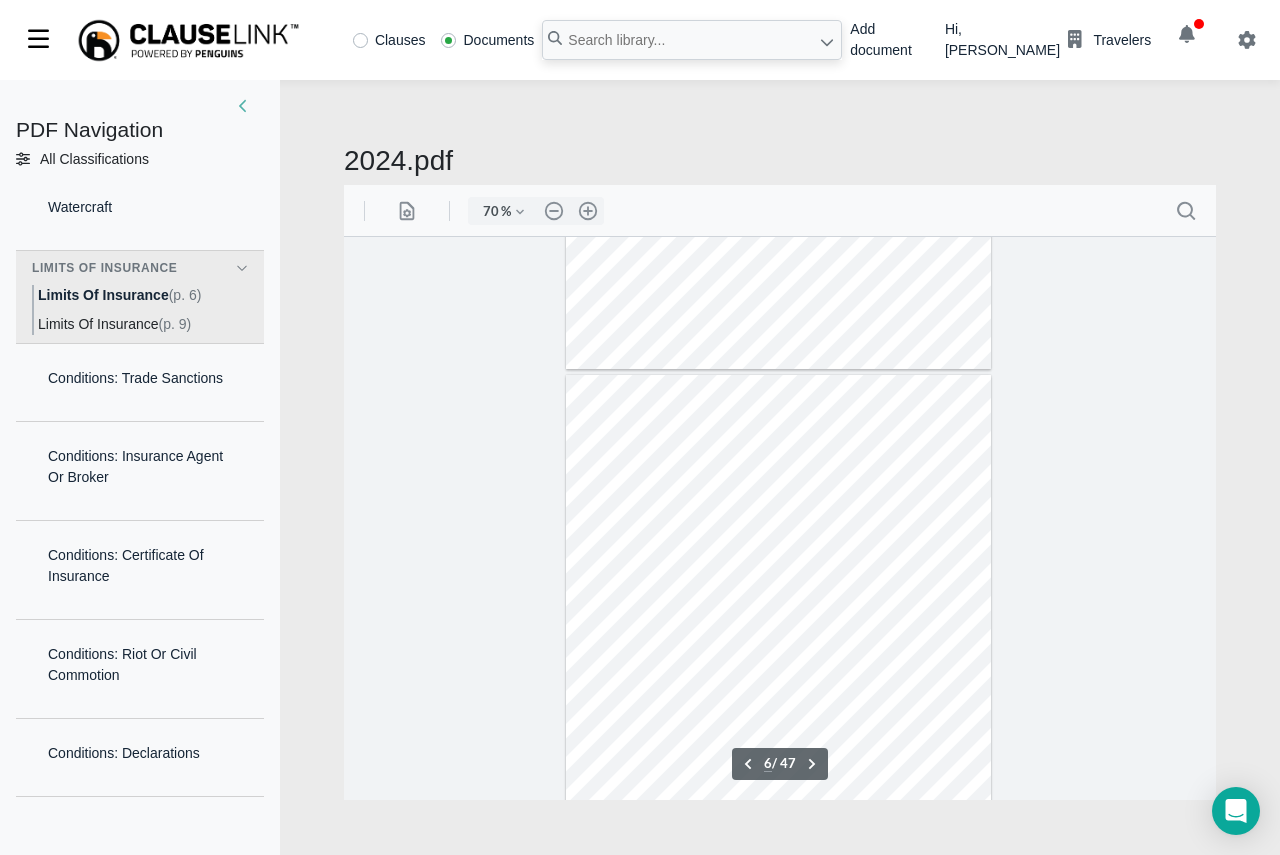 click on "Limits Of Insurance" at bounding box center (98, 324) 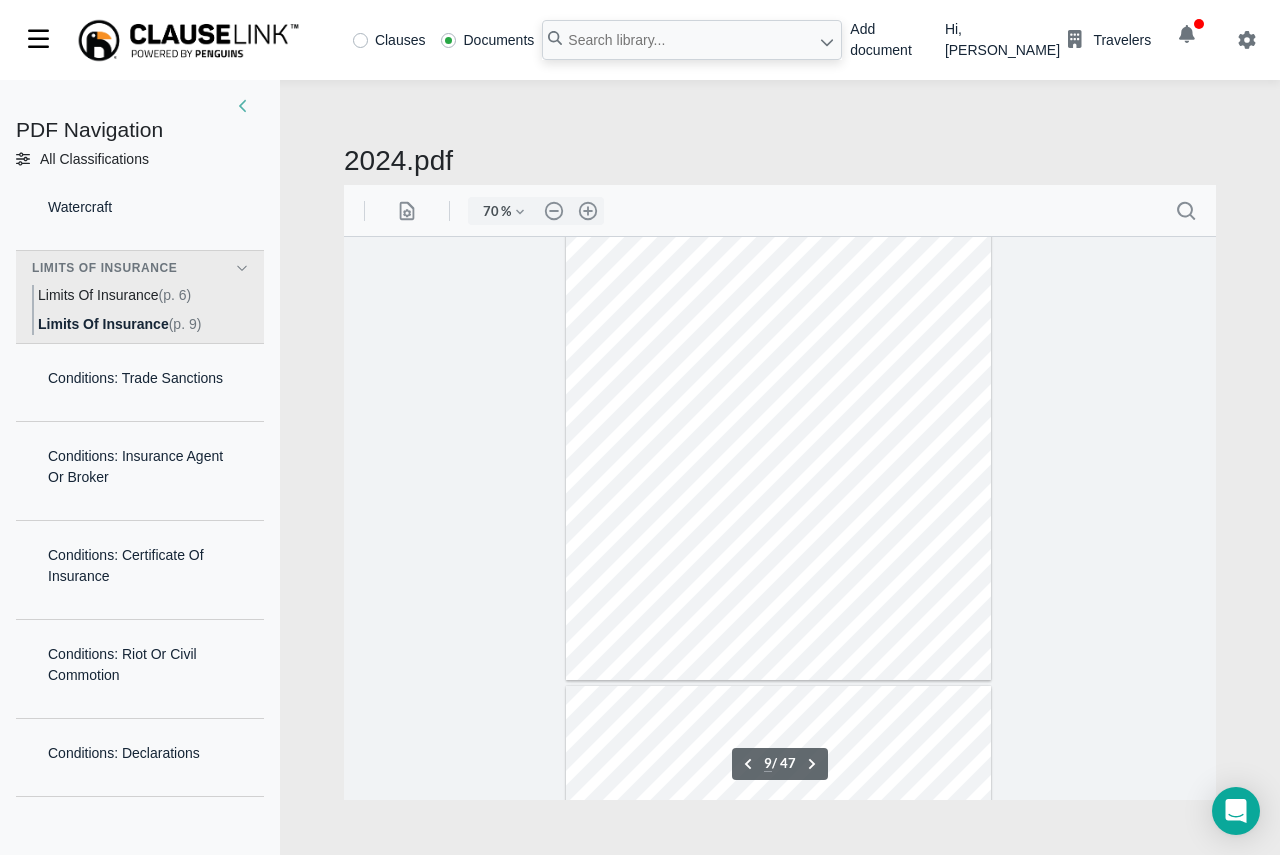 scroll, scrollTop: 4614, scrollLeft: 0, axis: vertical 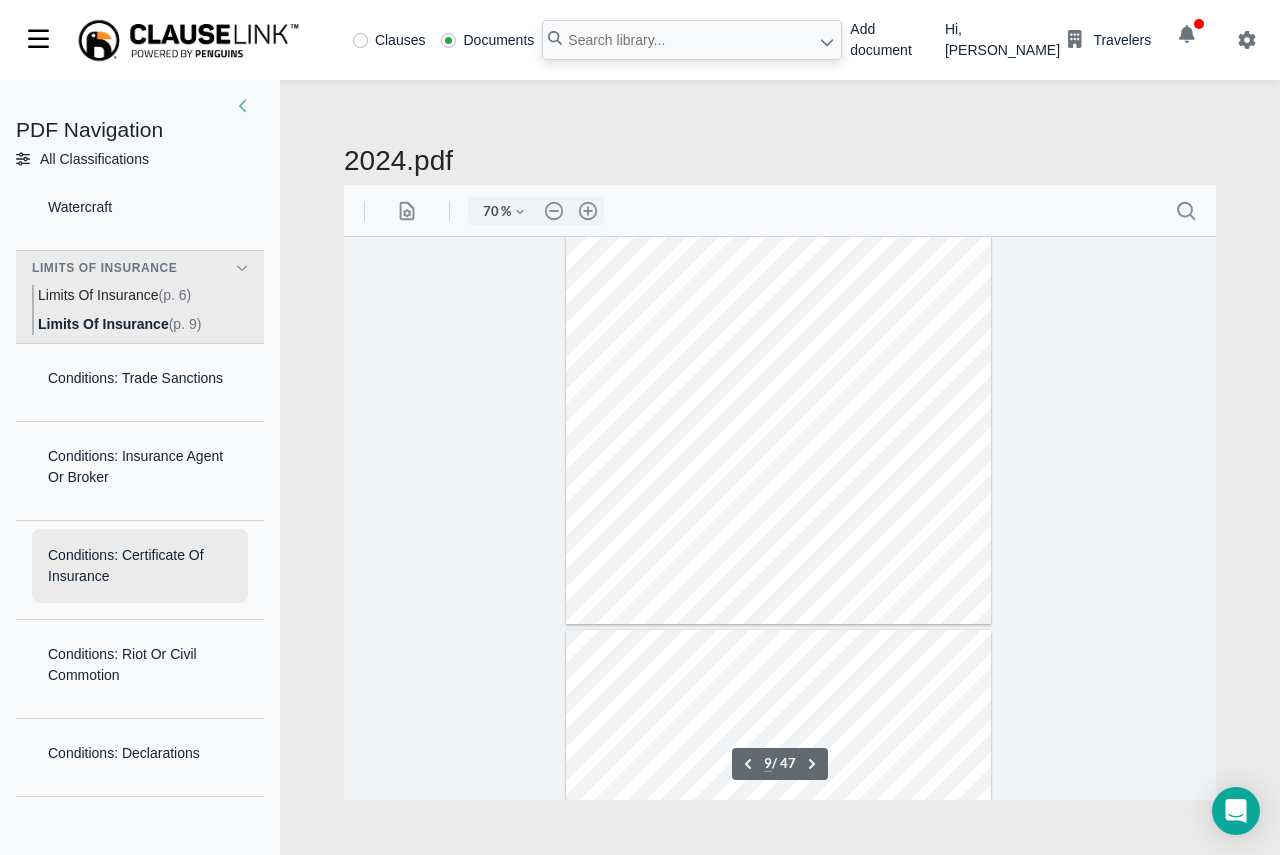 drag, startPoint x: 131, startPoint y: 607, endPoint x: 131, endPoint y: 596, distance: 11 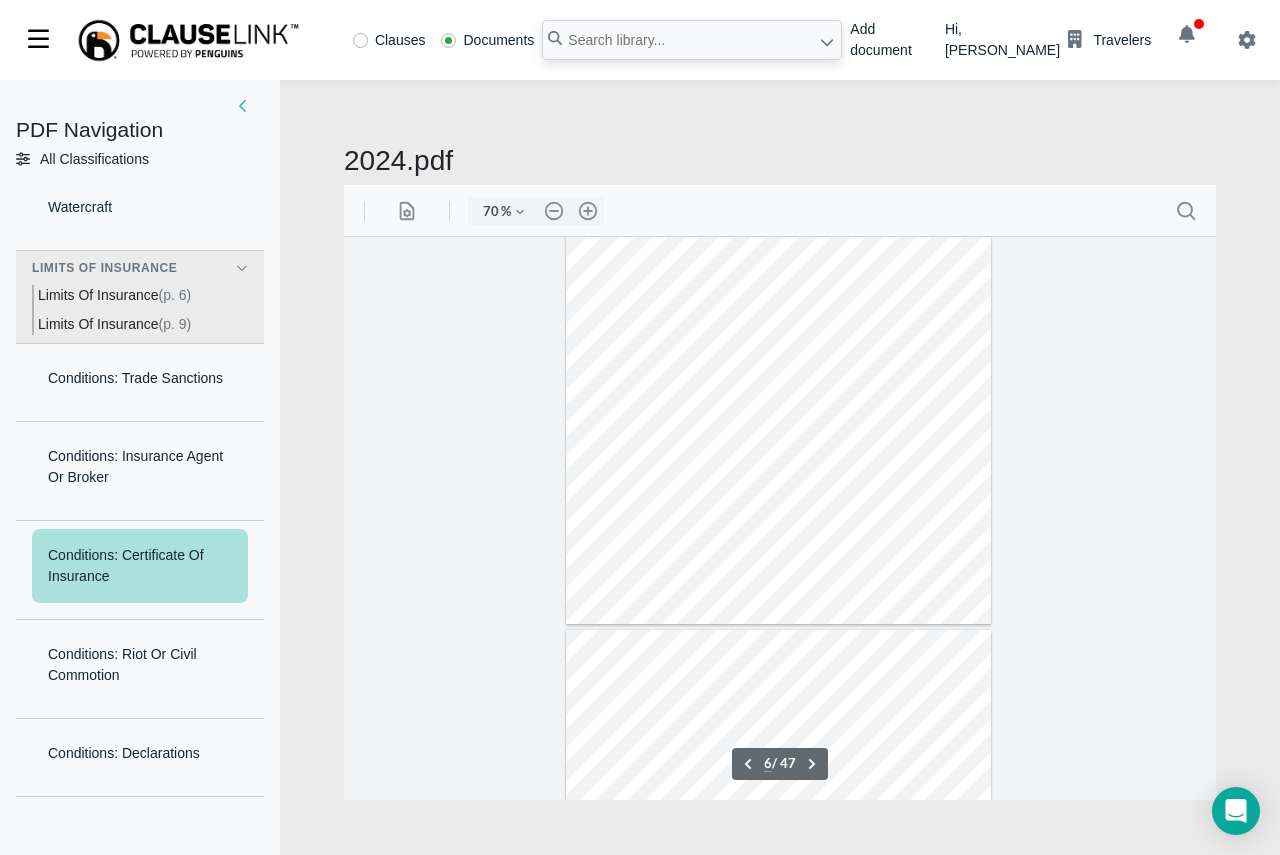 scroll, scrollTop: 2924, scrollLeft: 0, axis: vertical 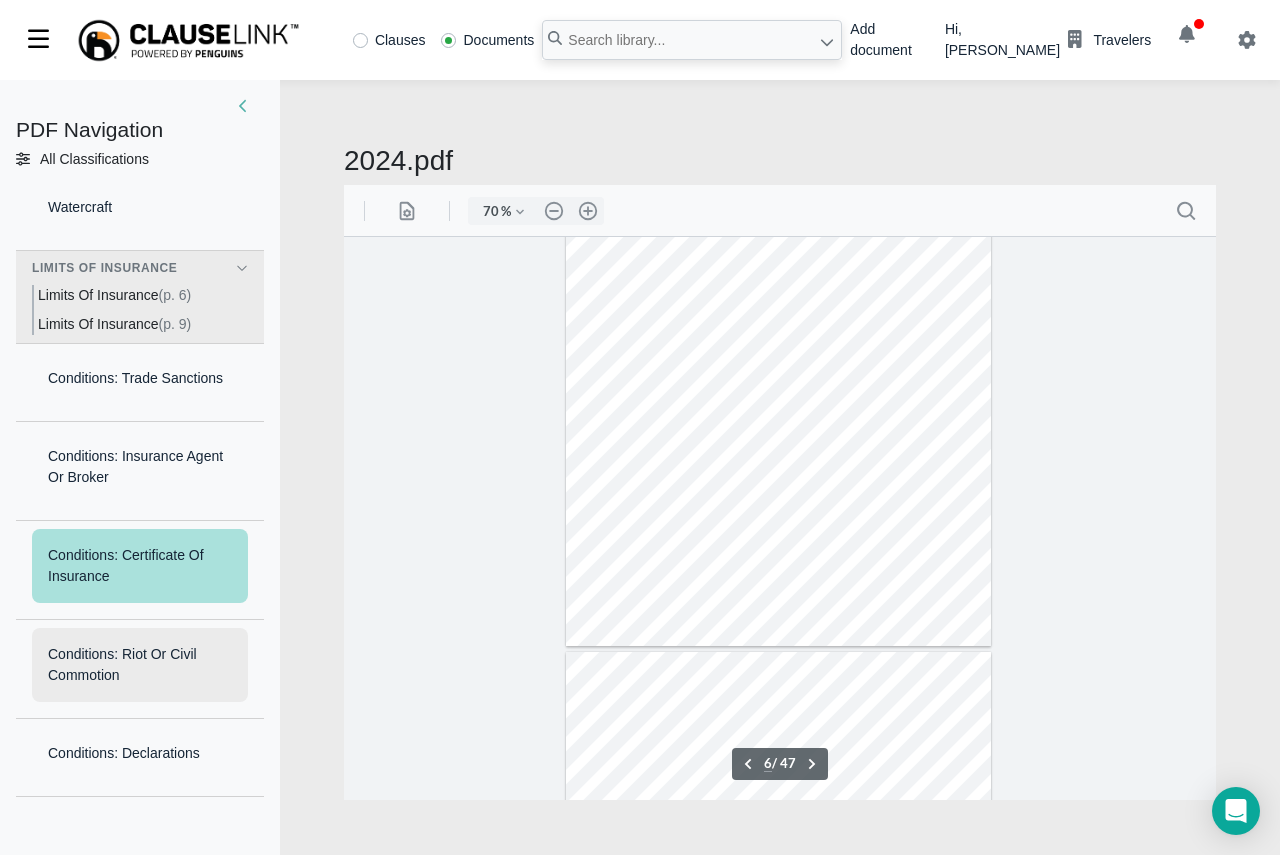 click on "Conditions: Riot Or Civil Commotion" at bounding box center [140, 665] 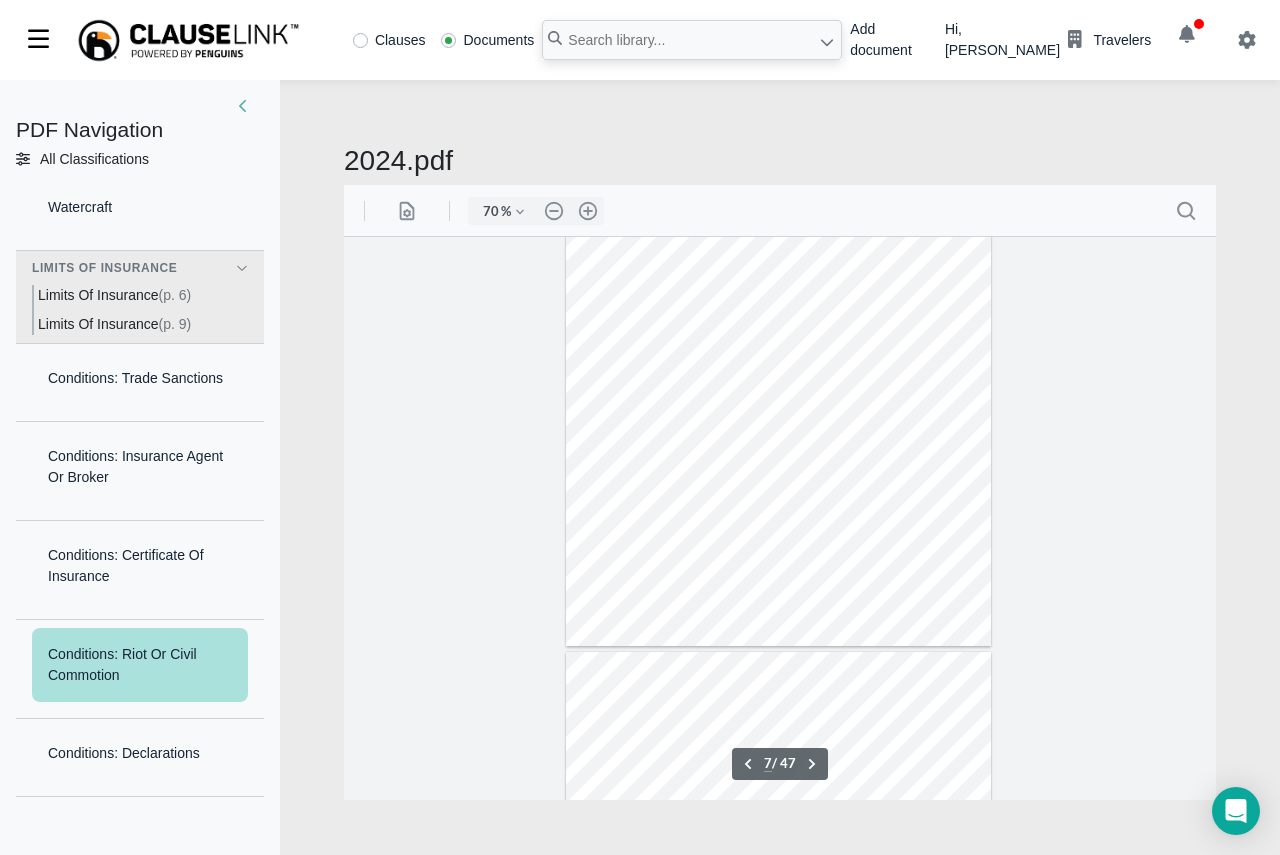 scroll, scrollTop: 3166, scrollLeft: 0, axis: vertical 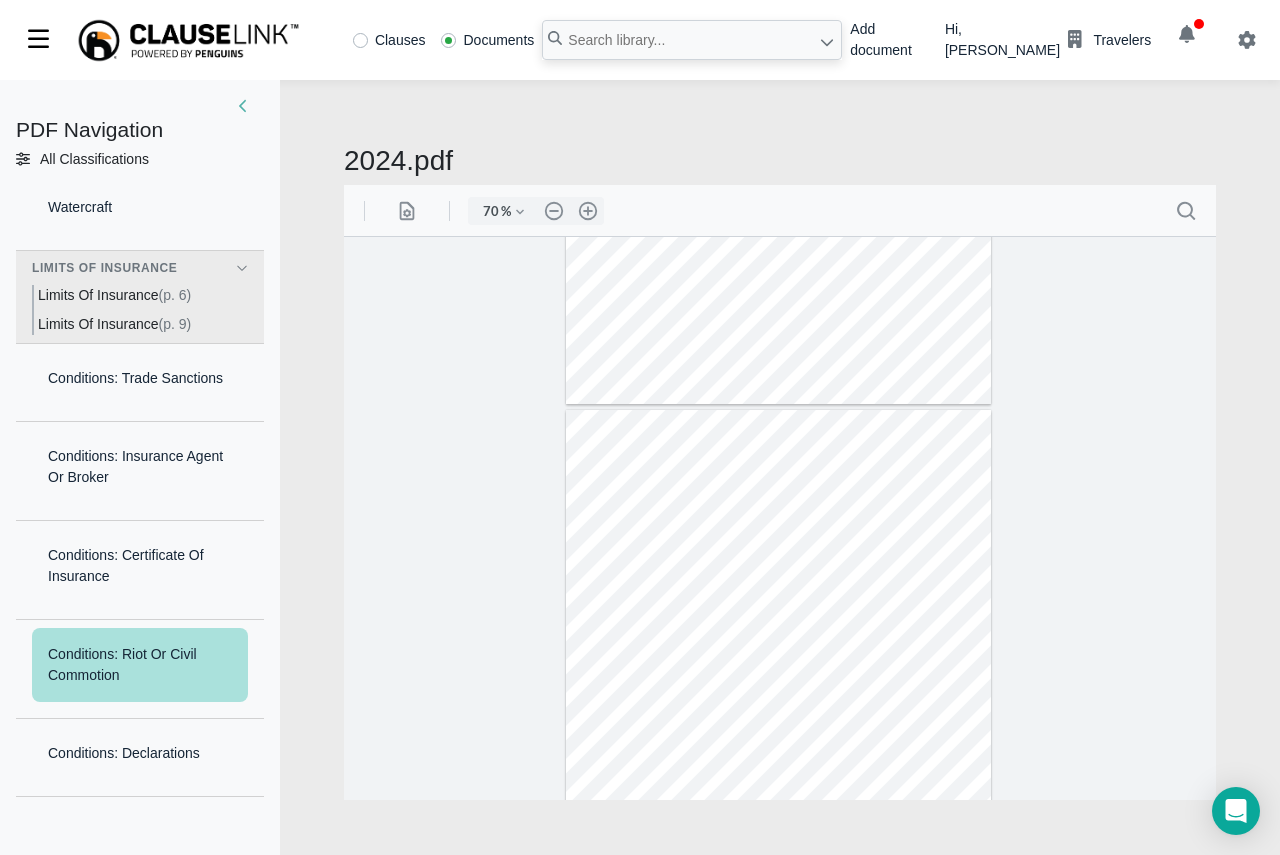 click on "Conditions: Riot Or Civil Commotion" at bounding box center [140, 669] 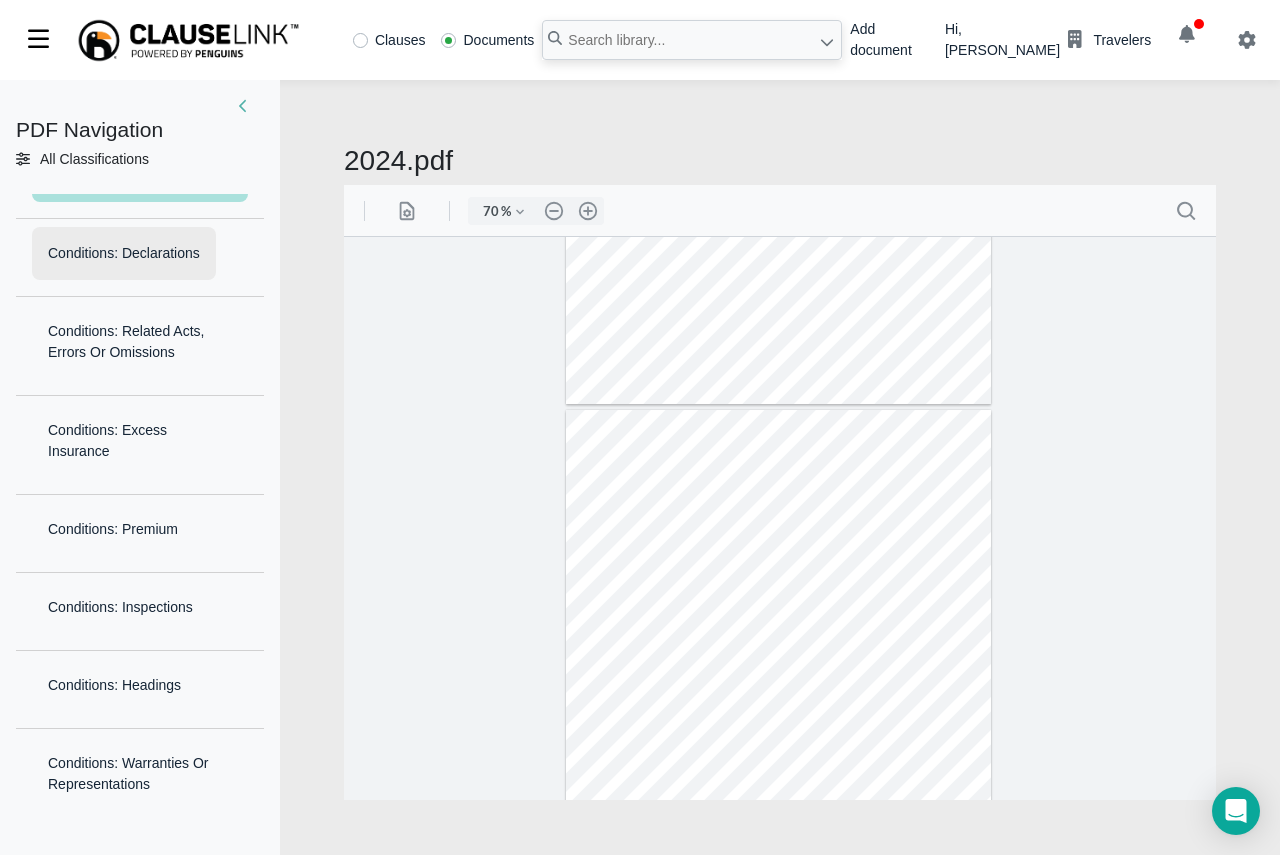 click on "Conditions: Declarations" at bounding box center [124, 253] 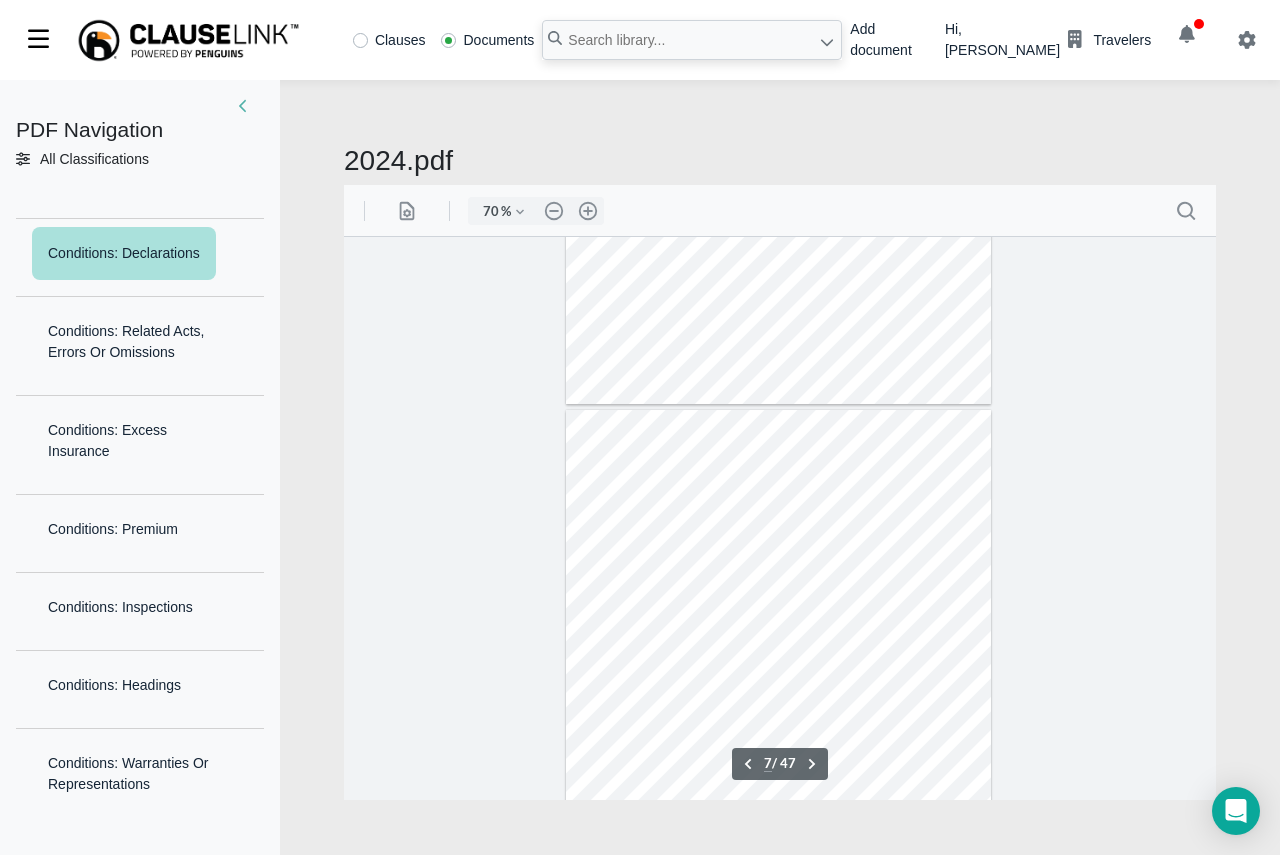 scroll, scrollTop: 3282, scrollLeft: 0, axis: vertical 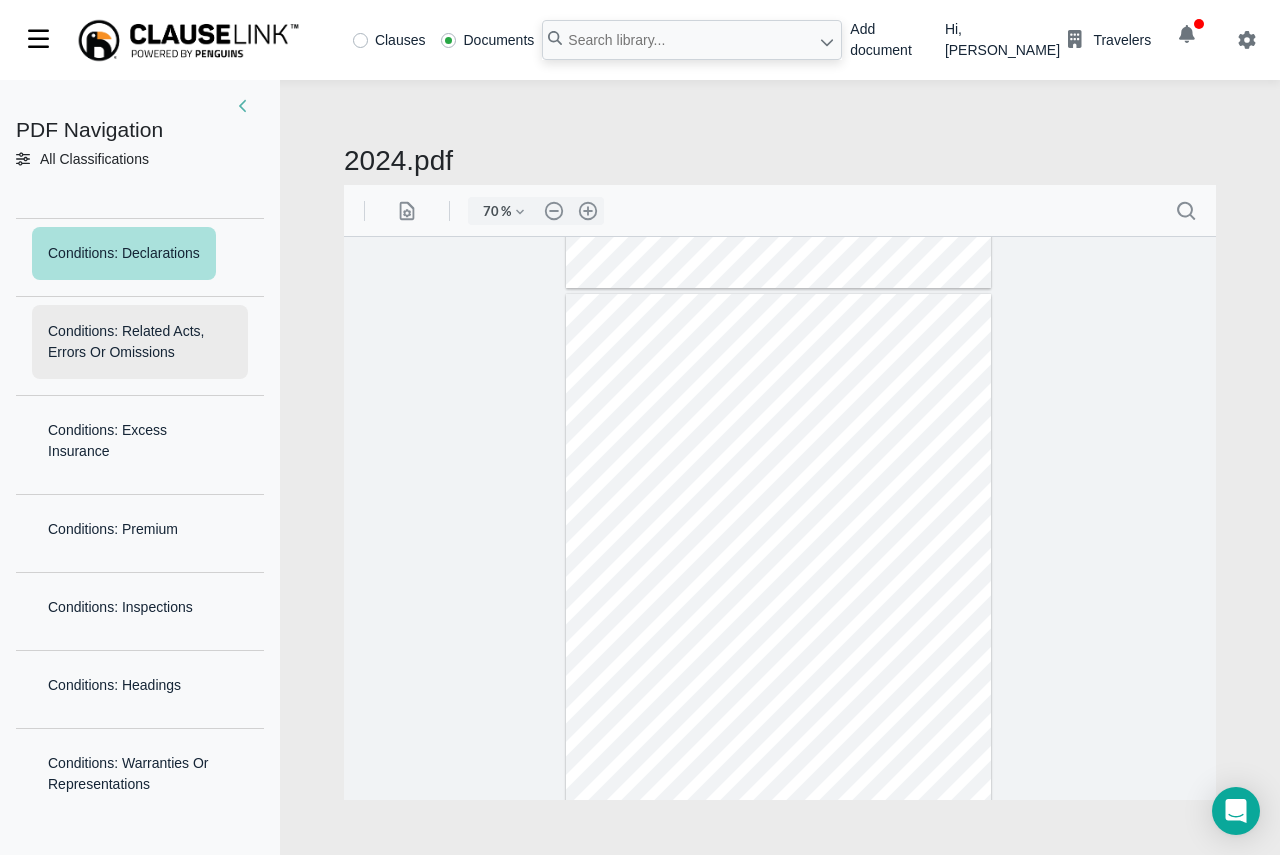 click on "Conditions: Related Acts, Errors Or Omissions" at bounding box center (140, 342) 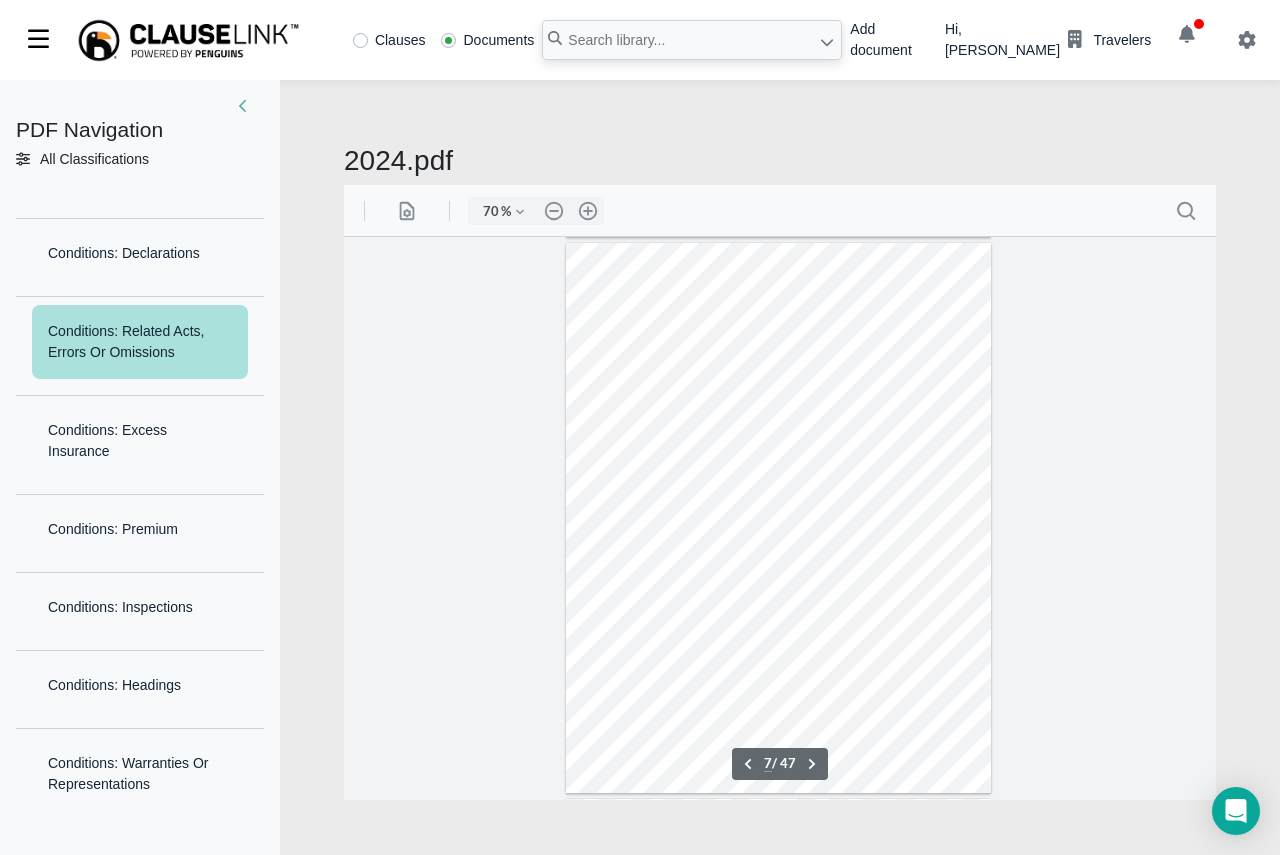 scroll, scrollTop: 3389, scrollLeft: 0, axis: vertical 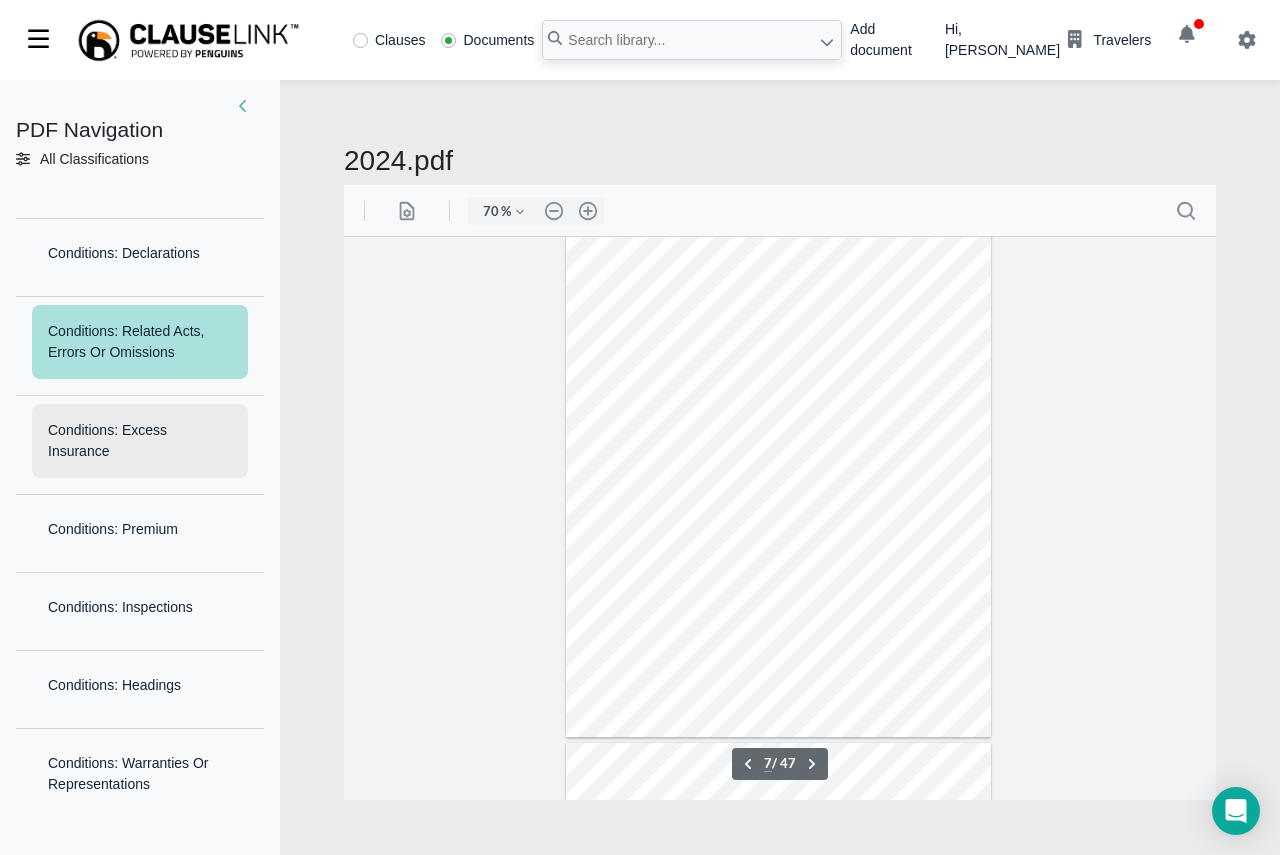 click on "Conditions: Excess Insurance" at bounding box center (140, 441) 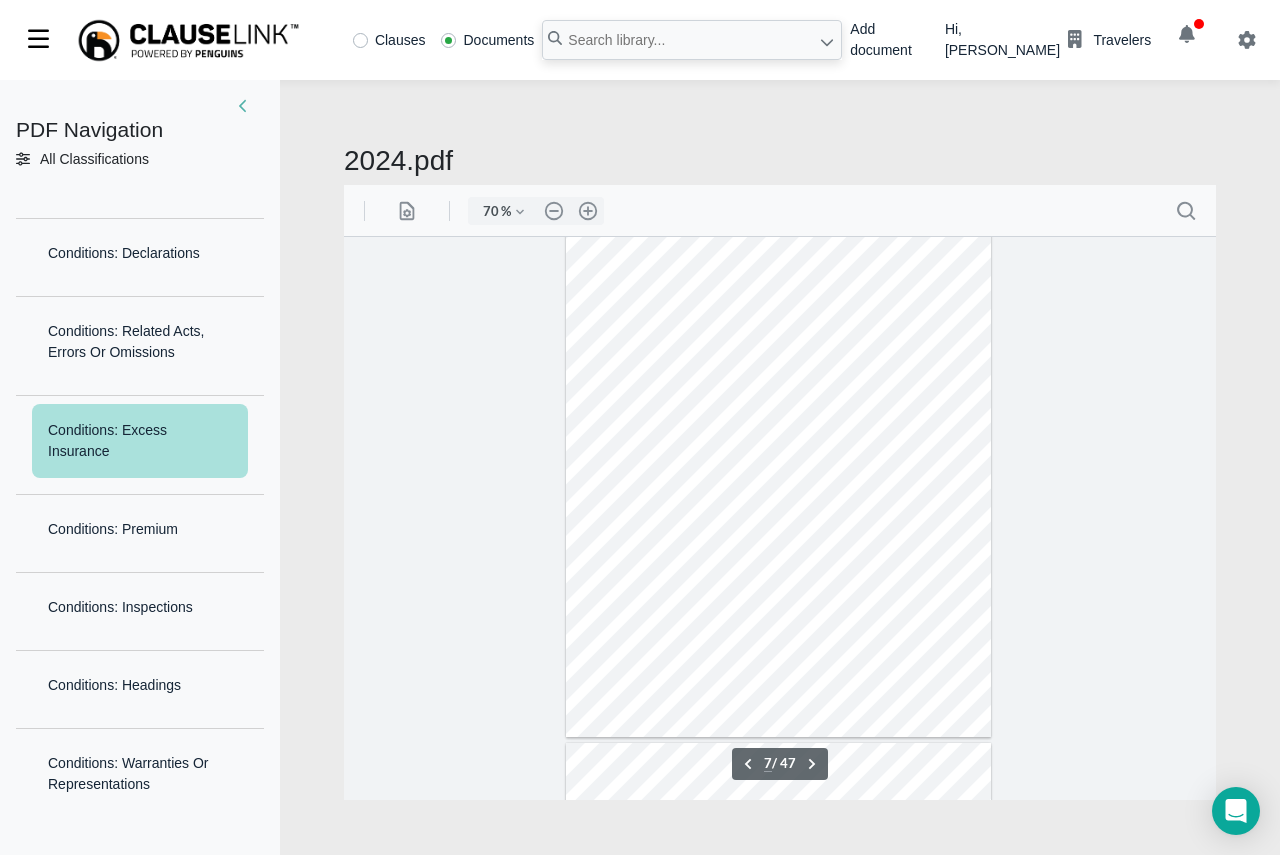 scroll, scrollTop: 3471, scrollLeft: 0, axis: vertical 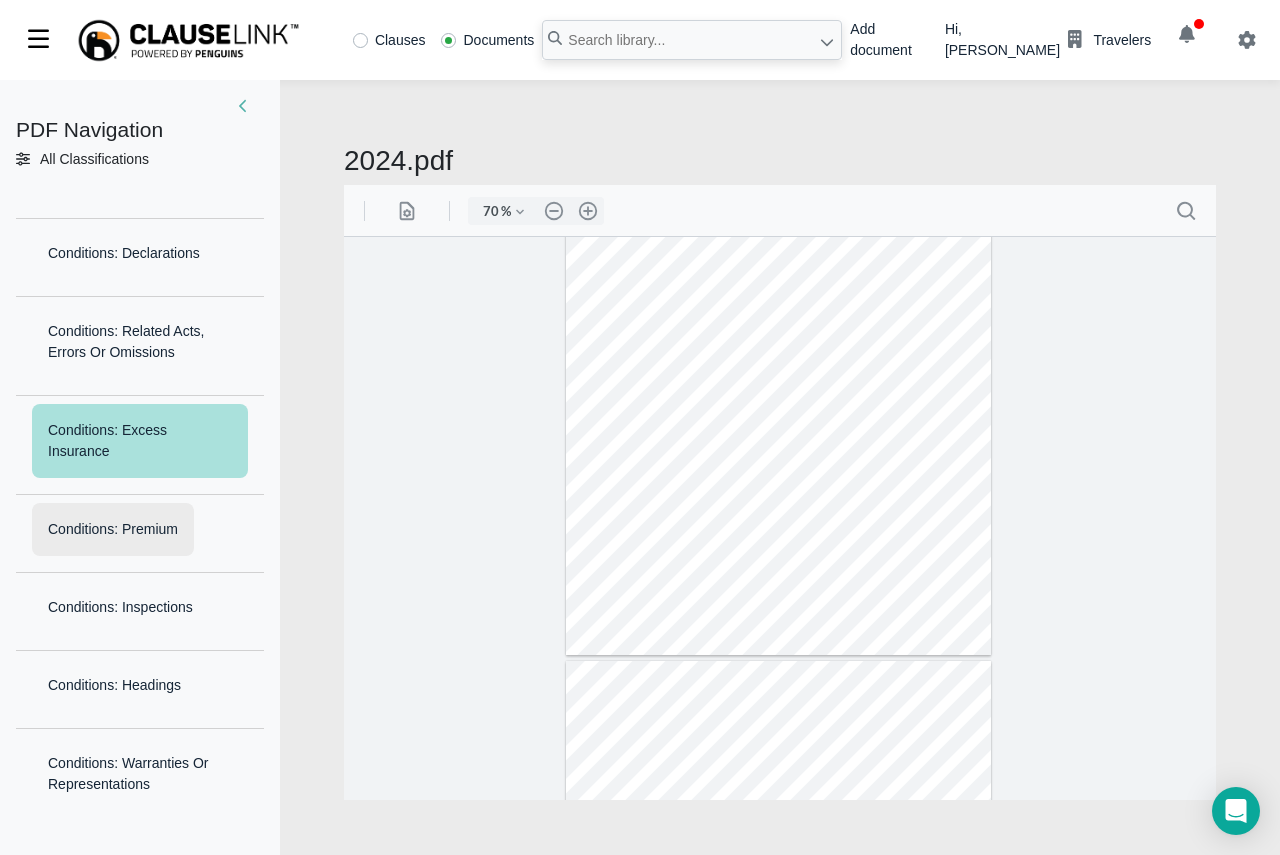 click on "Conditions: Premium" at bounding box center [113, 529] 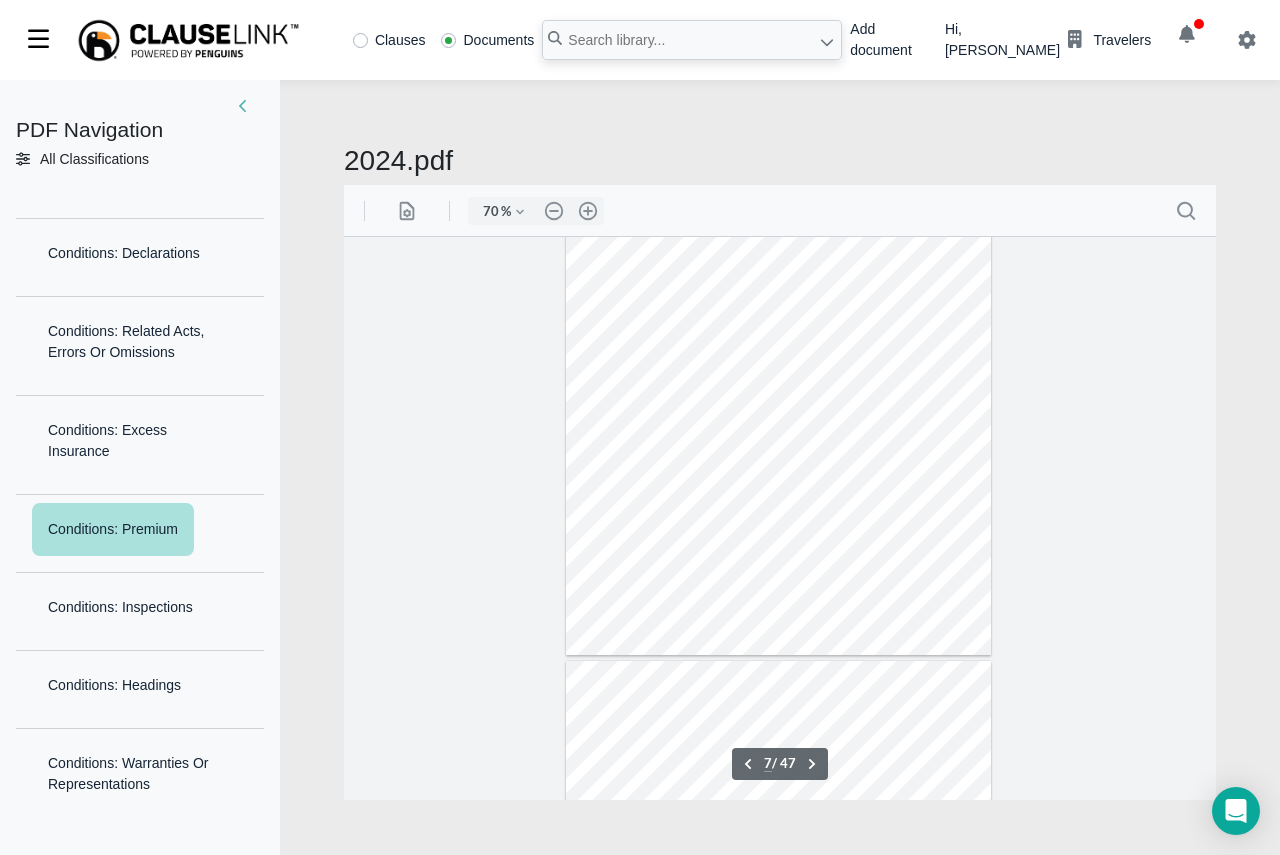 scroll, scrollTop: 3536, scrollLeft: 0, axis: vertical 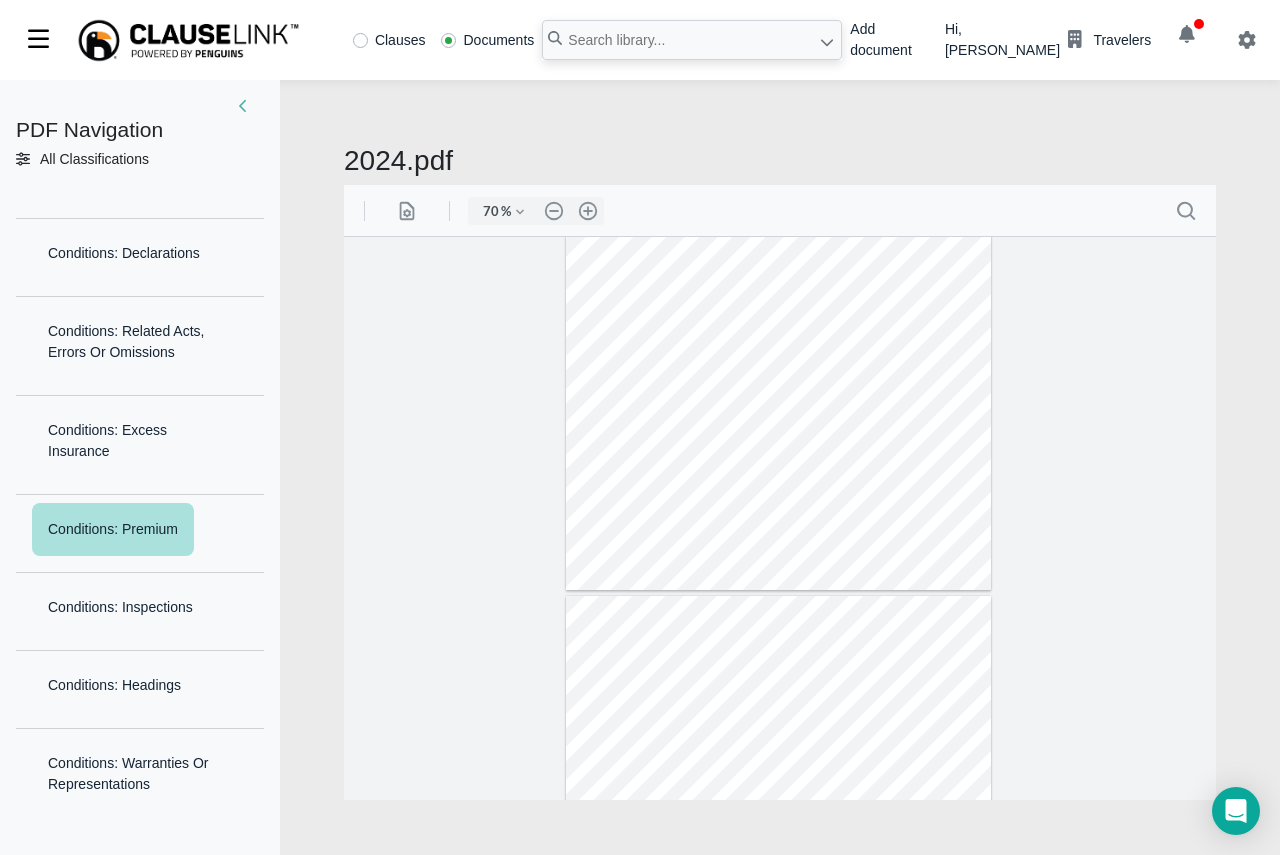 click at bounding box center (778, 870) 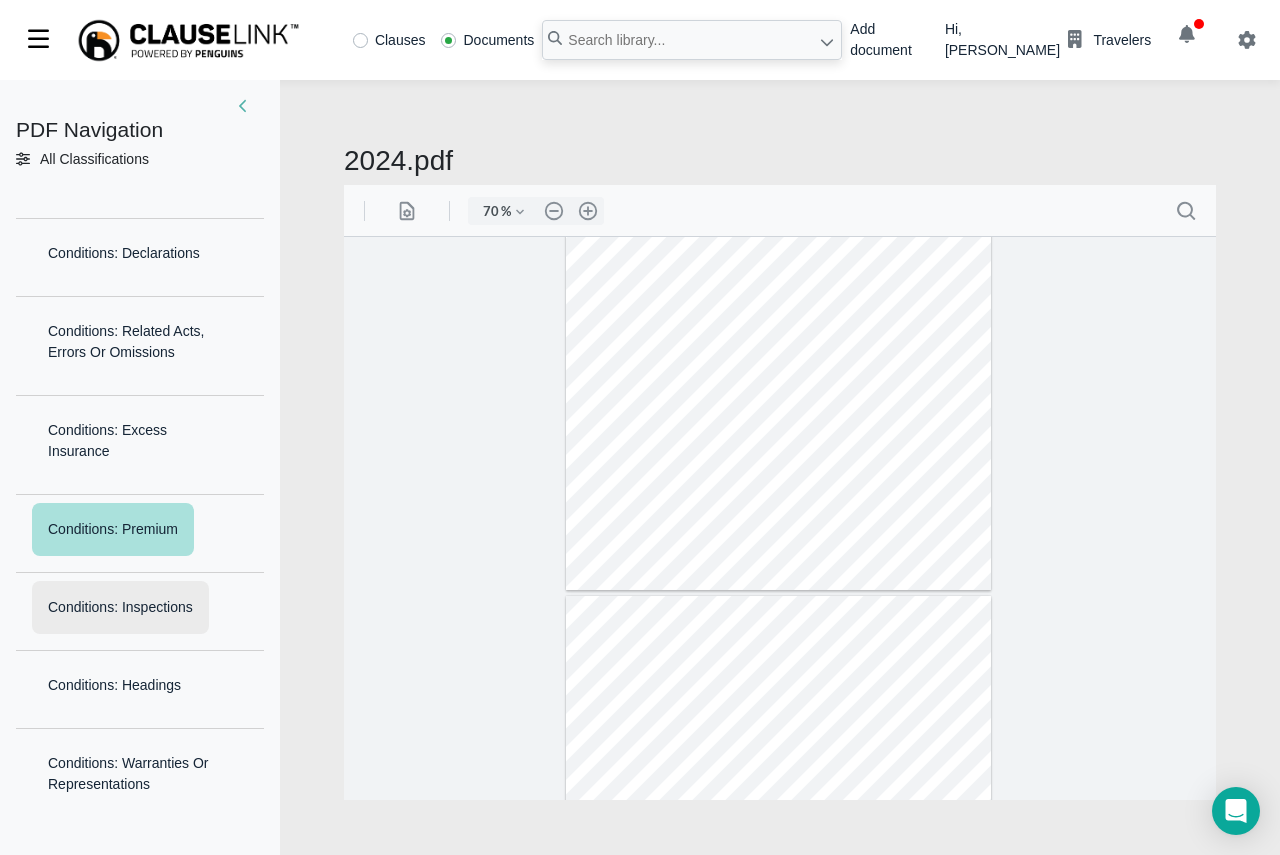 click on "Conditions: Inspections" at bounding box center [120, 607] 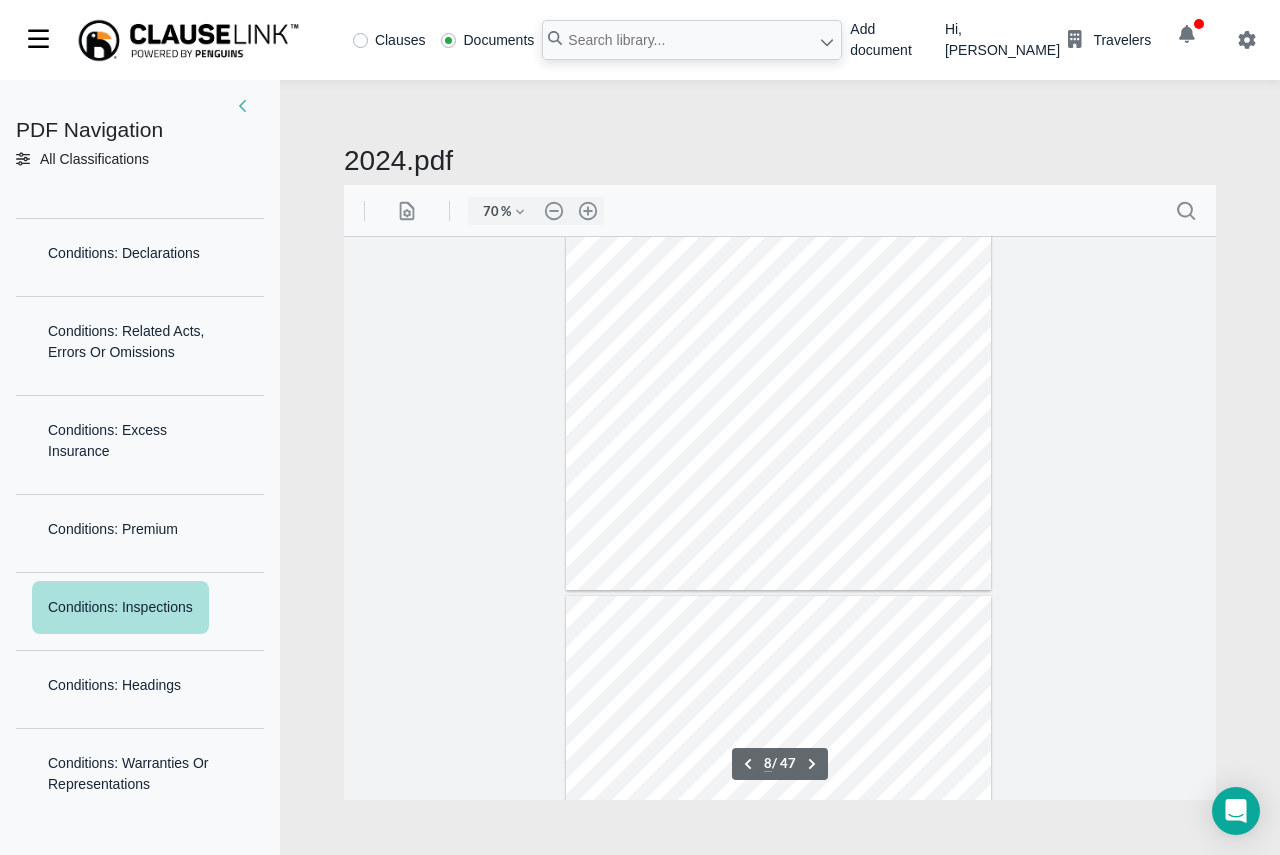 scroll, scrollTop: 3742, scrollLeft: 0, axis: vertical 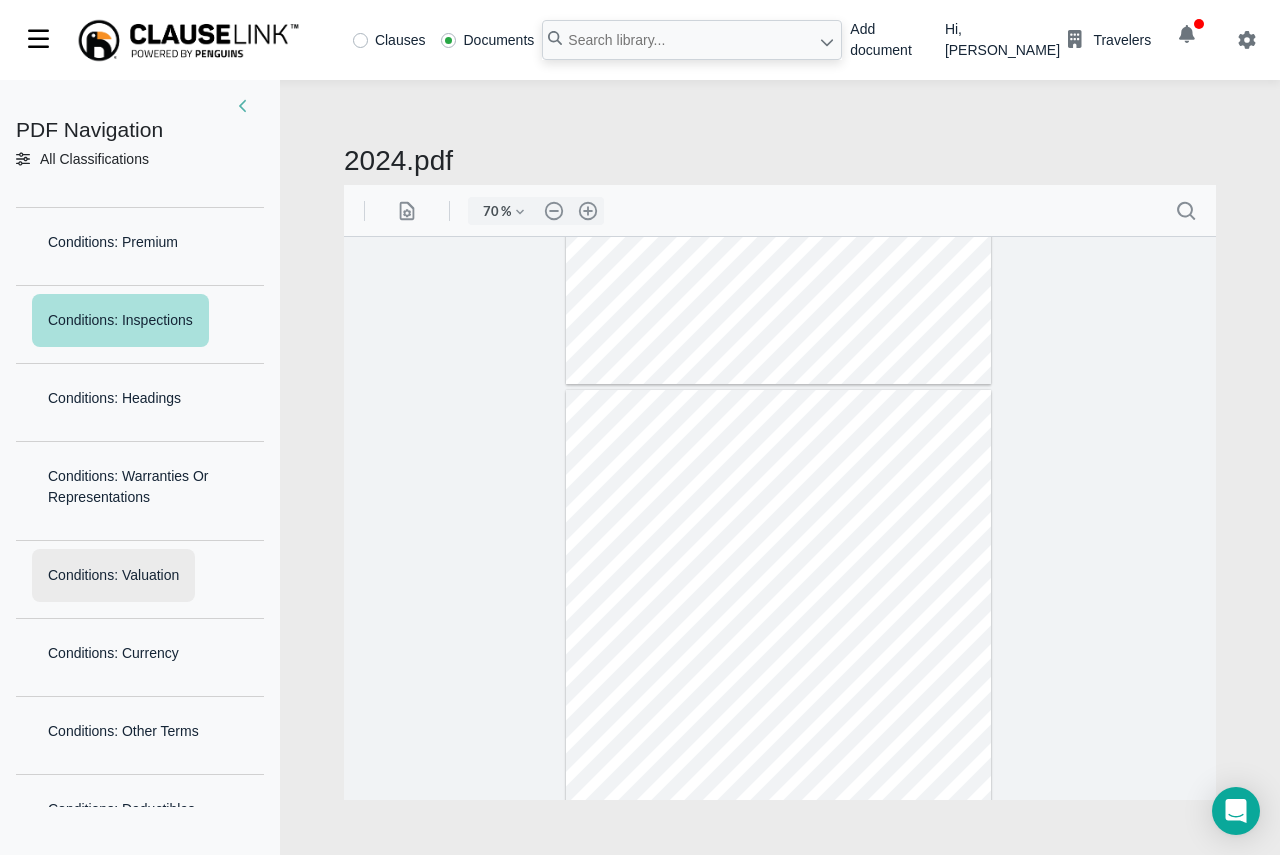 click on "Conditions: Valuation" at bounding box center (113, 575) 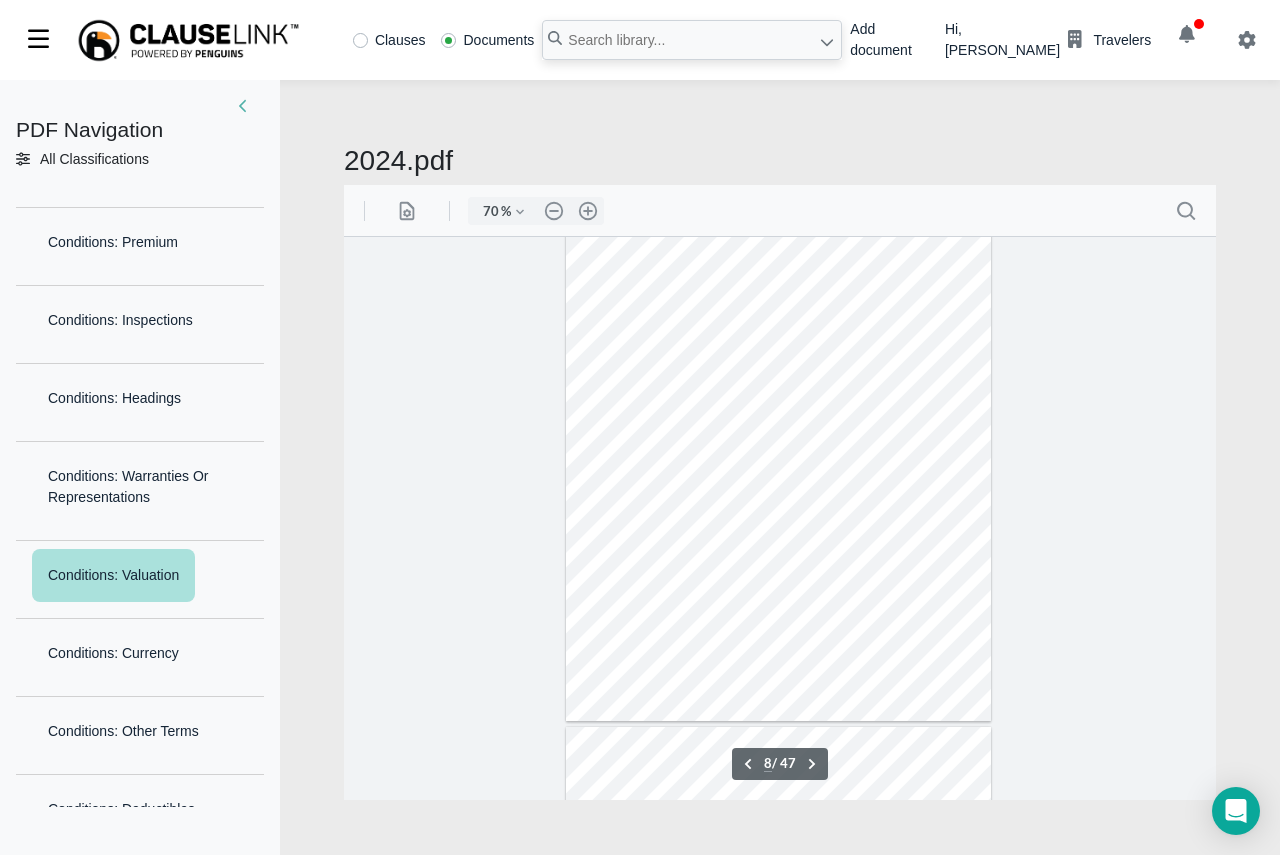 scroll, scrollTop: 4017, scrollLeft: 0, axis: vertical 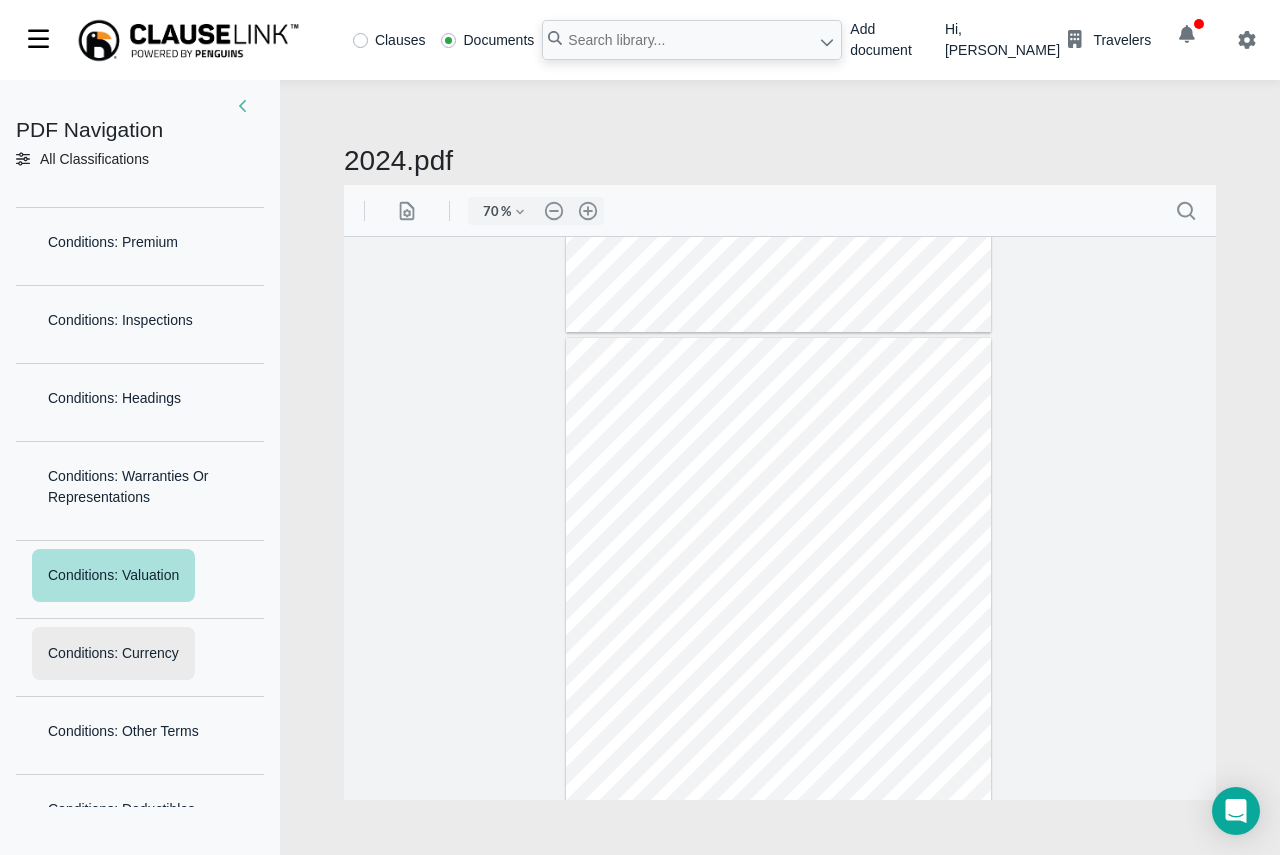 click on "Conditions: Currency" at bounding box center [113, 653] 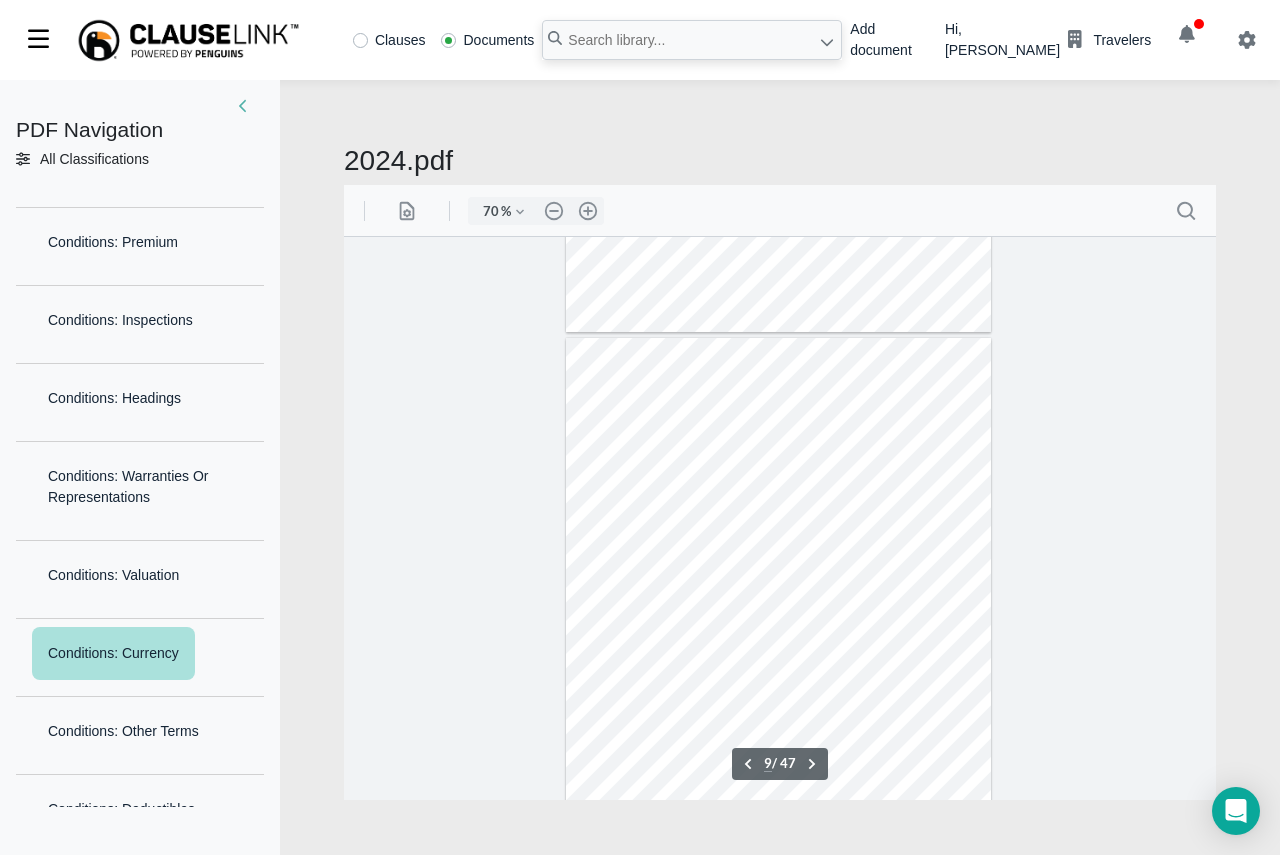 scroll, scrollTop: 4515, scrollLeft: 0, axis: vertical 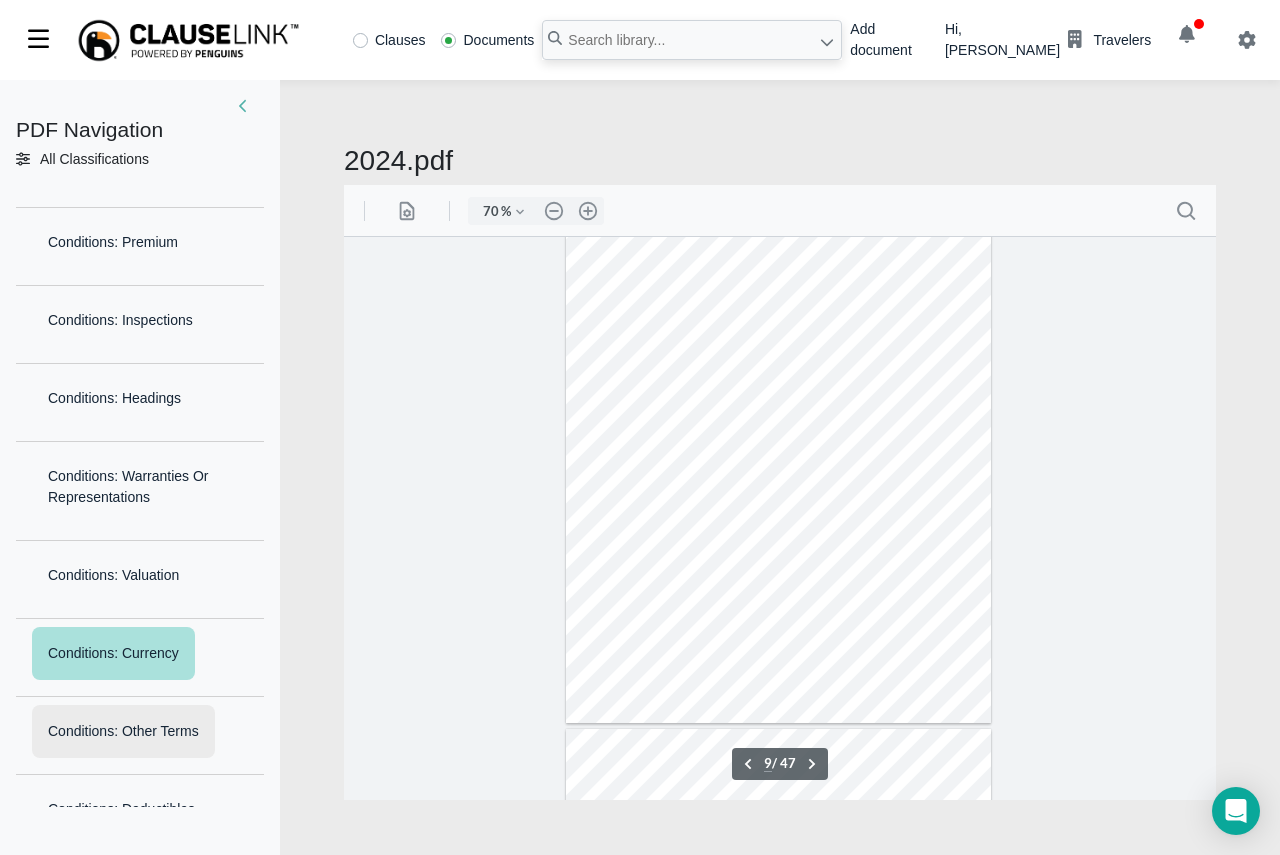 click on "Conditions: Other Terms" at bounding box center [123, 731] 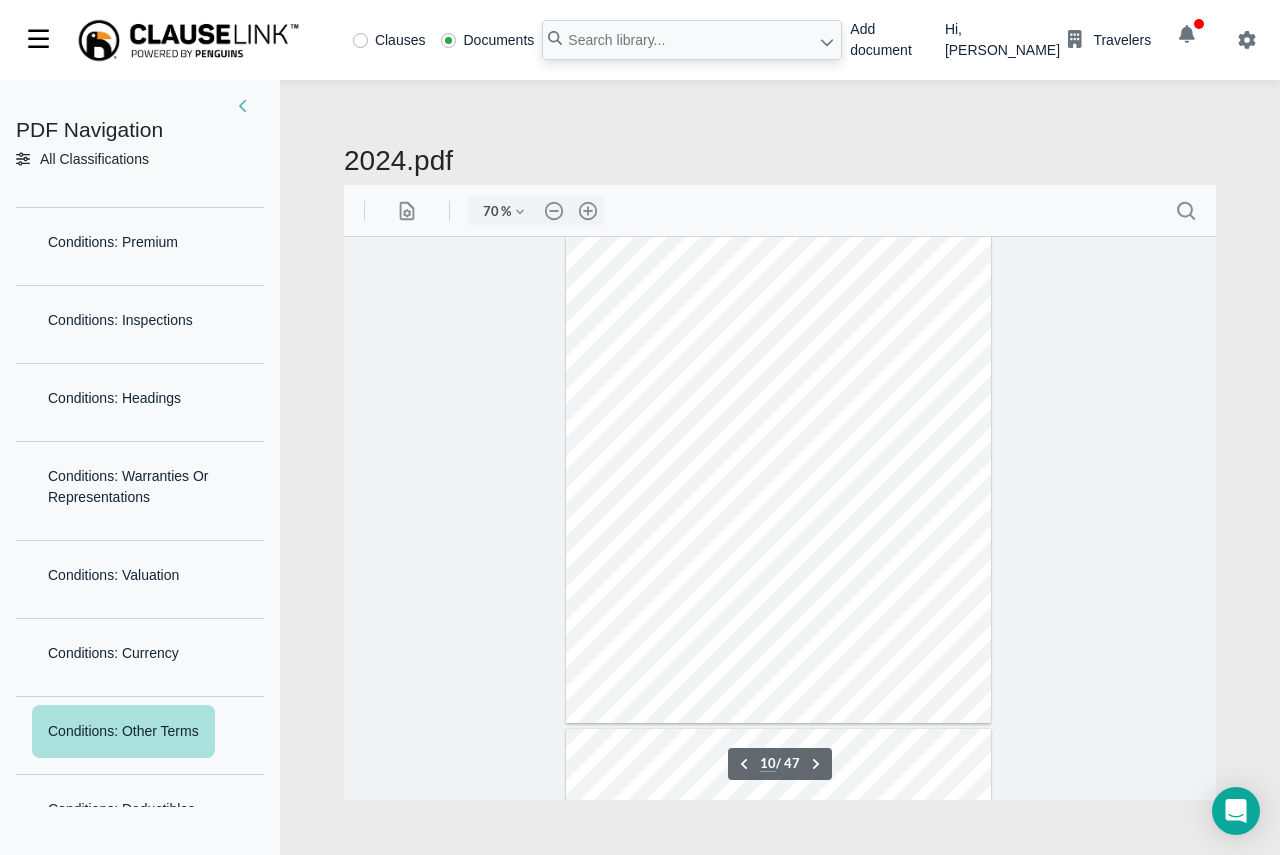 scroll, scrollTop: 5104, scrollLeft: 0, axis: vertical 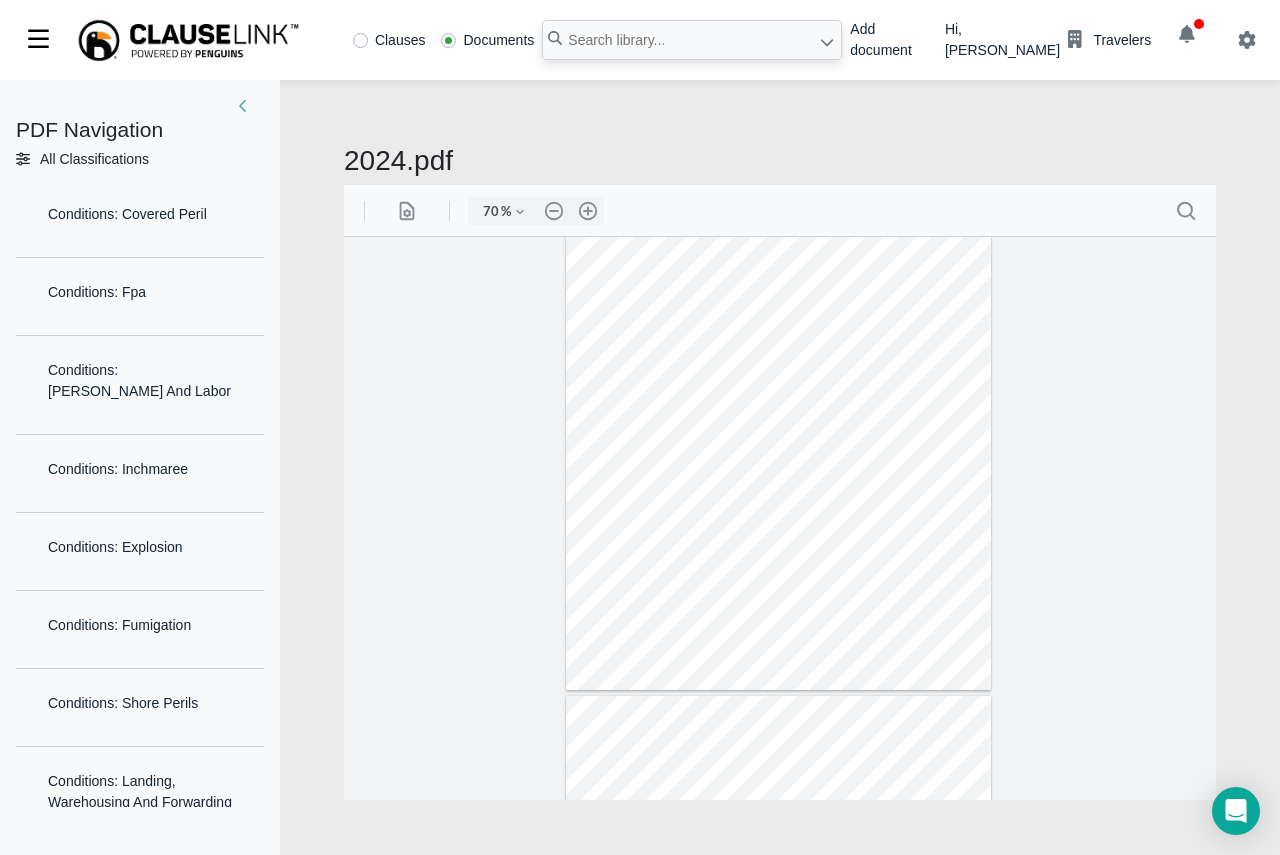 click on "Conditions: Deductibles" at bounding box center [121, 136] 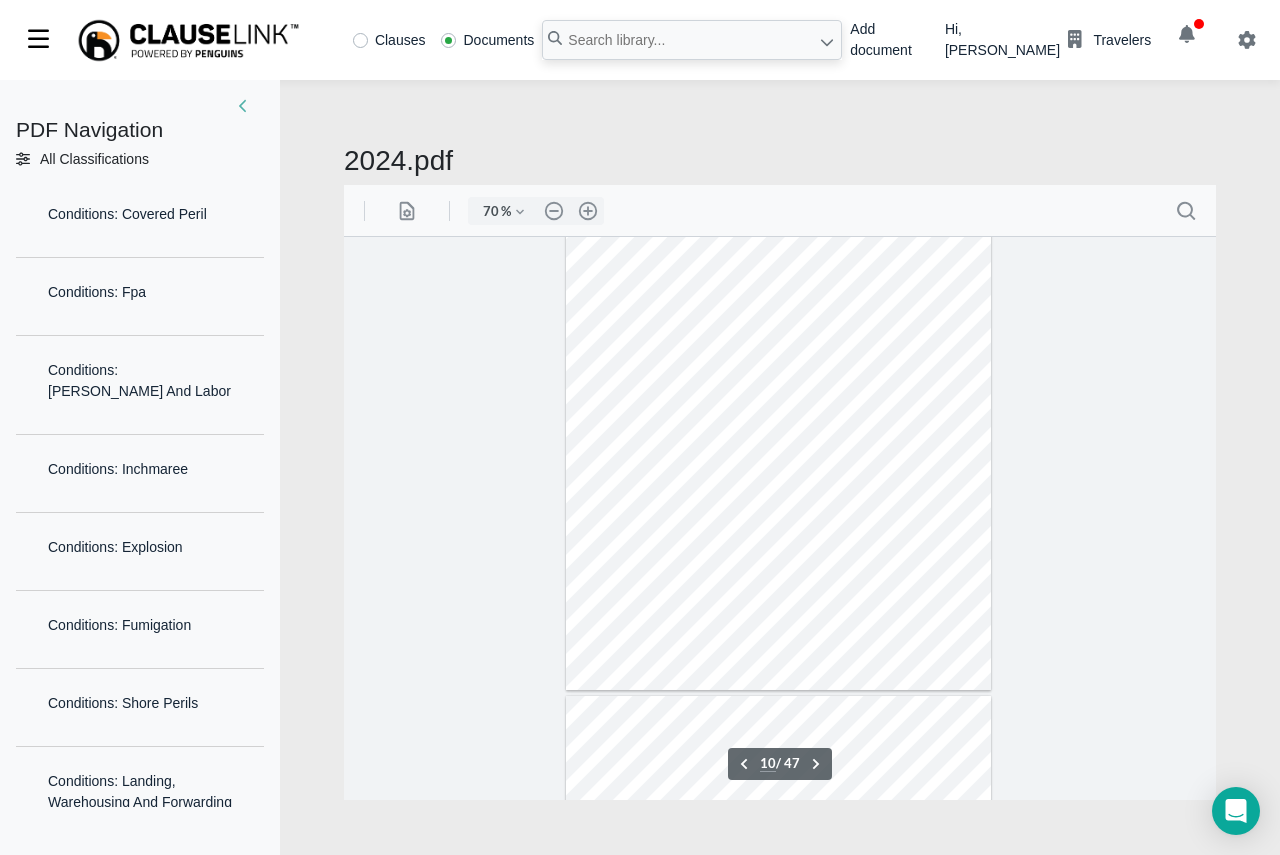 scroll, scrollTop: 5184, scrollLeft: 0, axis: vertical 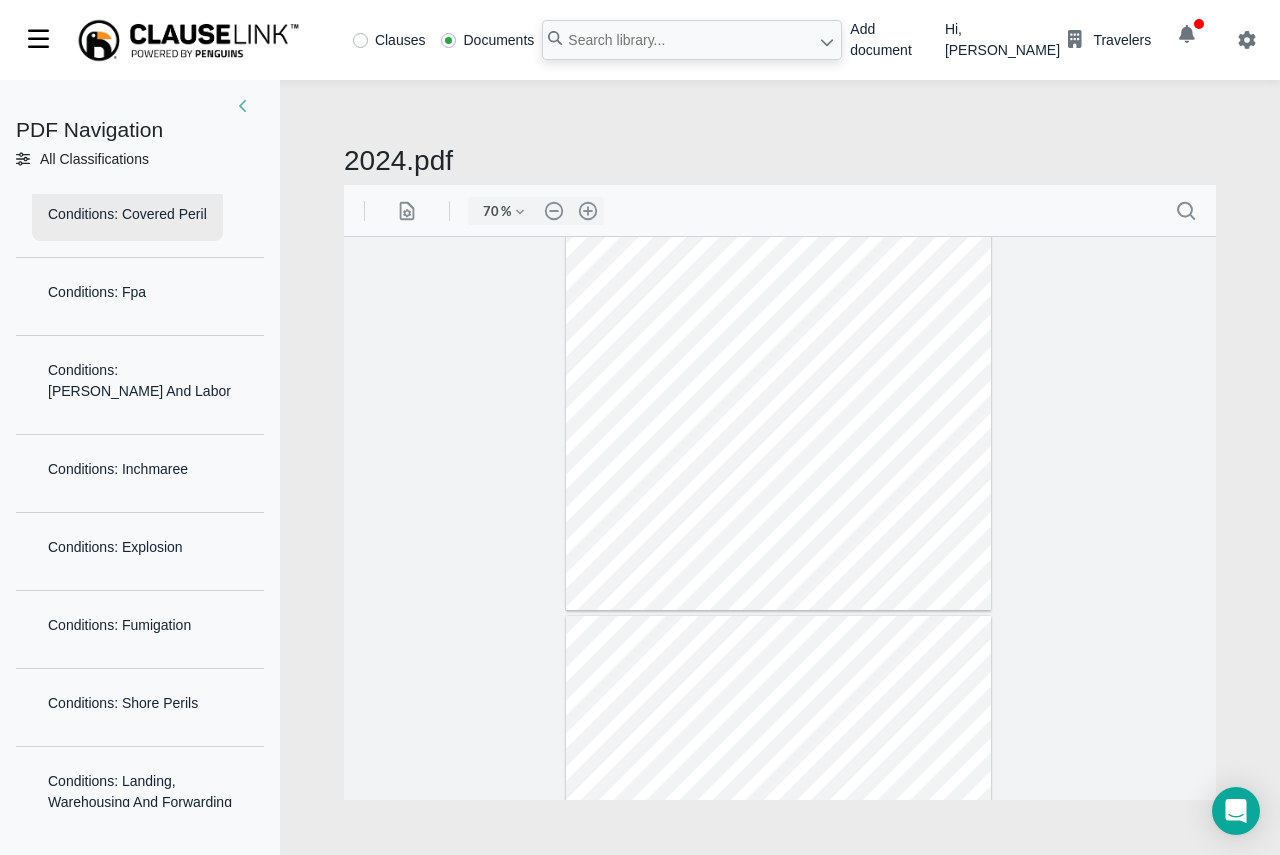 click on "Conditions: Covered Peril" at bounding box center (127, 214) 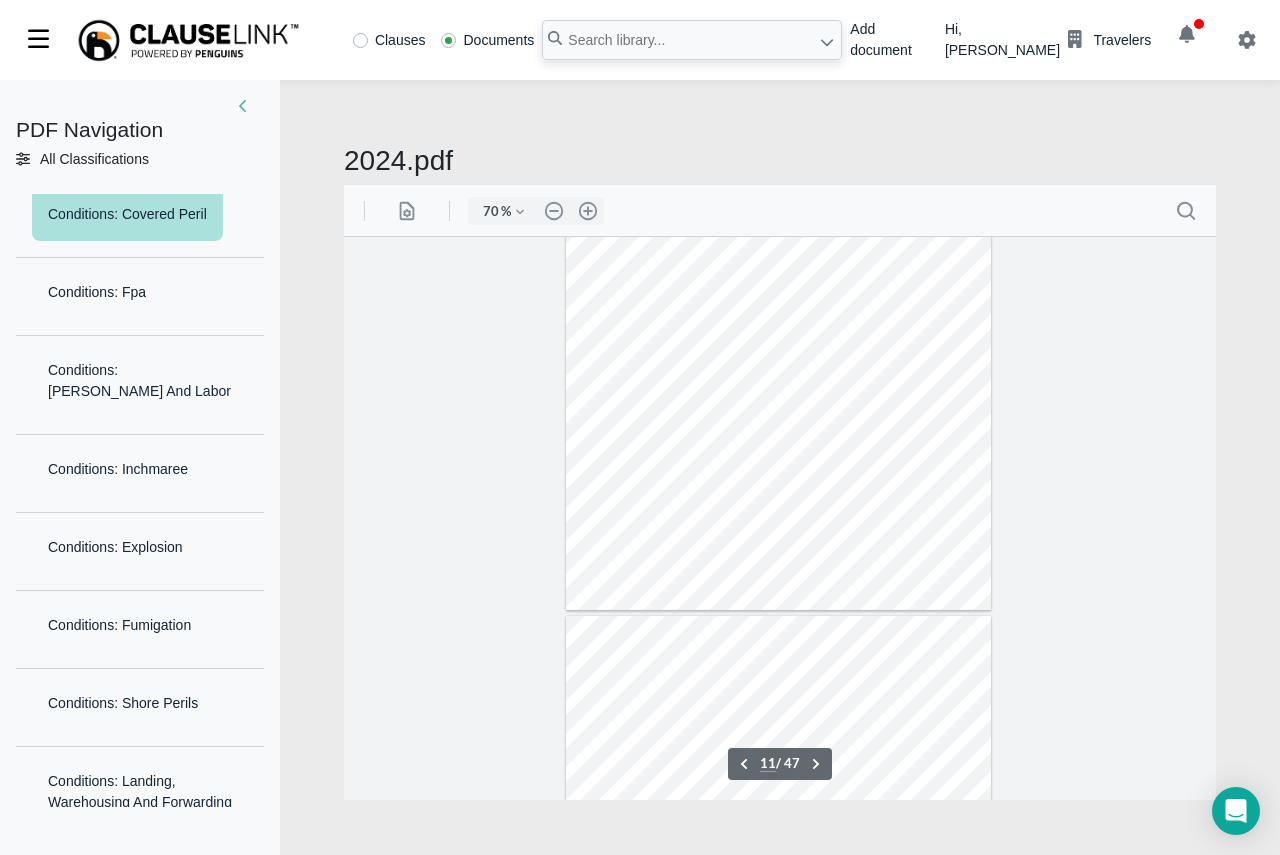 scroll, scrollTop: 5451, scrollLeft: 0, axis: vertical 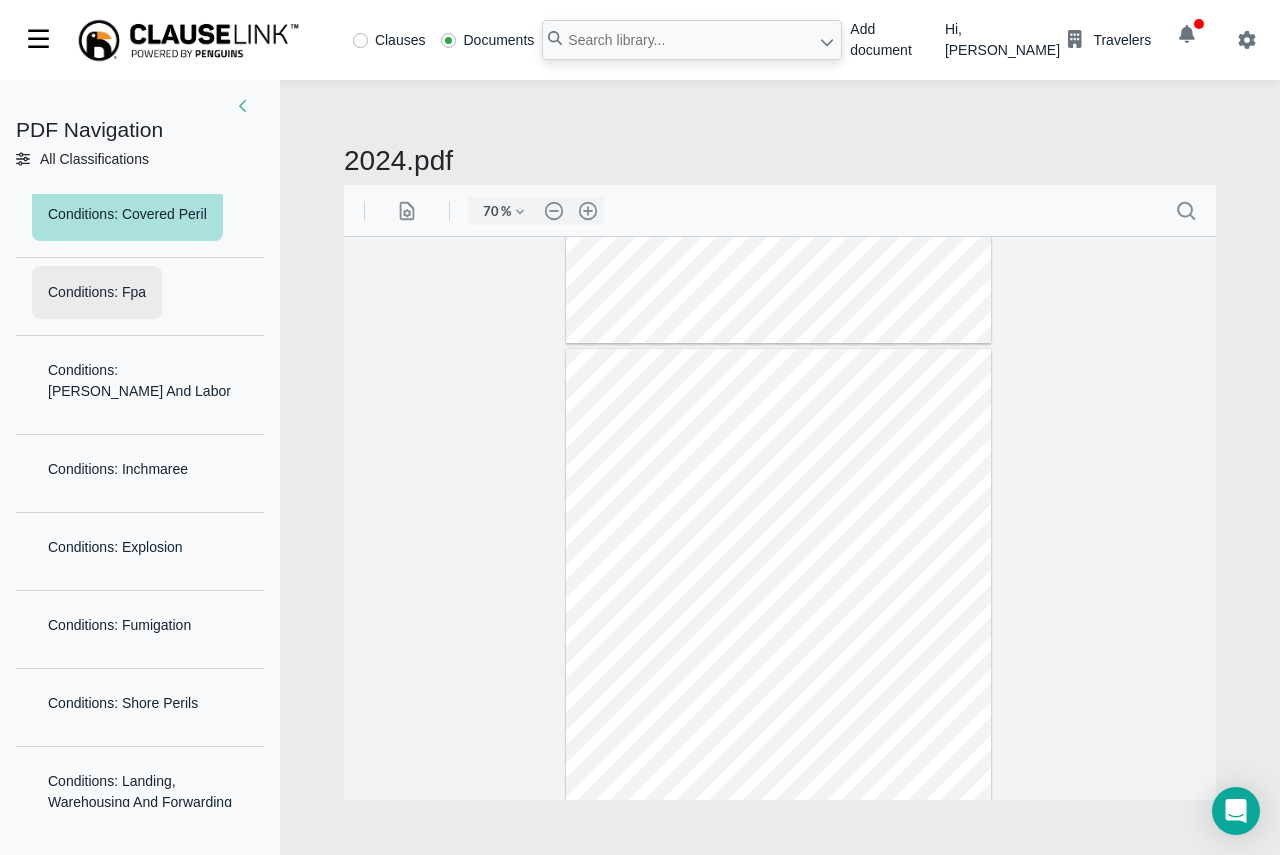 click on "Conditions: Fpa" at bounding box center (140, 297) 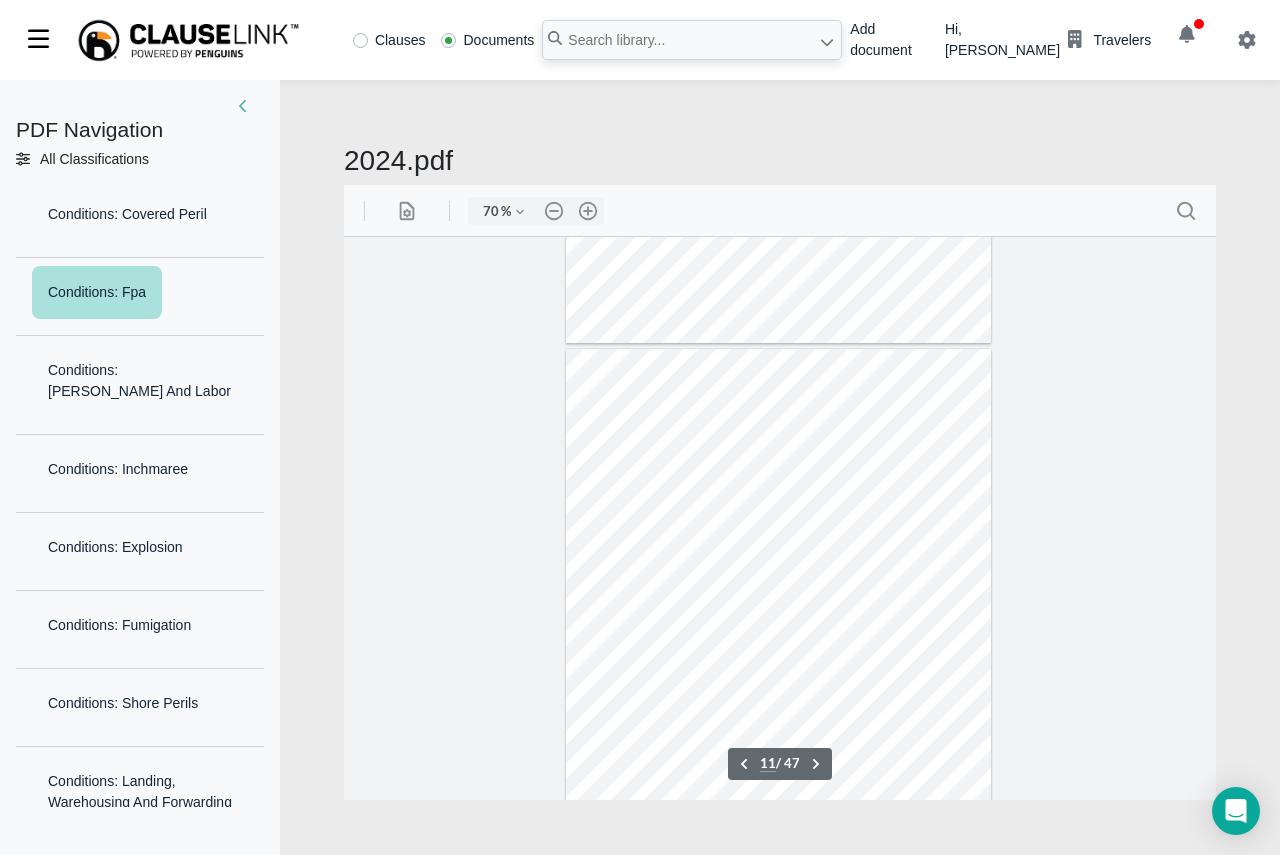scroll, scrollTop: 5549, scrollLeft: 0, axis: vertical 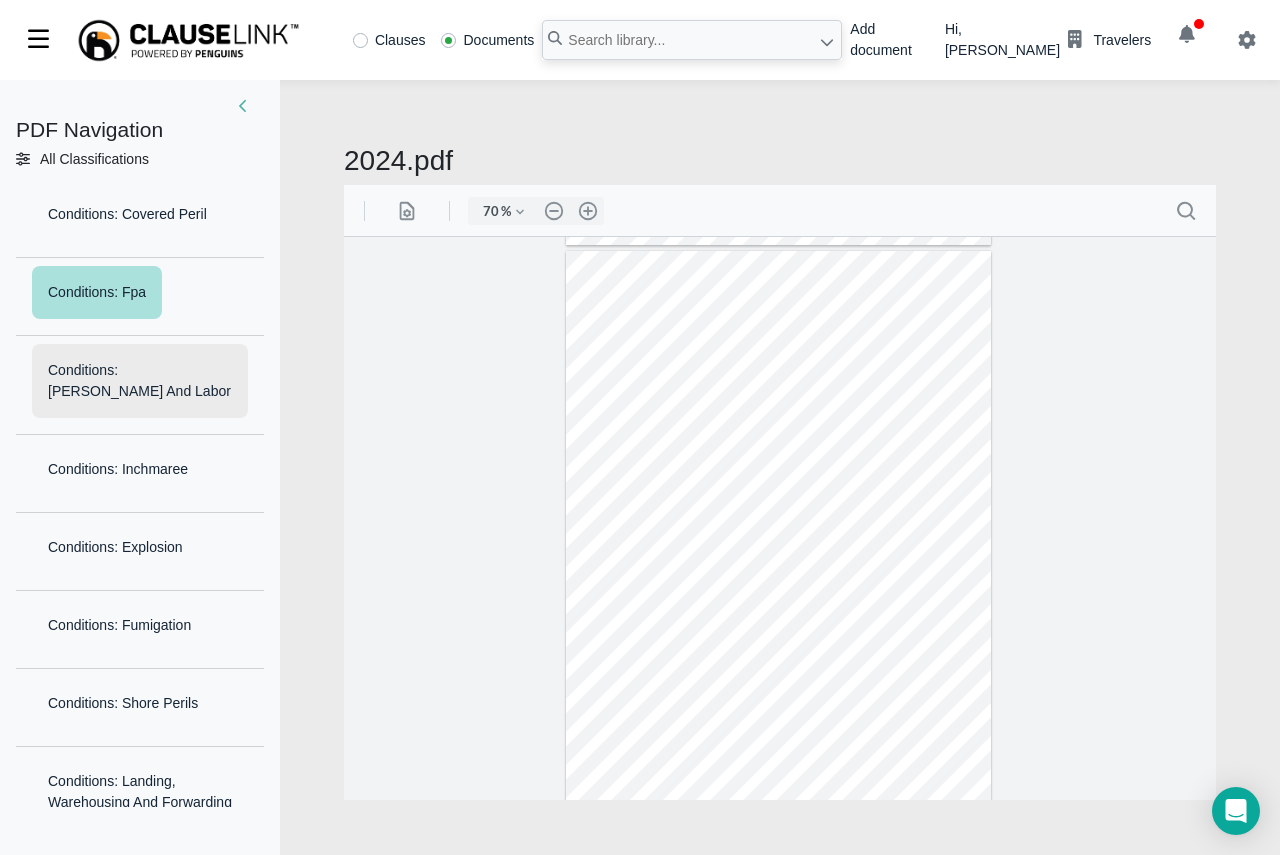 click on "Conditions: Sue And Labor" at bounding box center [140, 381] 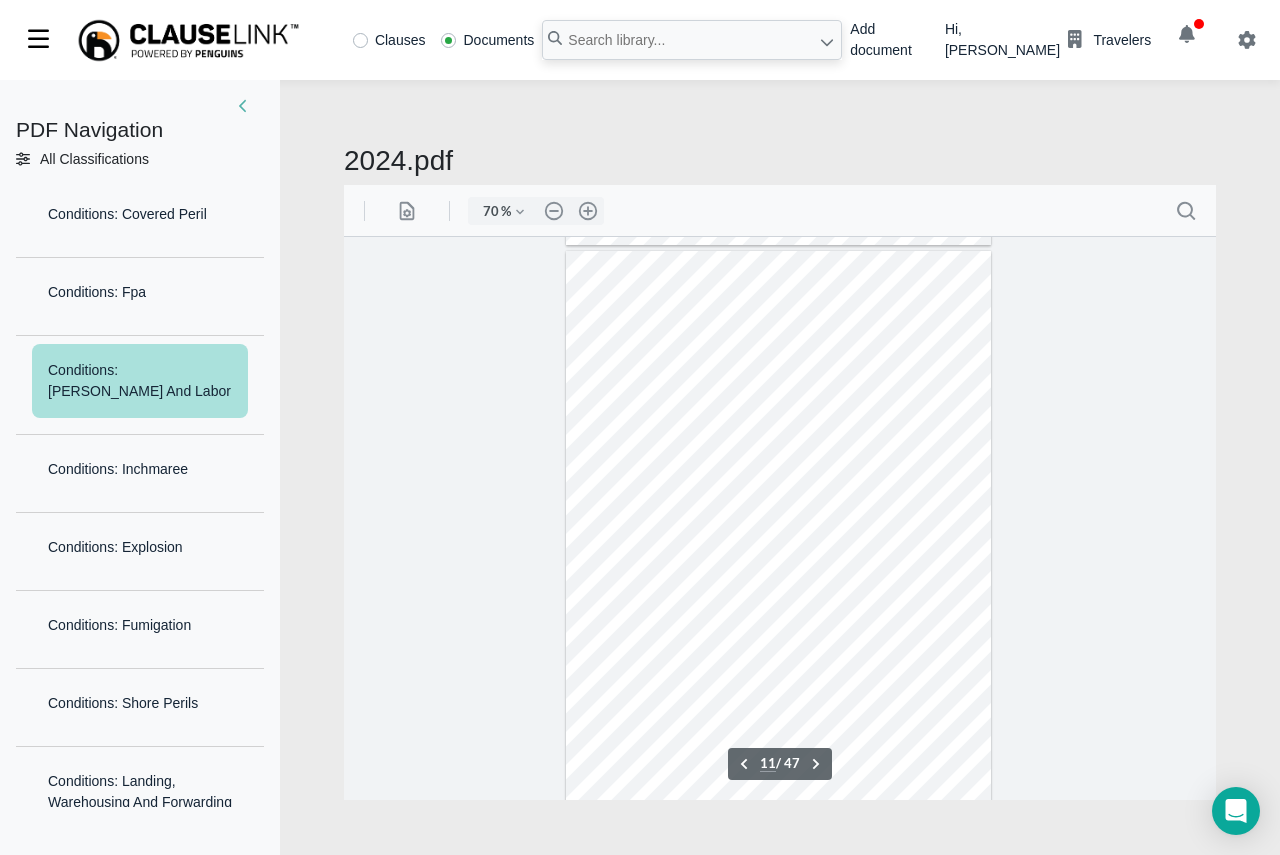 scroll, scrollTop: 5663, scrollLeft: 0, axis: vertical 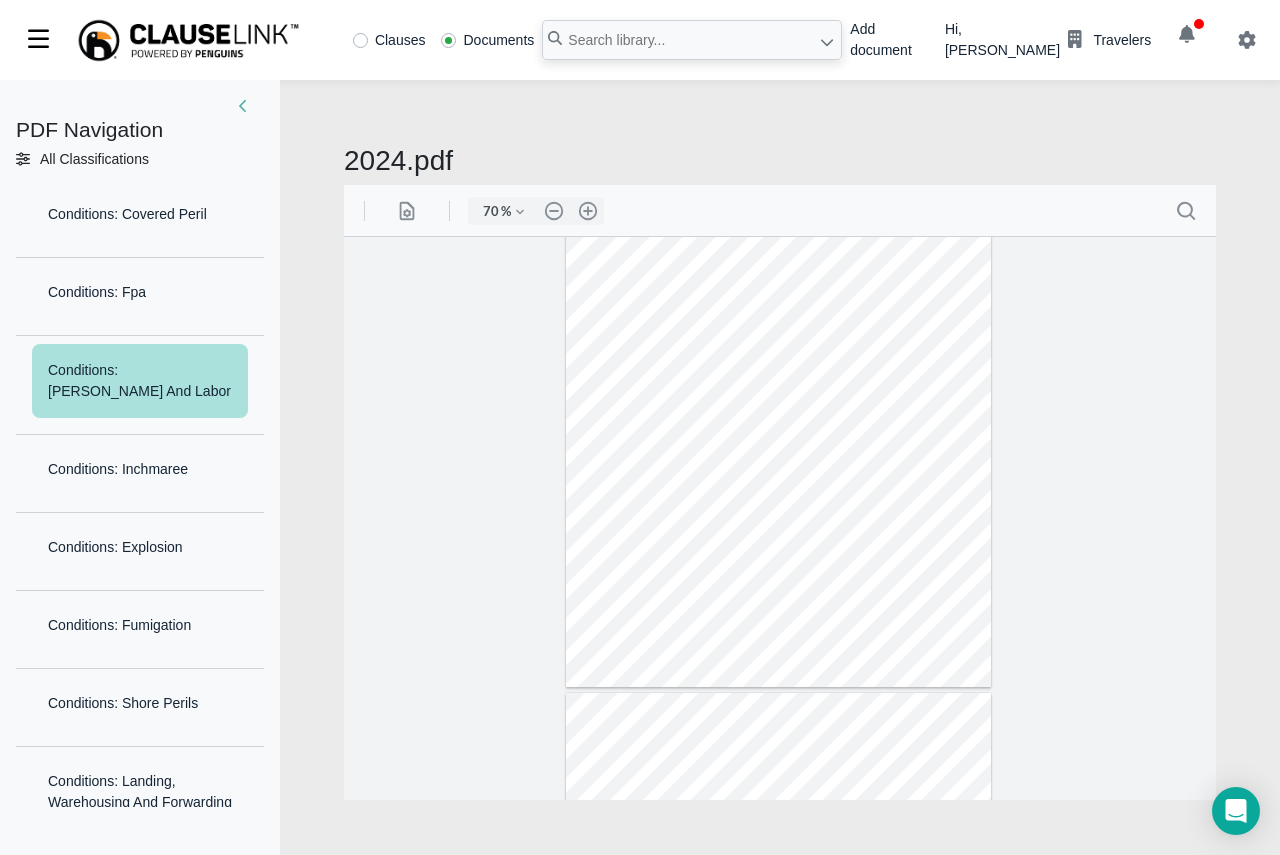 drag, startPoint x: 1205, startPoint y: 361, endPoint x: 1200, endPoint y: 377, distance: 16.763054 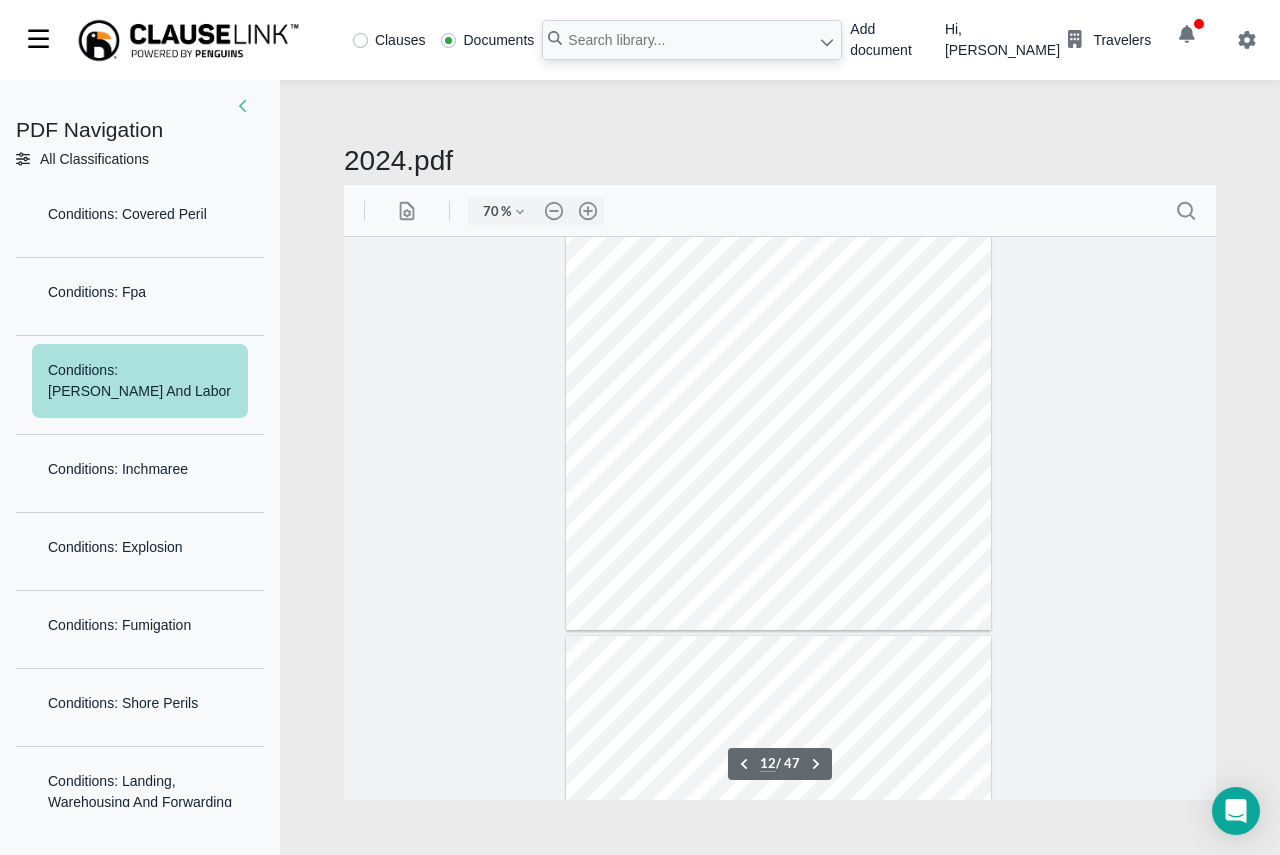 scroll, scrollTop: 5862, scrollLeft: 0, axis: vertical 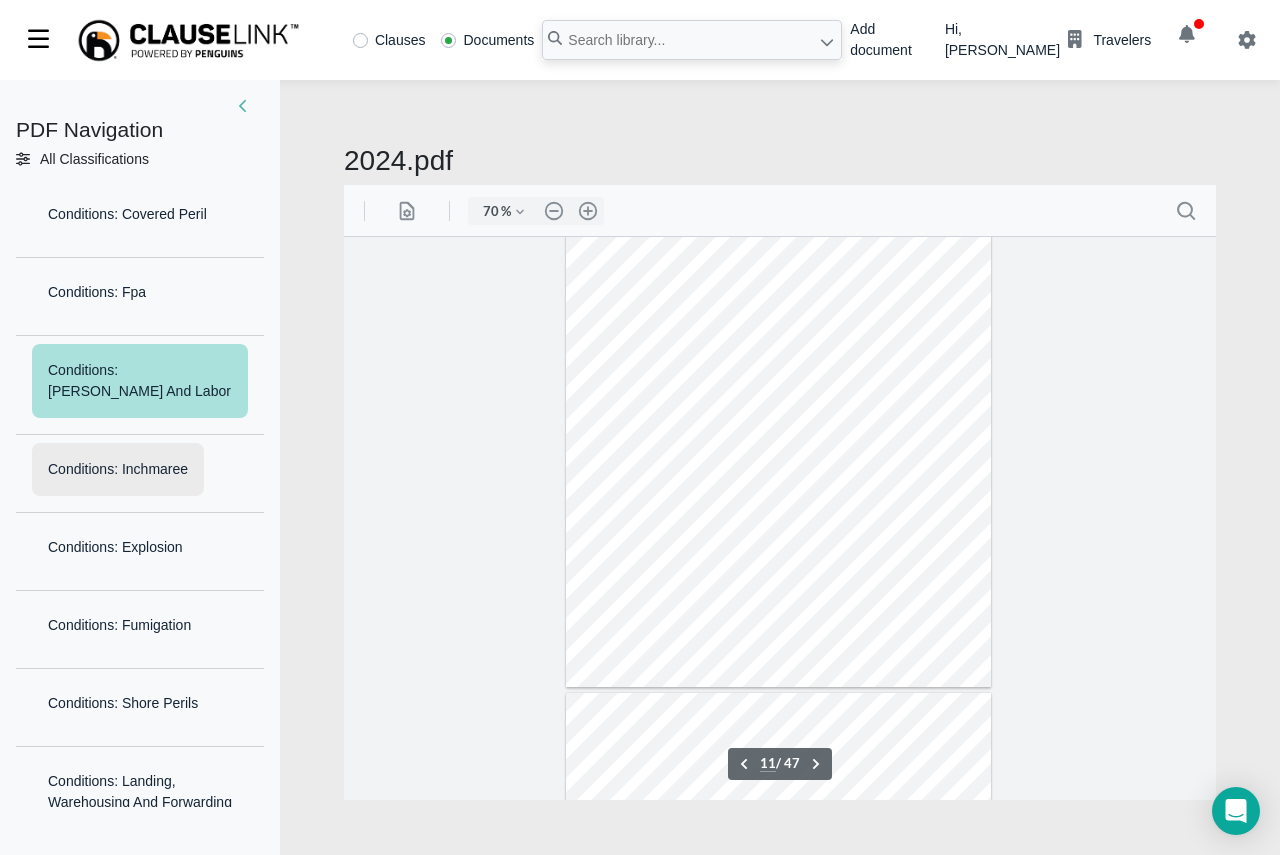 click on "Conditions: Inchmaree" at bounding box center [118, 469] 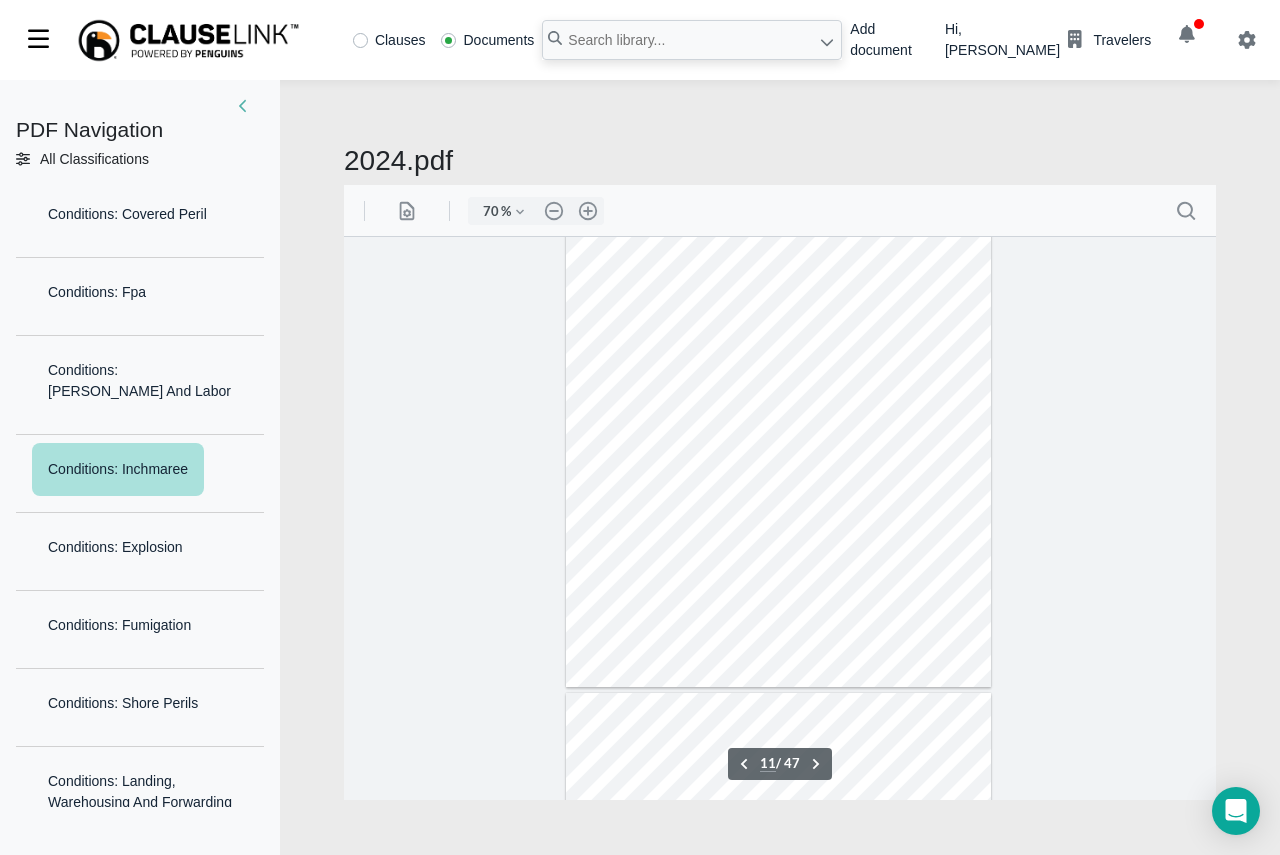 scroll, scrollTop: 5748, scrollLeft: 0, axis: vertical 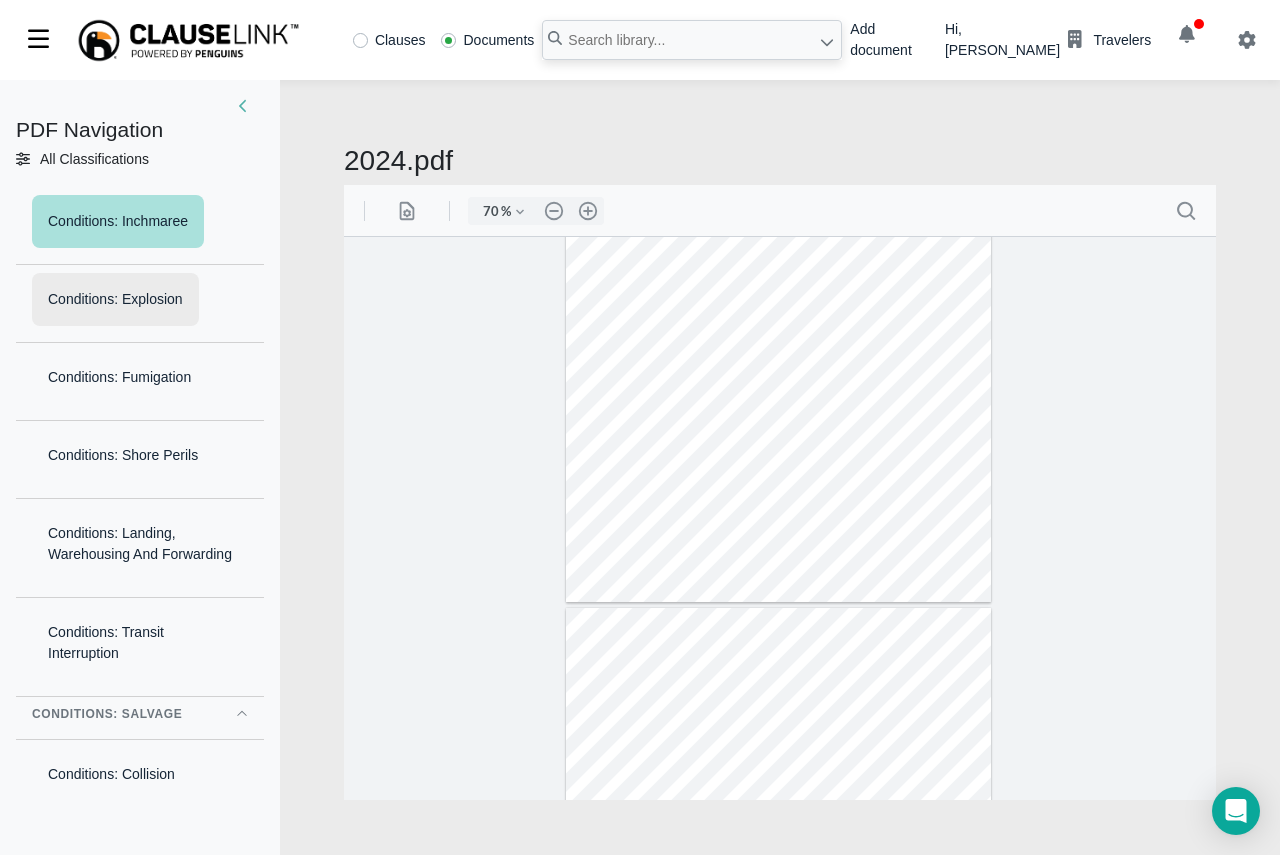 drag, startPoint x: 163, startPoint y: 359, endPoint x: 154, endPoint y: 364, distance: 10.29563 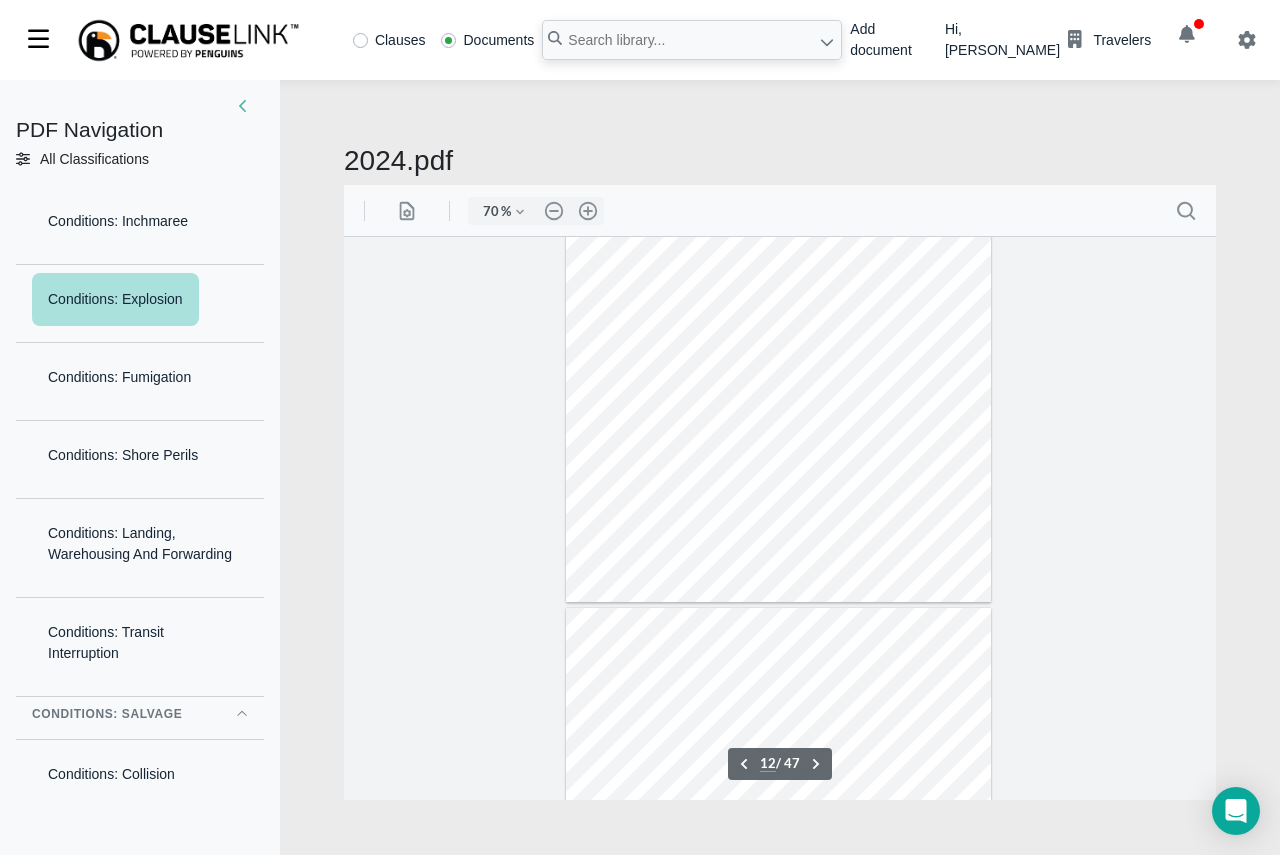 scroll, scrollTop: 5953, scrollLeft: 0, axis: vertical 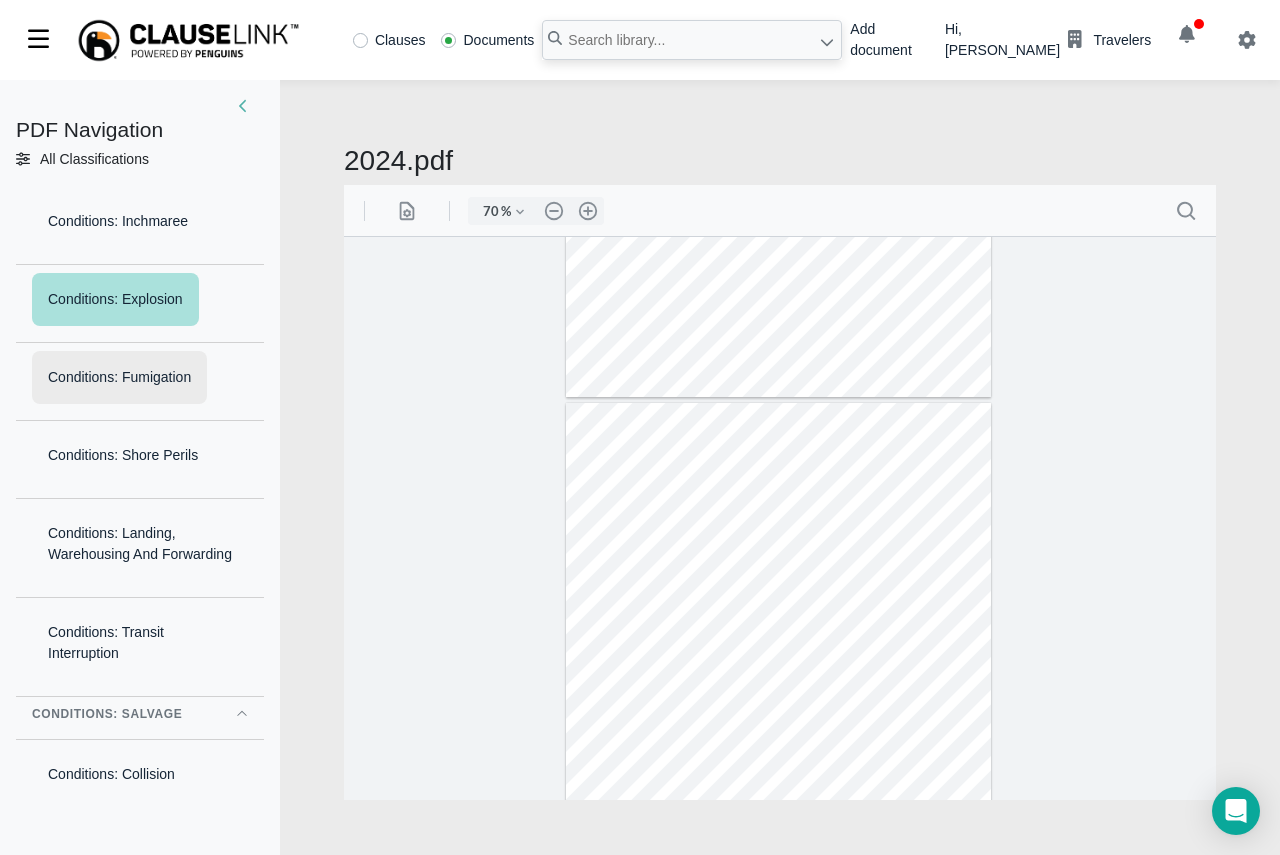 click on "Conditions: Fumigation" at bounding box center [119, 377] 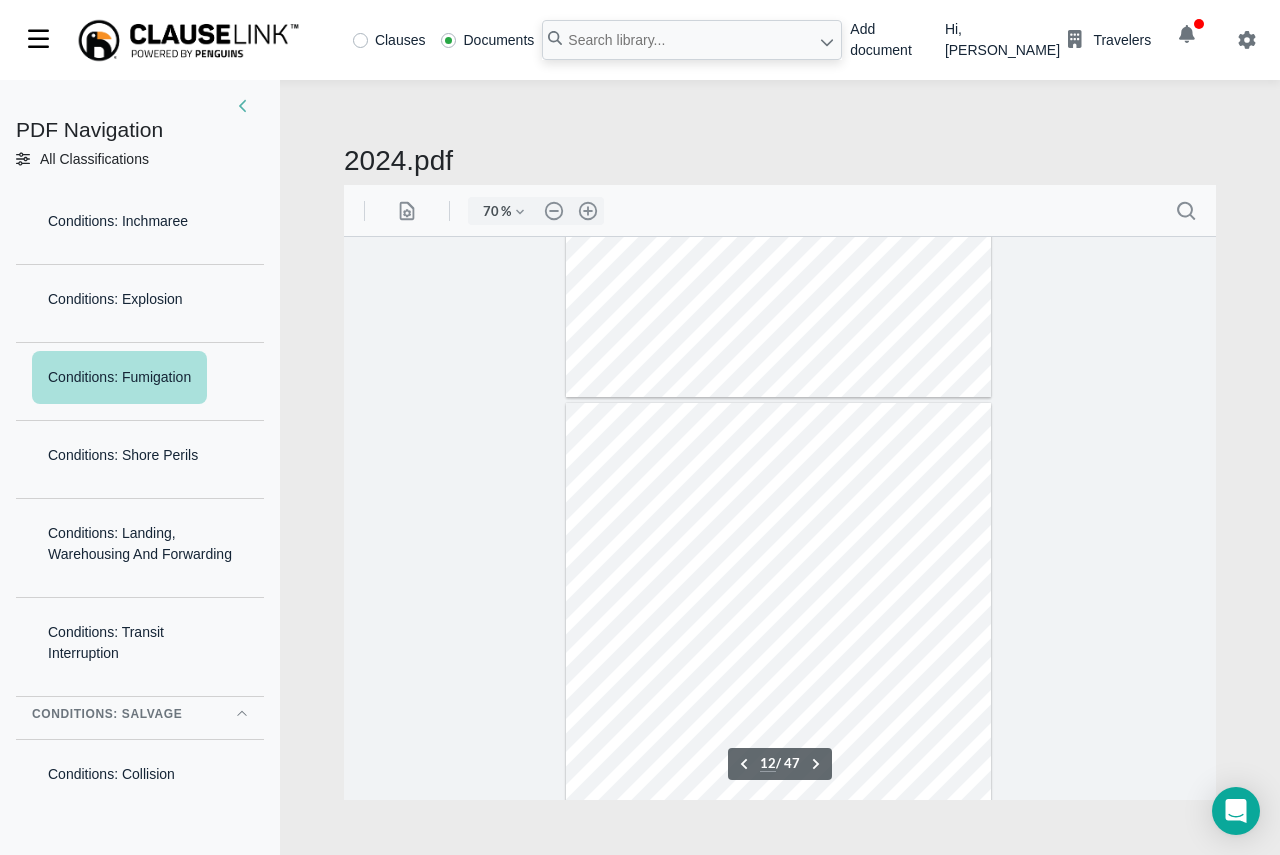 scroll, scrollTop: 6023, scrollLeft: 0, axis: vertical 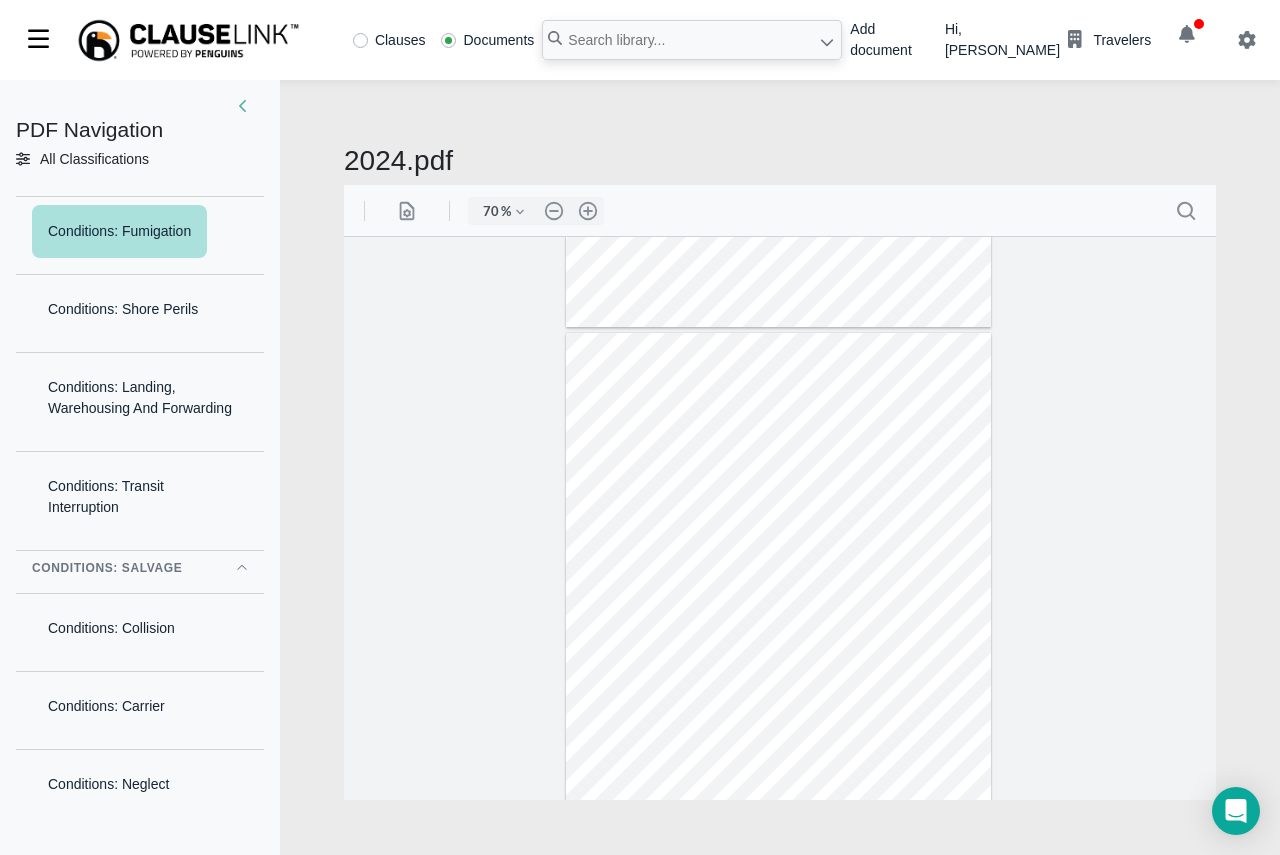 drag, startPoint x: 143, startPoint y: 347, endPoint x: 131, endPoint y: 394, distance: 48.507732 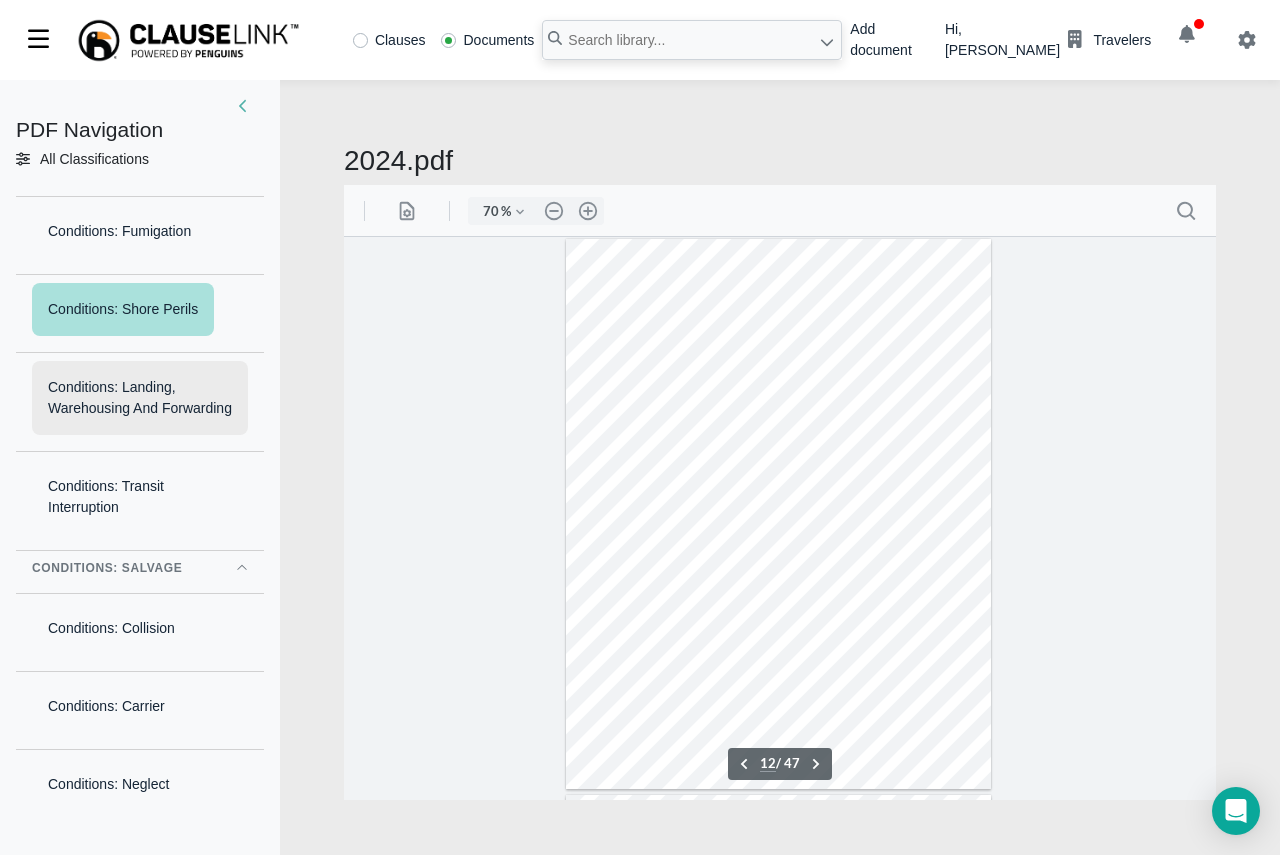 click on "Conditions: Landing, Warehousing And Forwarding" at bounding box center [140, 398] 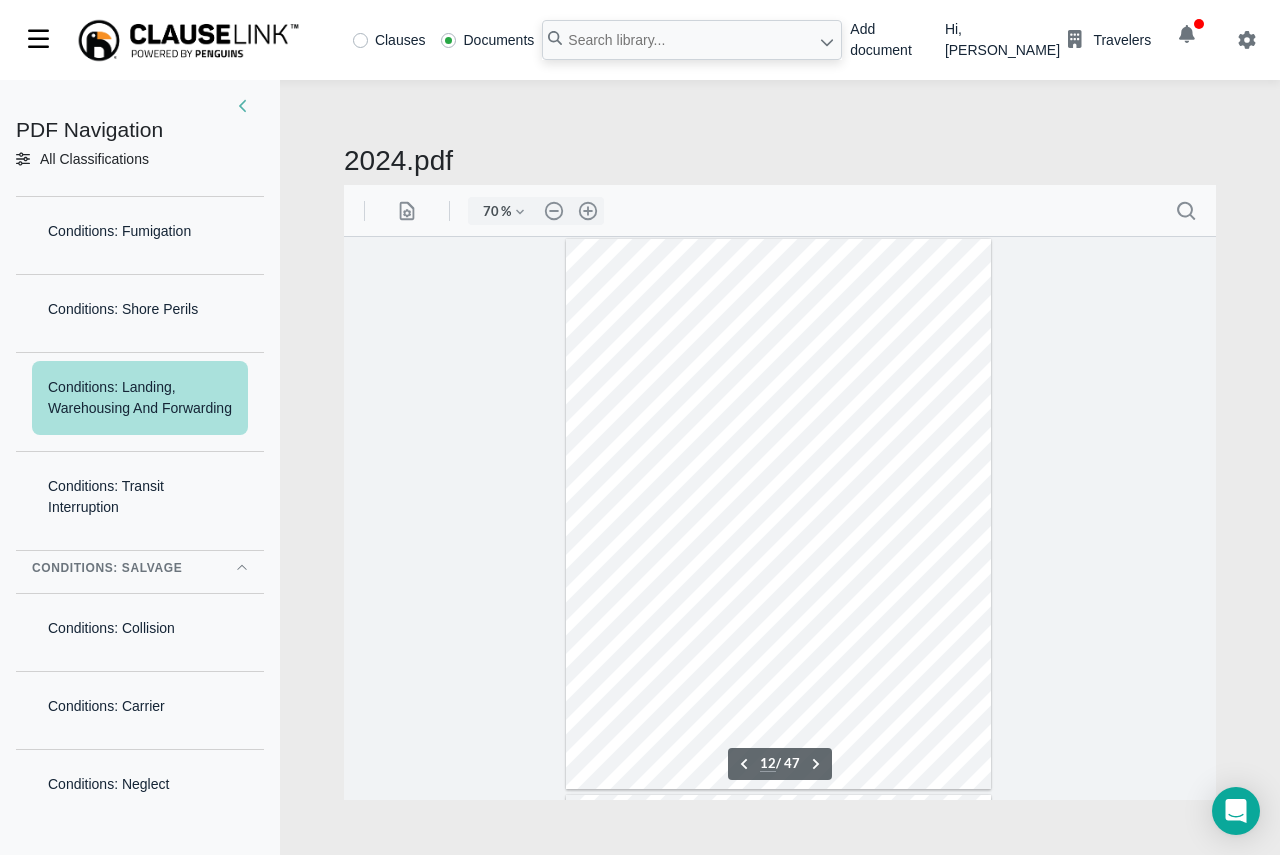 scroll, scrollTop: 6234, scrollLeft: 0, axis: vertical 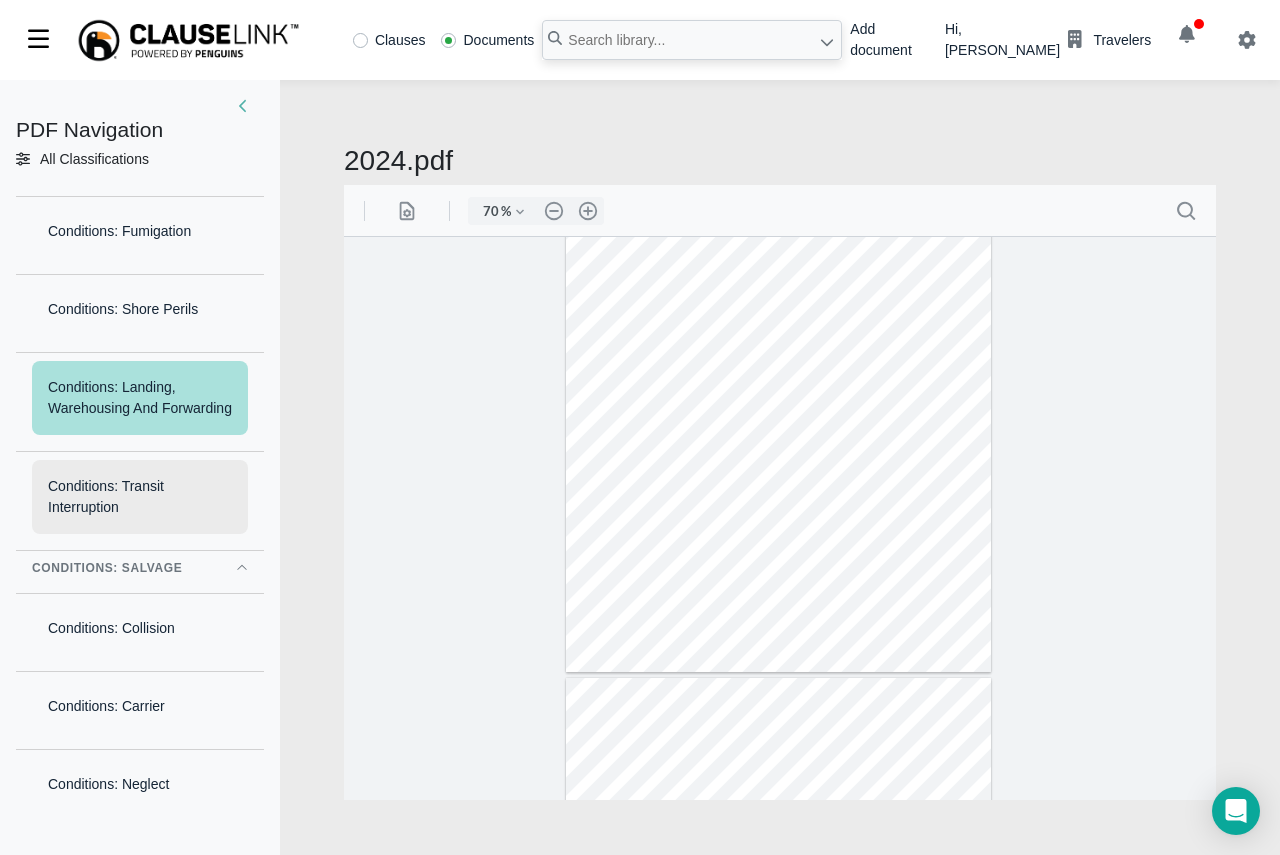 click on "Conditions: Transit Interruption" at bounding box center [140, 497] 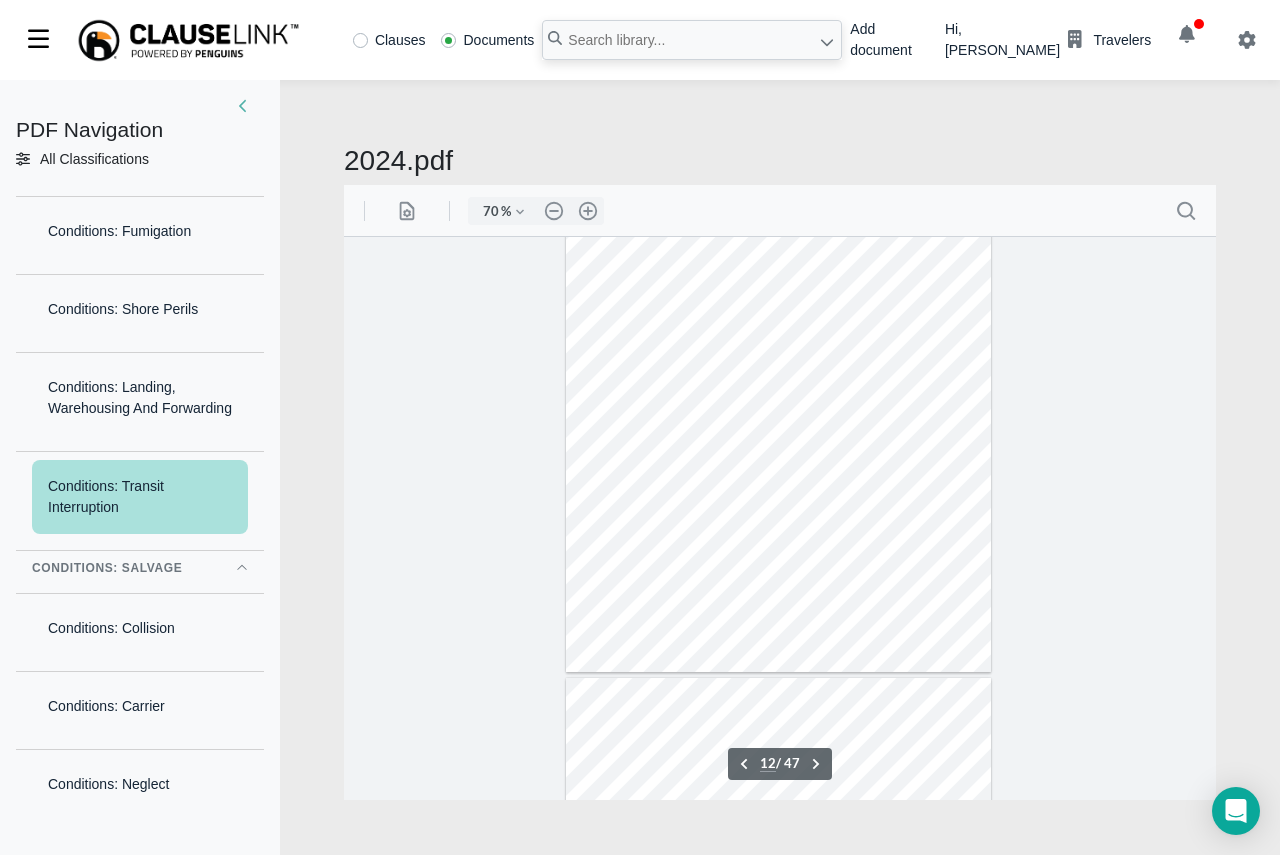 scroll, scrollTop: 6326, scrollLeft: 0, axis: vertical 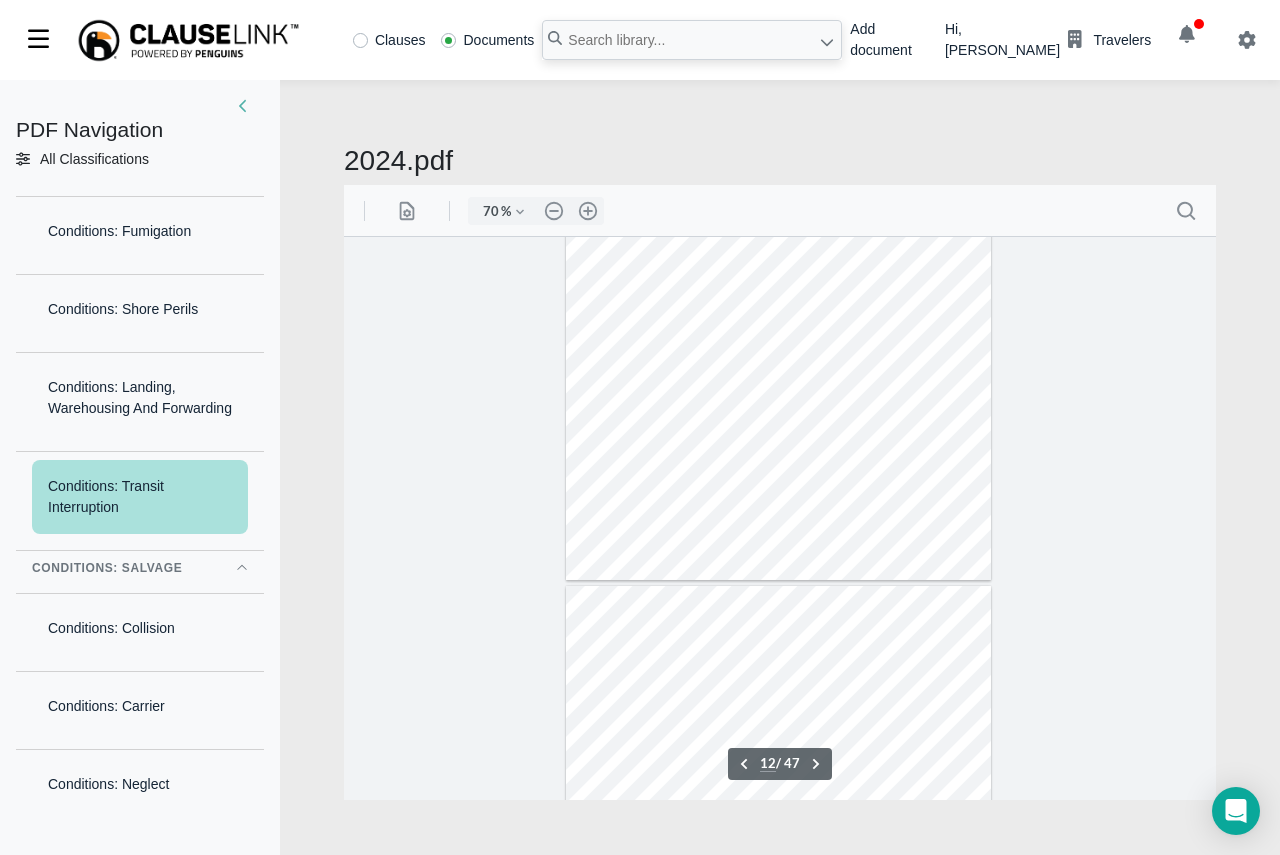 click on "Conditions: Salvage" at bounding box center [107, 568] 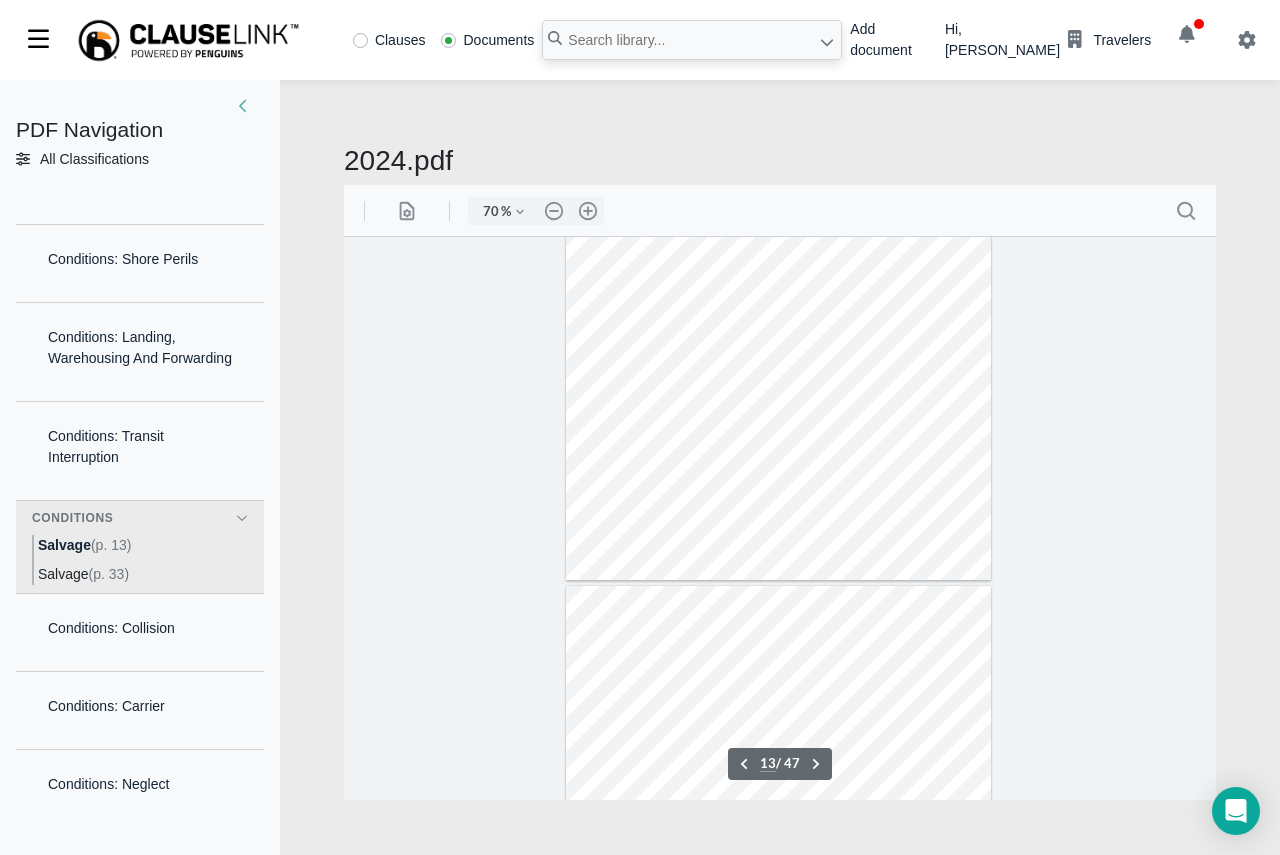 scroll, scrollTop: 6540, scrollLeft: 0, axis: vertical 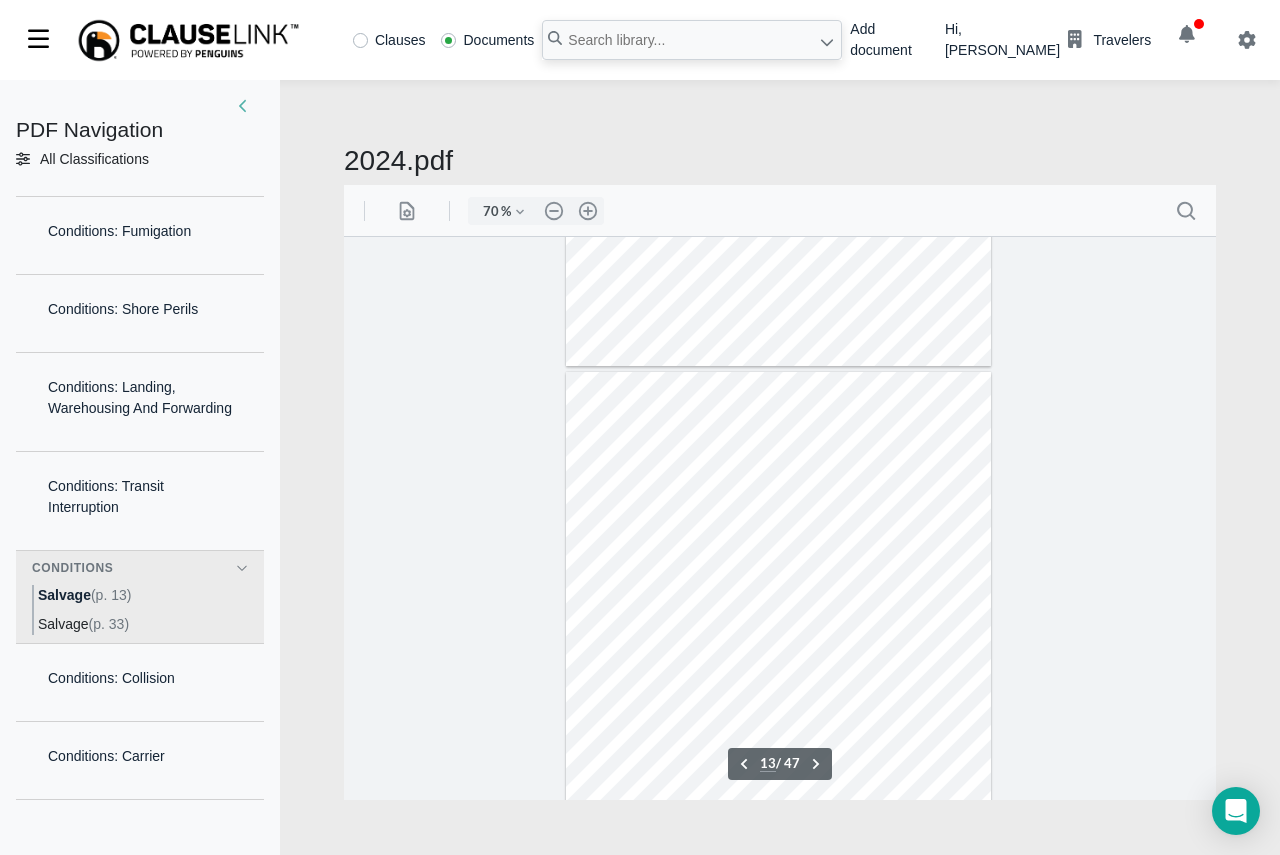 drag, startPoint x: 266, startPoint y: 371, endPoint x: 266, endPoint y: 383, distance: 12 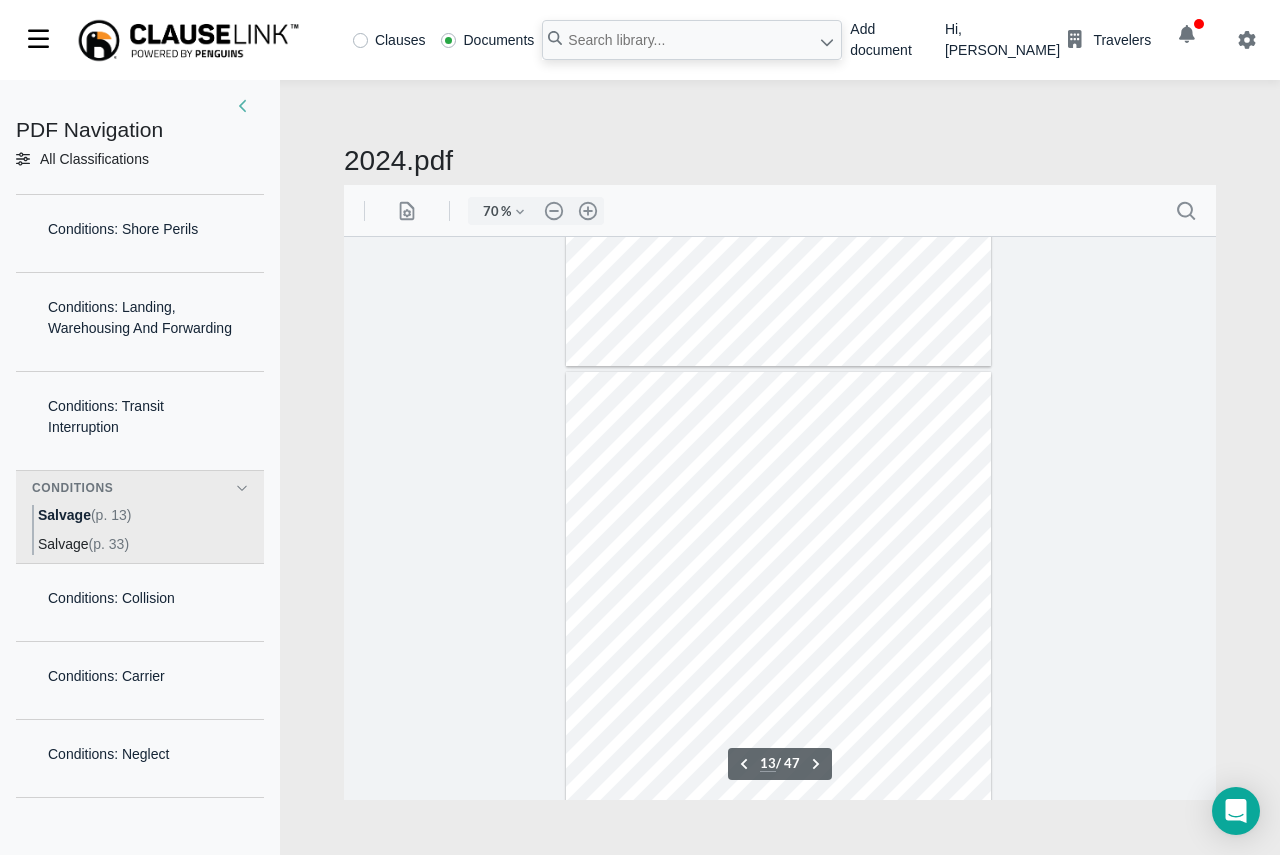 click on "Salvage" at bounding box center [63, 544] 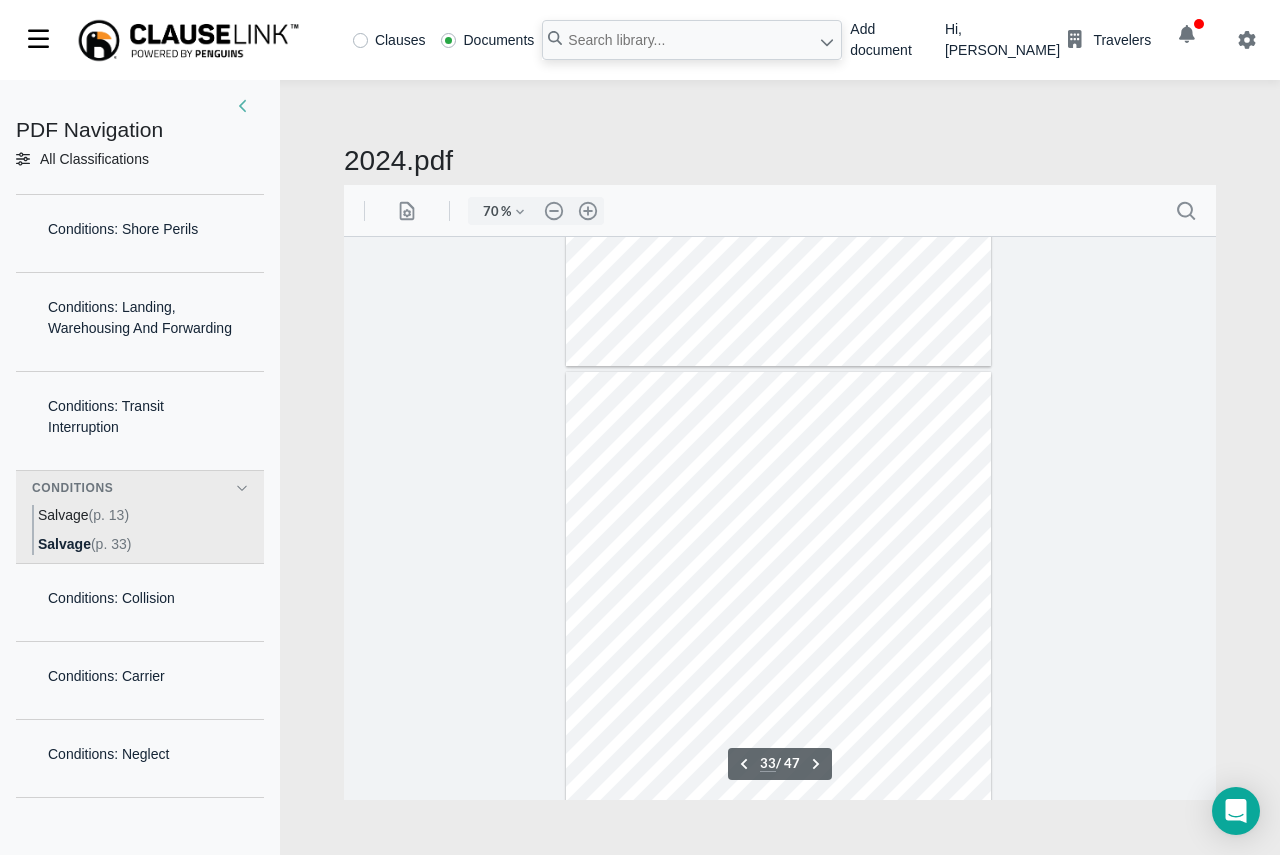 scroll, scrollTop: 17658, scrollLeft: 0, axis: vertical 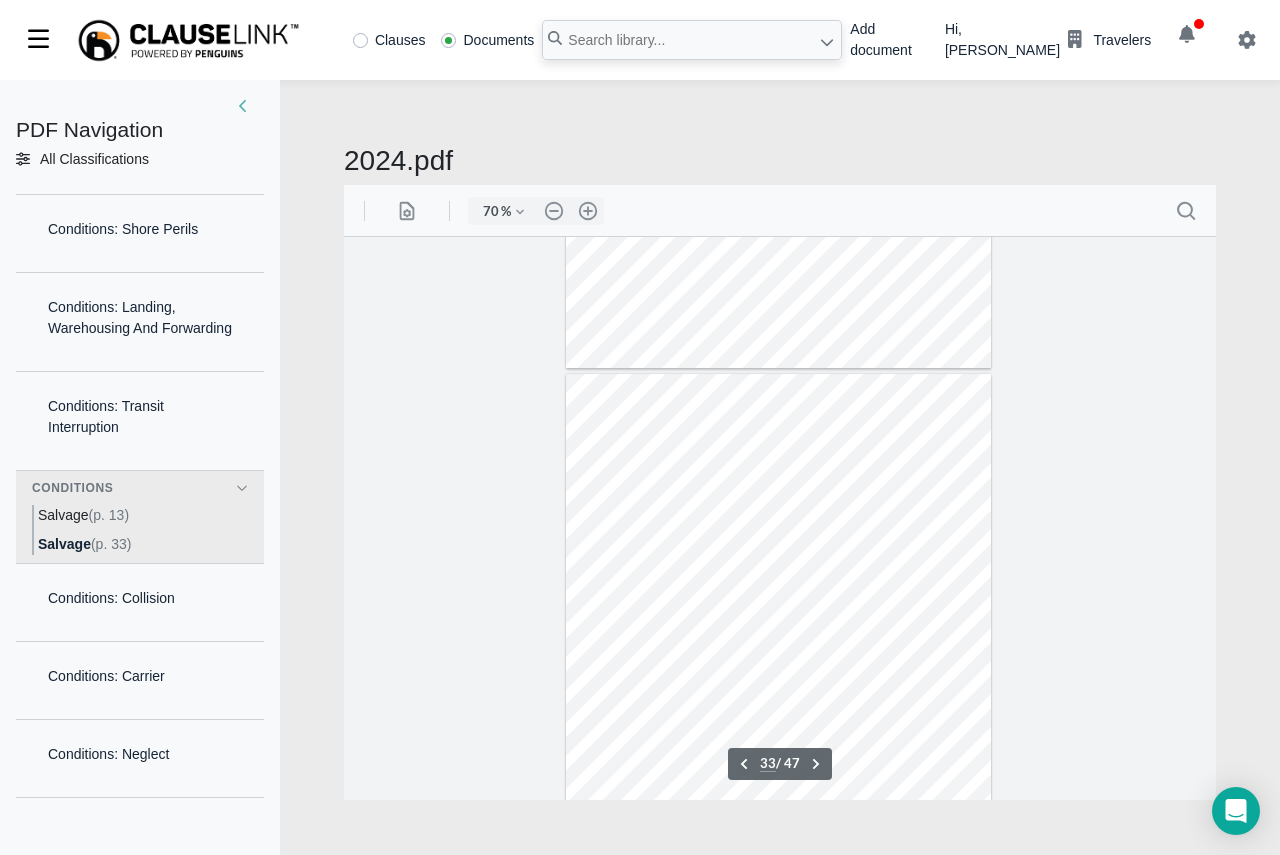 click on "Salvage" at bounding box center [63, 515] 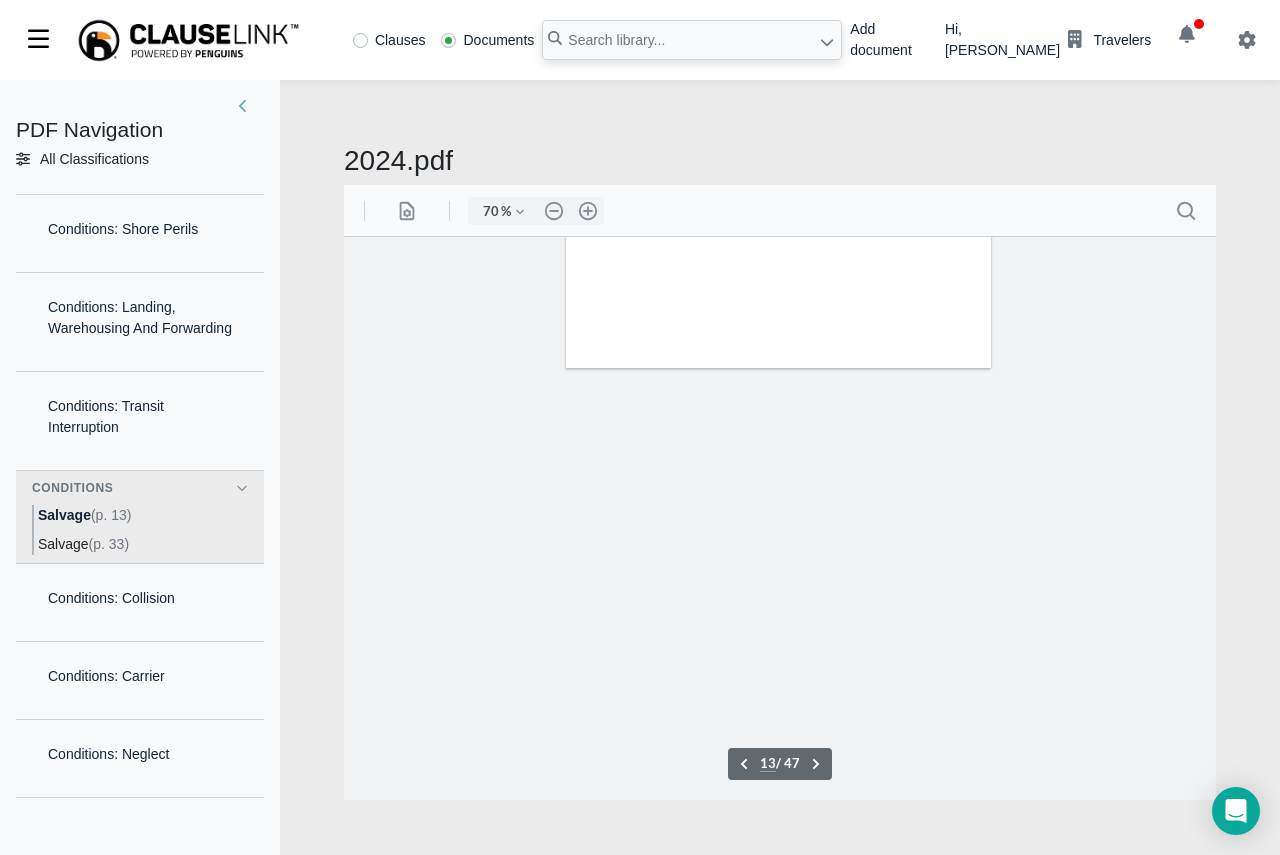 scroll, scrollTop: 6540, scrollLeft: 0, axis: vertical 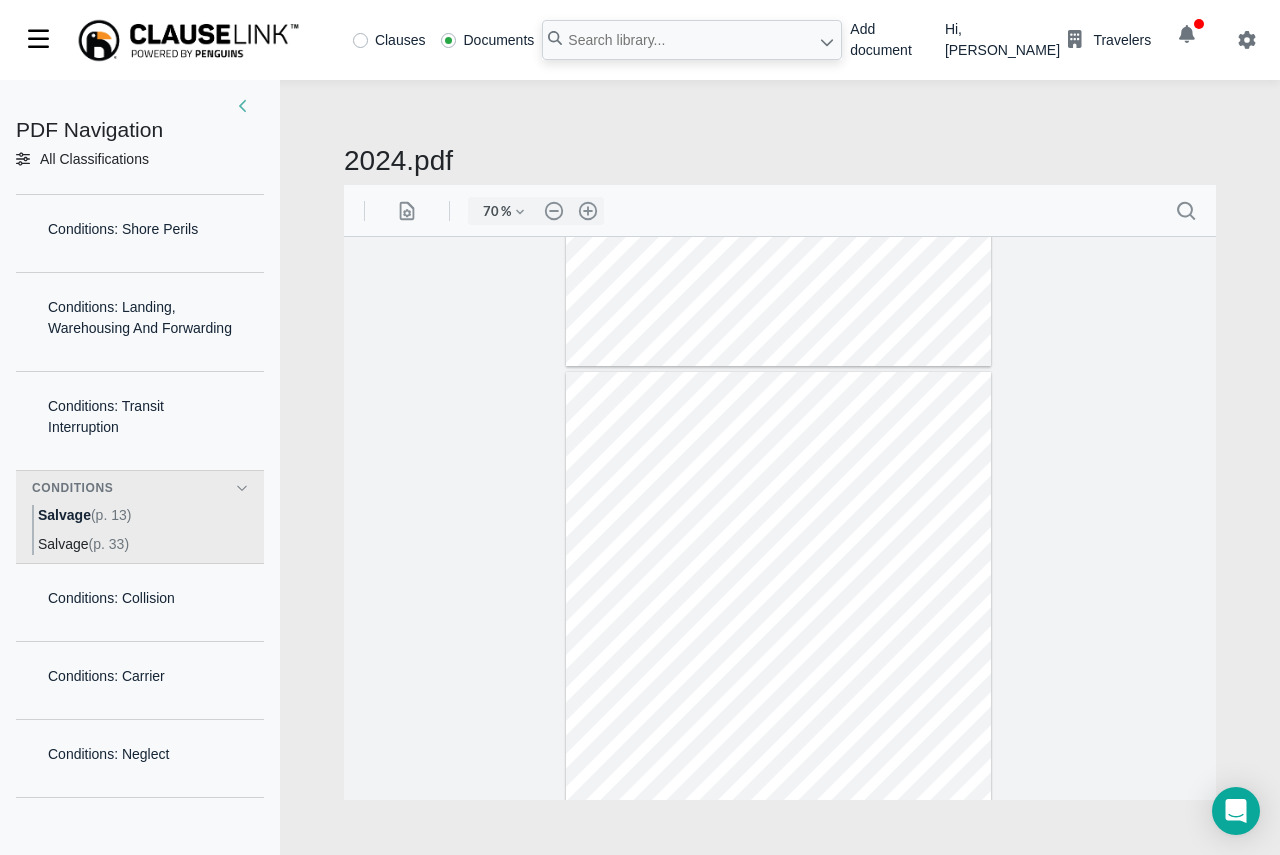 click on "Salvage" at bounding box center (63, 544) 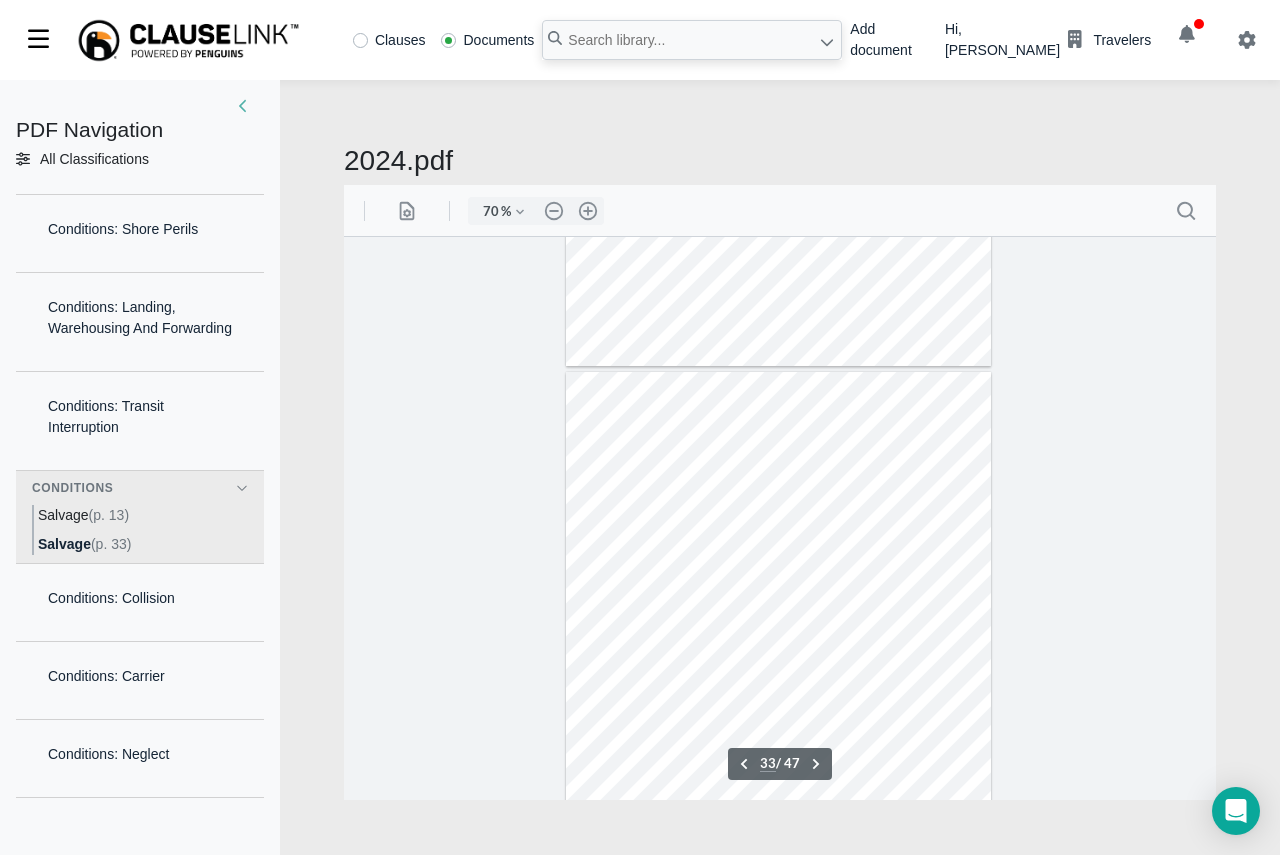 scroll, scrollTop: 17658, scrollLeft: 0, axis: vertical 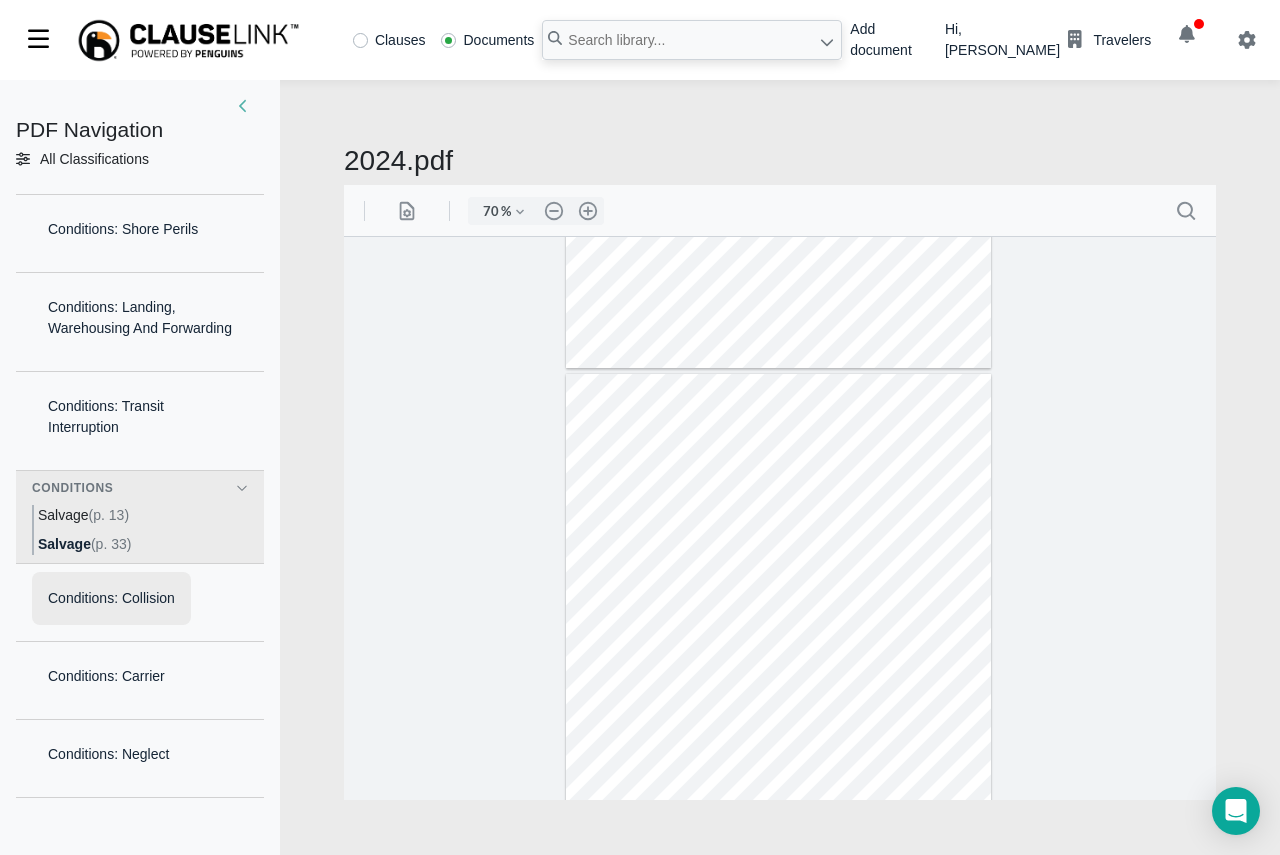 click on "Conditions: Collision" at bounding box center [111, 598] 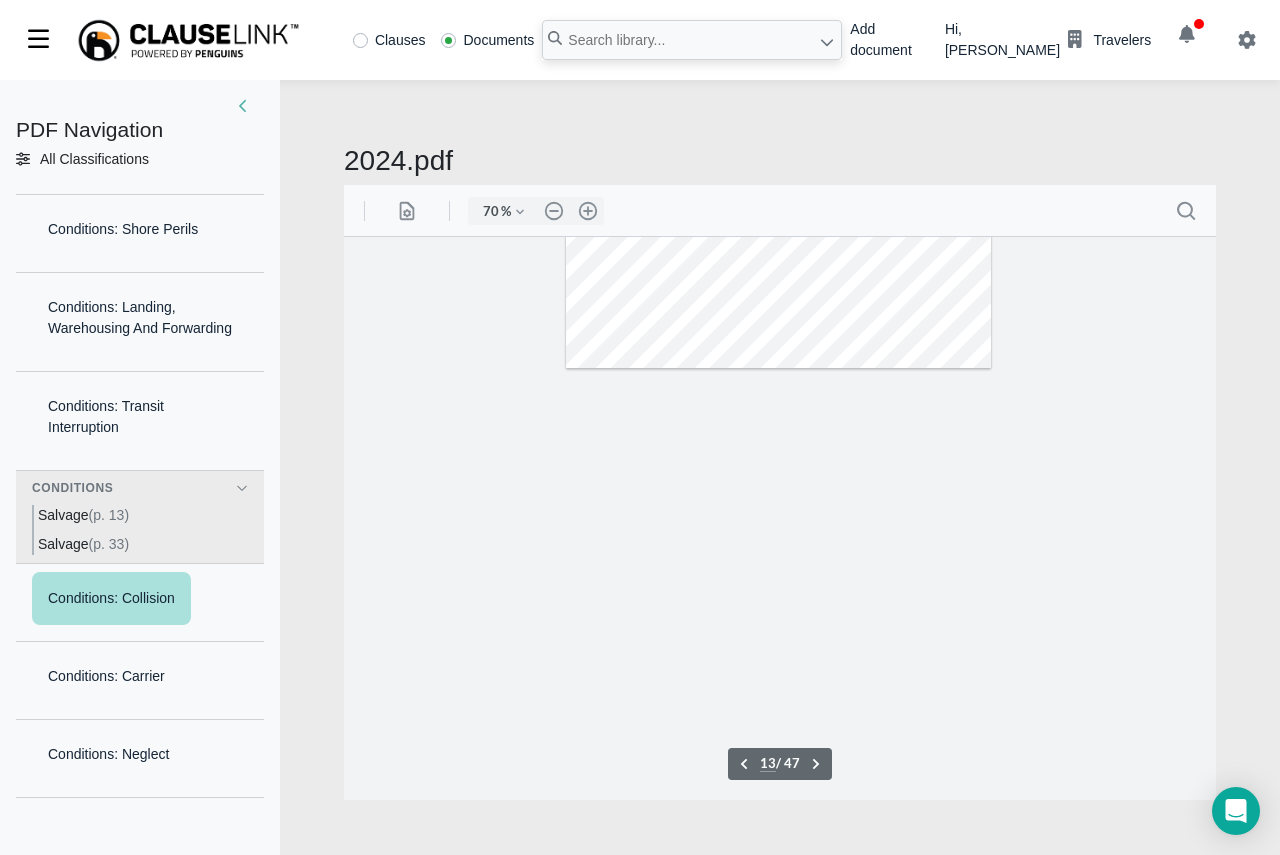 scroll, scrollTop: 6649, scrollLeft: 0, axis: vertical 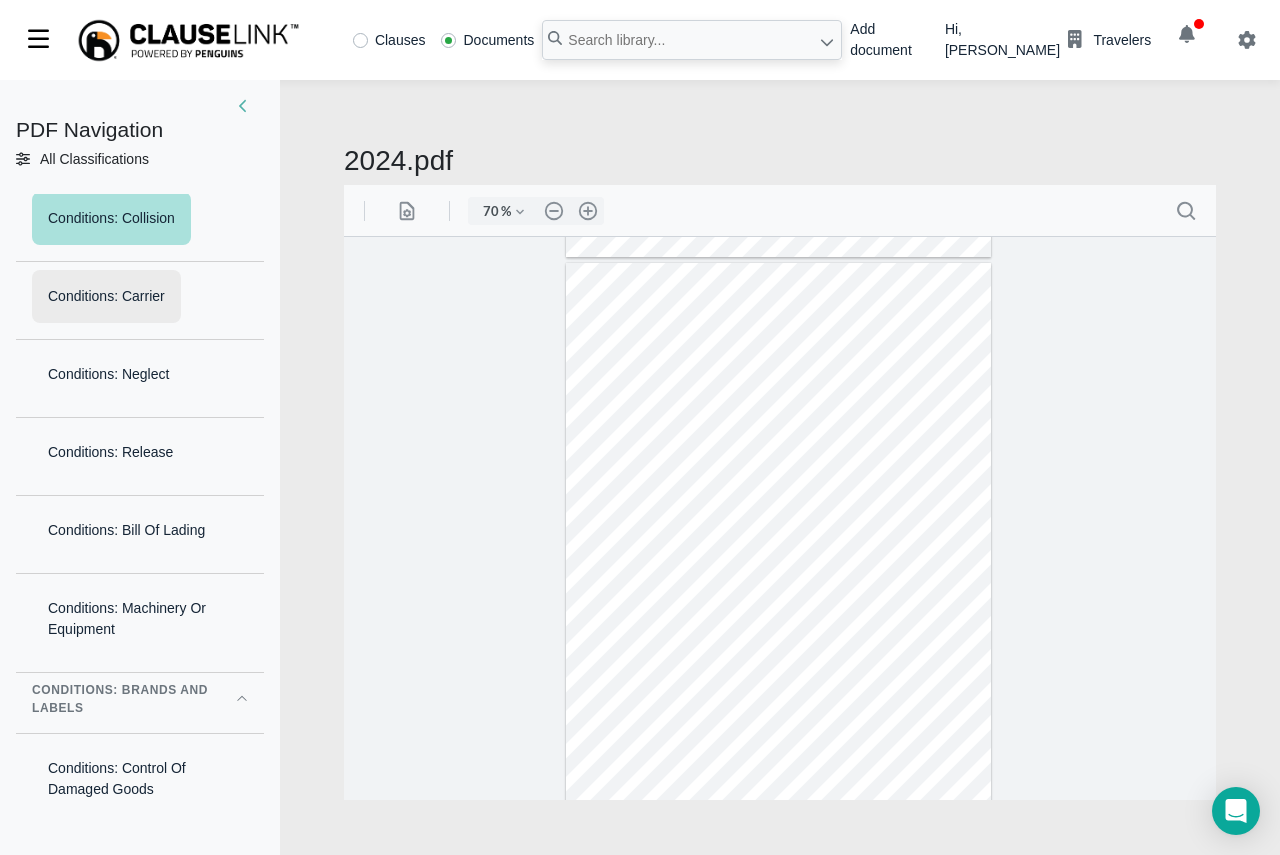 click on "Conditions: Carrier" at bounding box center [106, 296] 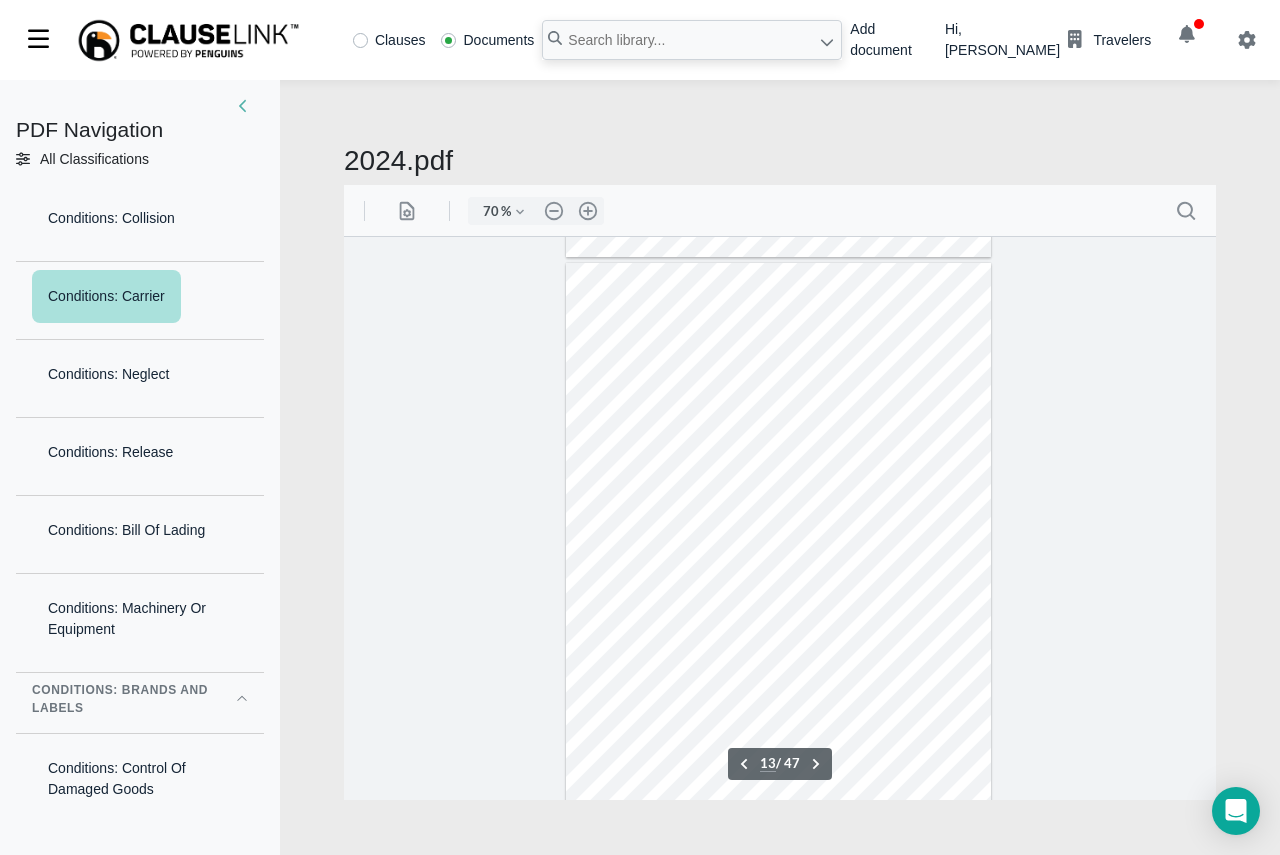 scroll, scrollTop: 6721, scrollLeft: 0, axis: vertical 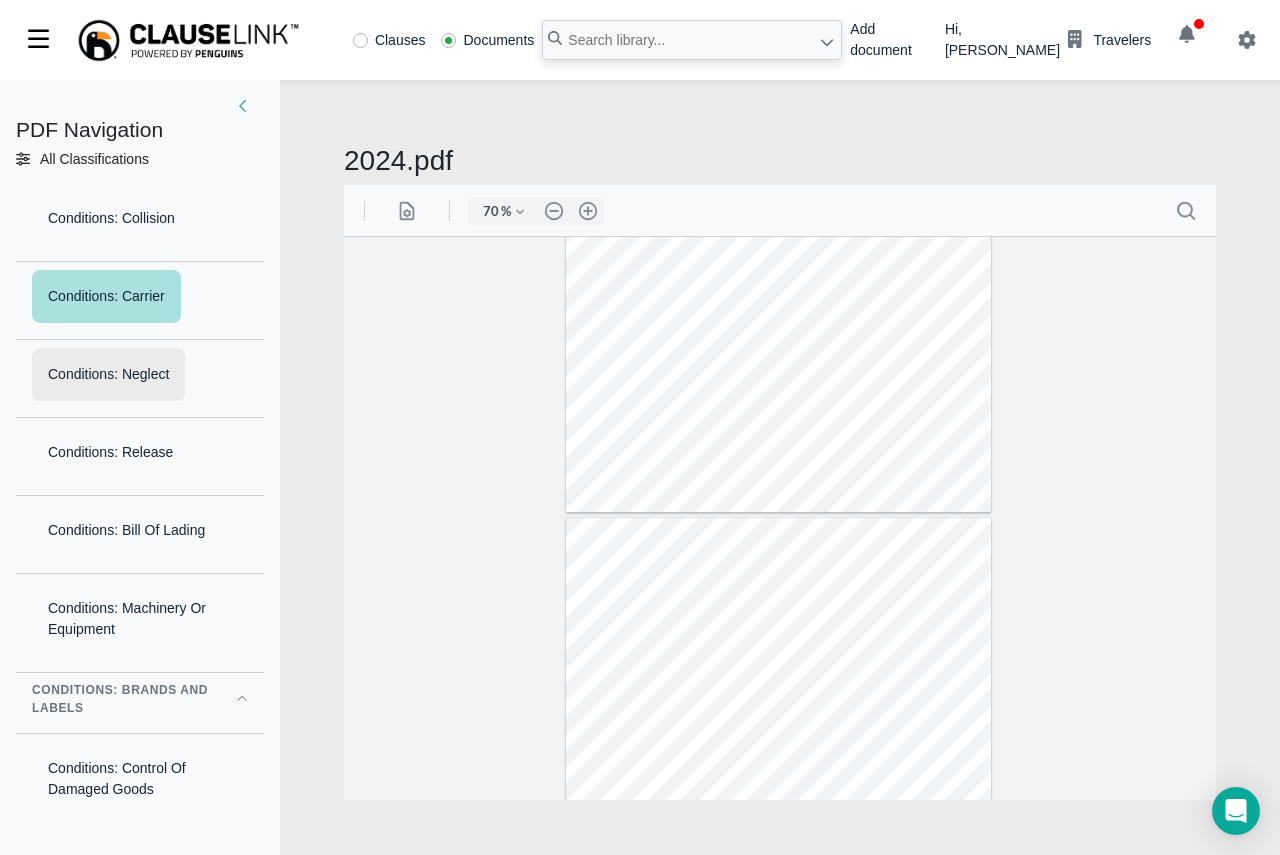click on "Conditions: Neglect" at bounding box center [108, 374] 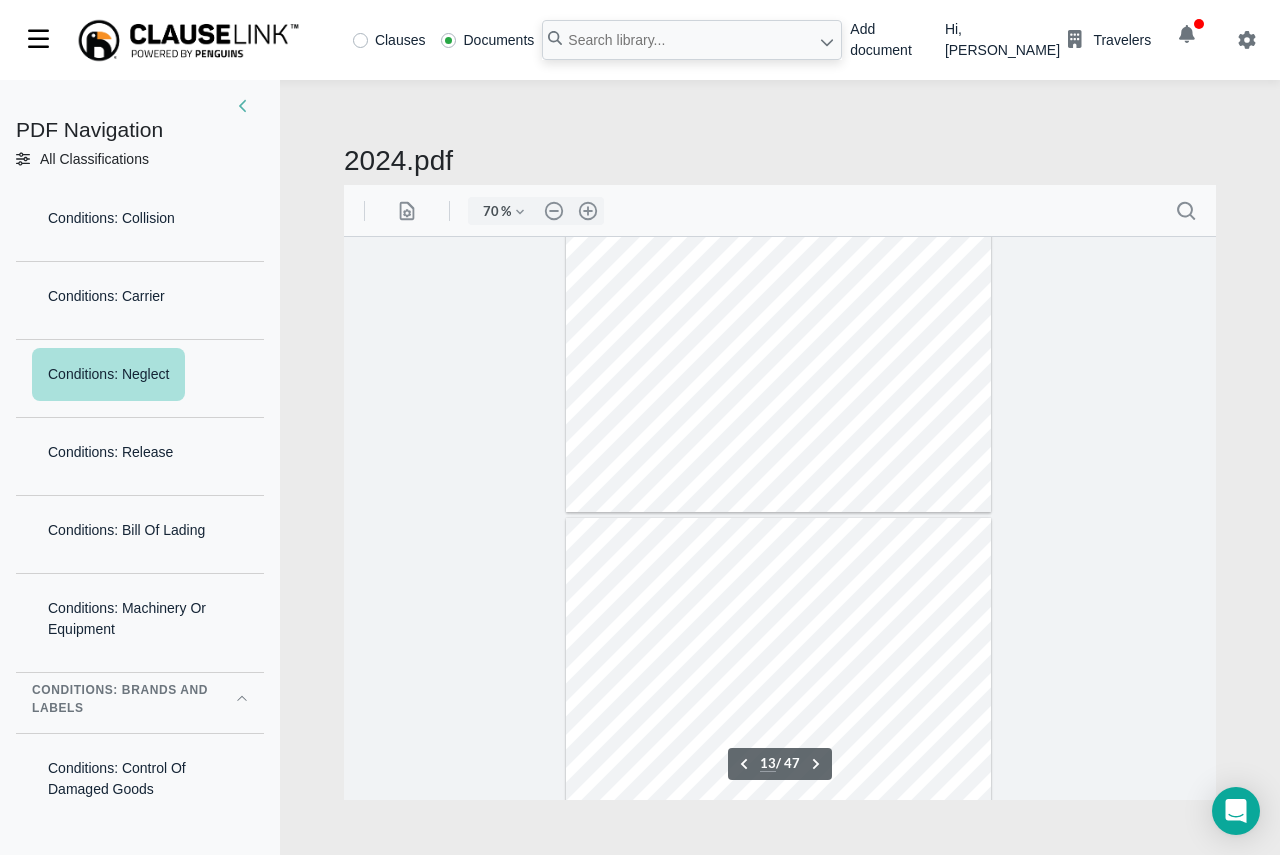 scroll, scrollTop: 6806, scrollLeft: 0, axis: vertical 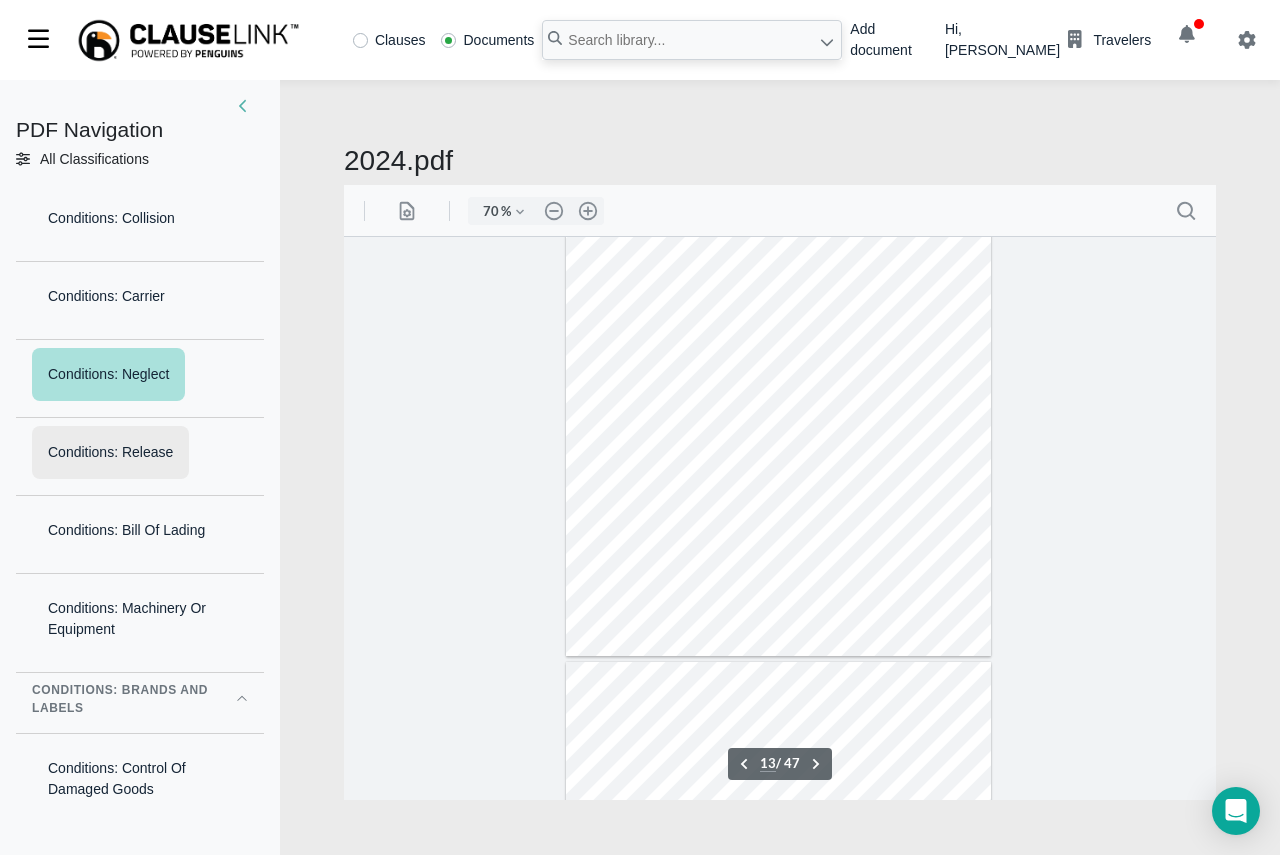 click on "Conditions: Release" at bounding box center [110, 452] 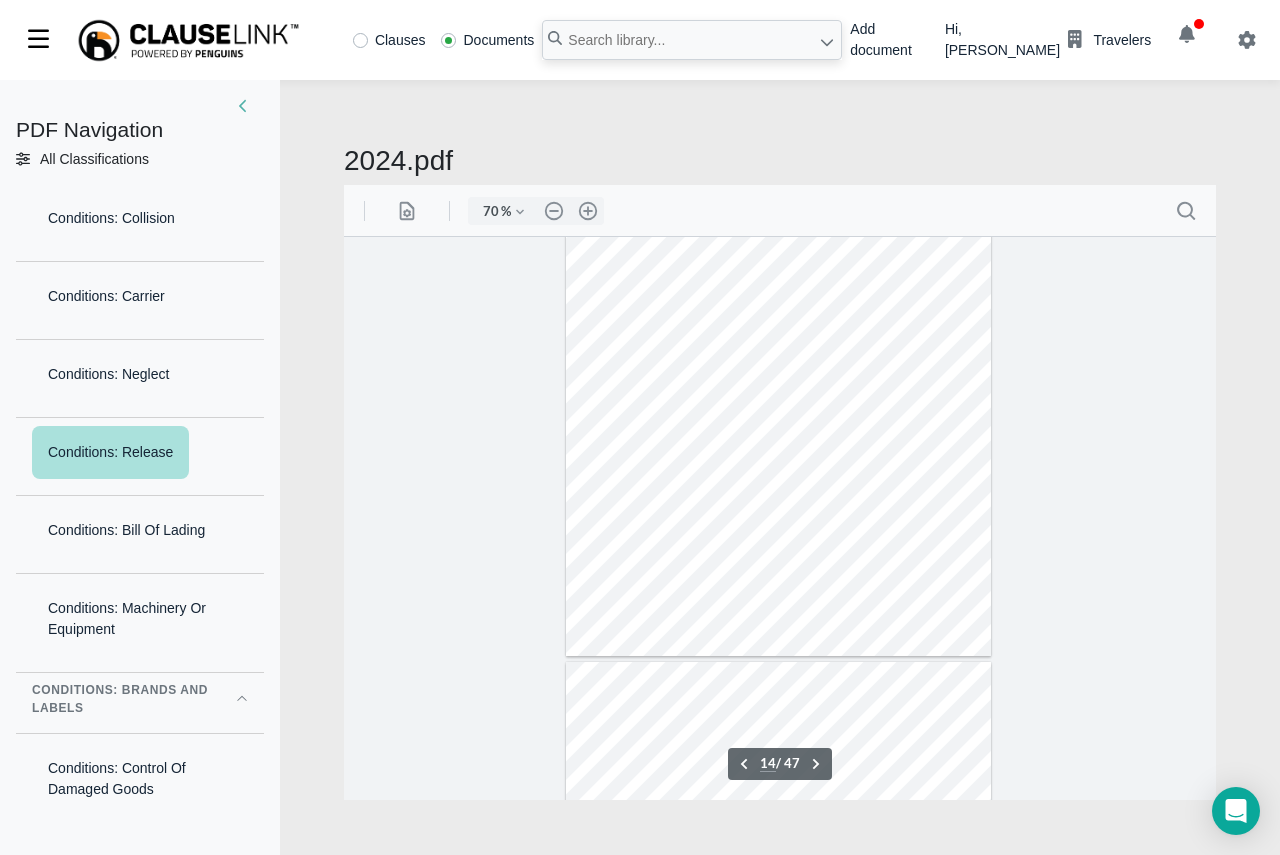 scroll, scrollTop: 7038, scrollLeft: 0, axis: vertical 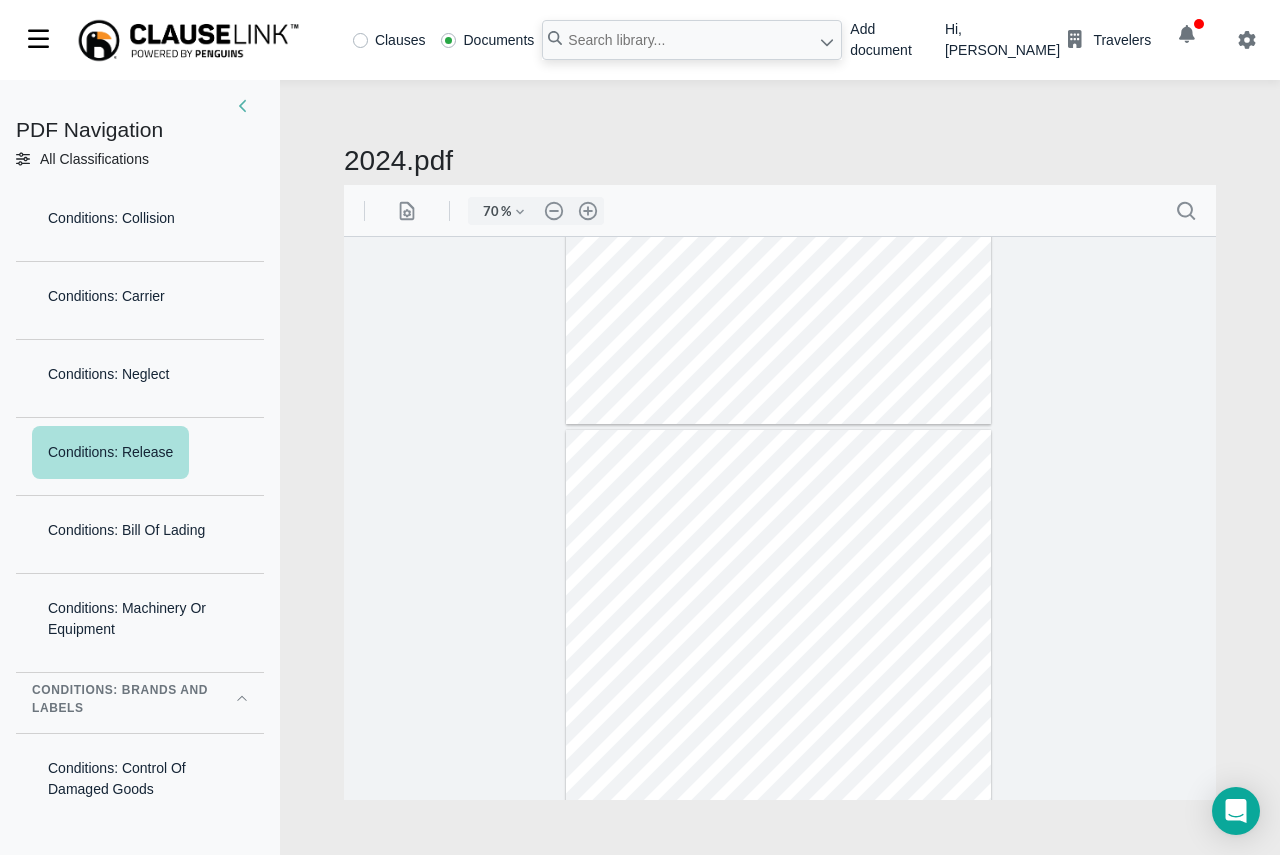 click at bounding box center (780, 517) 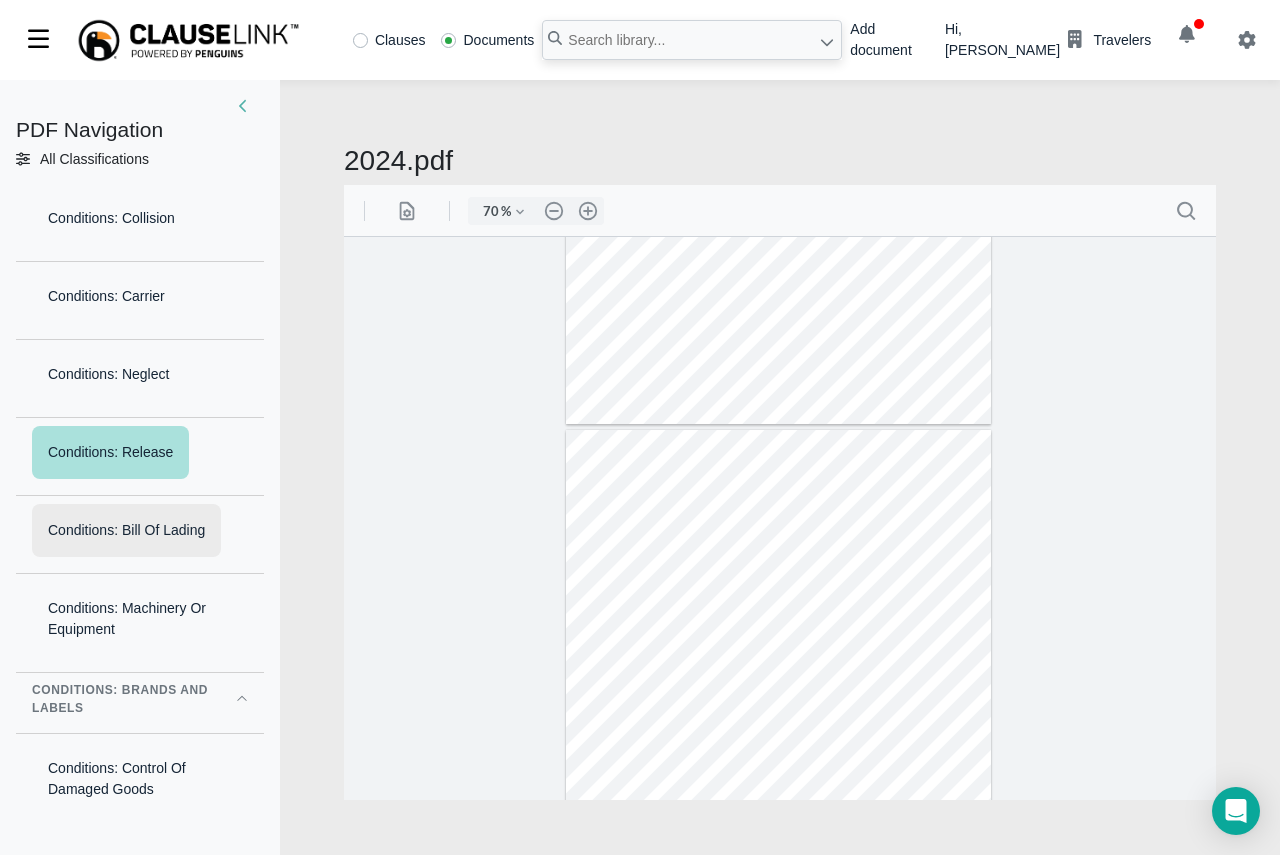 click on "Conditions: Bill Of Lading" at bounding box center (126, 530) 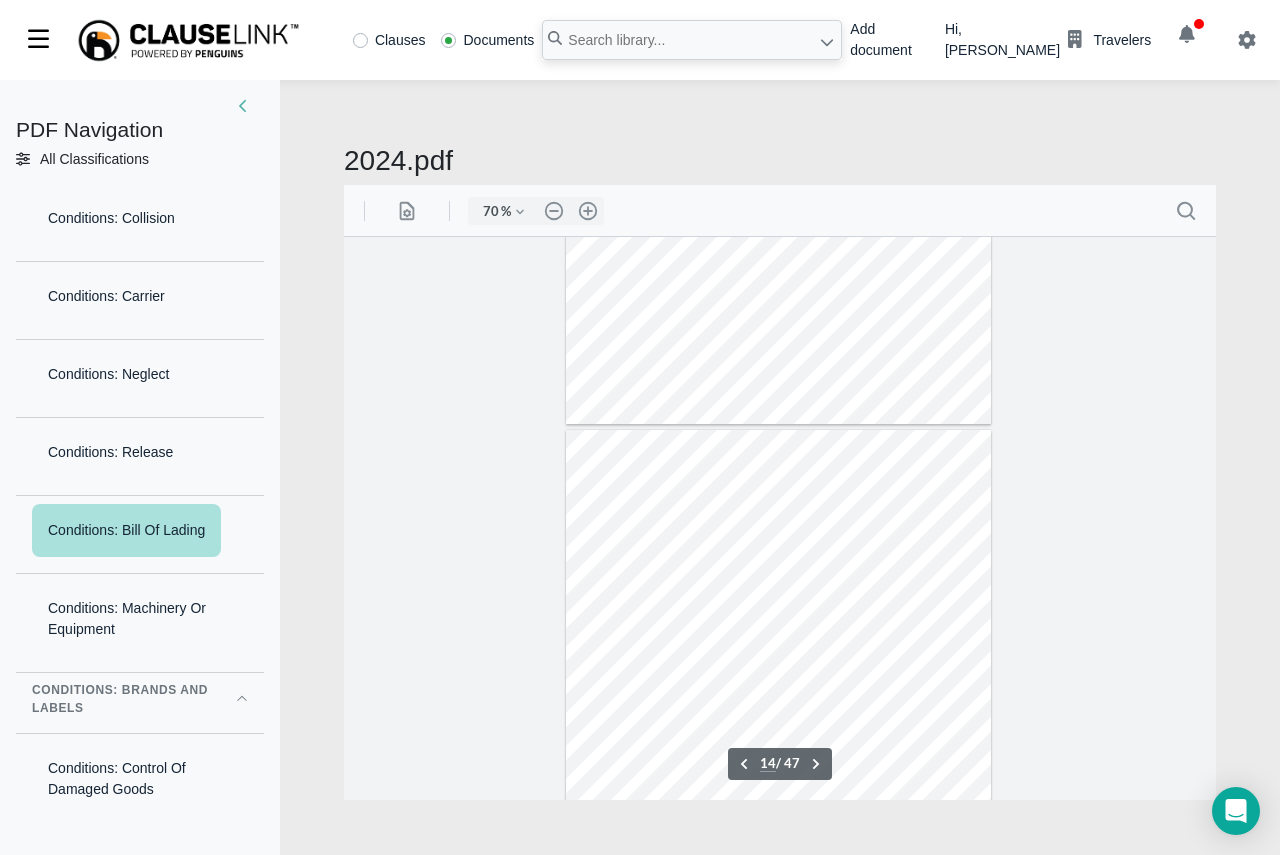 scroll, scrollTop: 7116, scrollLeft: 0, axis: vertical 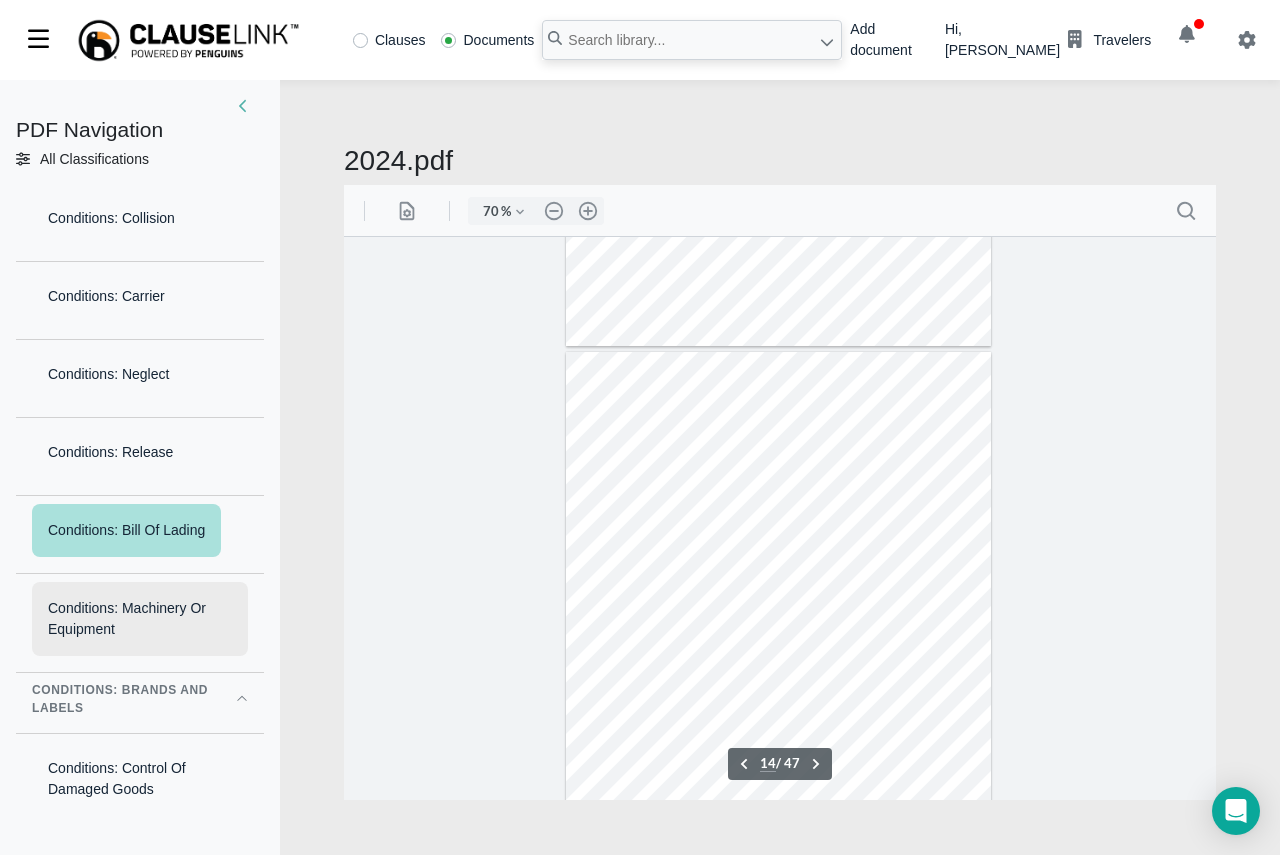 click on "Conditions: Machinery Or Equipment" at bounding box center (140, 619) 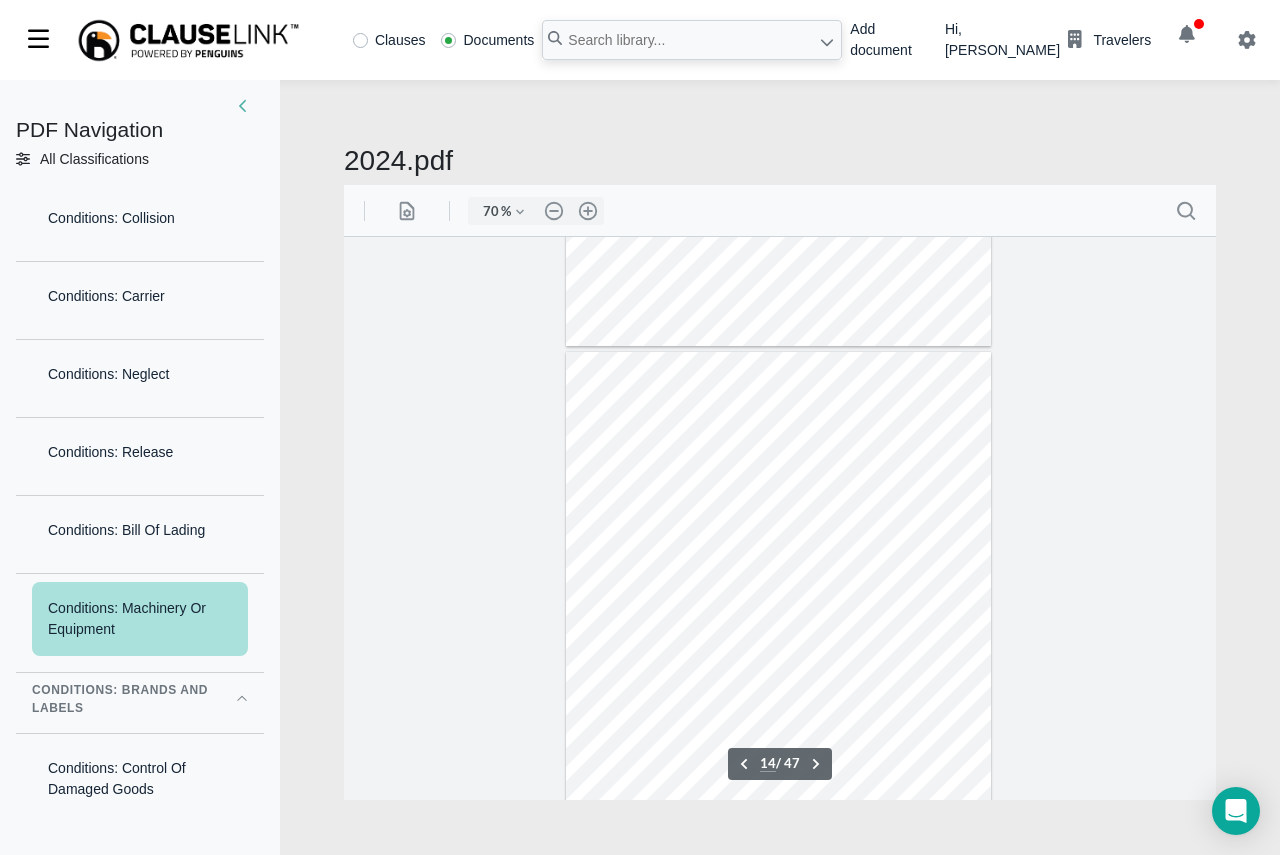 scroll, scrollTop: 7200, scrollLeft: 0, axis: vertical 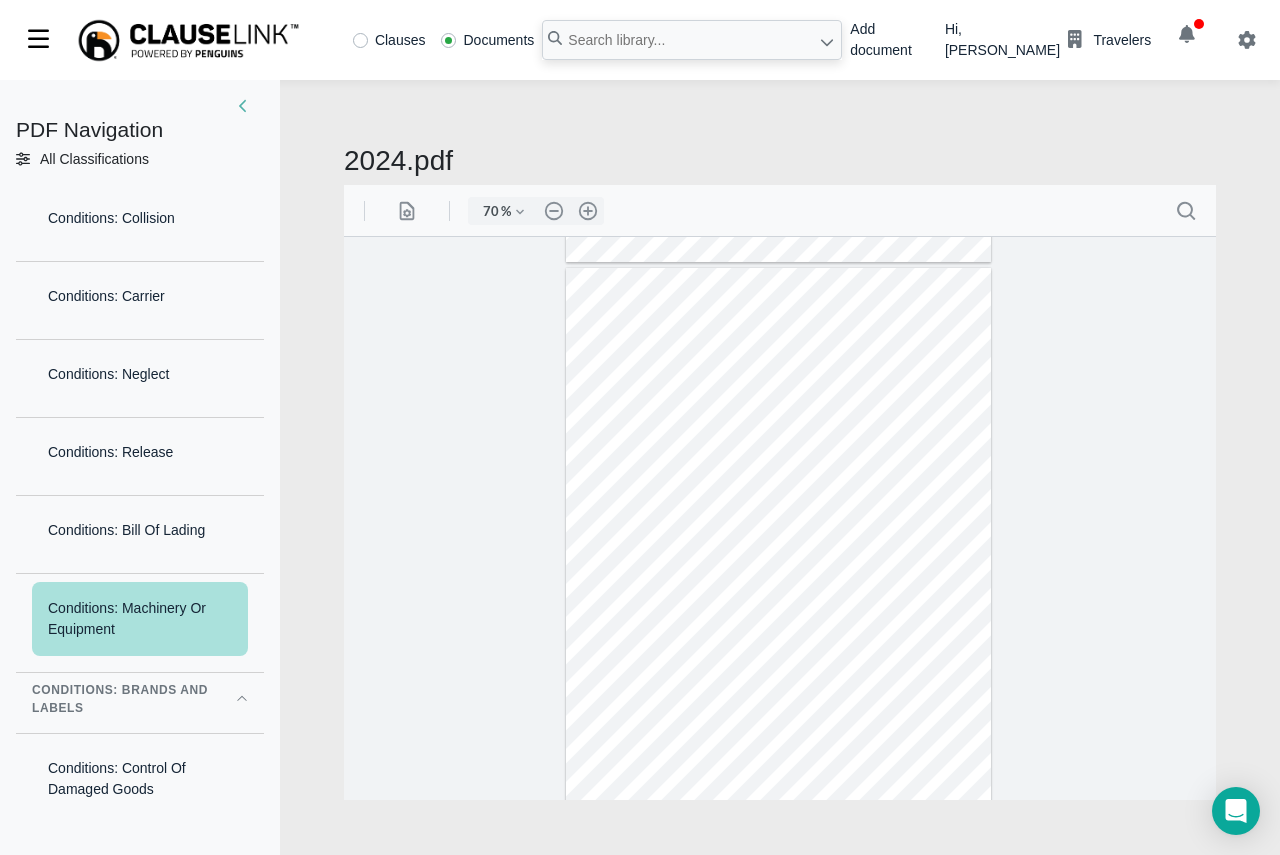 click on "Conditions: Brands And Labels" at bounding box center [122, 699] 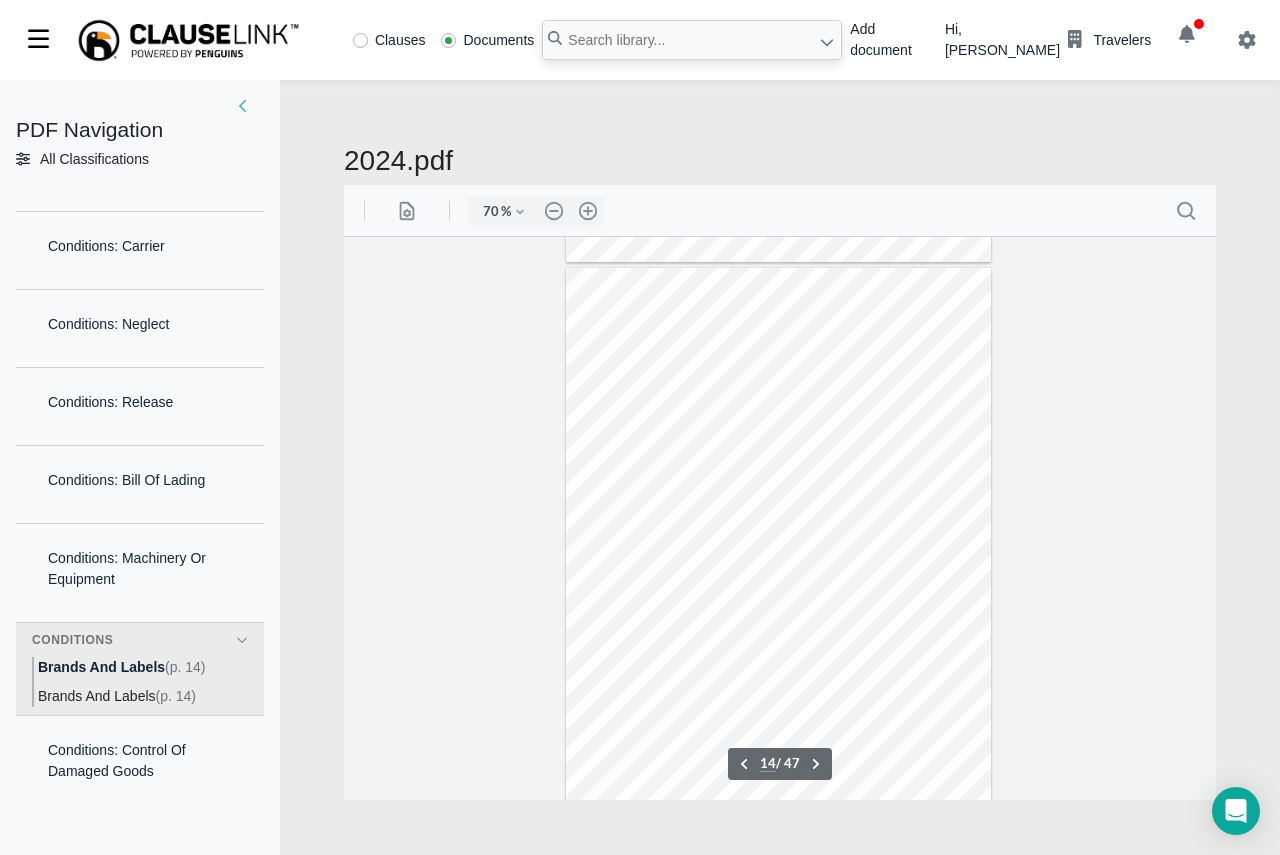 scroll, scrollTop: 7285, scrollLeft: 0, axis: vertical 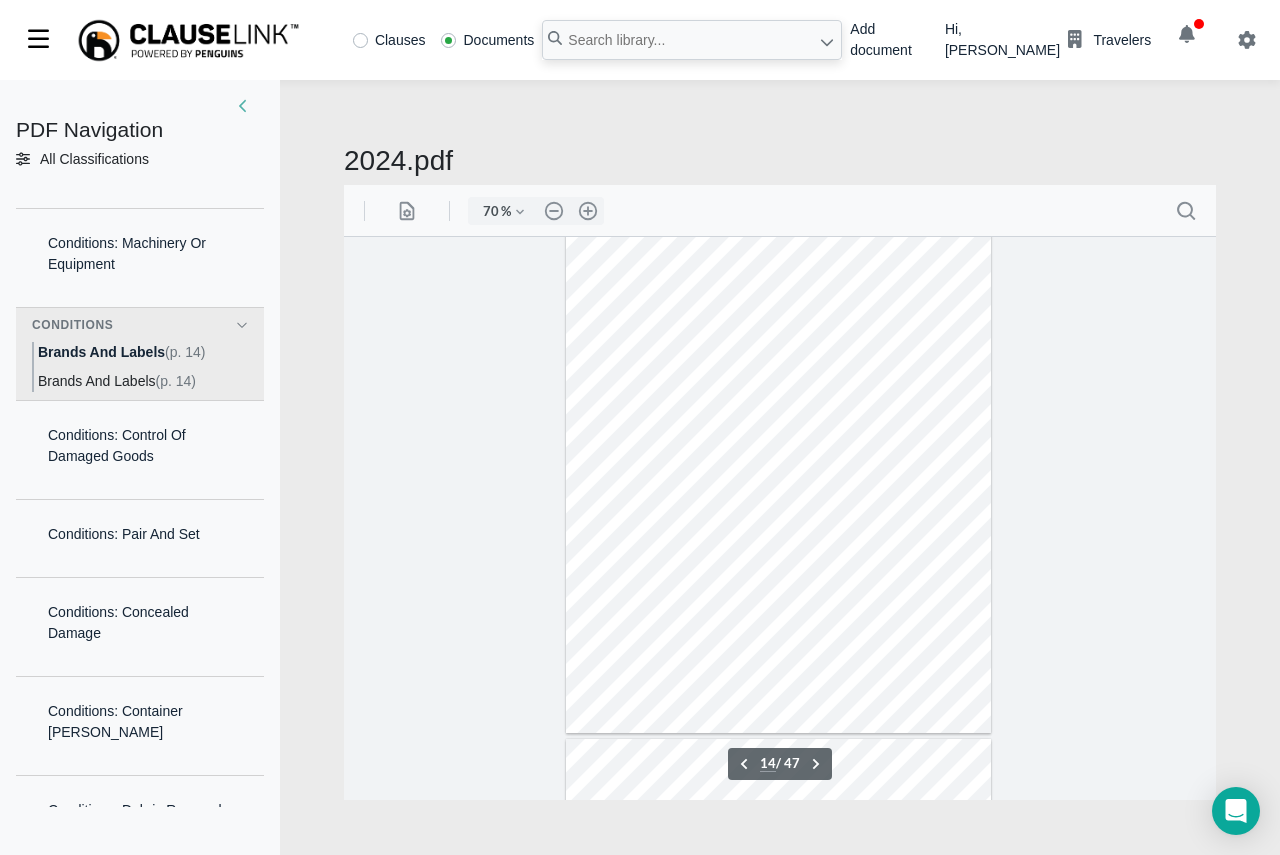 click on "(p. 14)" at bounding box center [176, 381] 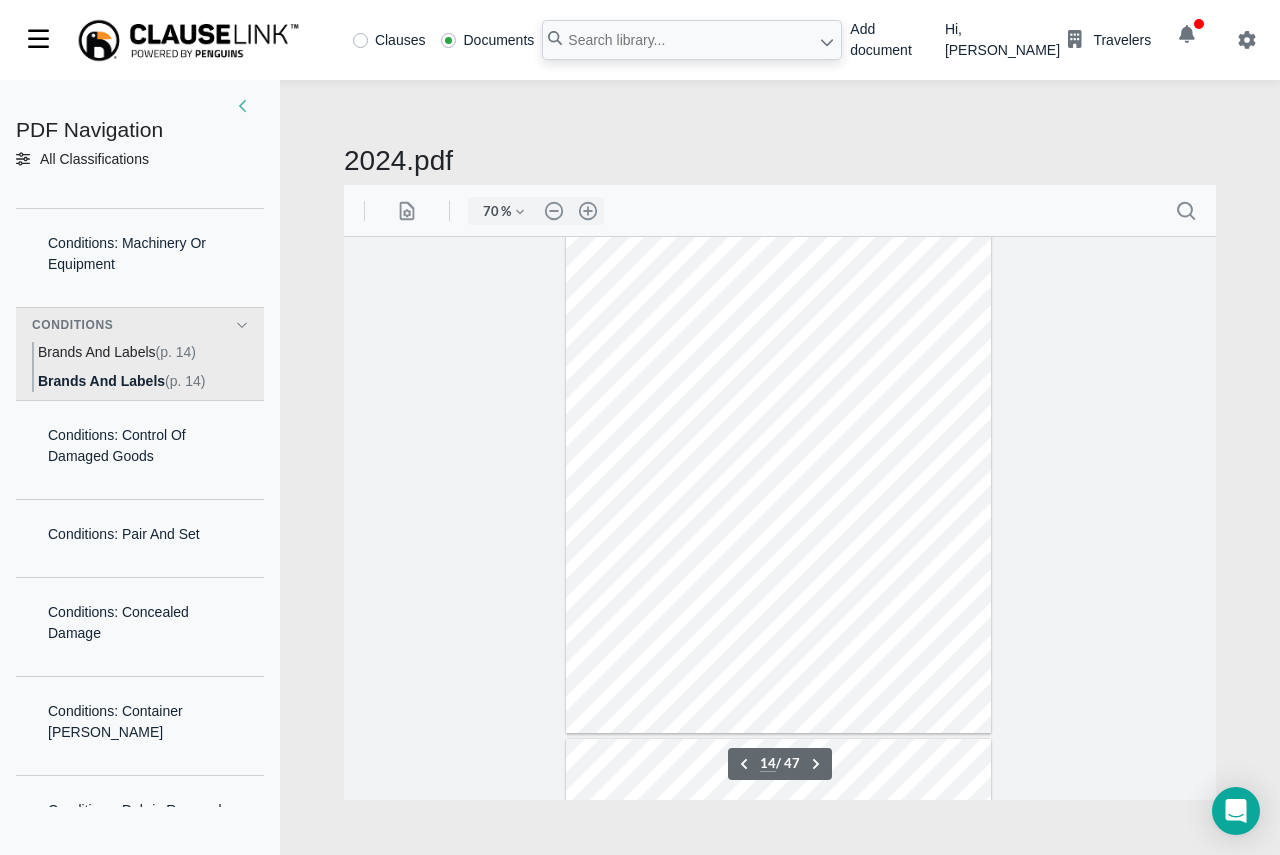 scroll, scrollTop: 7384, scrollLeft: 0, axis: vertical 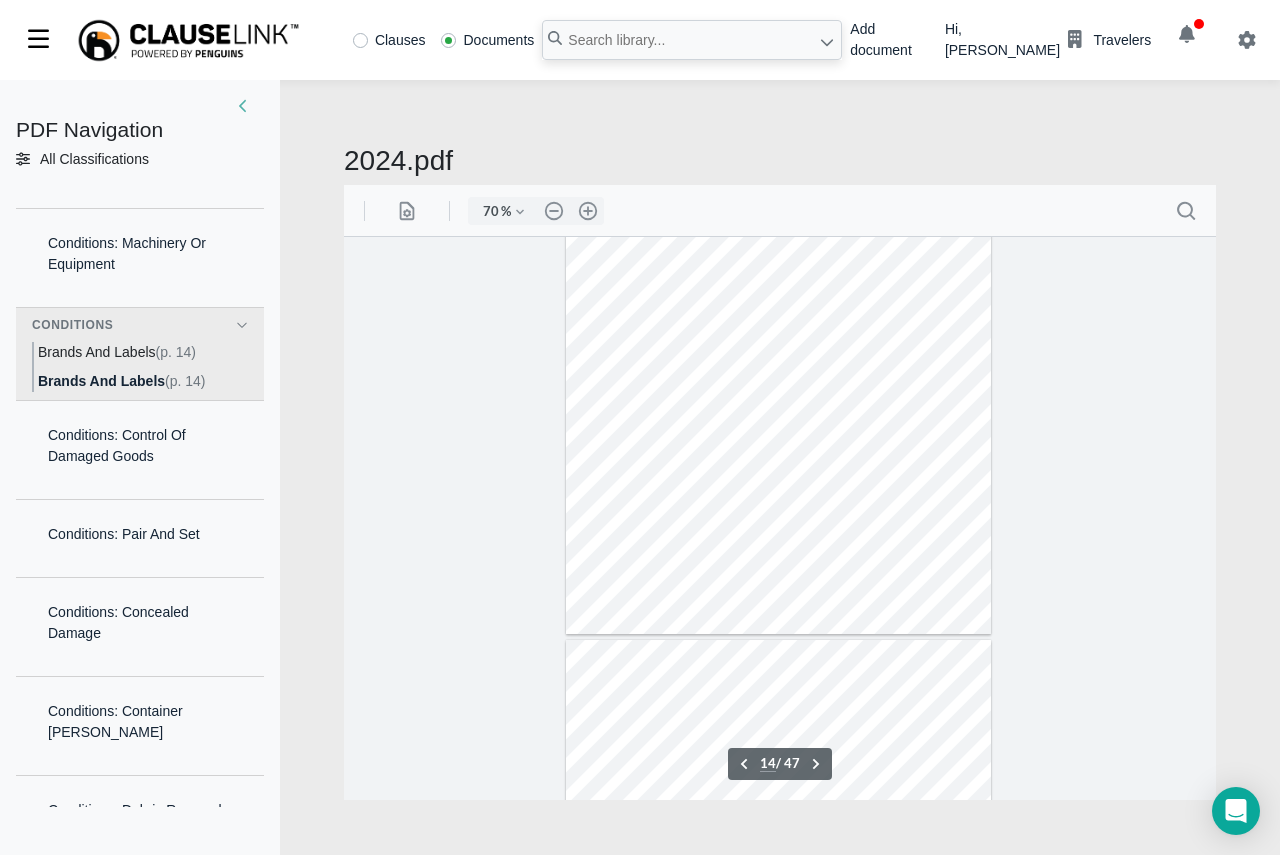 click on "(p. 14)" at bounding box center (176, 352) 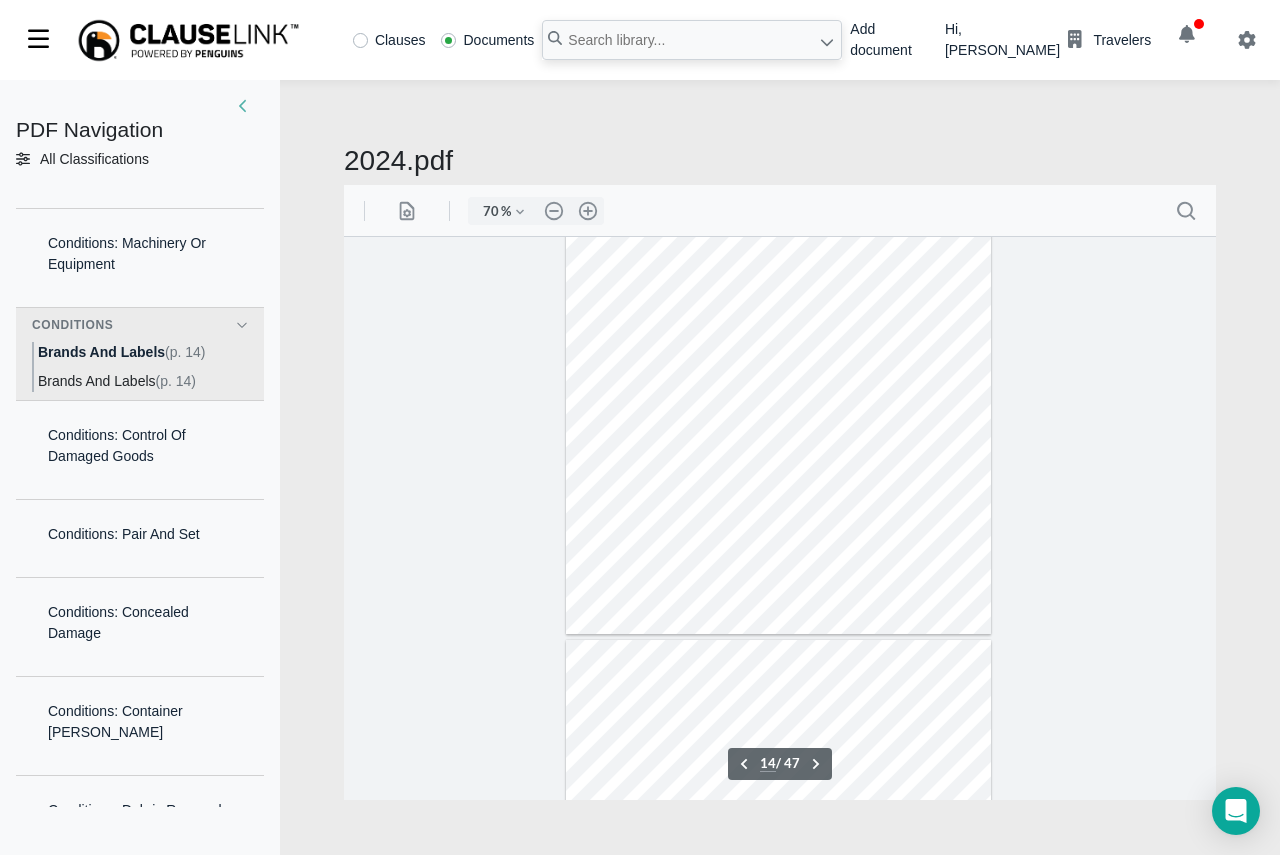 scroll, scrollTop: 7285, scrollLeft: 0, axis: vertical 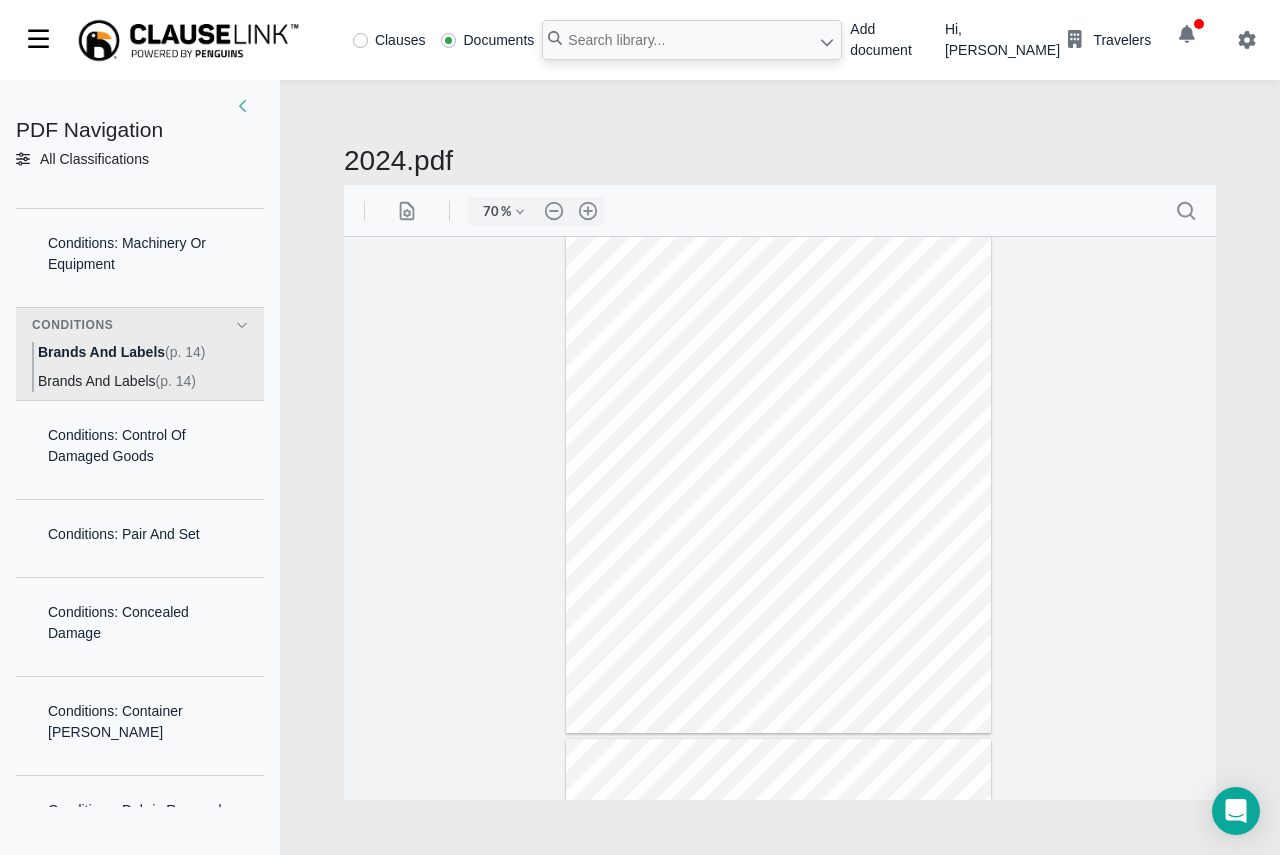 click on "Brands And Labels" at bounding box center [97, 381] 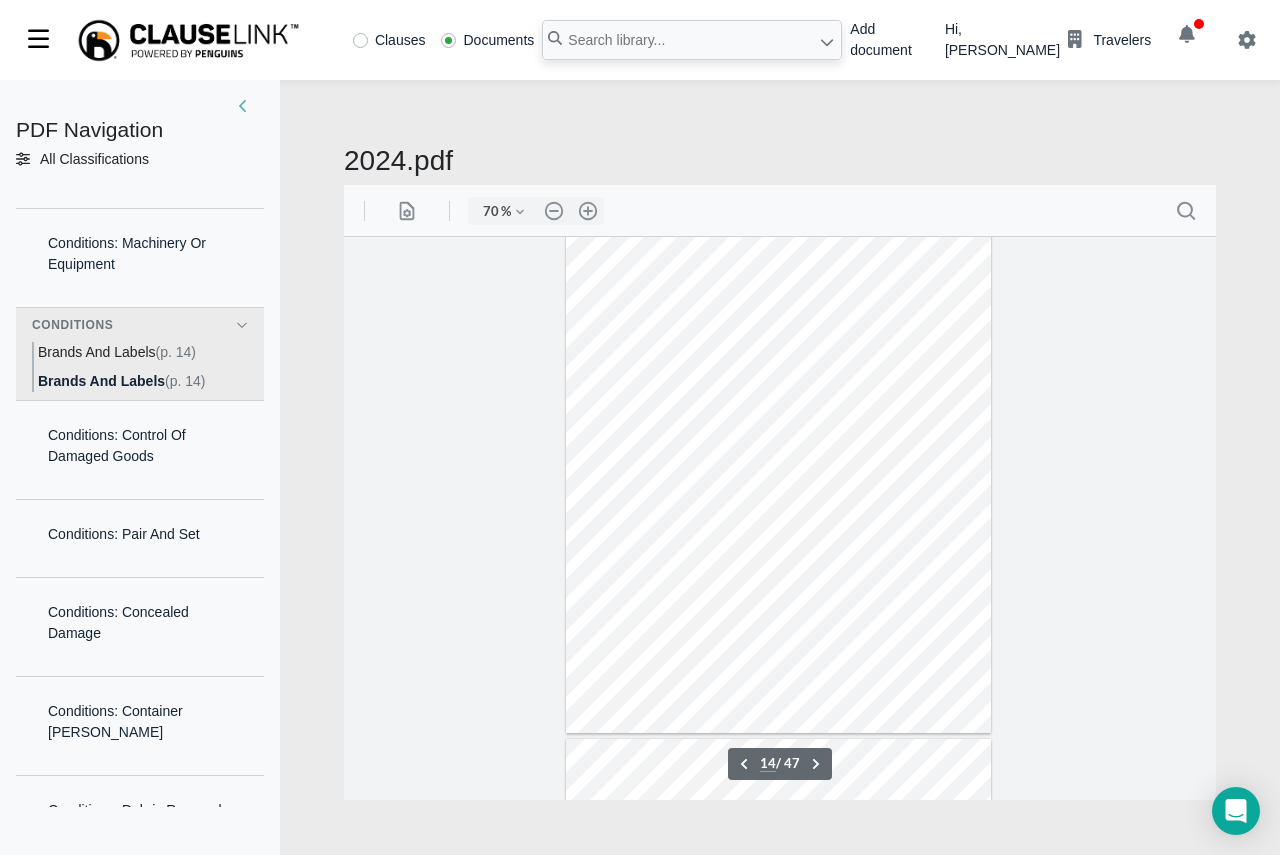 scroll, scrollTop: 7384, scrollLeft: 0, axis: vertical 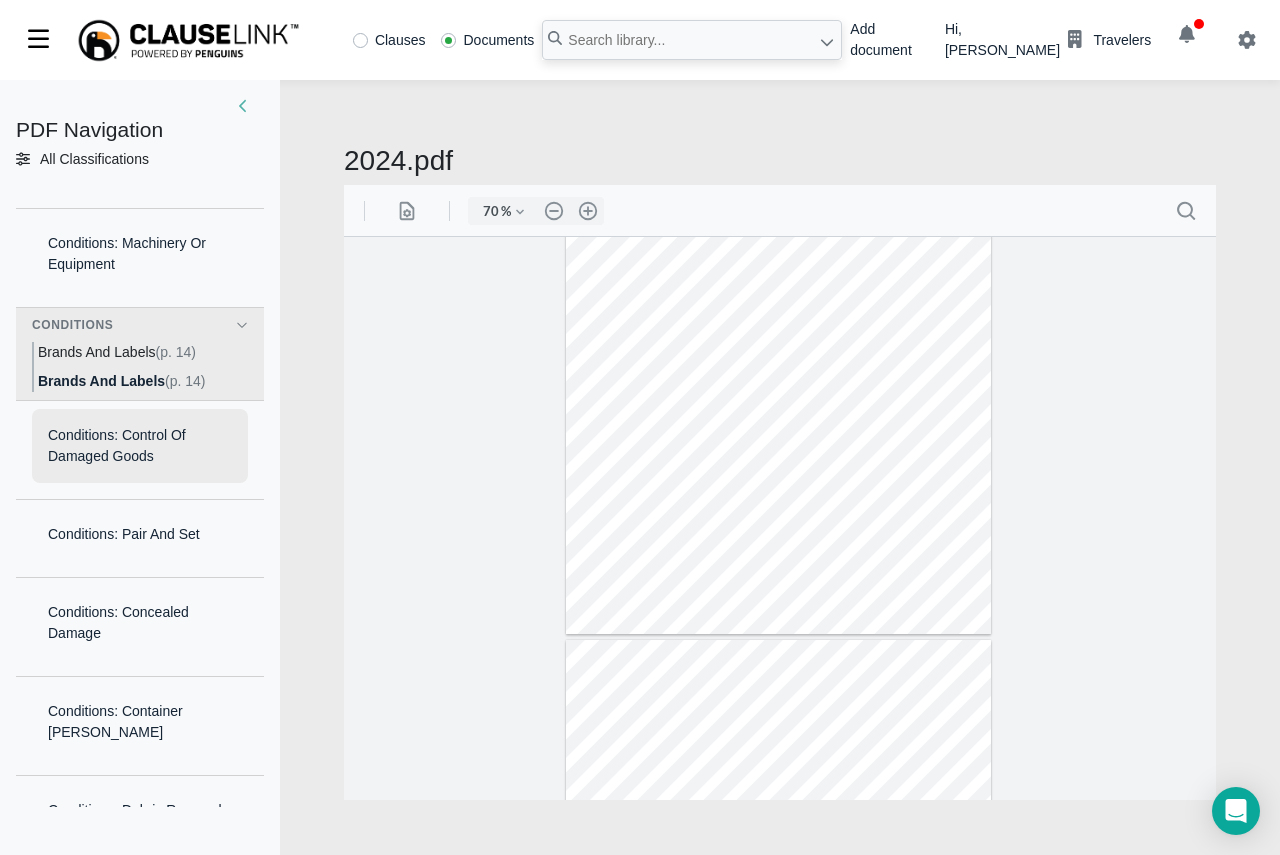 click on "Conditions: Control Of Damaged Goods" at bounding box center [140, 446] 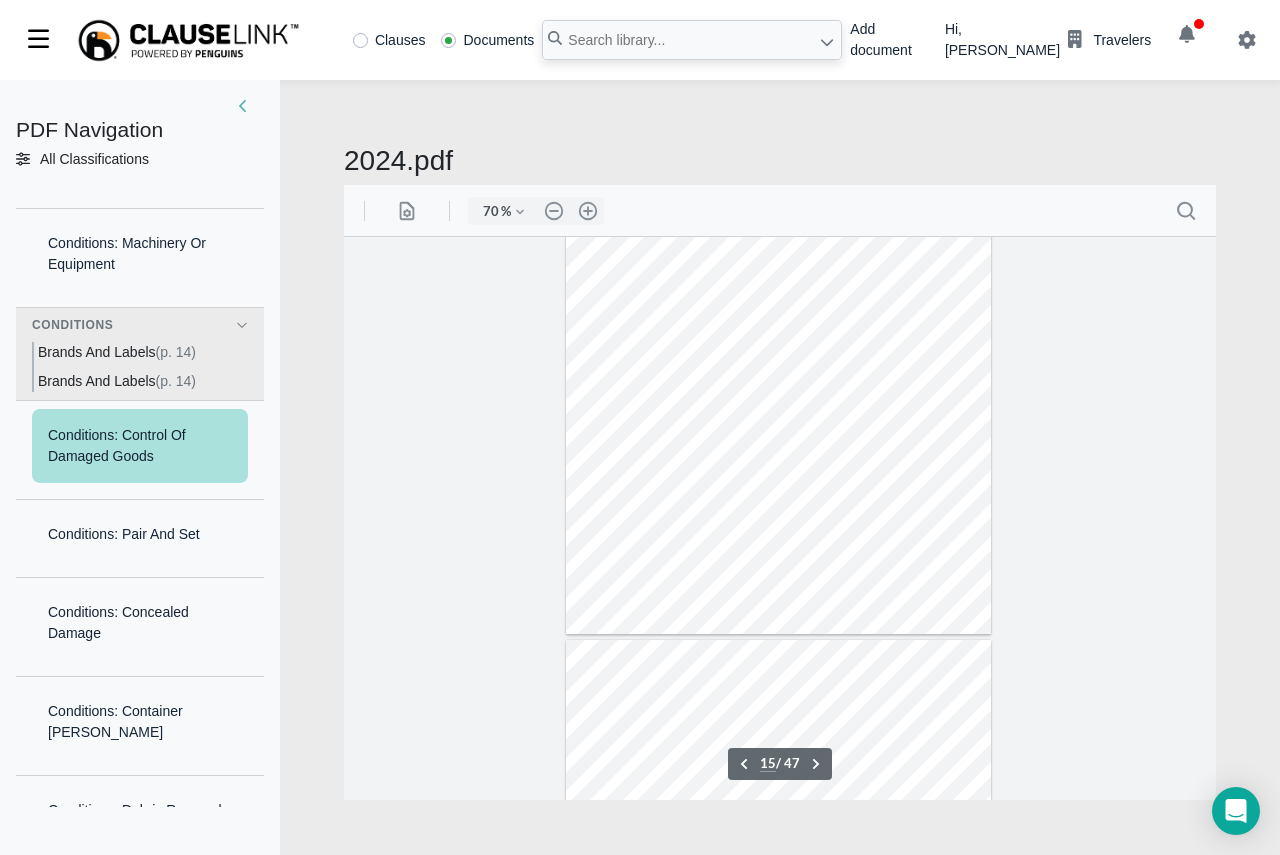 scroll, scrollTop: 7716, scrollLeft: 0, axis: vertical 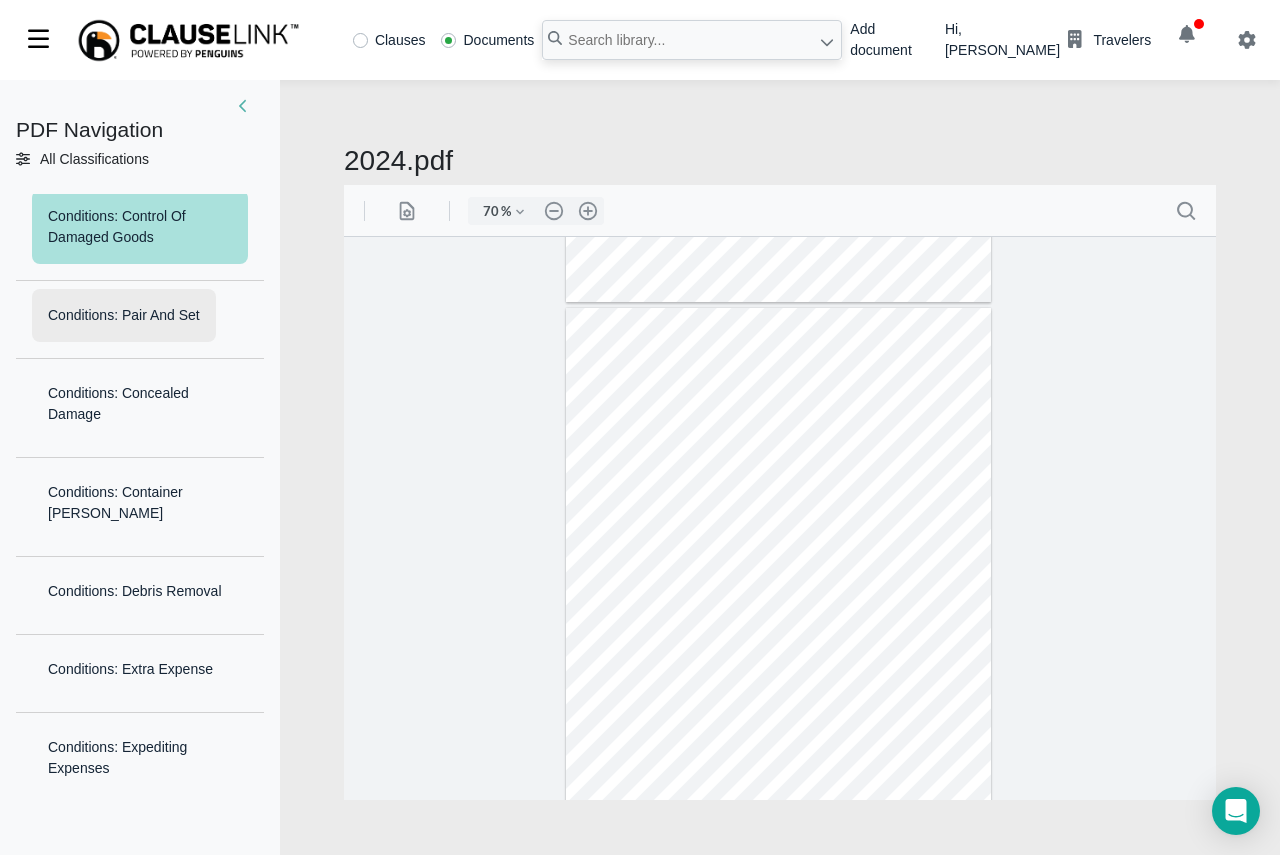 drag, startPoint x: 57, startPoint y: 384, endPoint x: 65, endPoint y: 392, distance: 11.313708 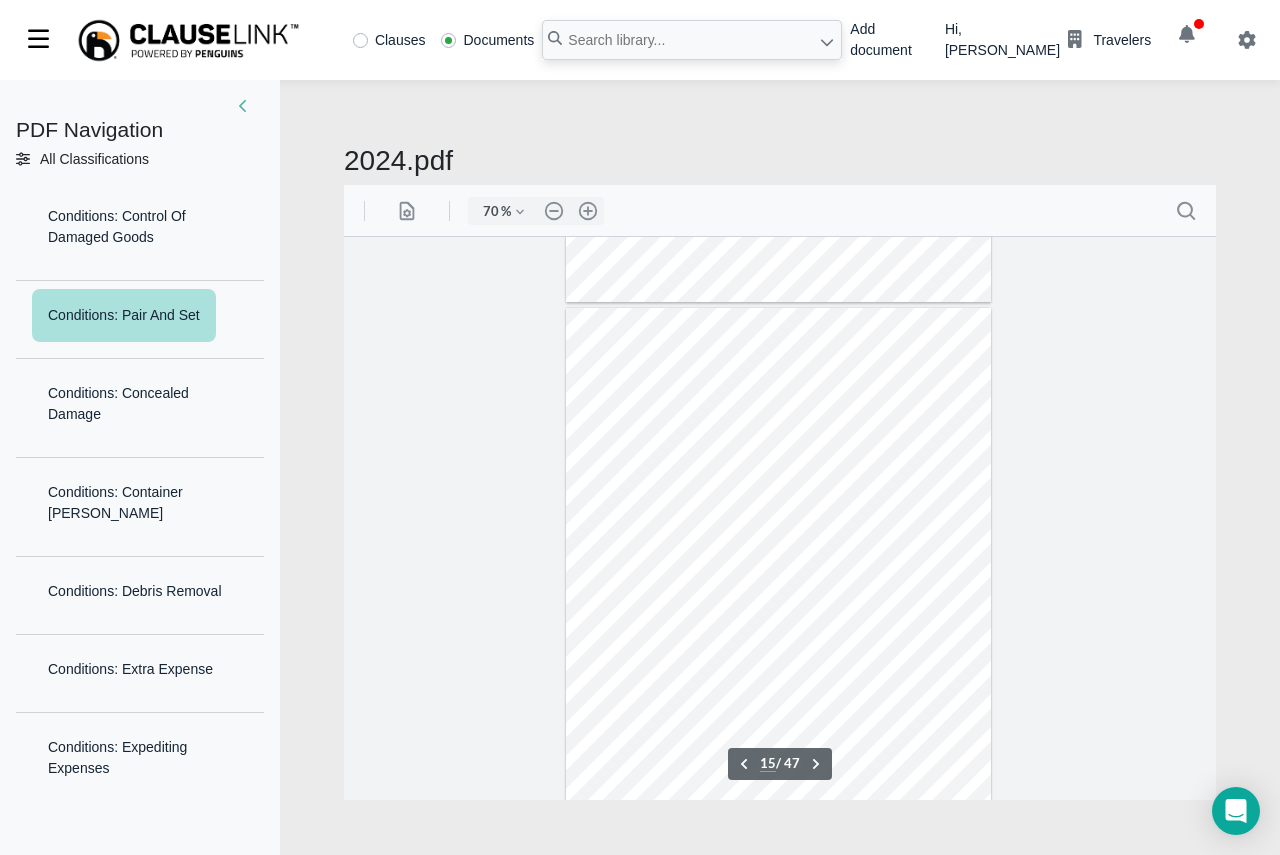 scroll, scrollTop: 7868, scrollLeft: 0, axis: vertical 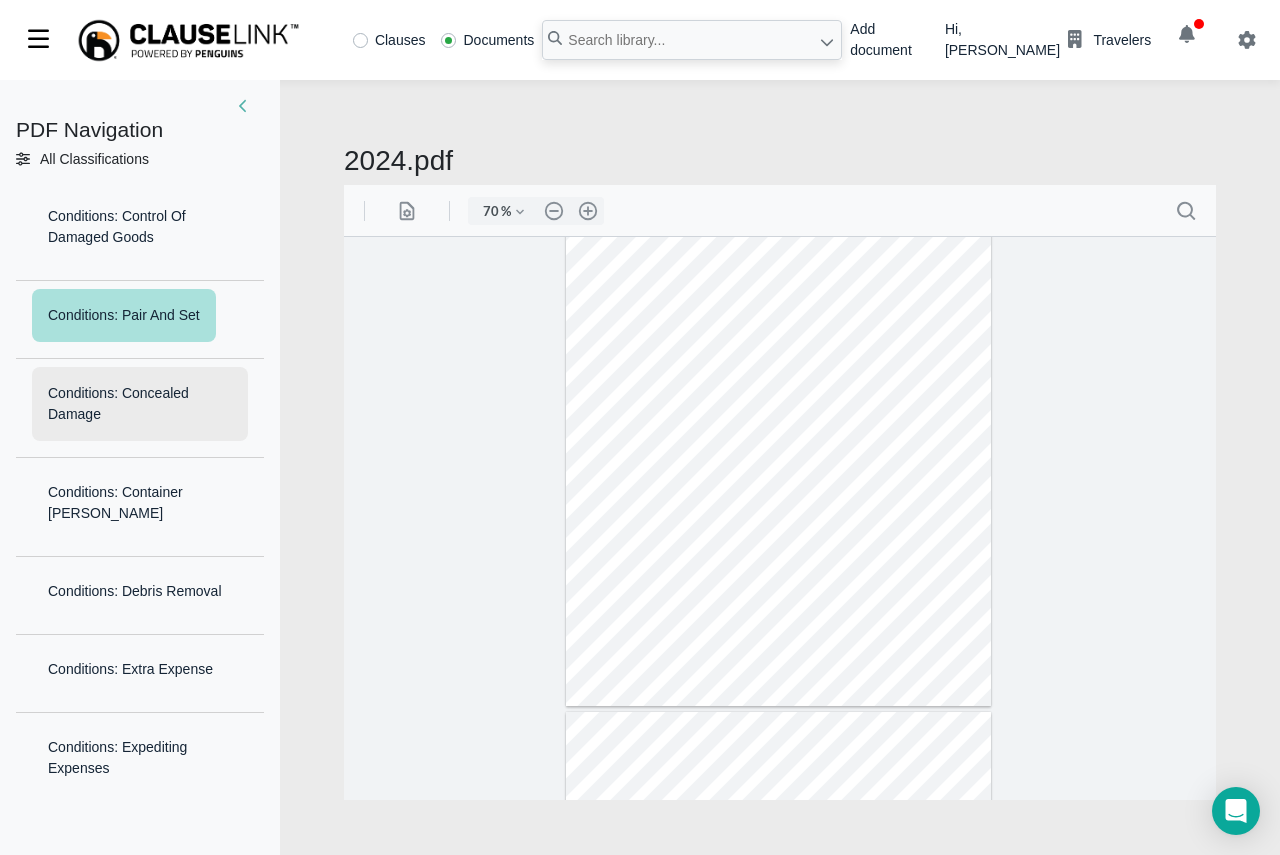click on "Conditions: Concealed Damage" at bounding box center [140, 404] 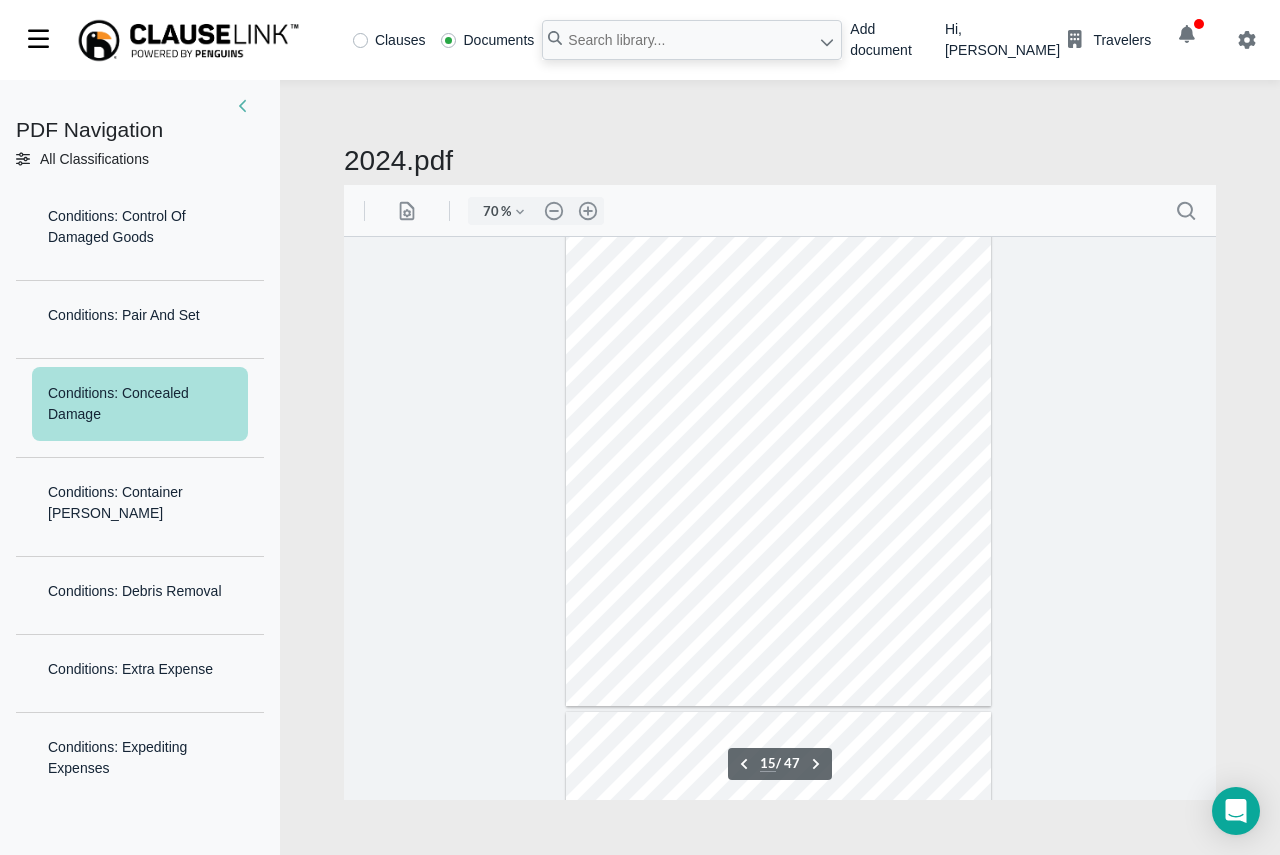 scroll, scrollTop: 7972, scrollLeft: 0, axis: vertical 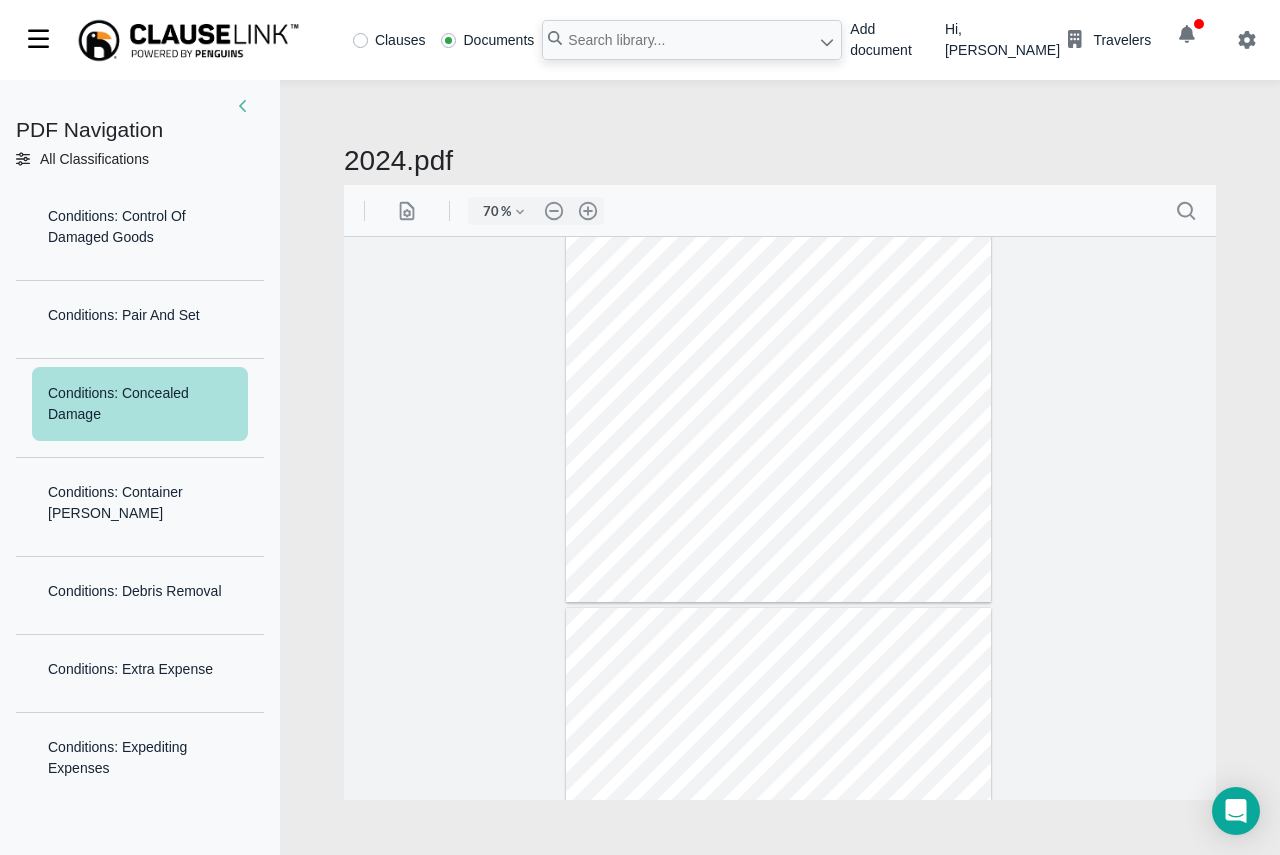 drag, startPoint x: 106, startPoint y: 530, endPoint x: 112, endPoint y: 518, distance: 13.416408 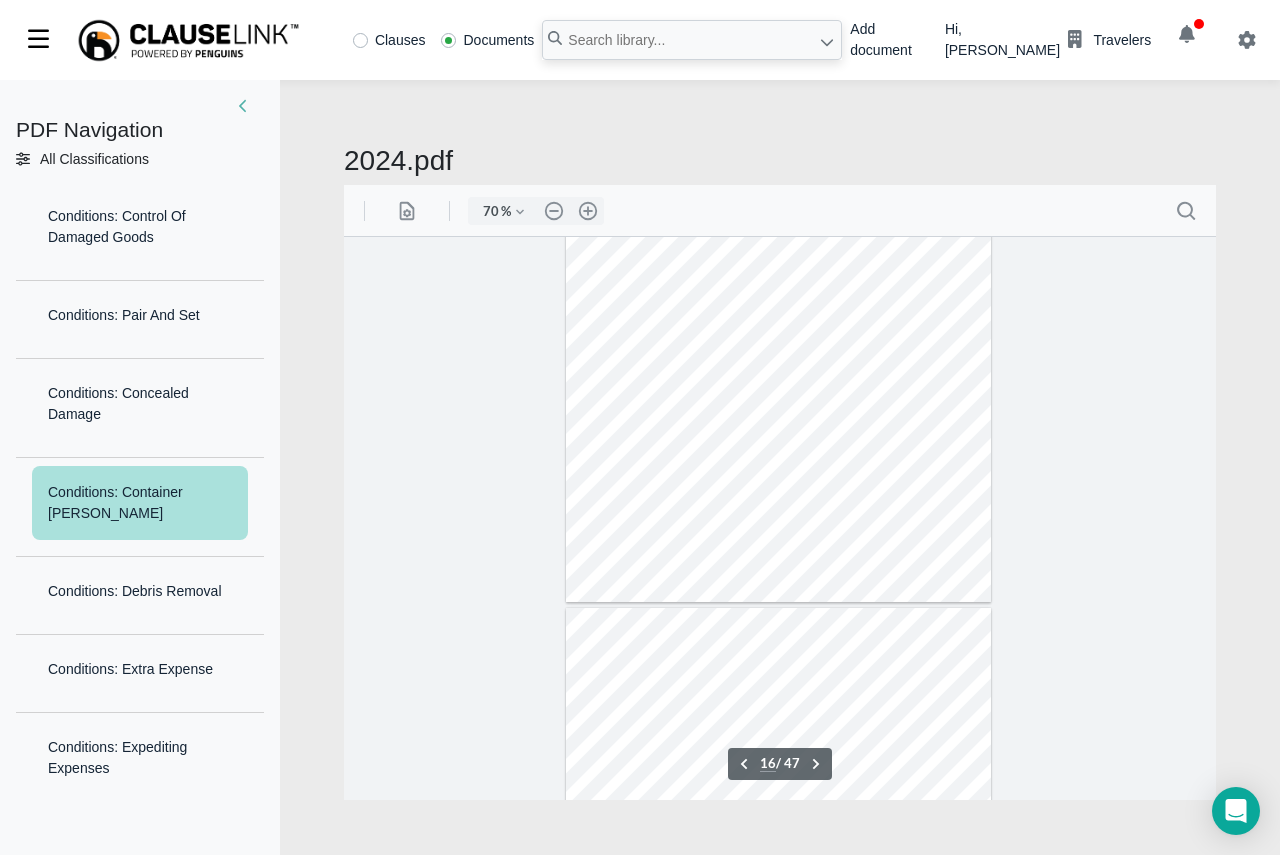 scroll, scrollTop: 8211, scrollLeft: 0, axis: vertical 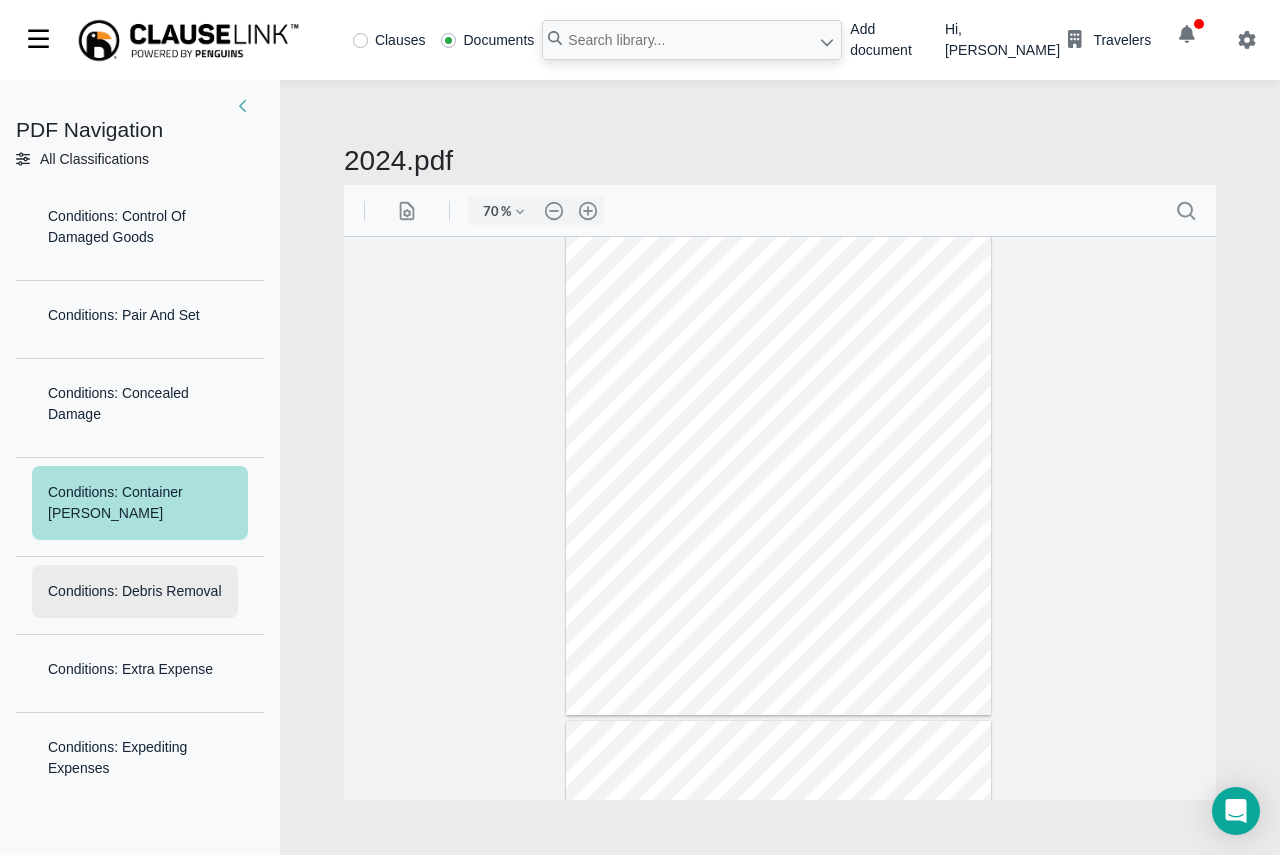 click on "Conditions: Debris Removal" at bounding box center (135, 591) 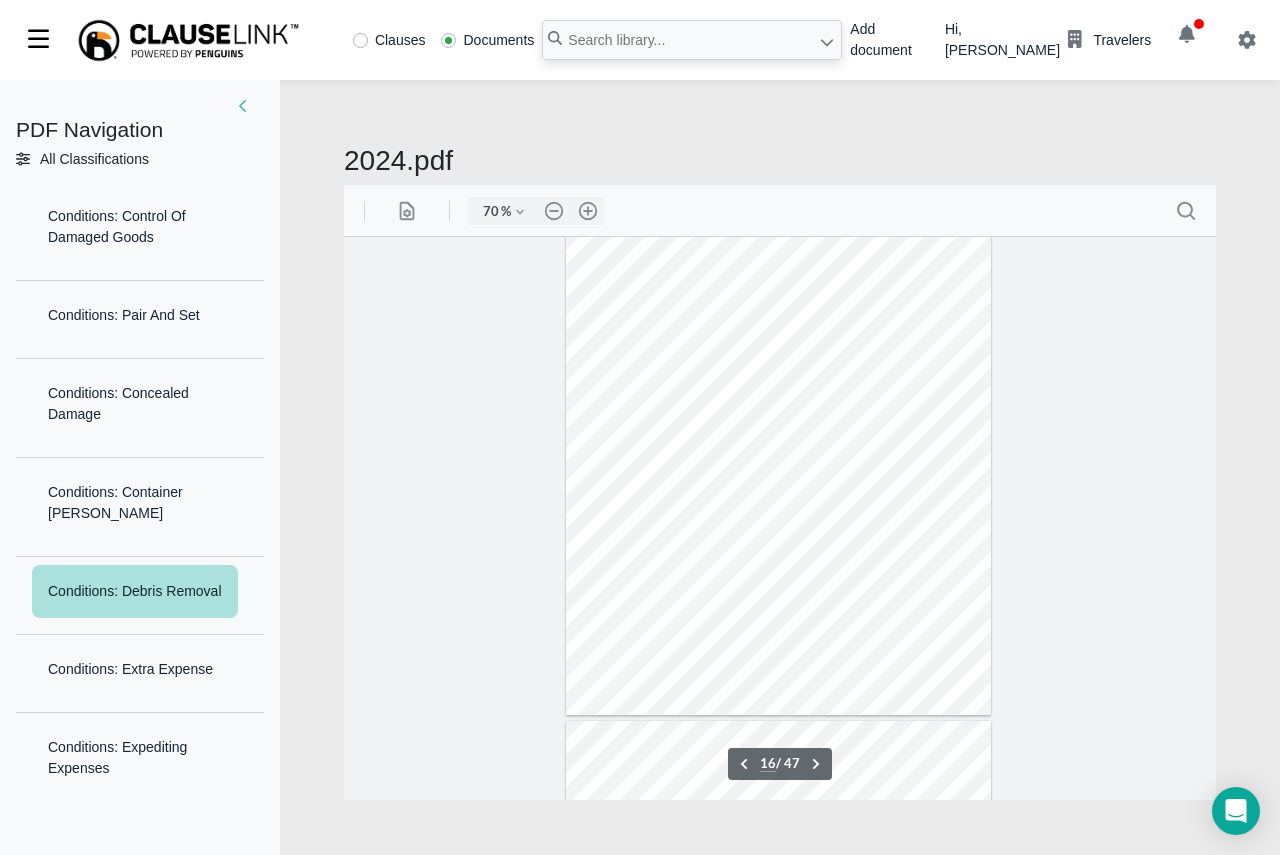 scroll, scrollTop: 8330, scrollLeft: 0, axis: vertical 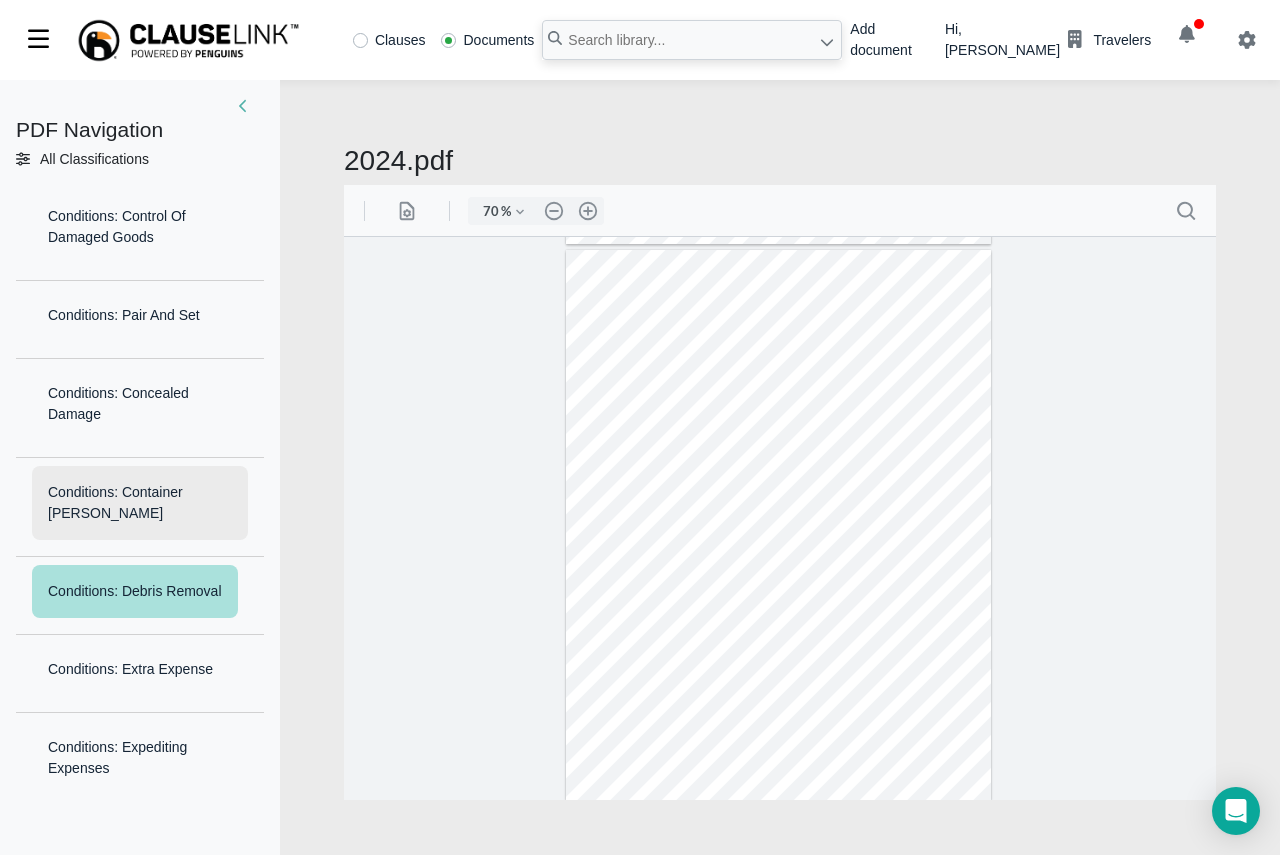 drag, startPoint x: 105, startPoint y: 762, endPoint x: 183, endPoint y: 580, distance: 198.0101 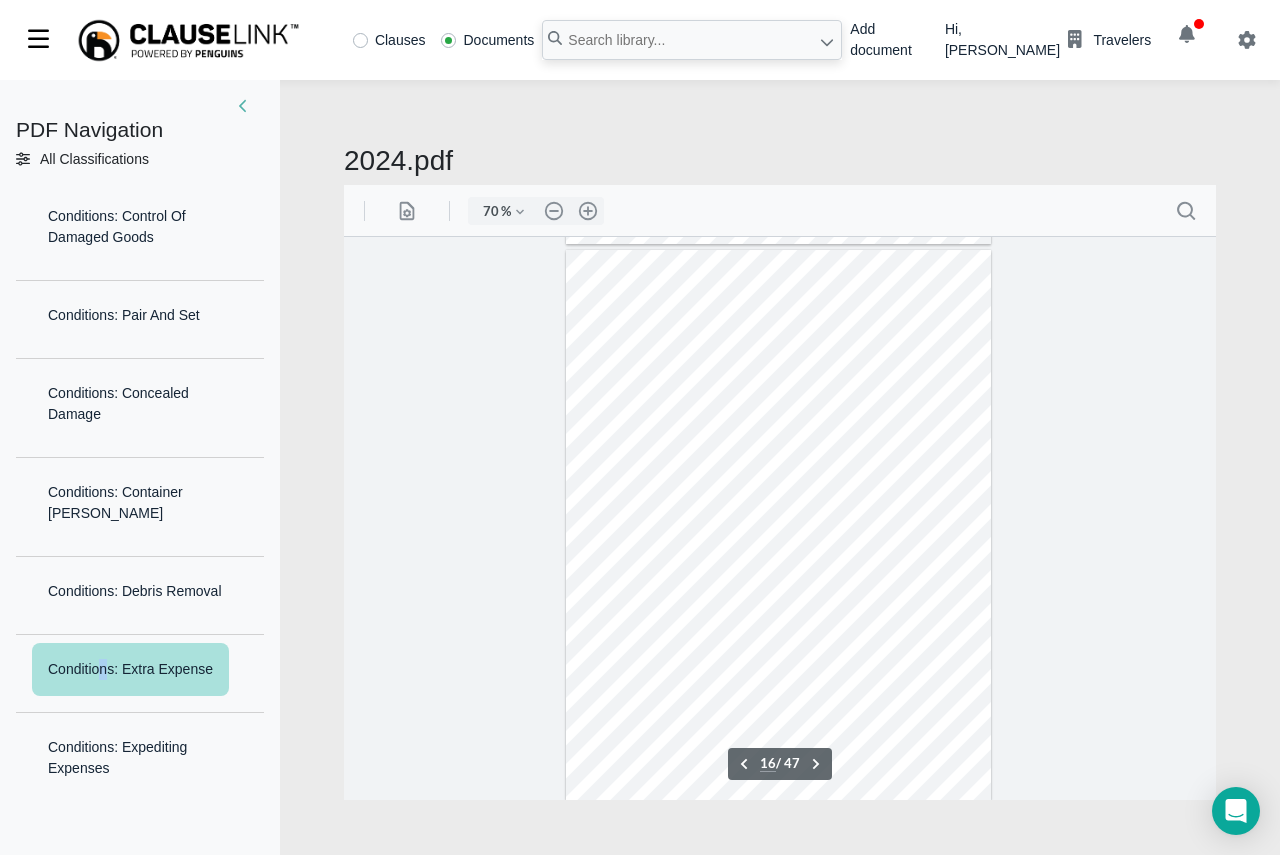scroll, scrollTop: 8480, scrollLeft: 0, axis: vertical 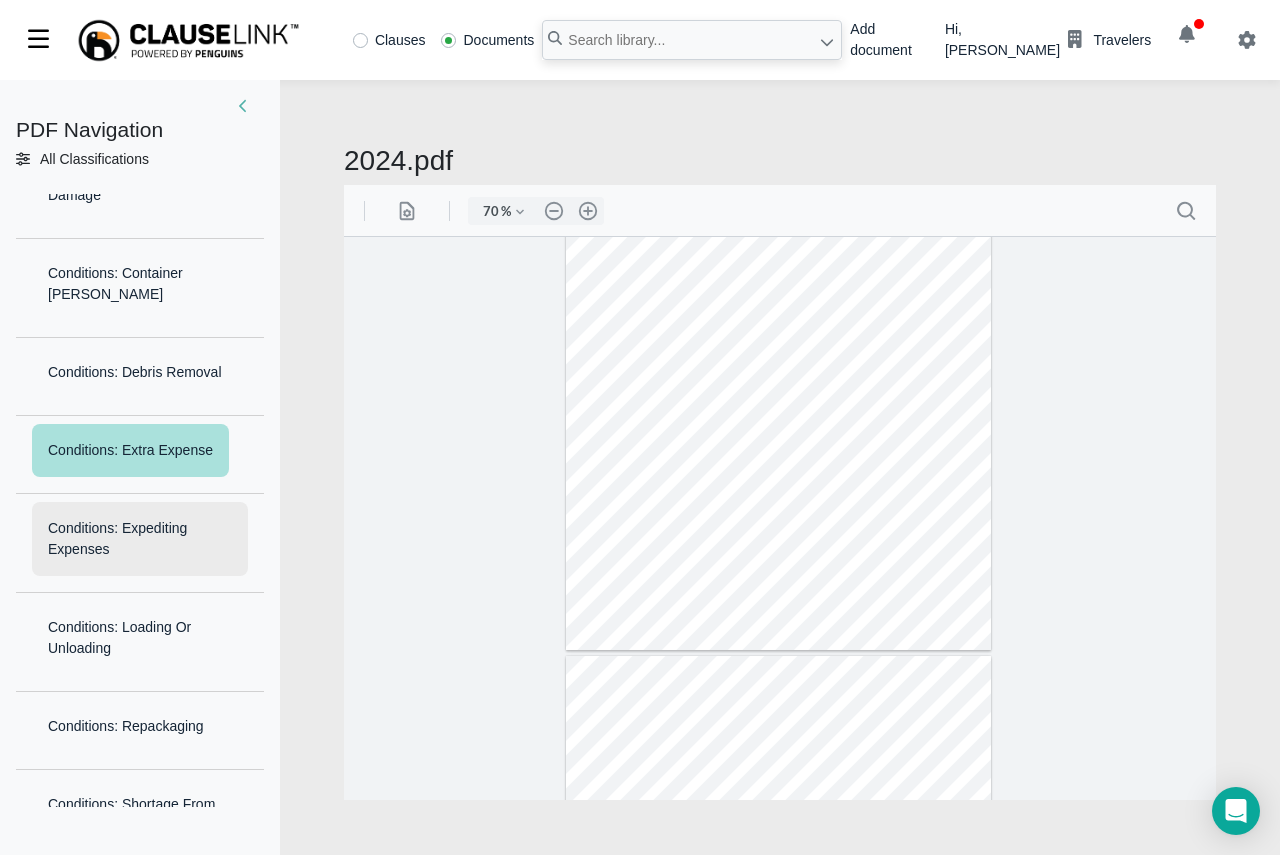 click on "Conditions: Expediting Expenses" at bounding box center [140, 539] 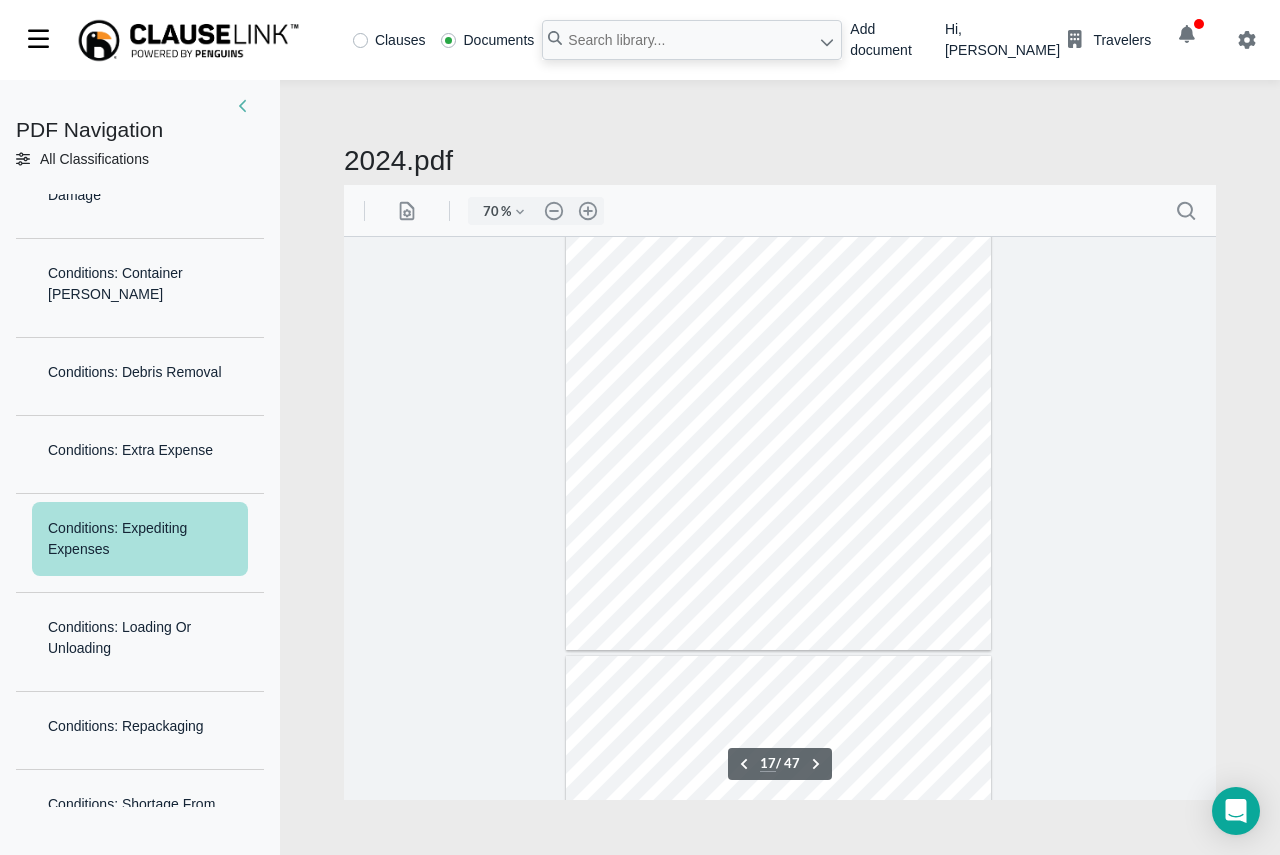 scroll, scrollTop: 8710, scrollLeft: 0, axis: vertical 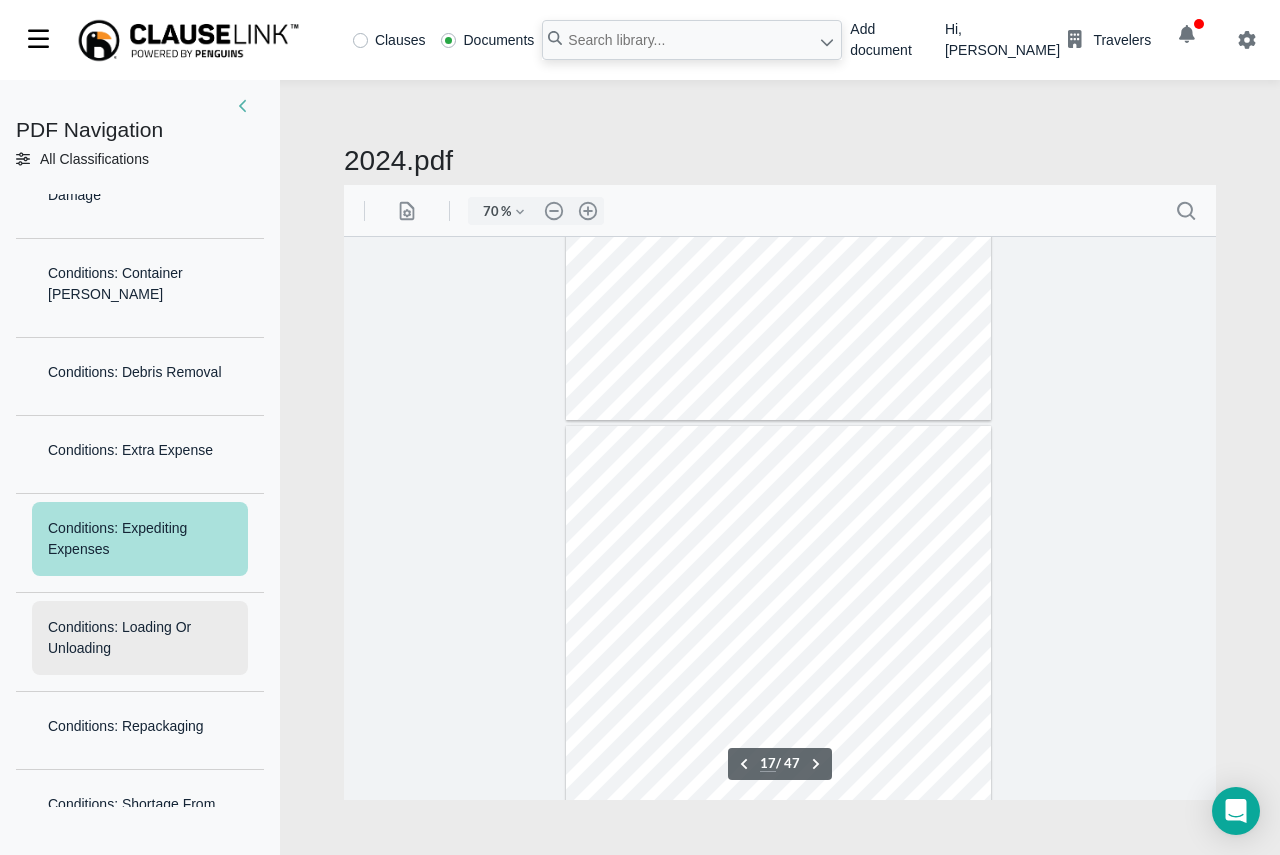 click on "Conditions: Loading Or Unloading" at bounding box center [140, 638] 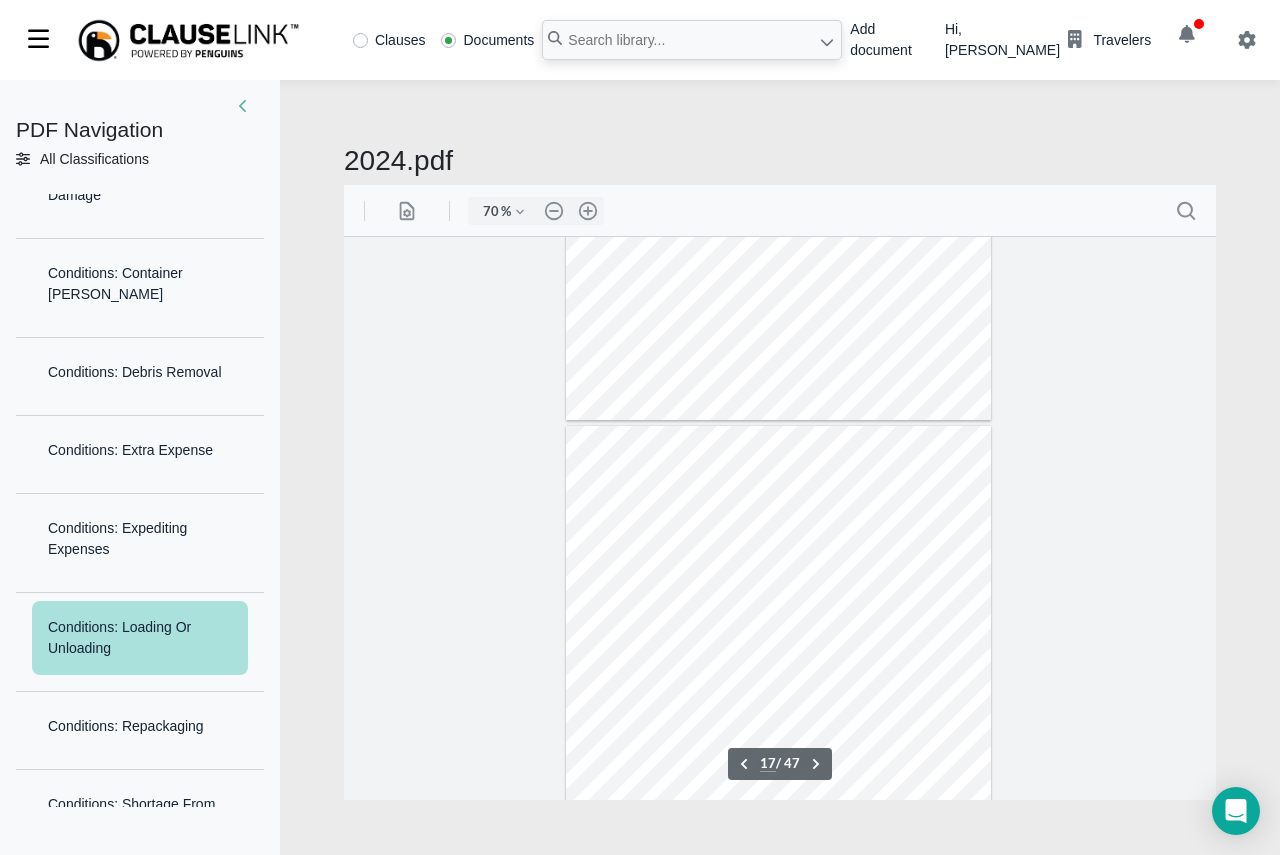 scroll, scrollTop: 8958, scrollLeft: 0, axis: vertical 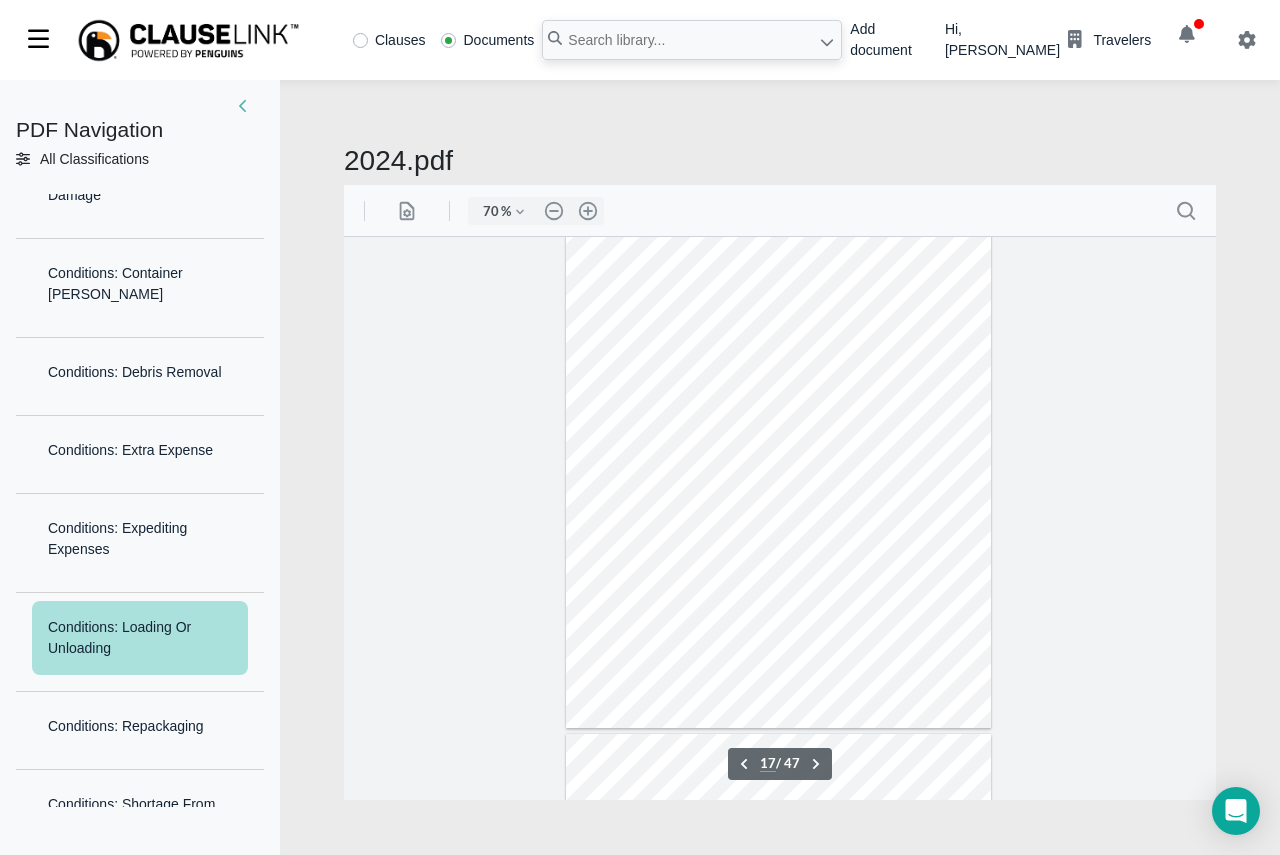 click at bounding box center (778, 452) 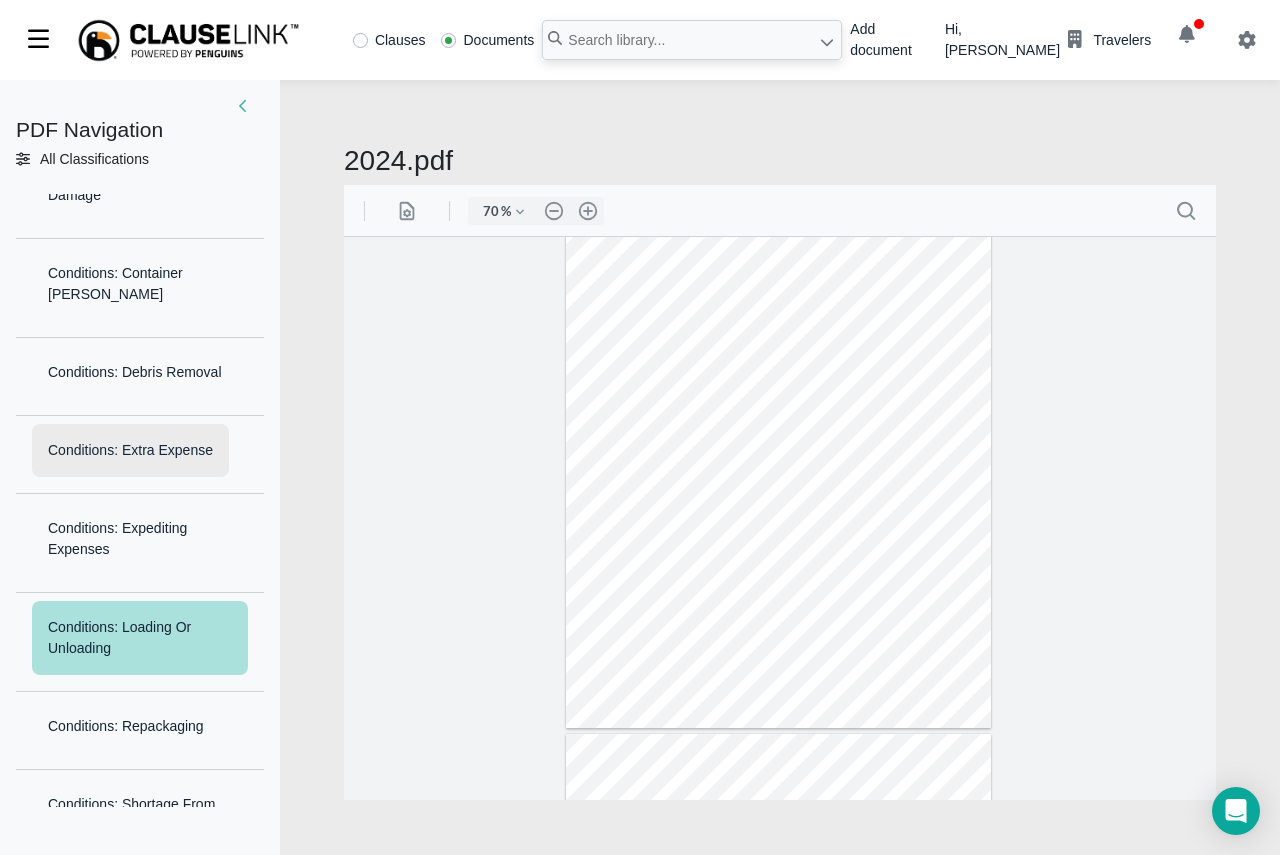 scroll, scrollTop: 4017, scrollLeft: 0, axis: vertical 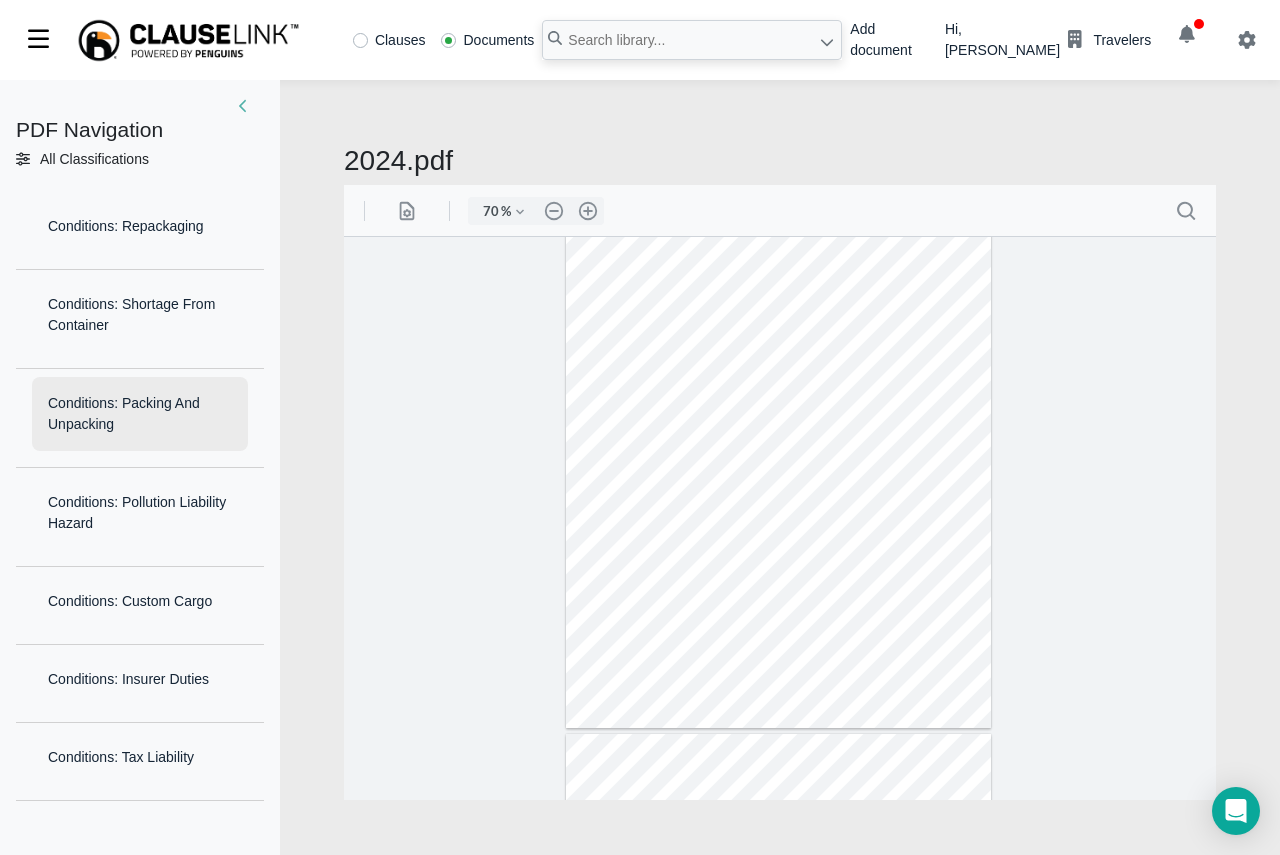 click on "Conditions: Packing And Unpacking" at bounding box center [140, 414] 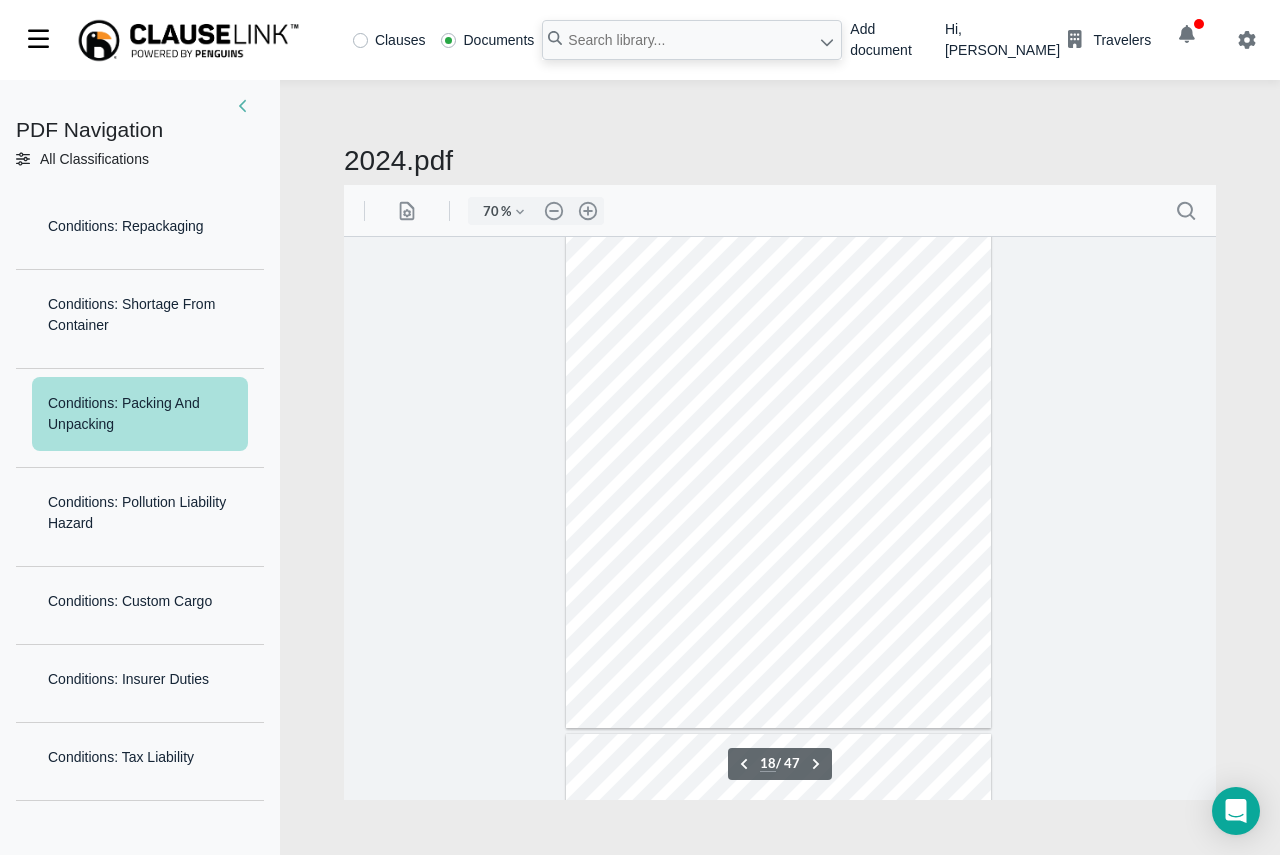scroll, scrollTop: 9380, scrollLeft: 0, axis: vertical 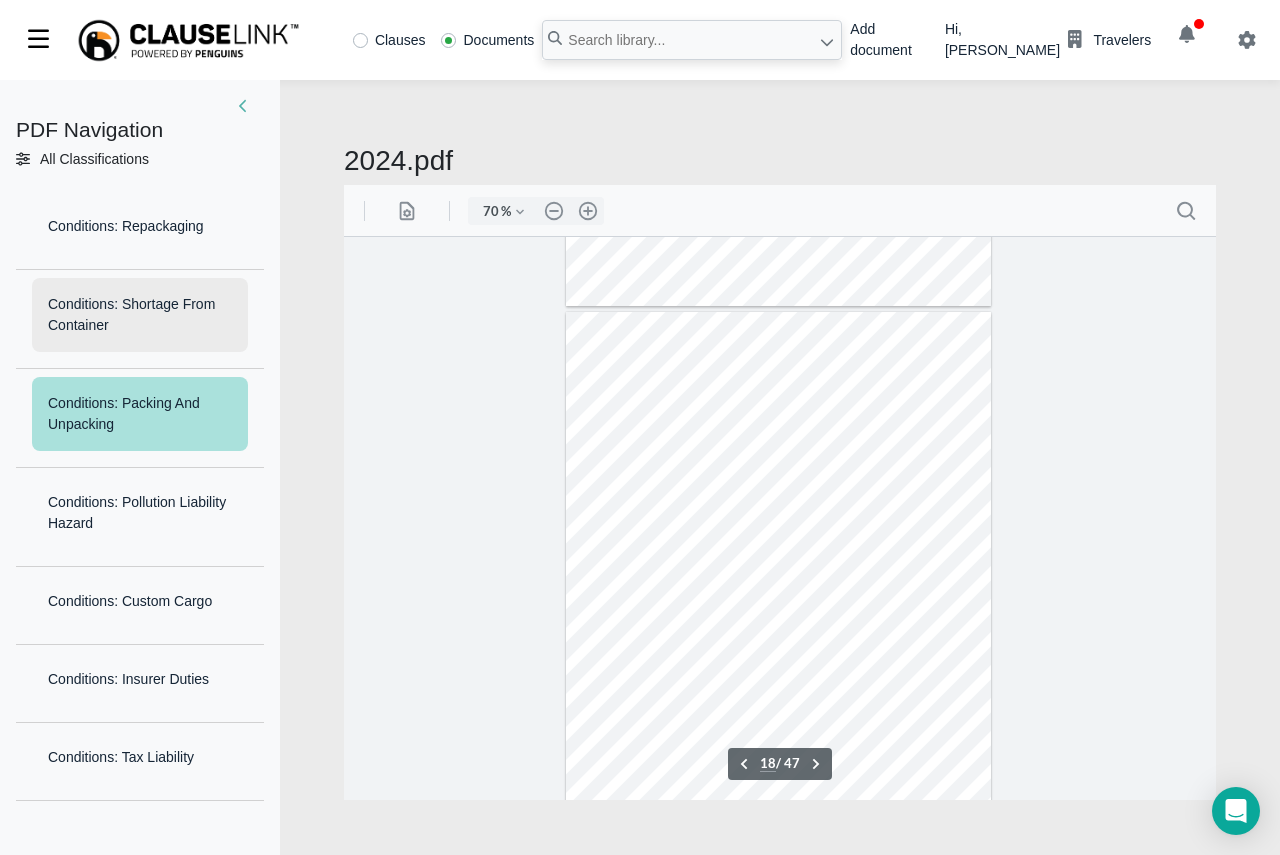 click on "Conditions: Shortage From Container" at bounding box center (140, 315) 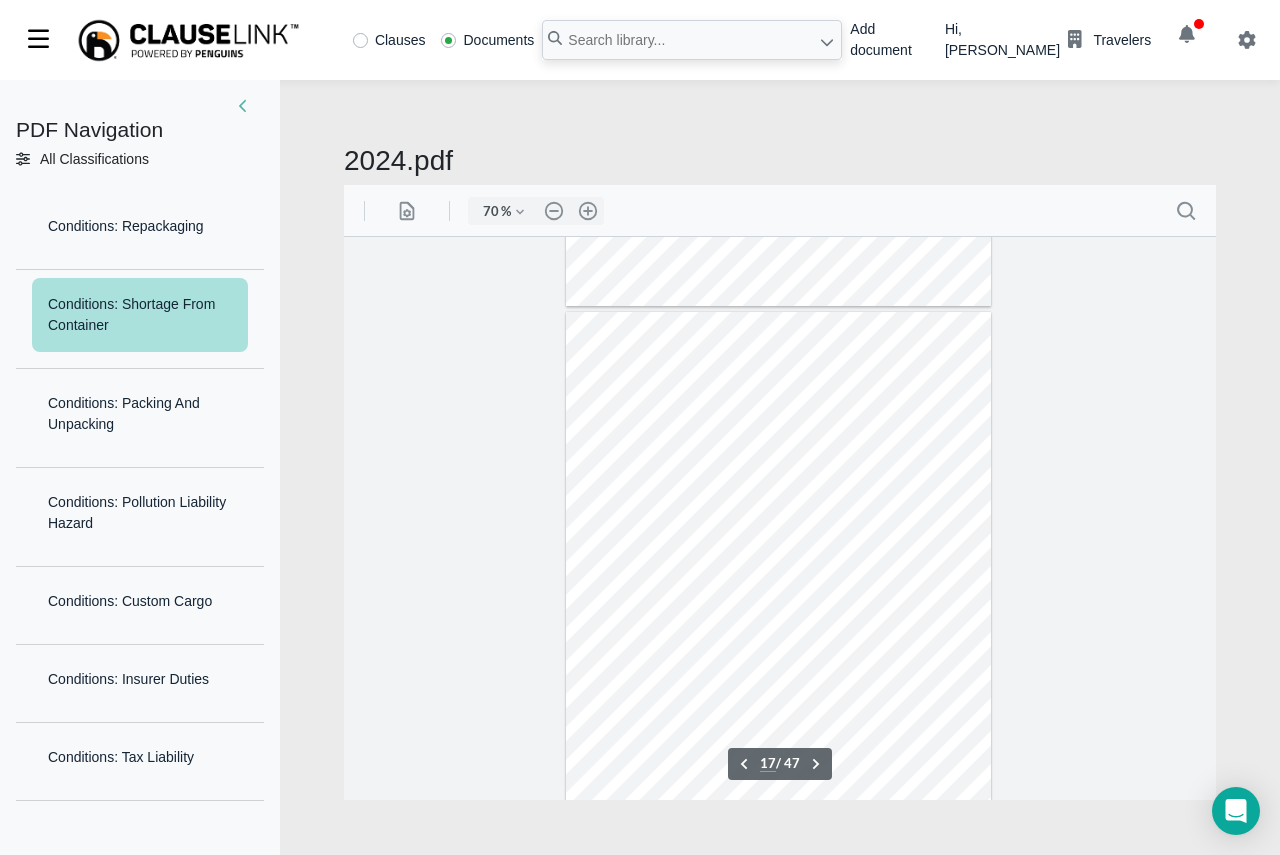 scroll, scrollTop: 9102, scrollLeft: 0, axis: vertical 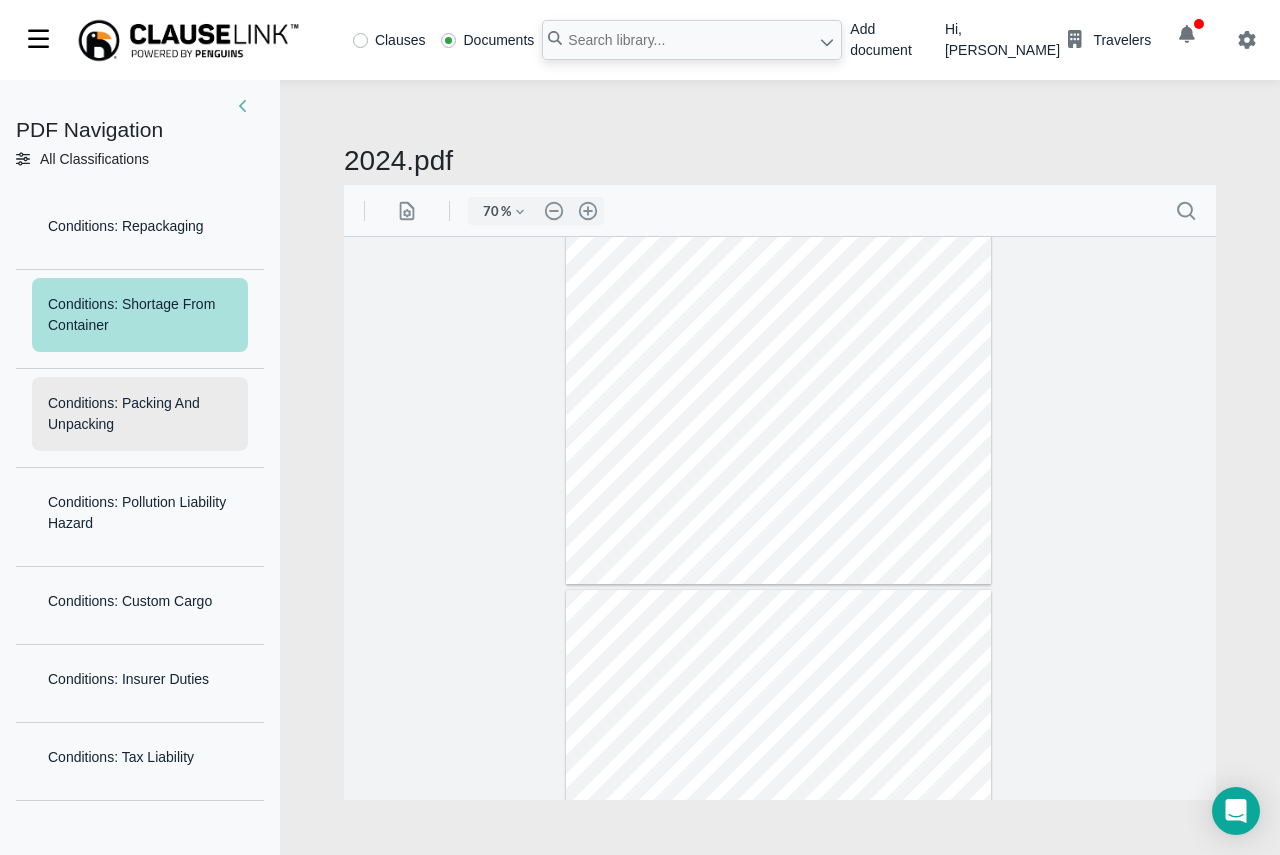click on "Conditions: Packing And Unpacking" at bounding box center (140, 414) 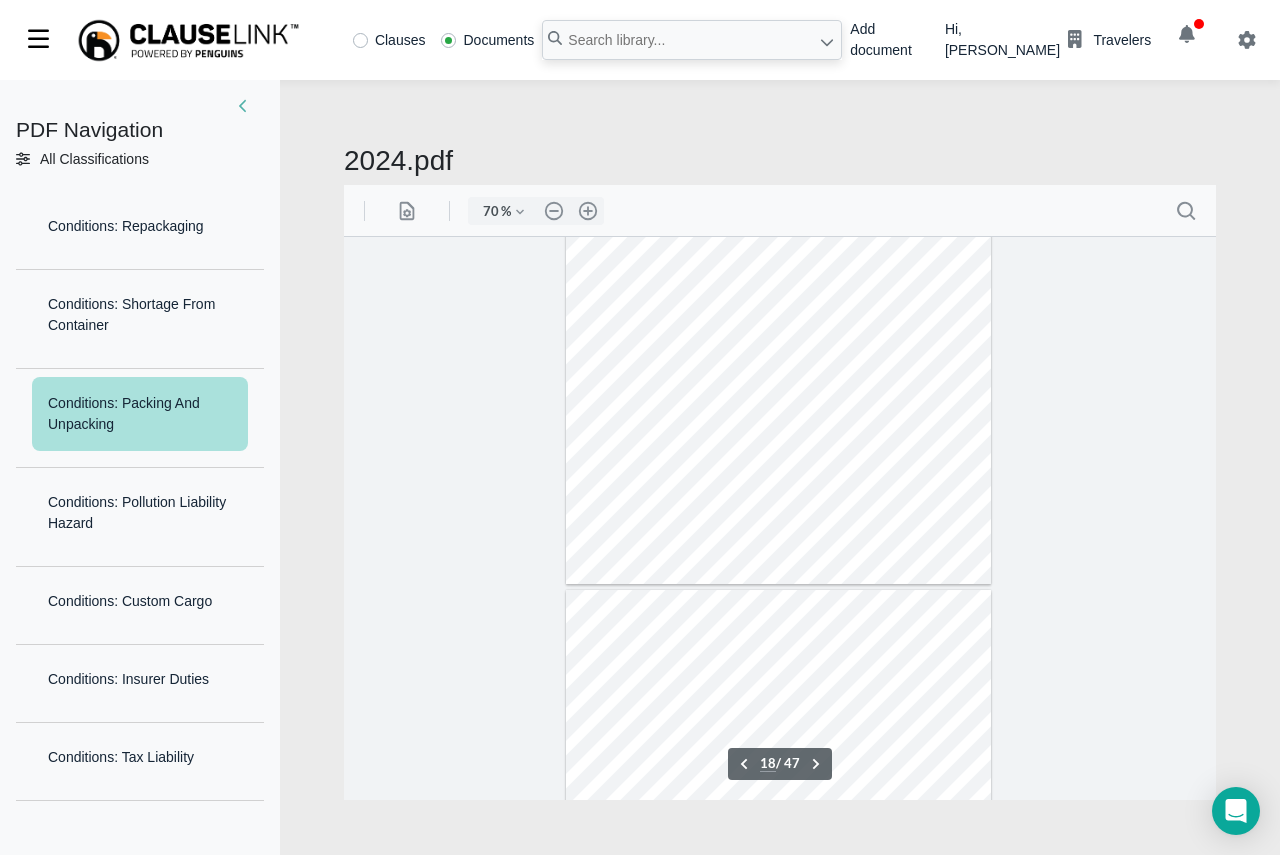 scroll, scrollTop: 9380, scrollLeft: 0, axis: vertical 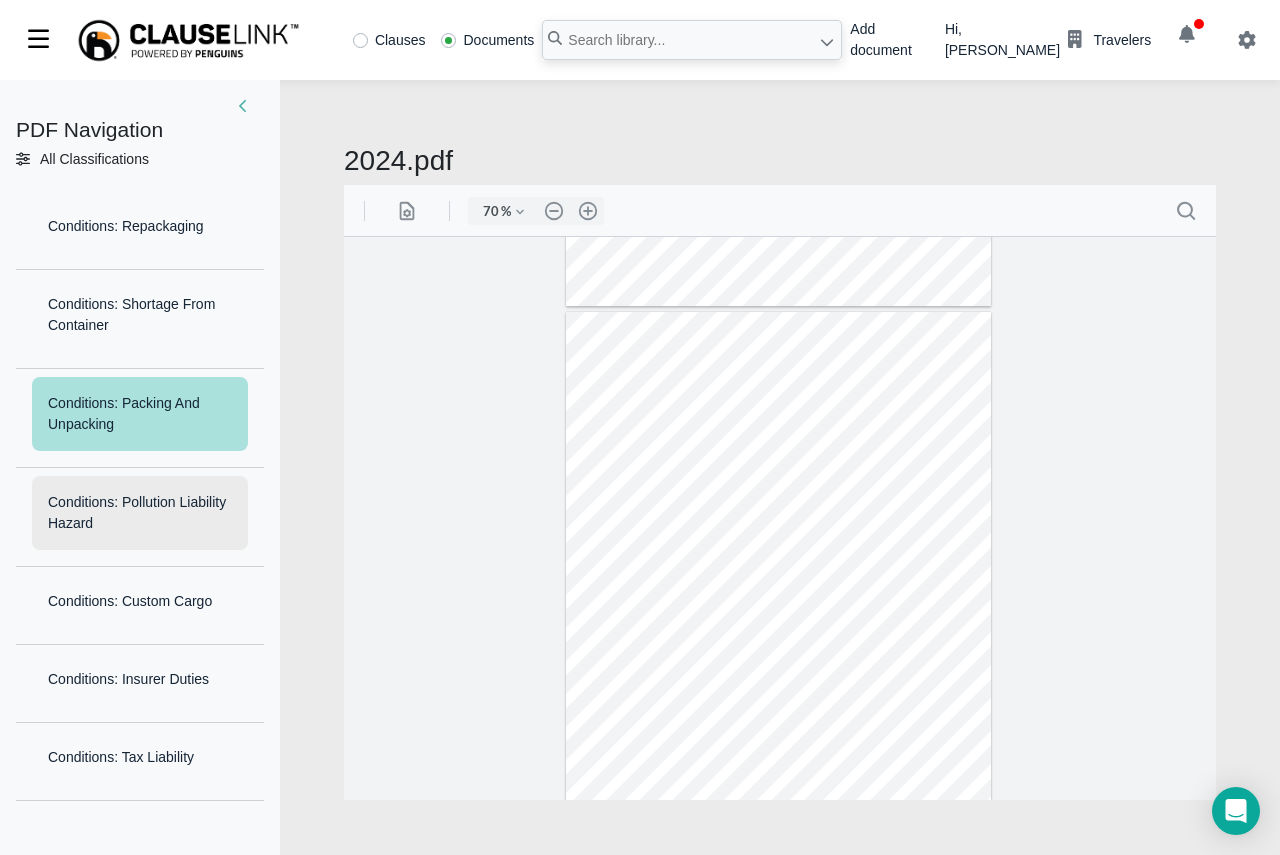 click on "Conditions: Pollution Liability Hazard" at bounding box center [140, 513] 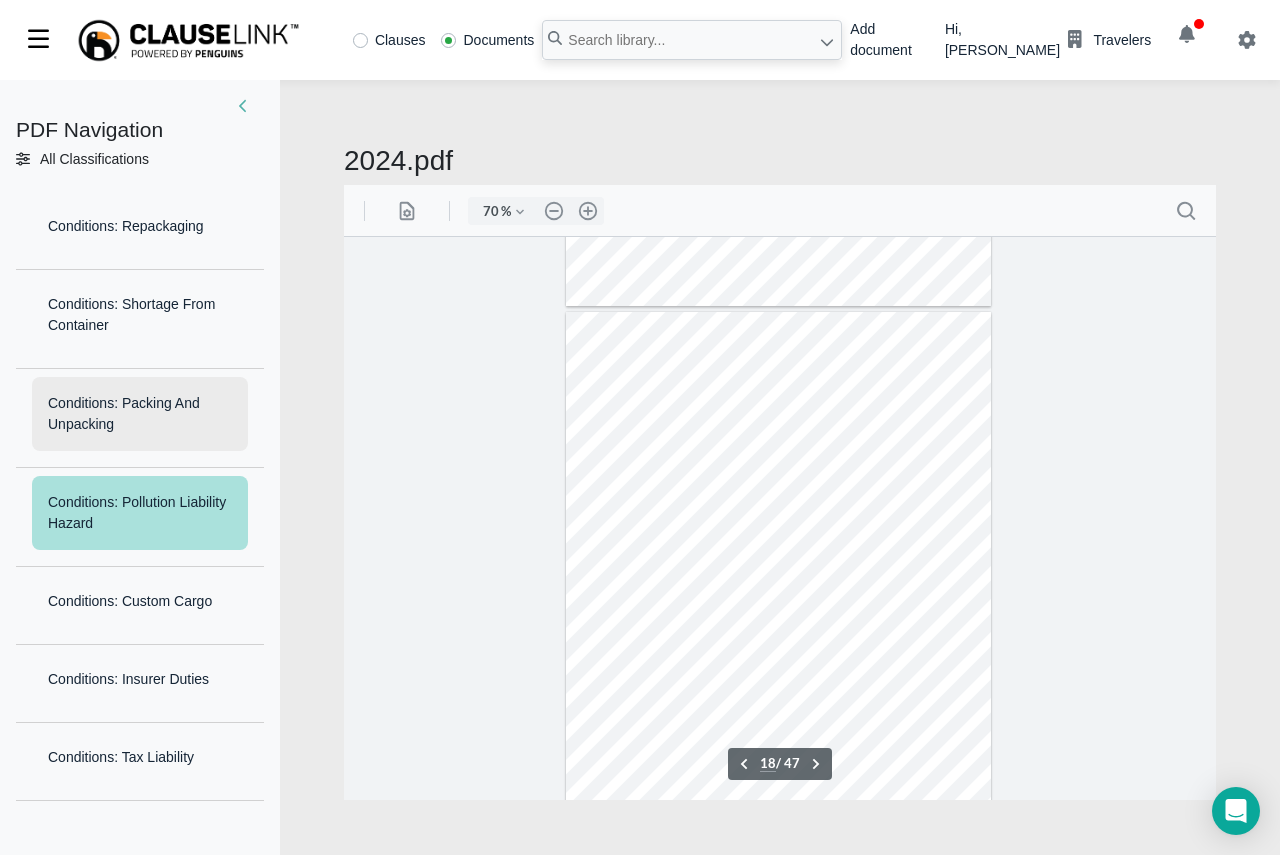 scroll, scrollTop: 9536, scrollLeft: 0, axis: vertical 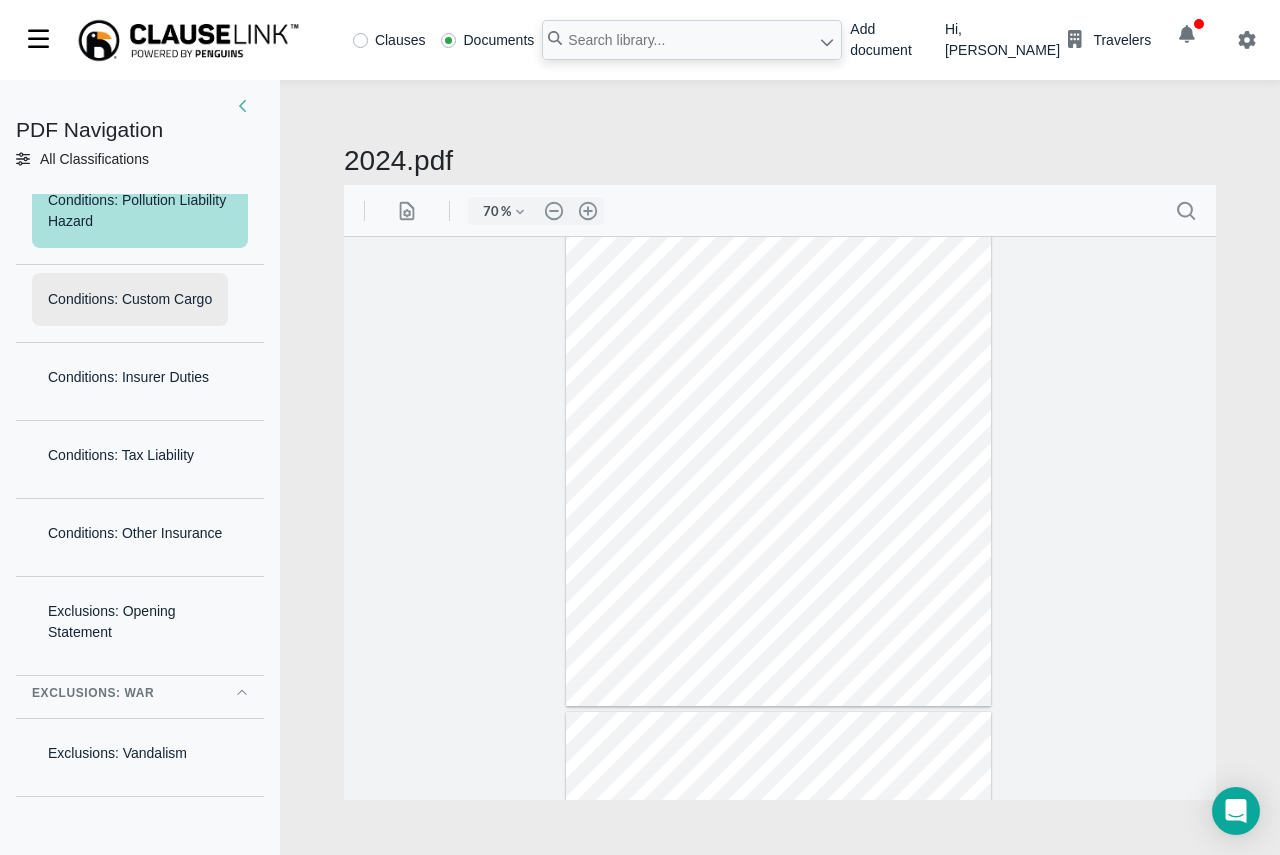 click on "Conditions: Custom Cargo" at bounding box center [130, 299] 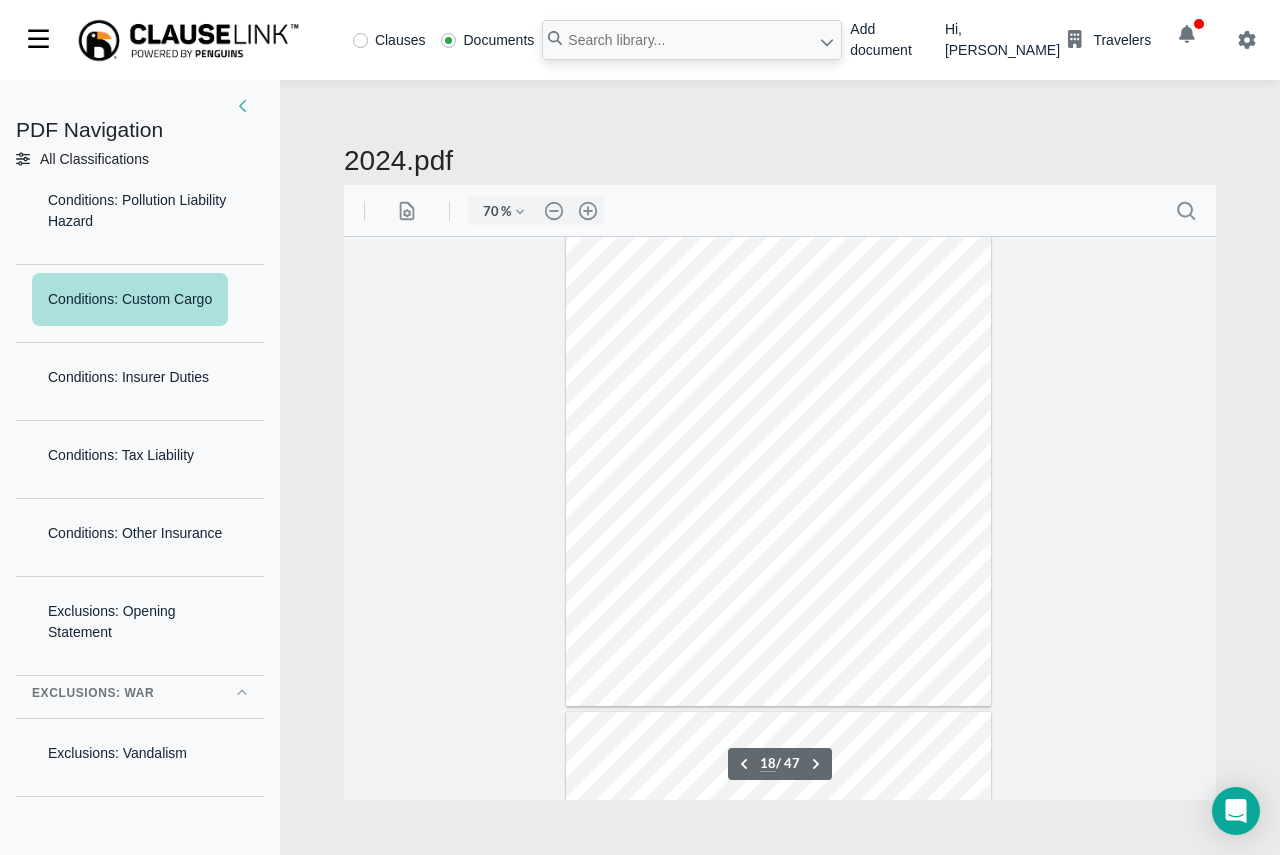 scroll, scrollTop: 9629, scrollLeft: 0, axis: vertical 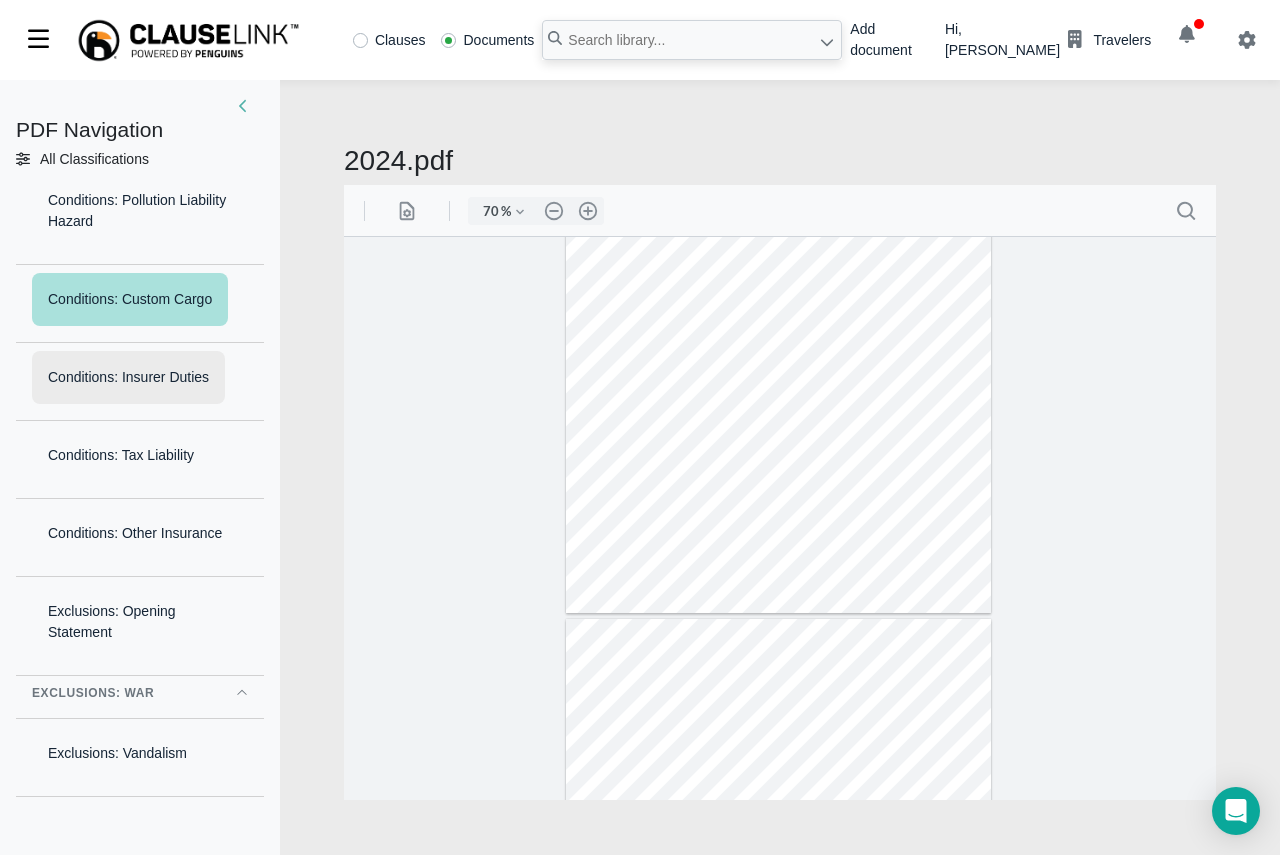 click on "Conditions: Insurer Duties" at bounding box center (128, 377) 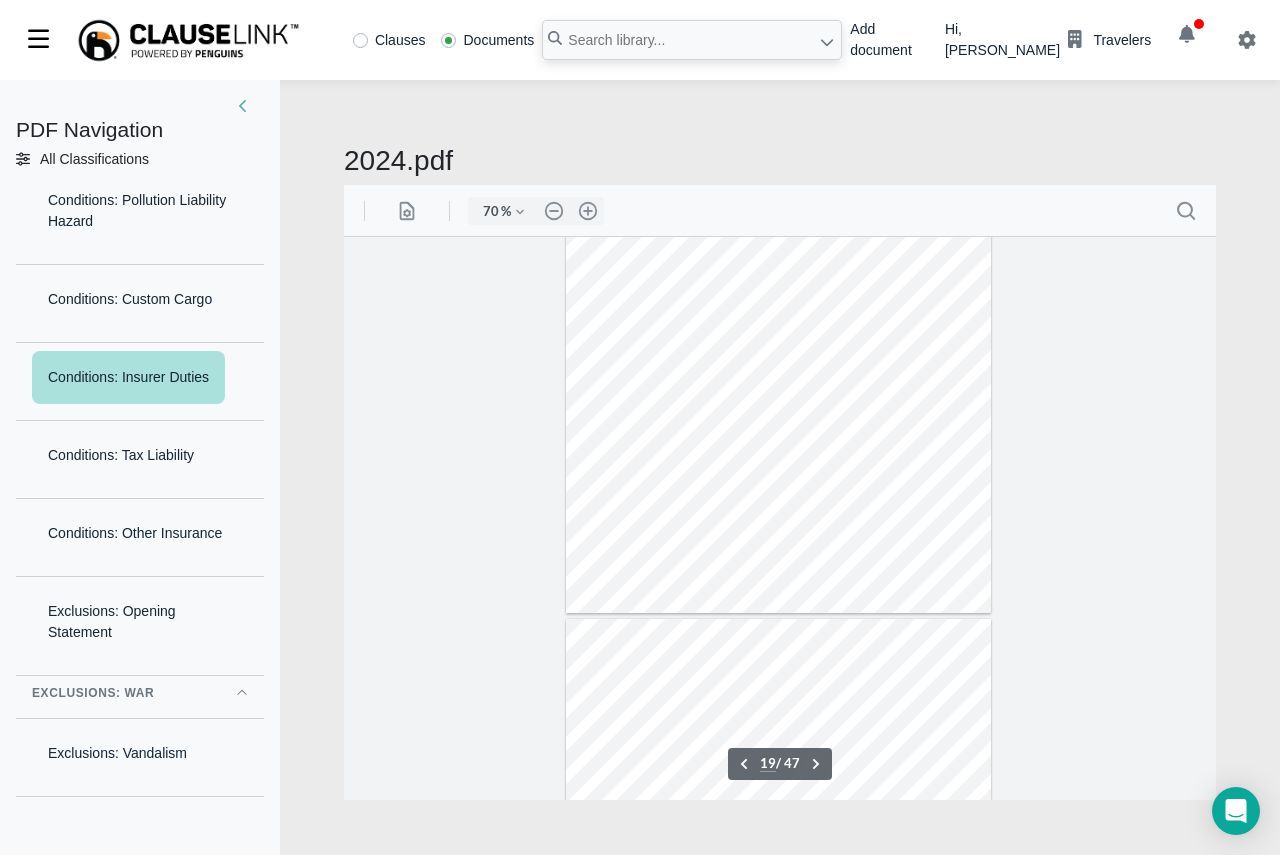 scroll, scrollTop: 9921, scrollLeft: 0, axis: vertical 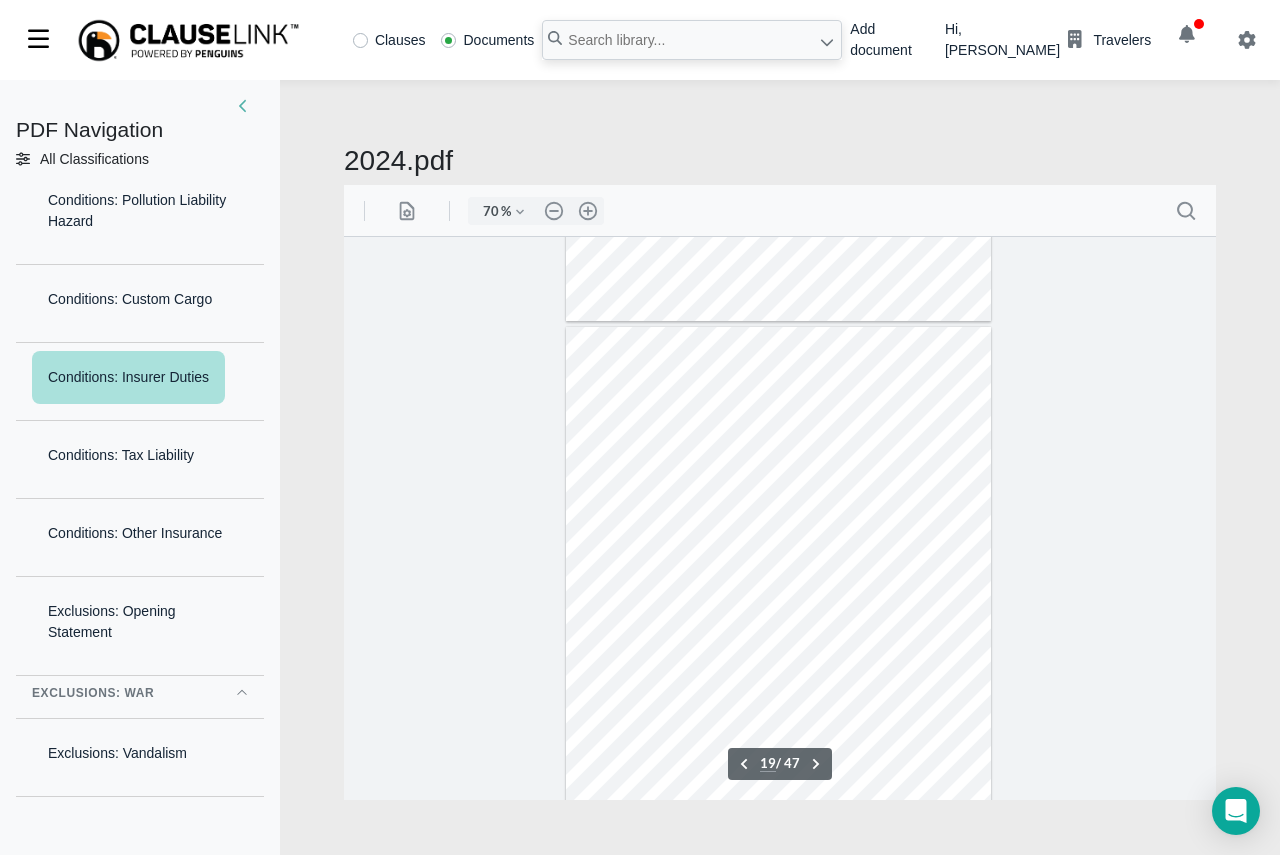 click at bounding box center (780, 517) 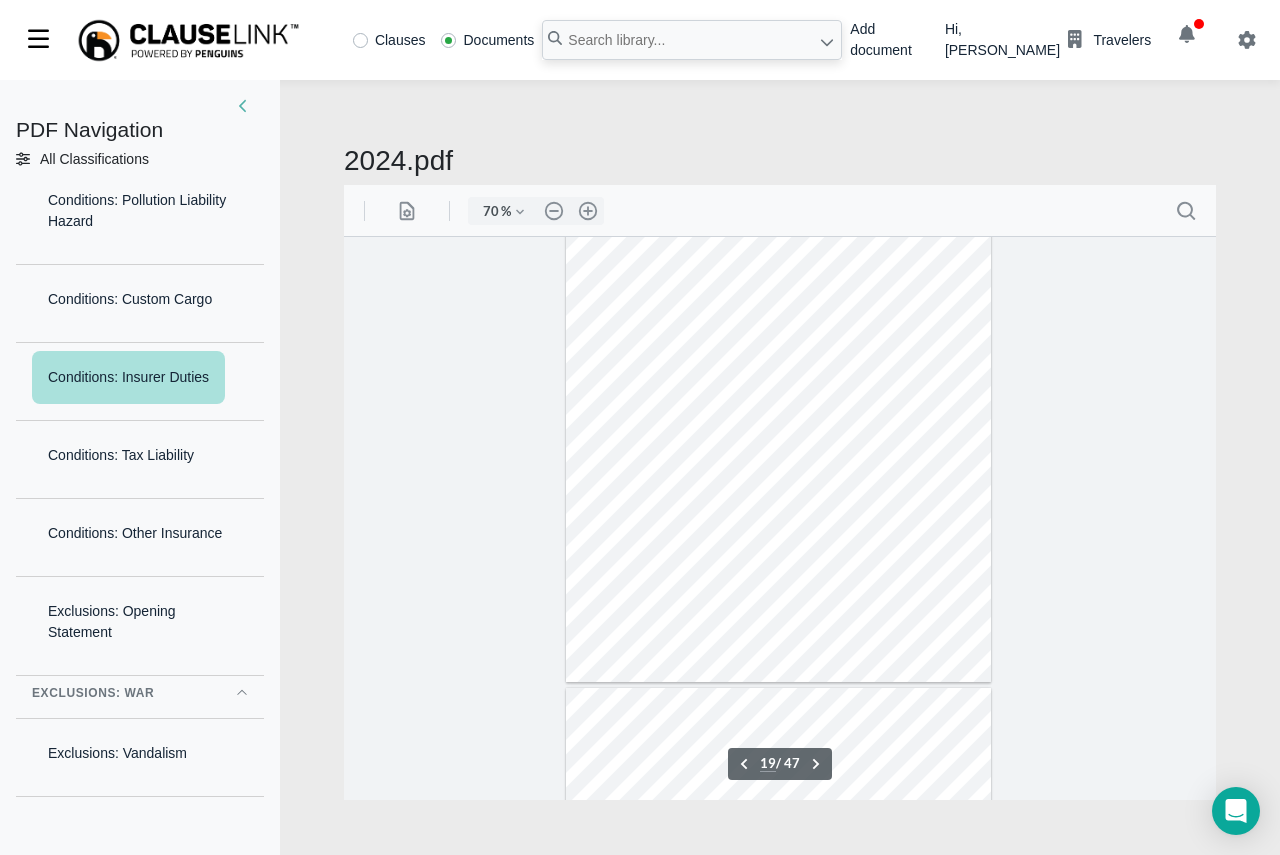 scroll, scrollTop: 9975, scrollLeft: 0, axis: vertical 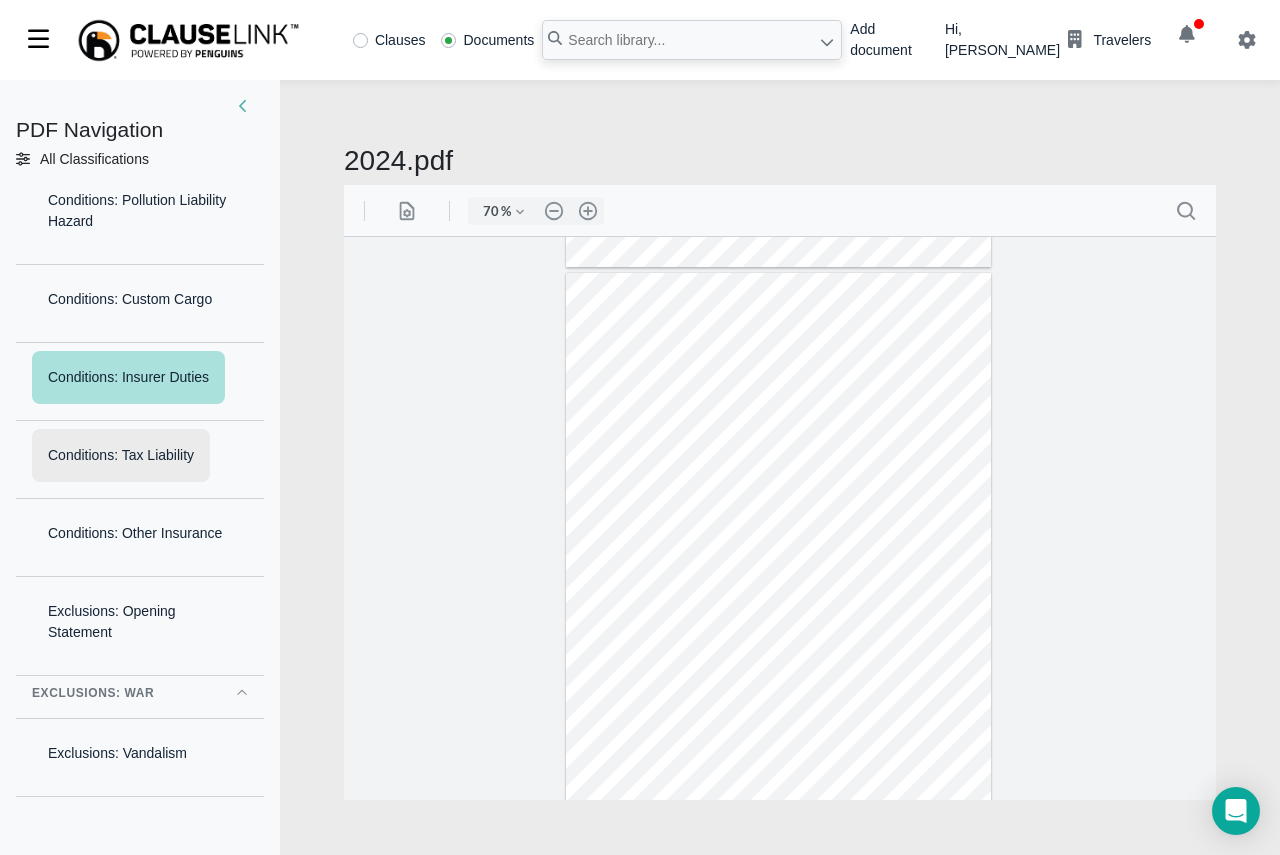 click on "Conditions: Tax Liability" at bounding box center [121, 455] 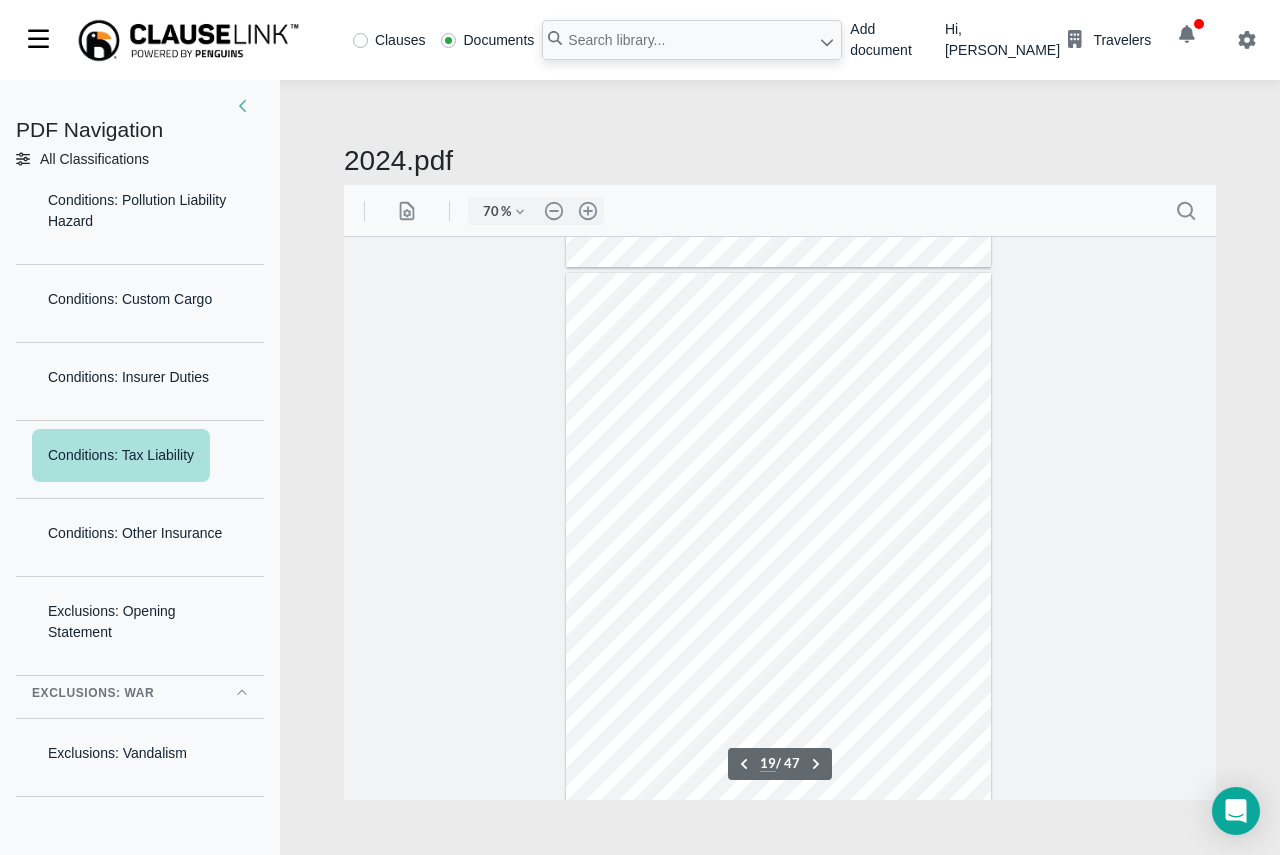 scroll, scrollTop: 10136, scrollLeft: 0, axis: vertical 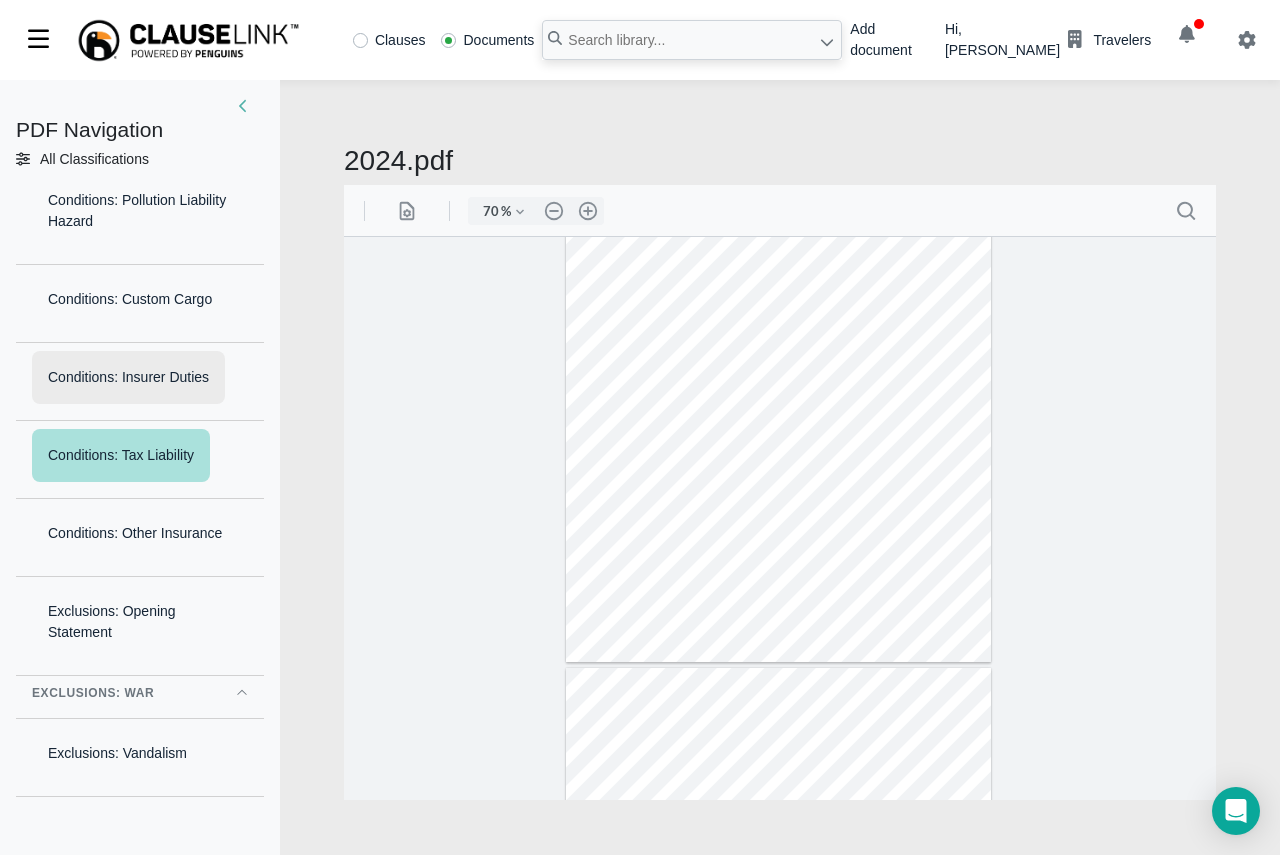 click on "Conditions: Insurer Duties" at bounding box center [128, 377] 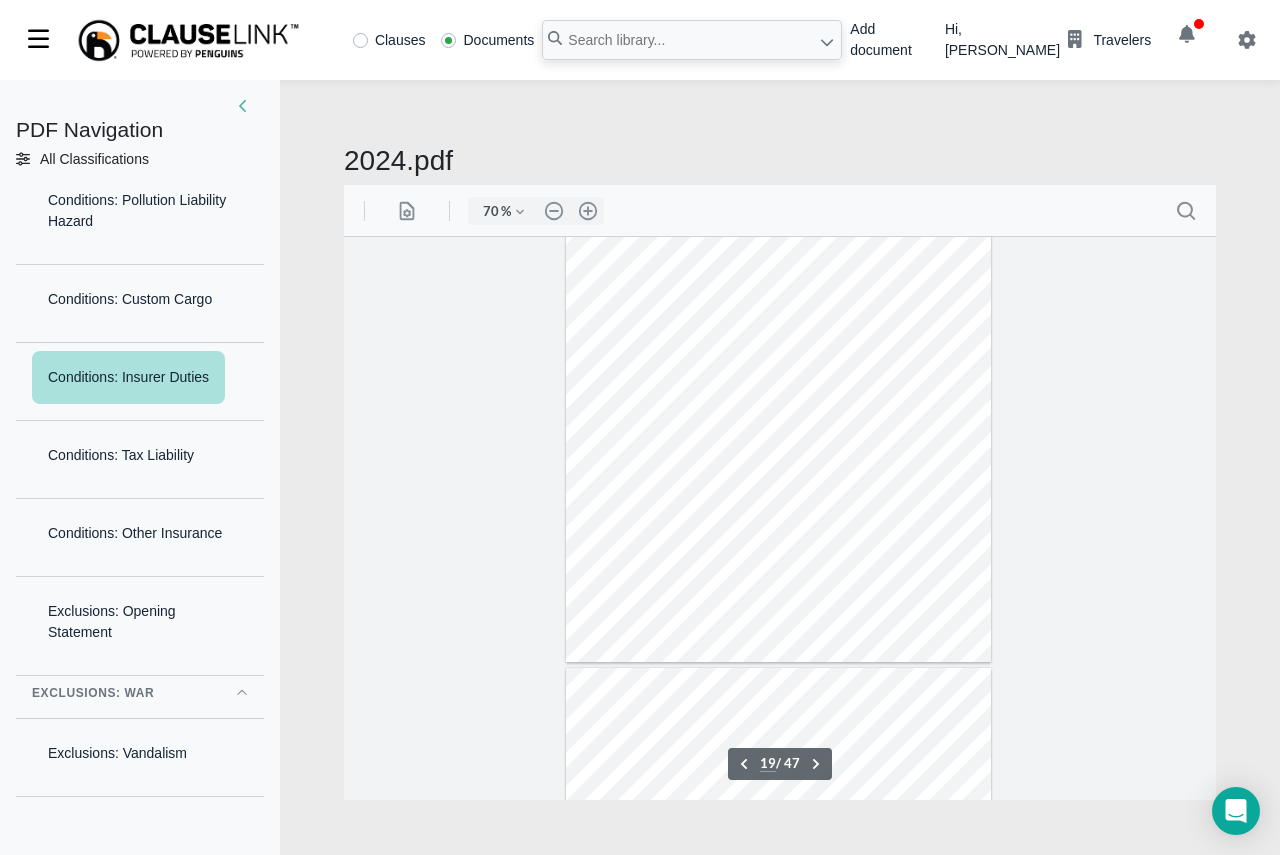scroll, scrollTop: 9921, scrollLeft: 0, axis: vertical 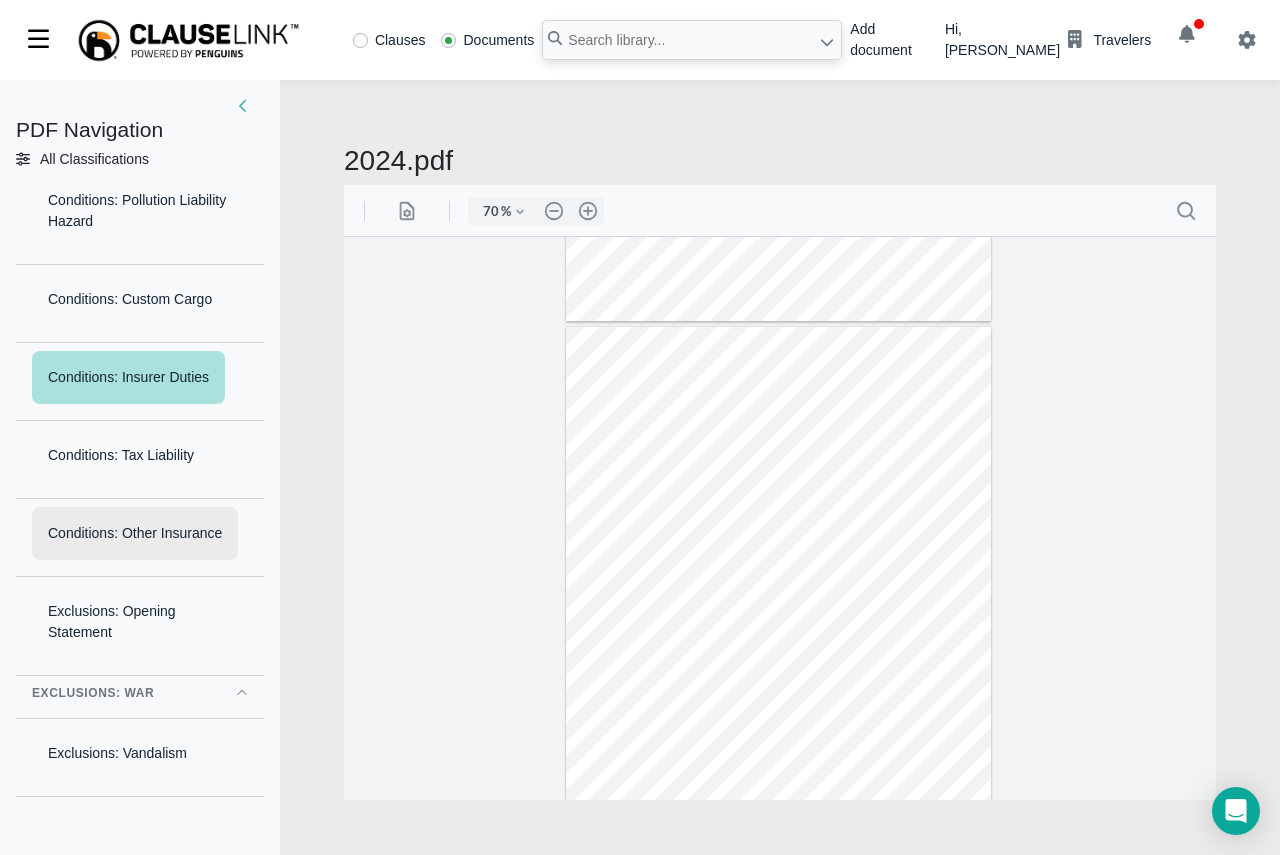 click on "Conditions: Other Insurance" at bounding box center (135, 533) 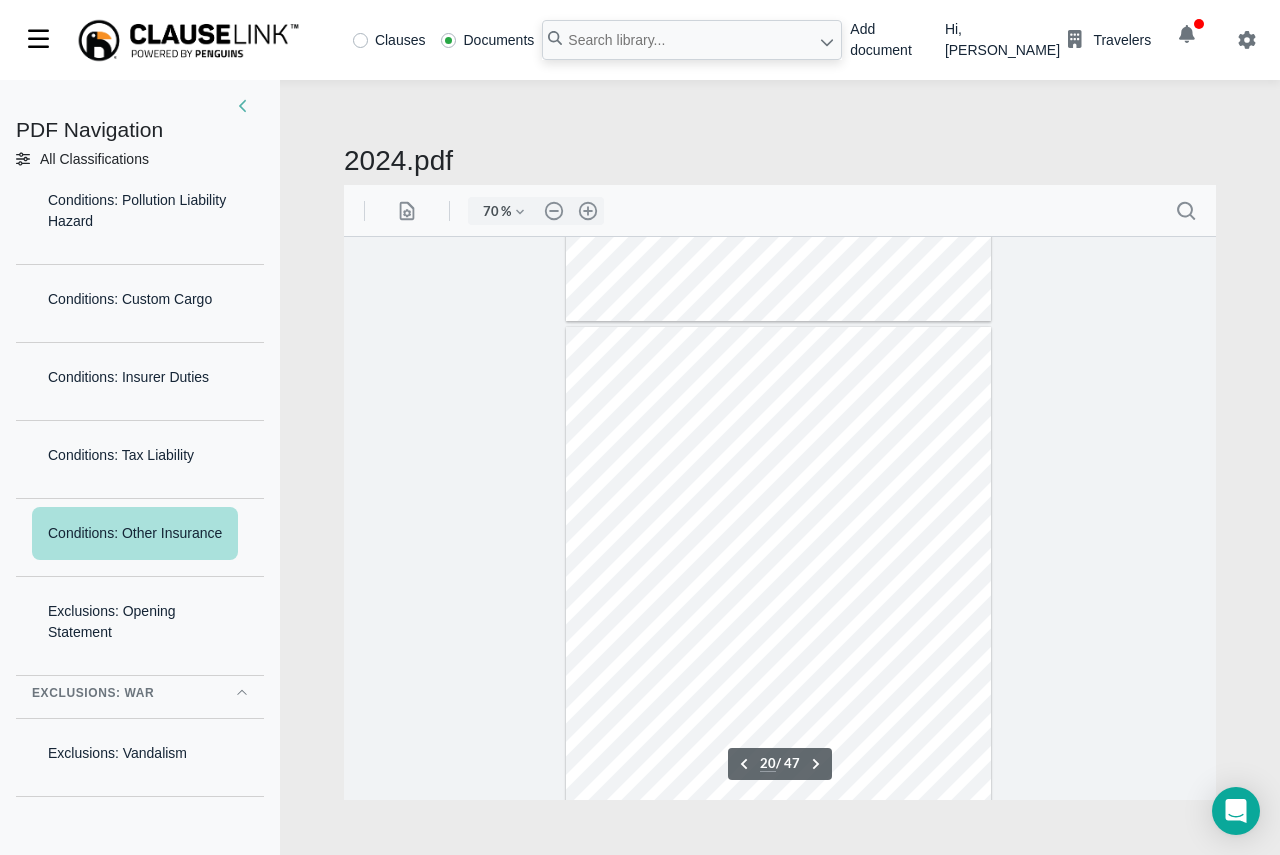 scroll, scrollTop: 10371, scrollLeft: 0, axis: vertical 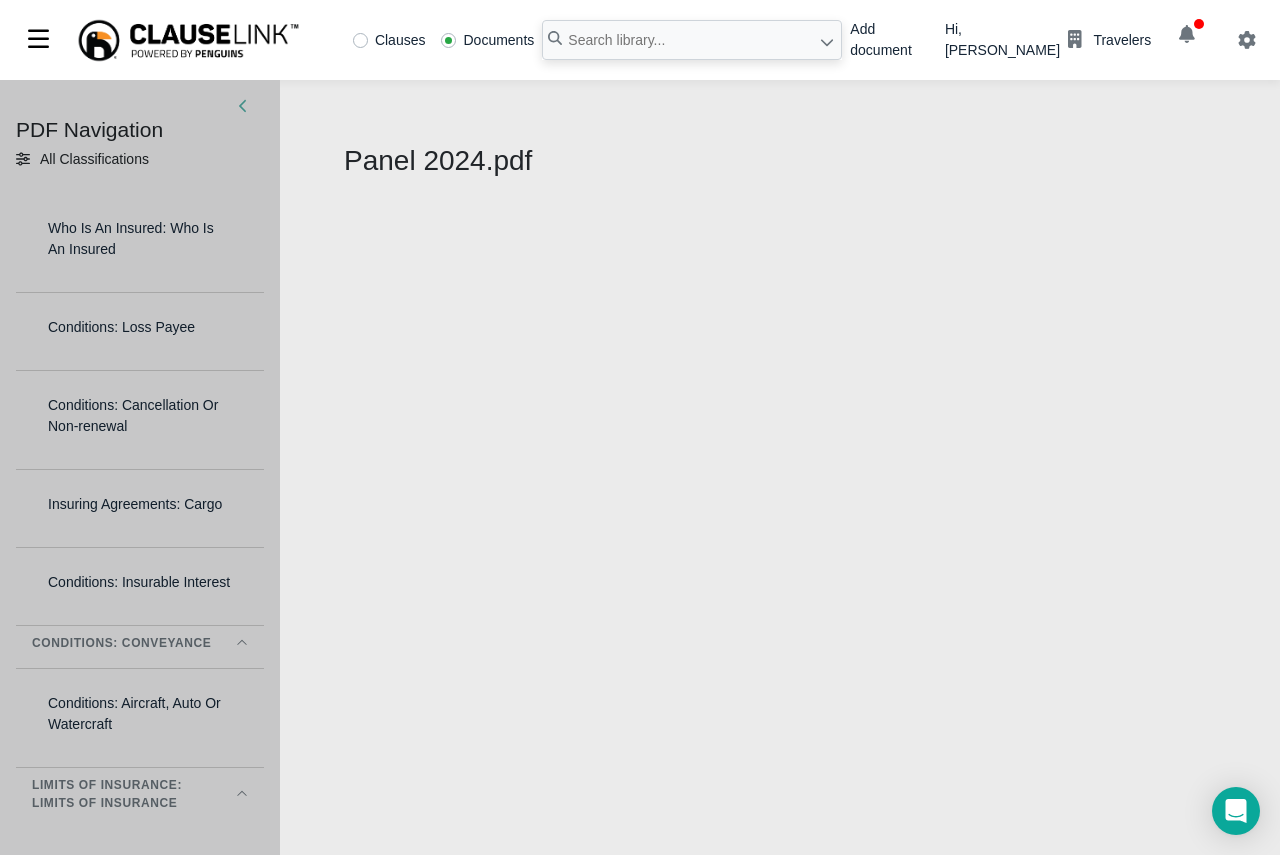 select on "1" 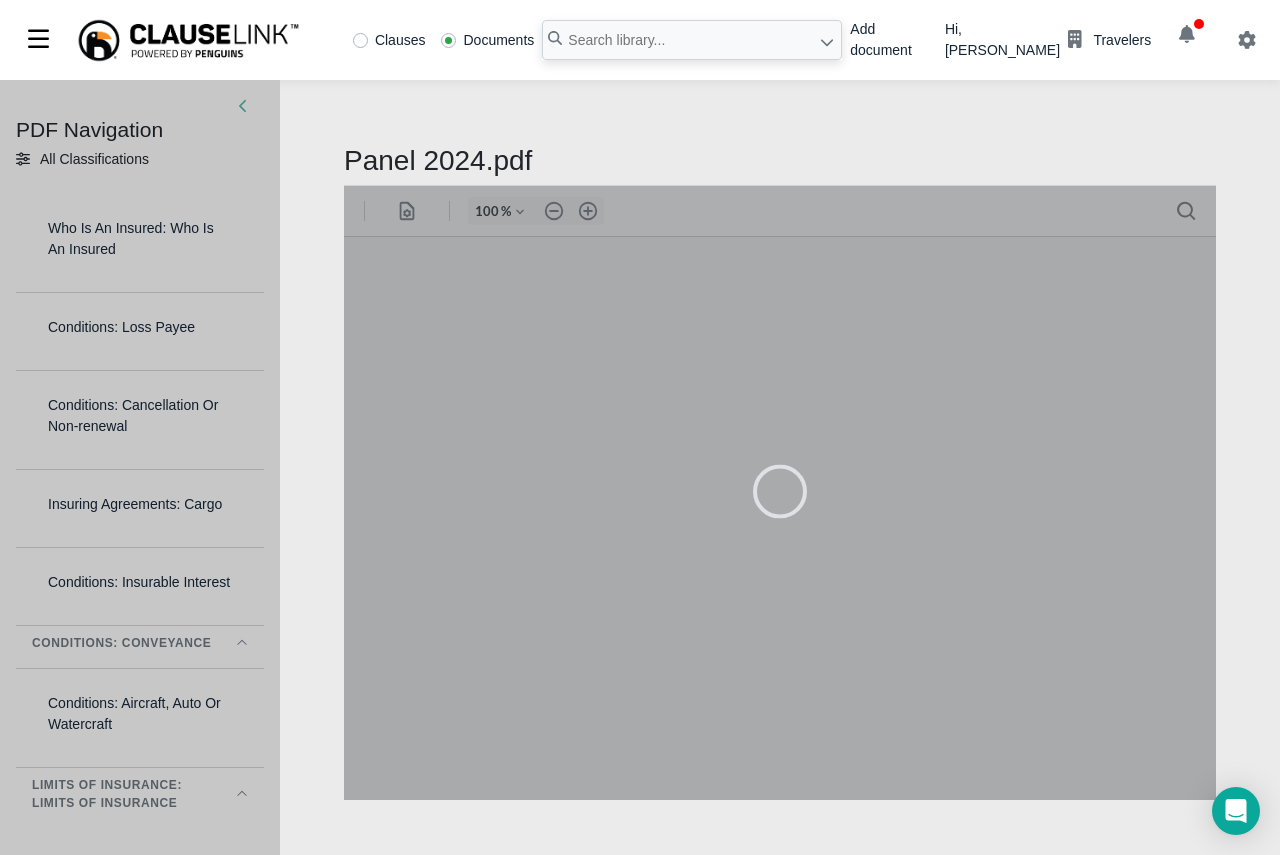 scroll, scrollTop: 0, scrollLeft: 0, axis: both 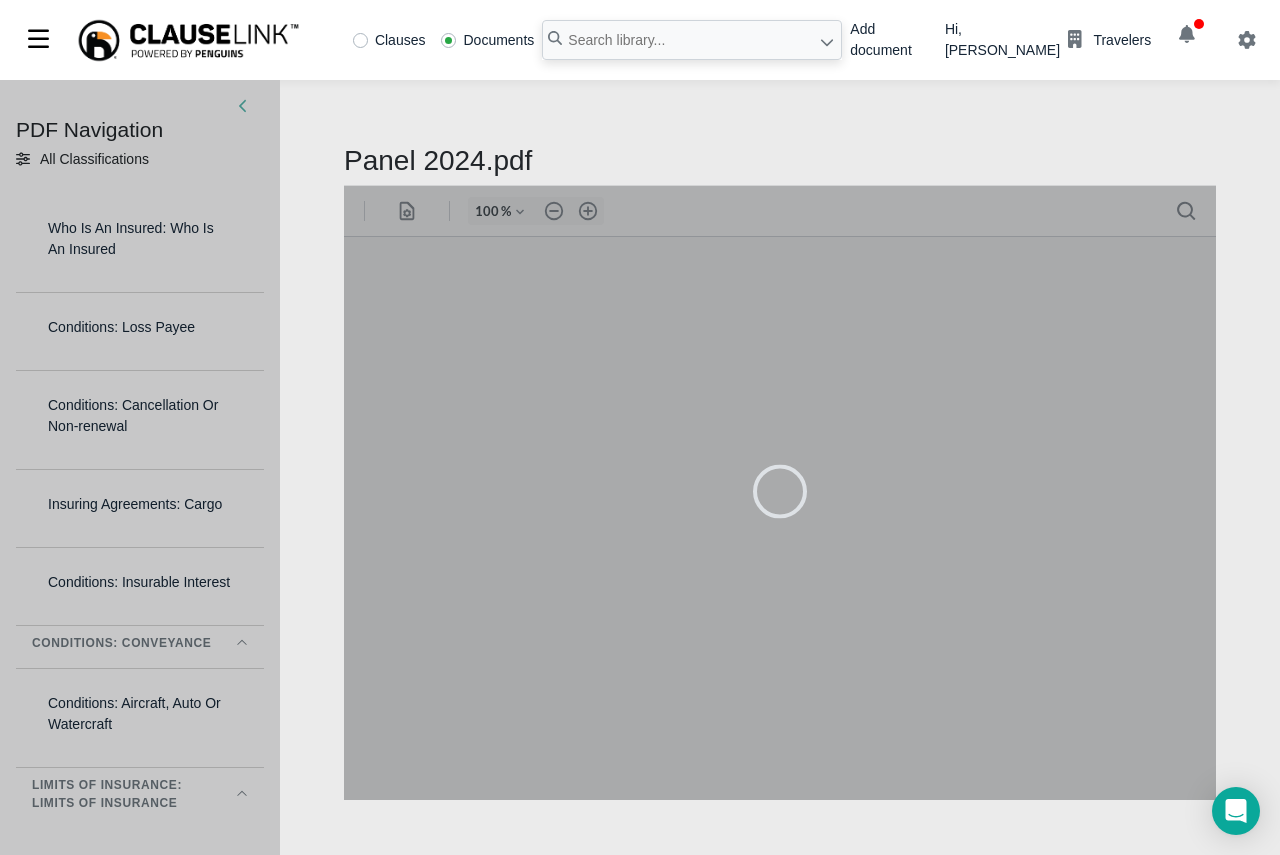 type on "70" 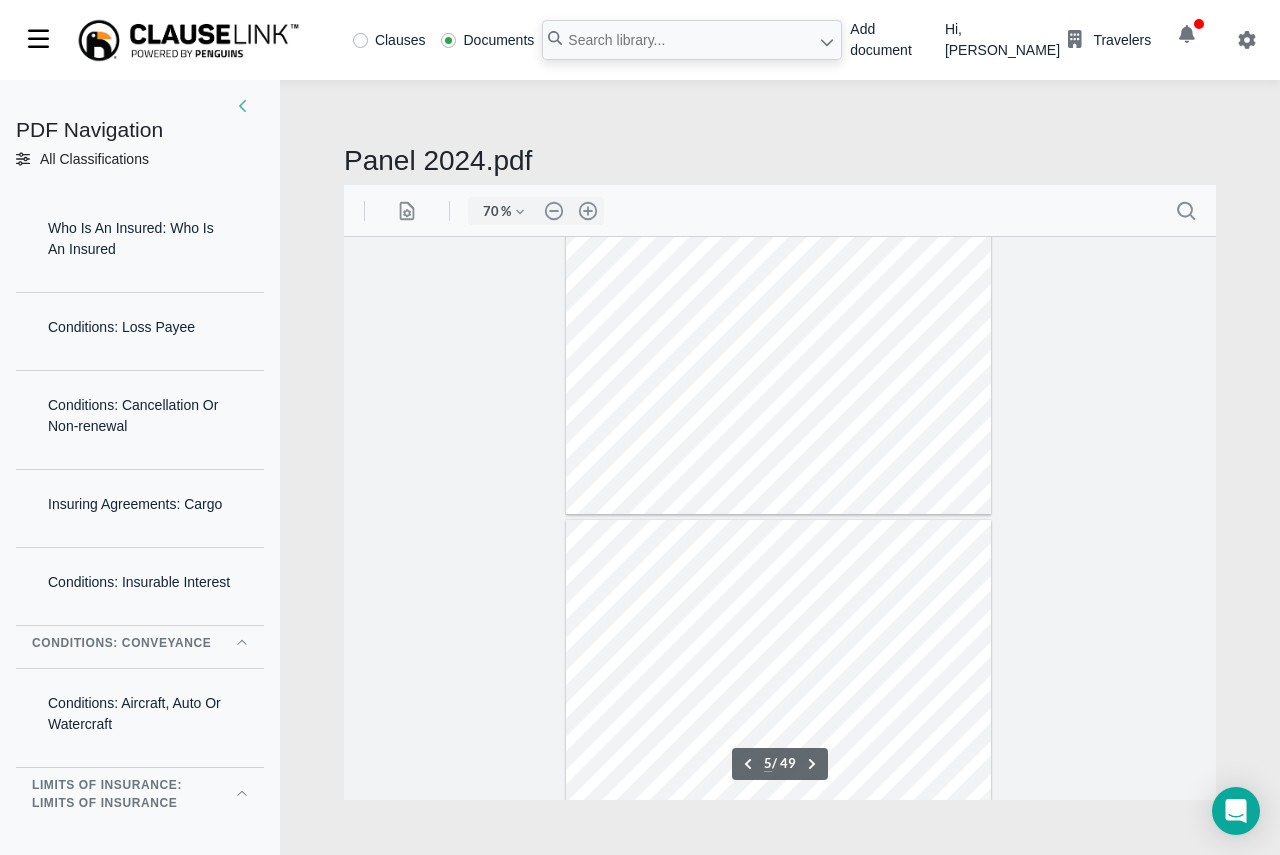 scroll, scrollTop: 2000, scrollLeft: 0, axis: vertical 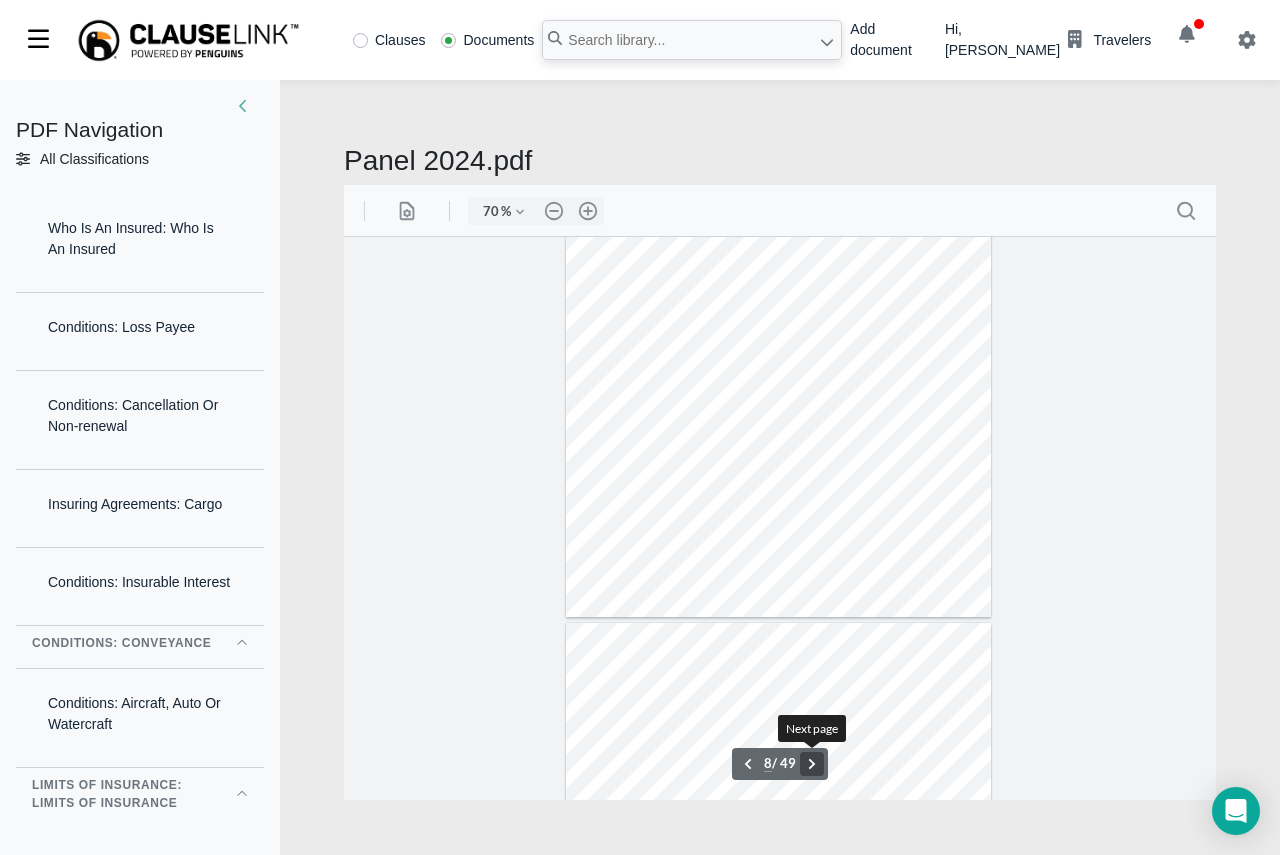 click on ".cls-1{fill:#abb0c4;} icon - chevron - right" at bounding box center (812, 763) 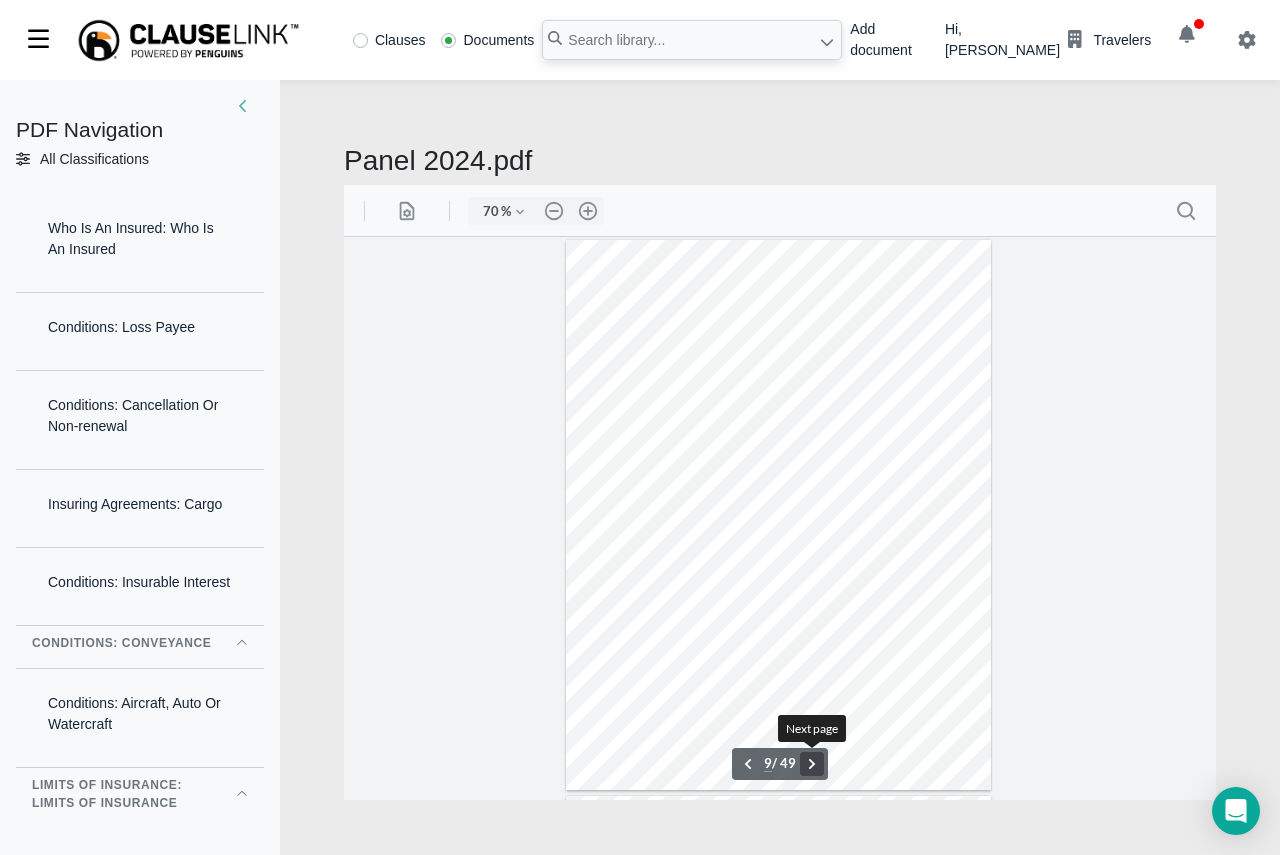 click on ".cls-1{fill:#abb0c4;} icon - chevron - right" at bounding box center [812, 763] 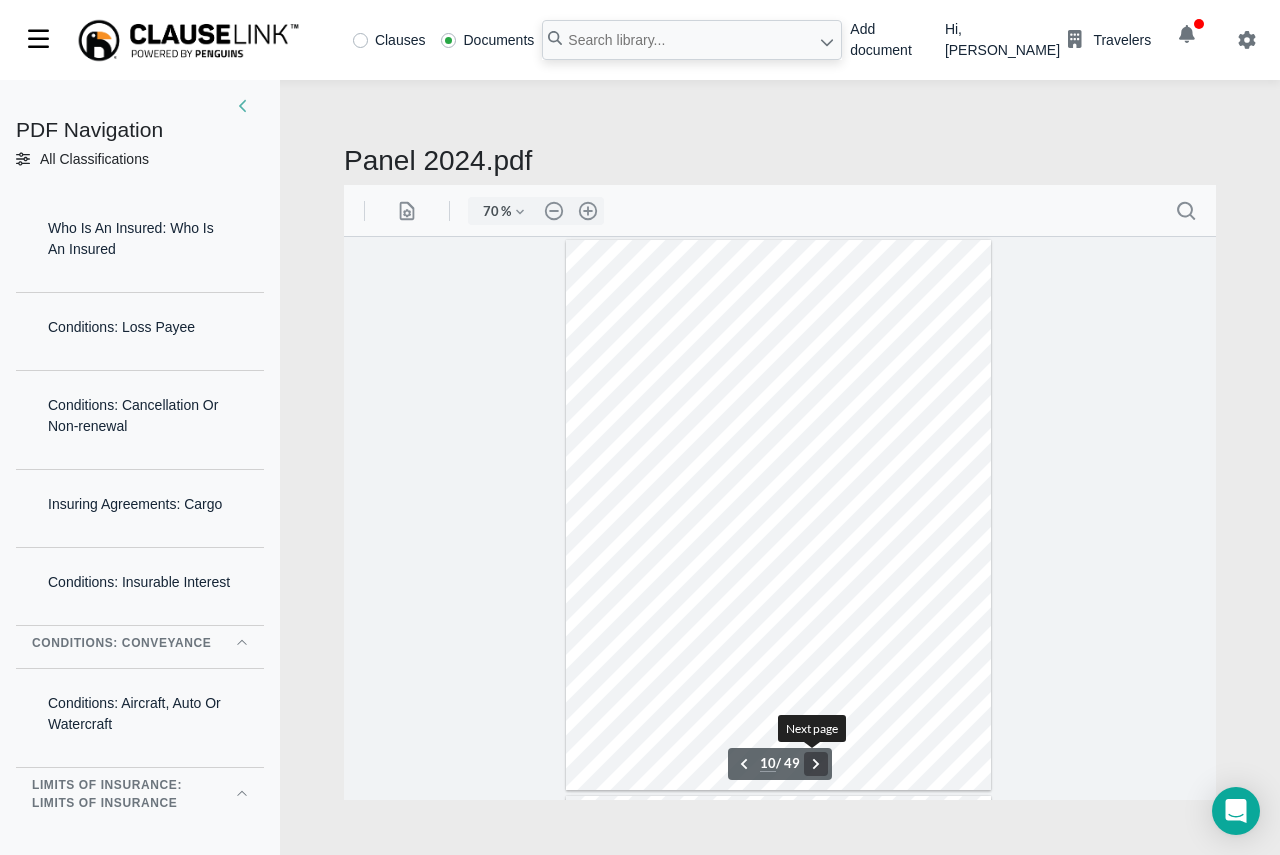 click on ".cls-1{fill:#abb0c4;} icon - chevron - right" at bounding box center [816, 763] 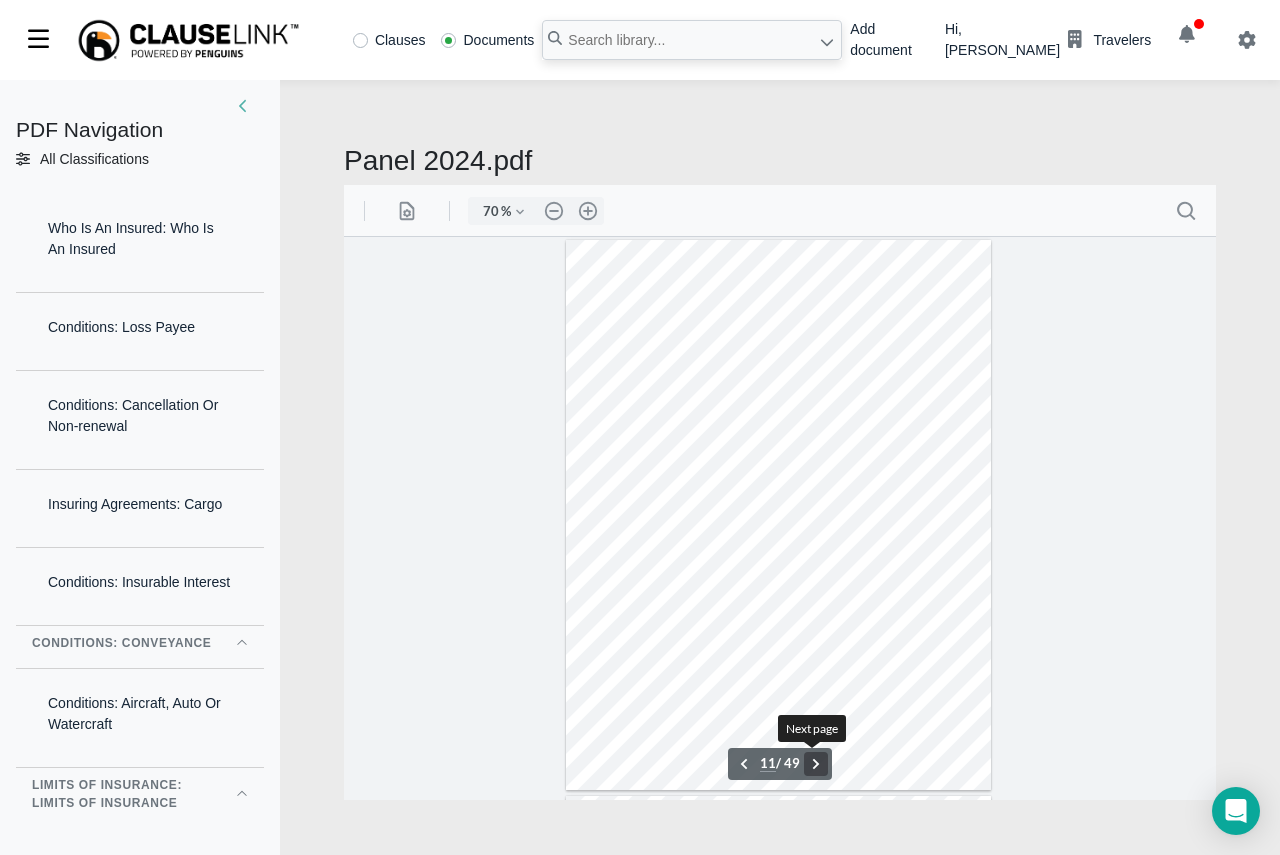 click on ".cls-1{fill:#abb0c4;} icon - chevron - right" at bounding box center [816, 763] 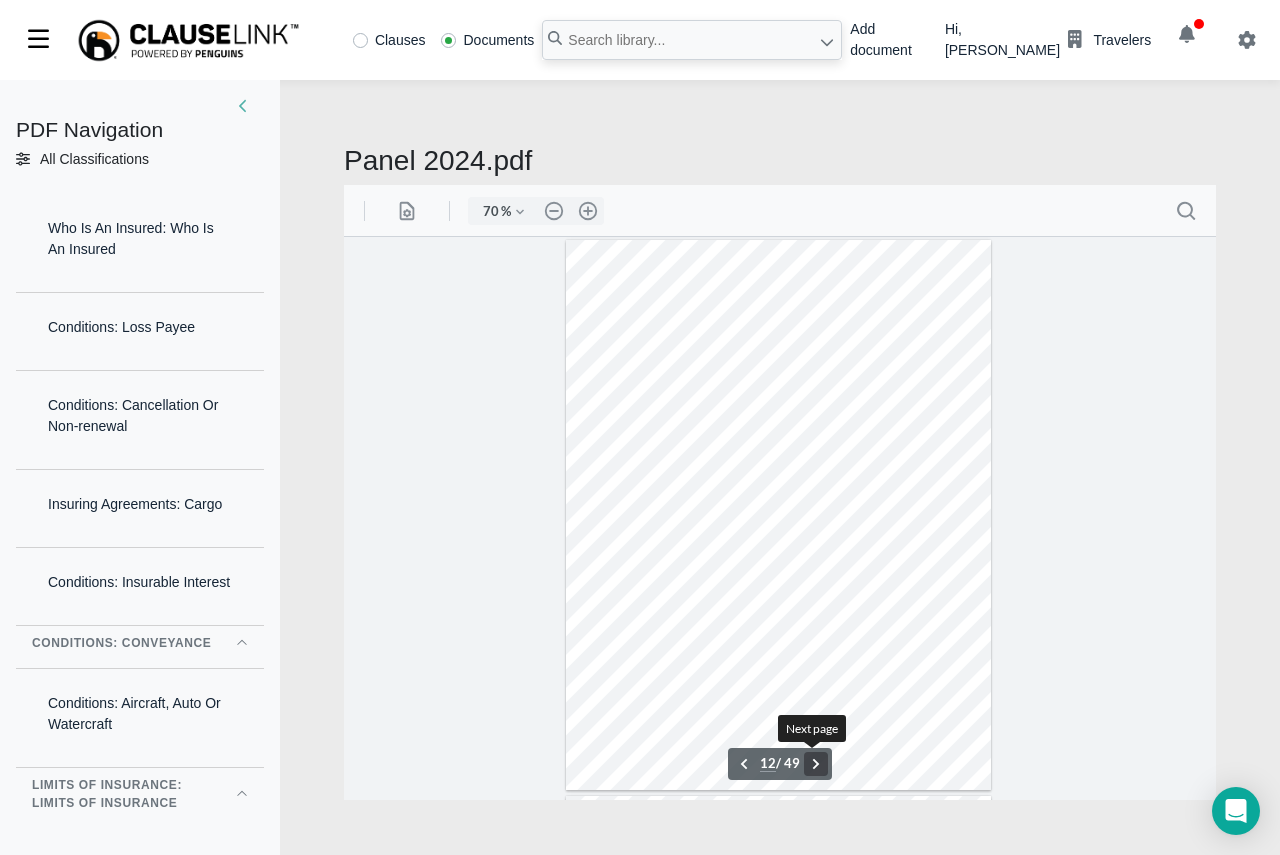 click on ".cls-1{fill:#abb0c4;} icon - chevron - right" at bounding box center [816, 763] 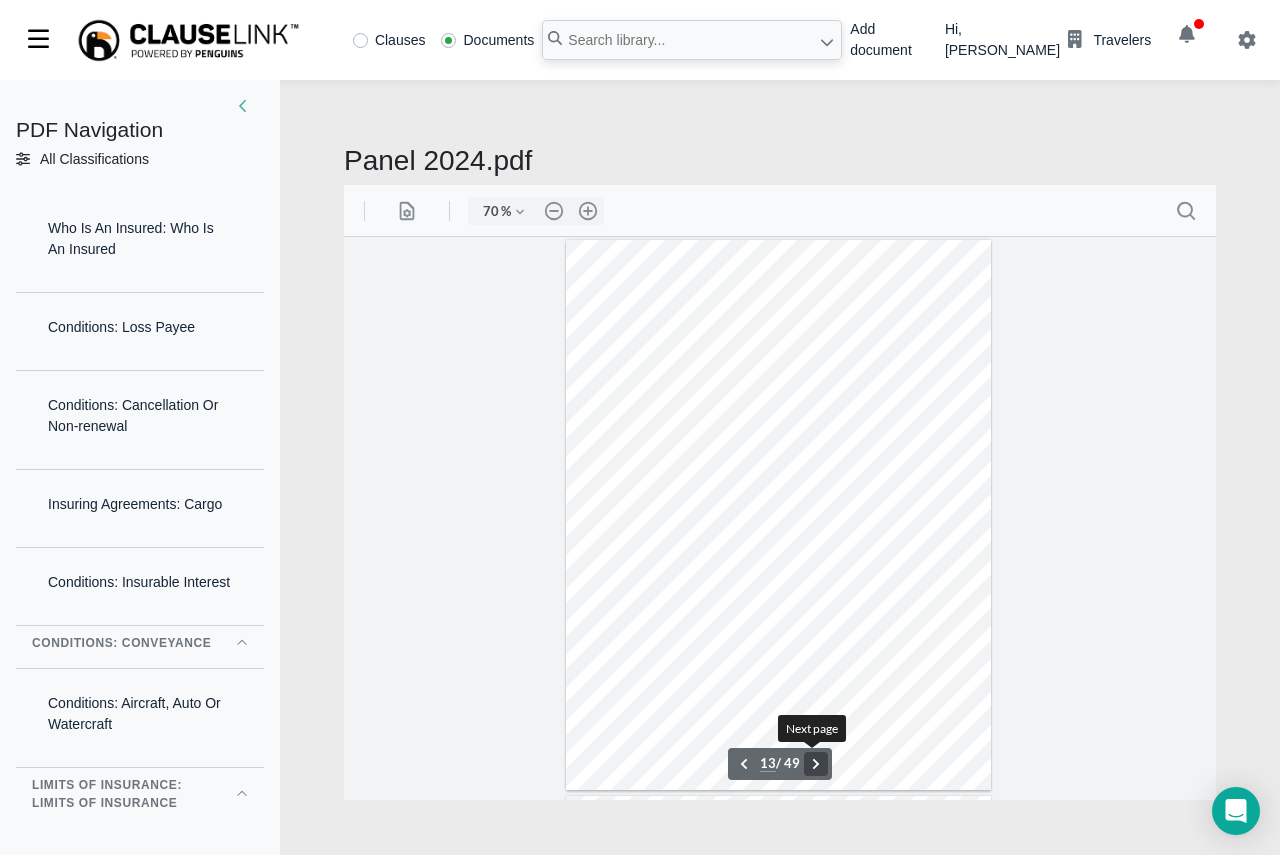 scroll, scrollTop: 6672, scrollLeft: 0, axis: vertical 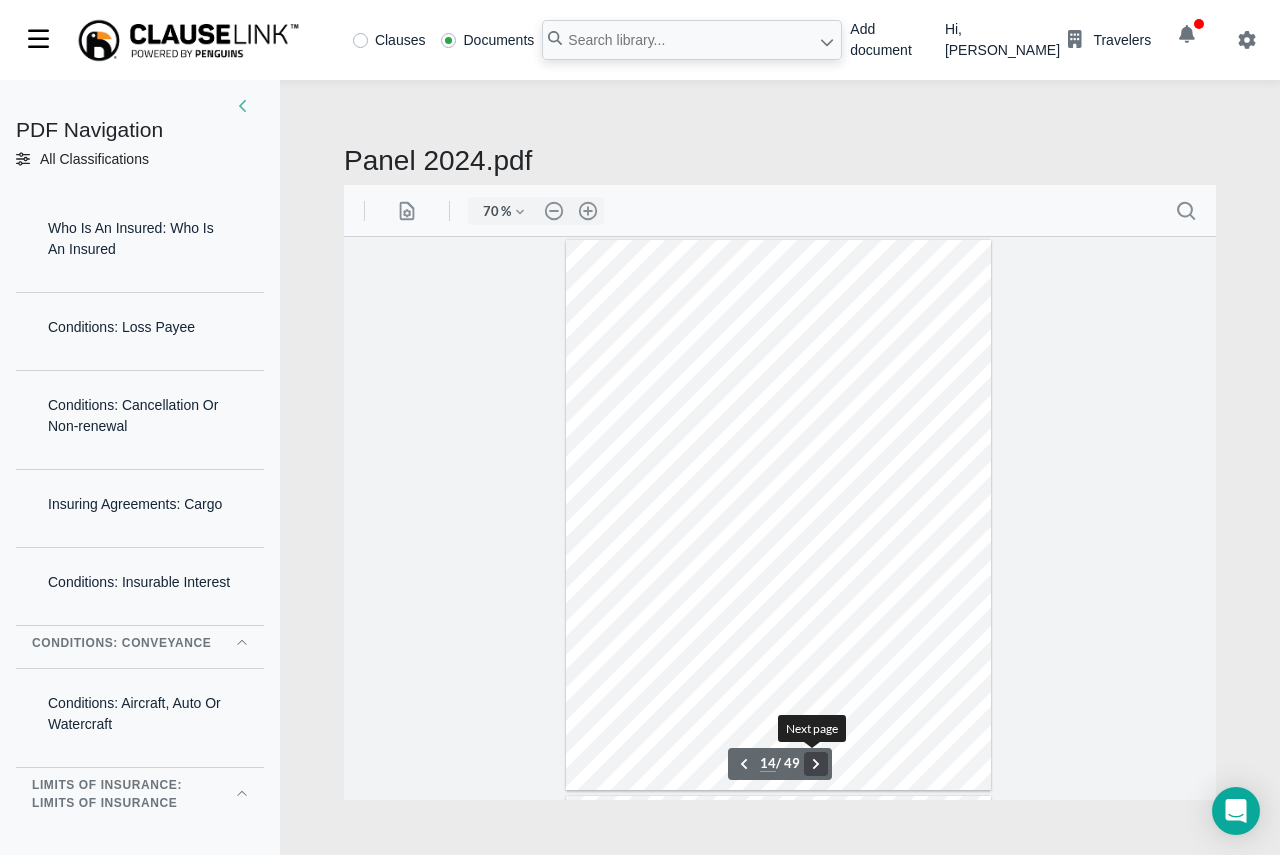 click on ".cls-1{fill:#abb0c4;} icon - chevron - right" at bounding box center (816, 763) 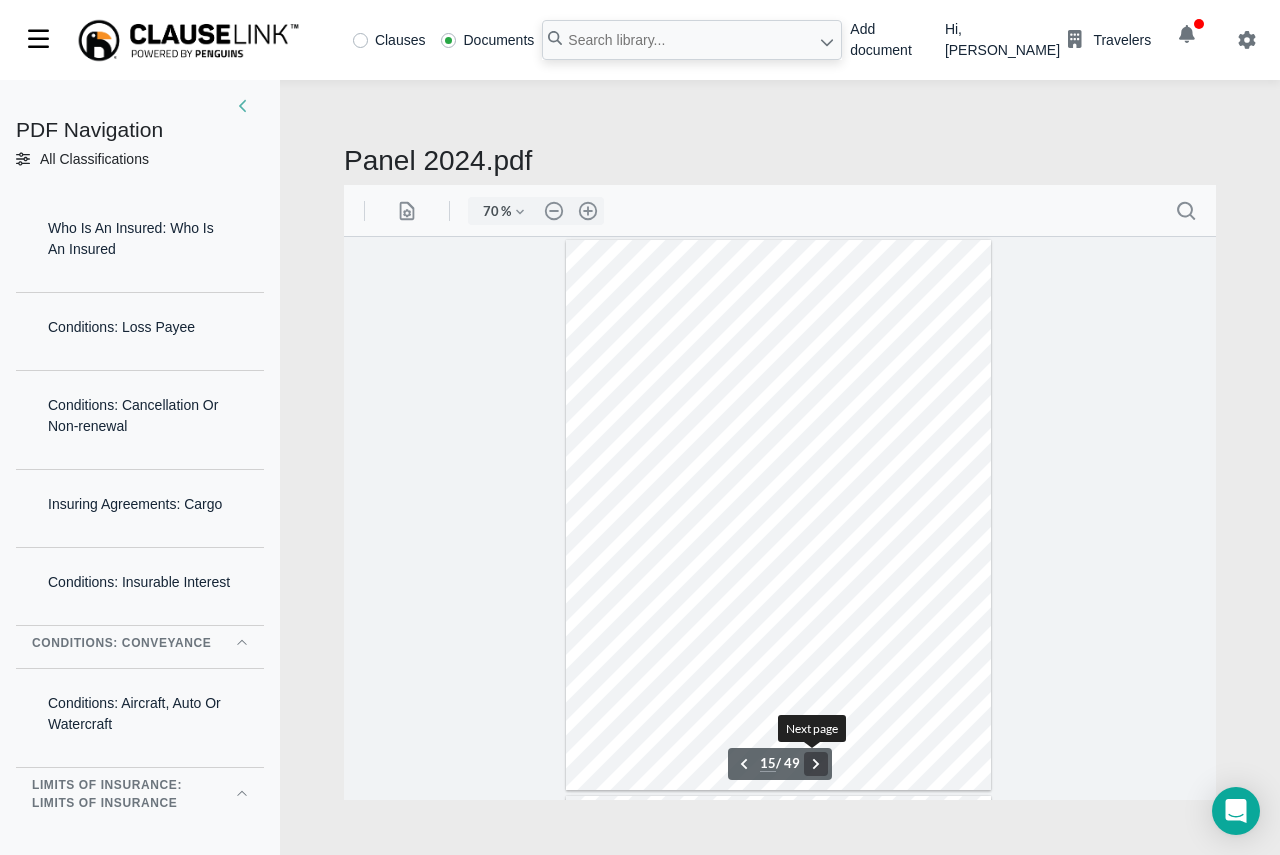scroll, scrollTop: 7784, scrollLeft: 0, axis: vertical 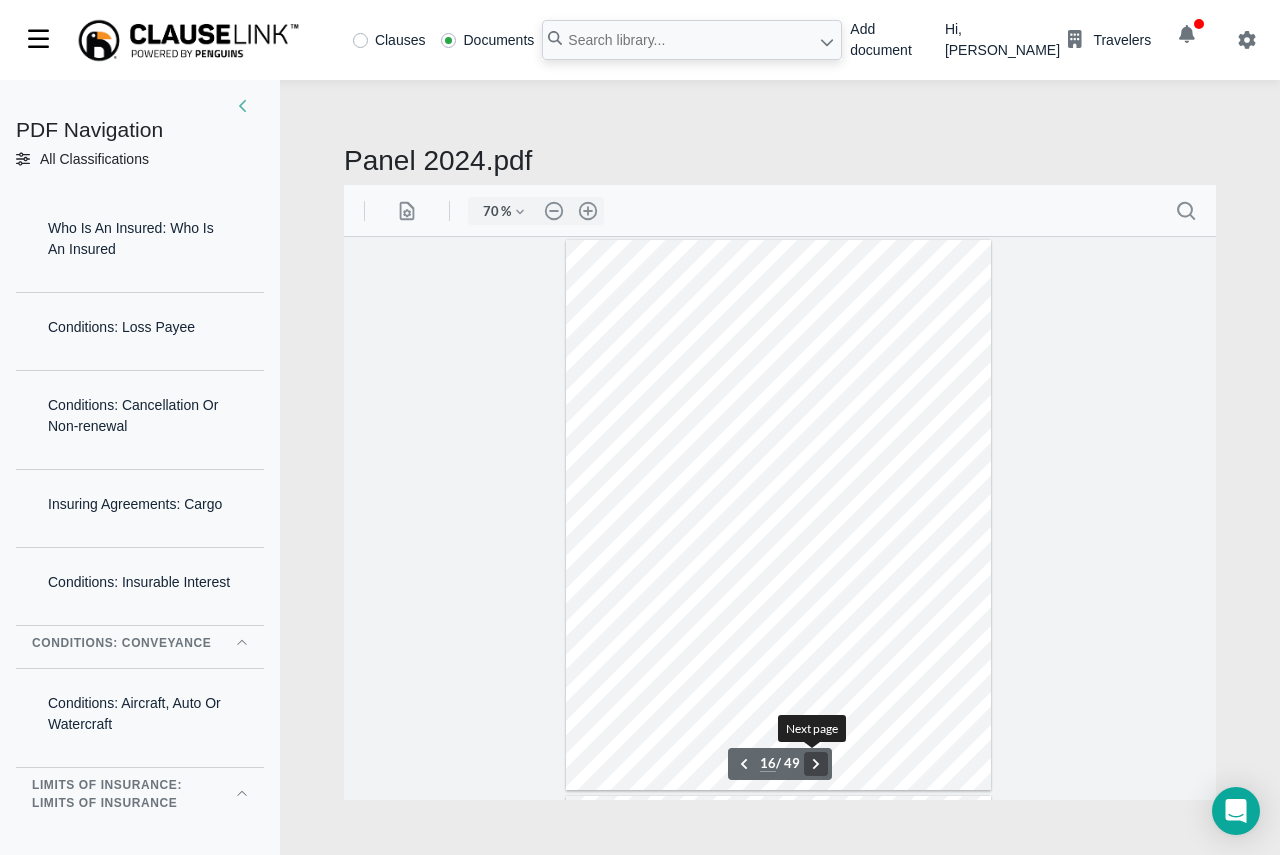 click on ".cls-1{fill:#abb0c4;} icon - chevron - right" at bounding box center [816, 763] 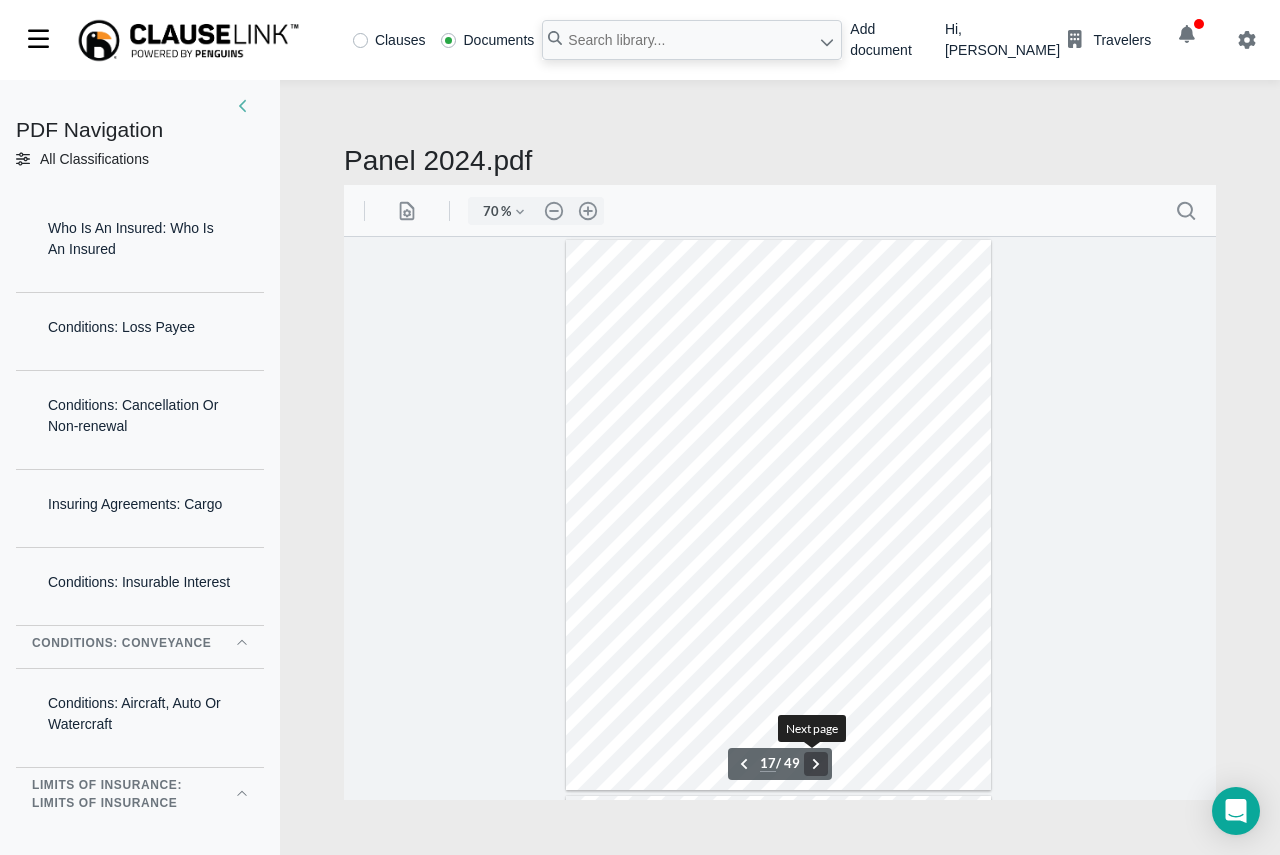 scroll, scrollTop: 8896, scrollLeft: 0, axis: vertical 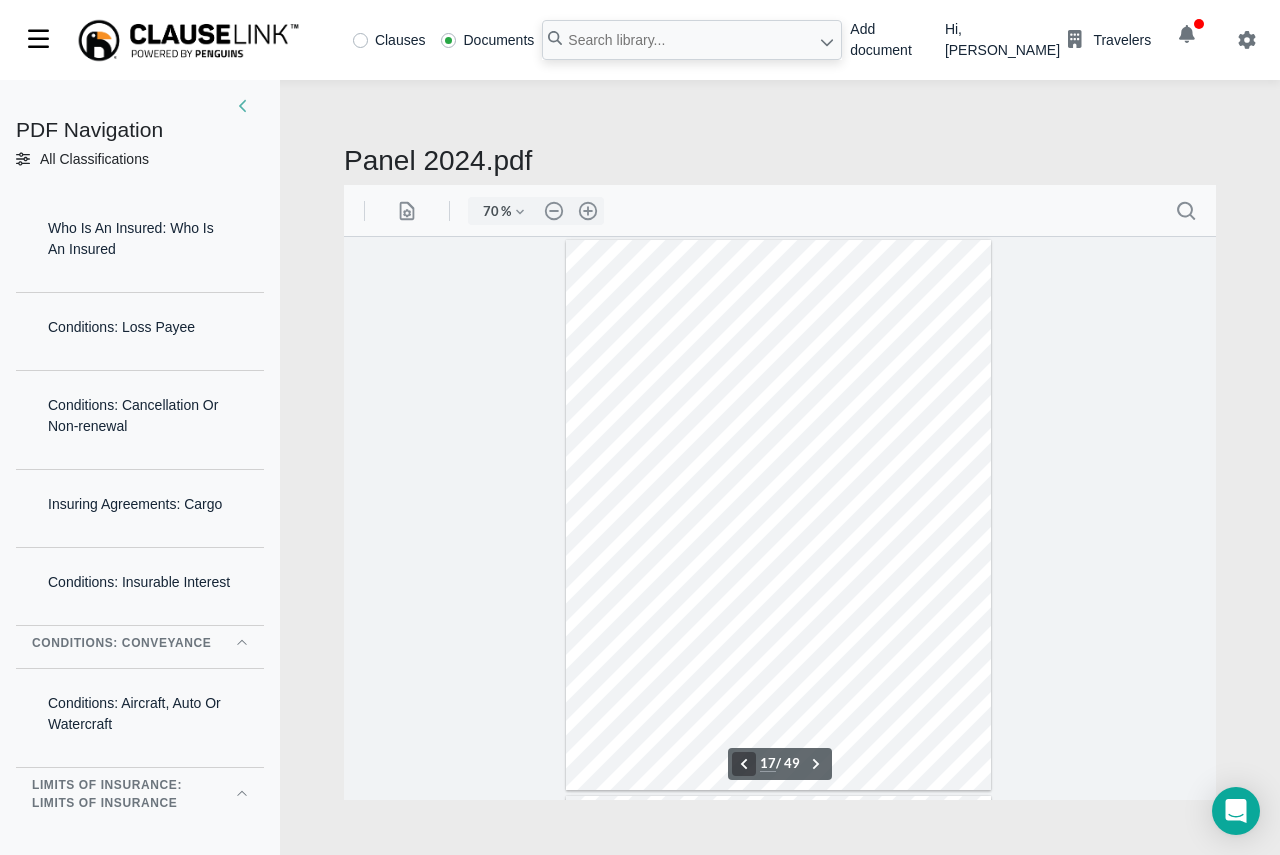 click on ".cls-1{fill:#abb0c4;} icon - chevron - left" at bounding box center (744, 763) 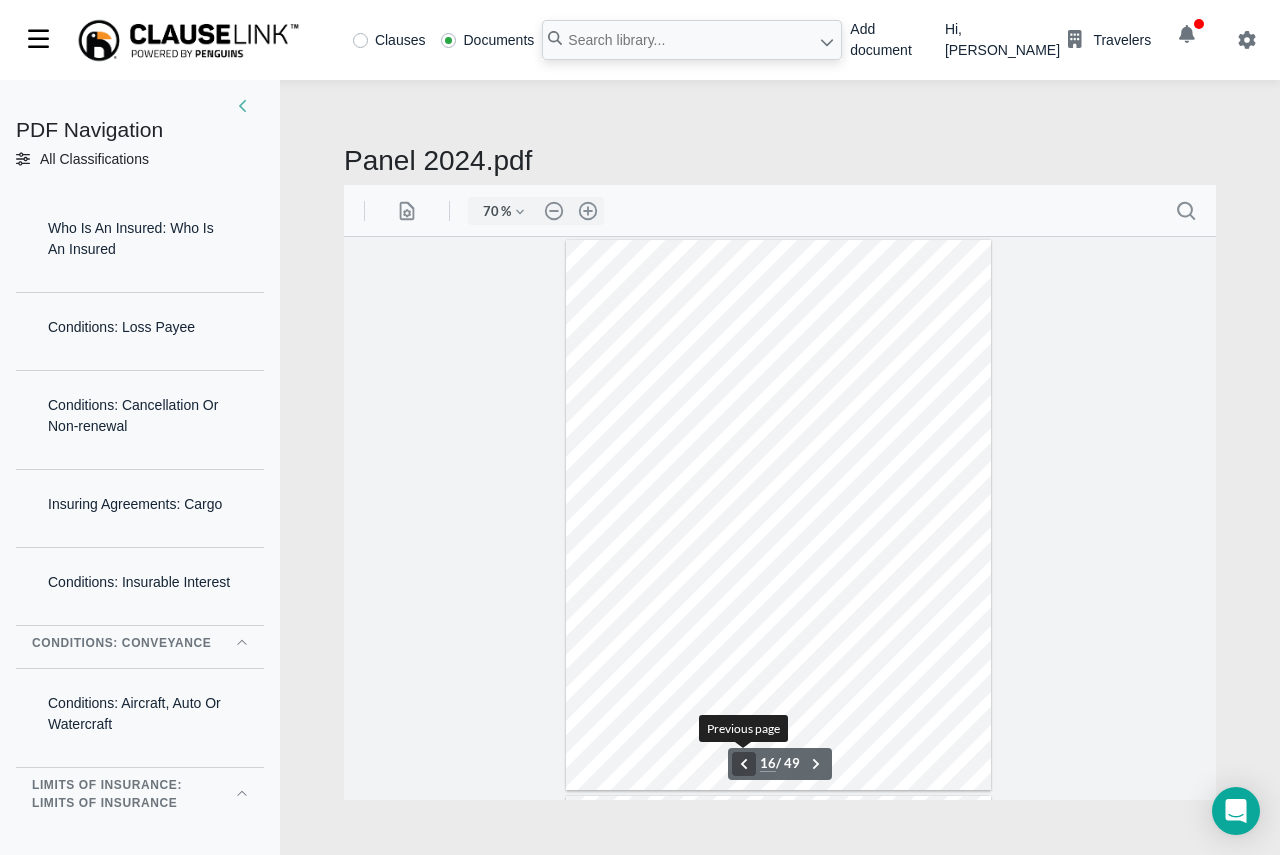 click on ".cls-1{fill:#abb0c4;} icon - chevron - left" at bounding box center (744, 763) 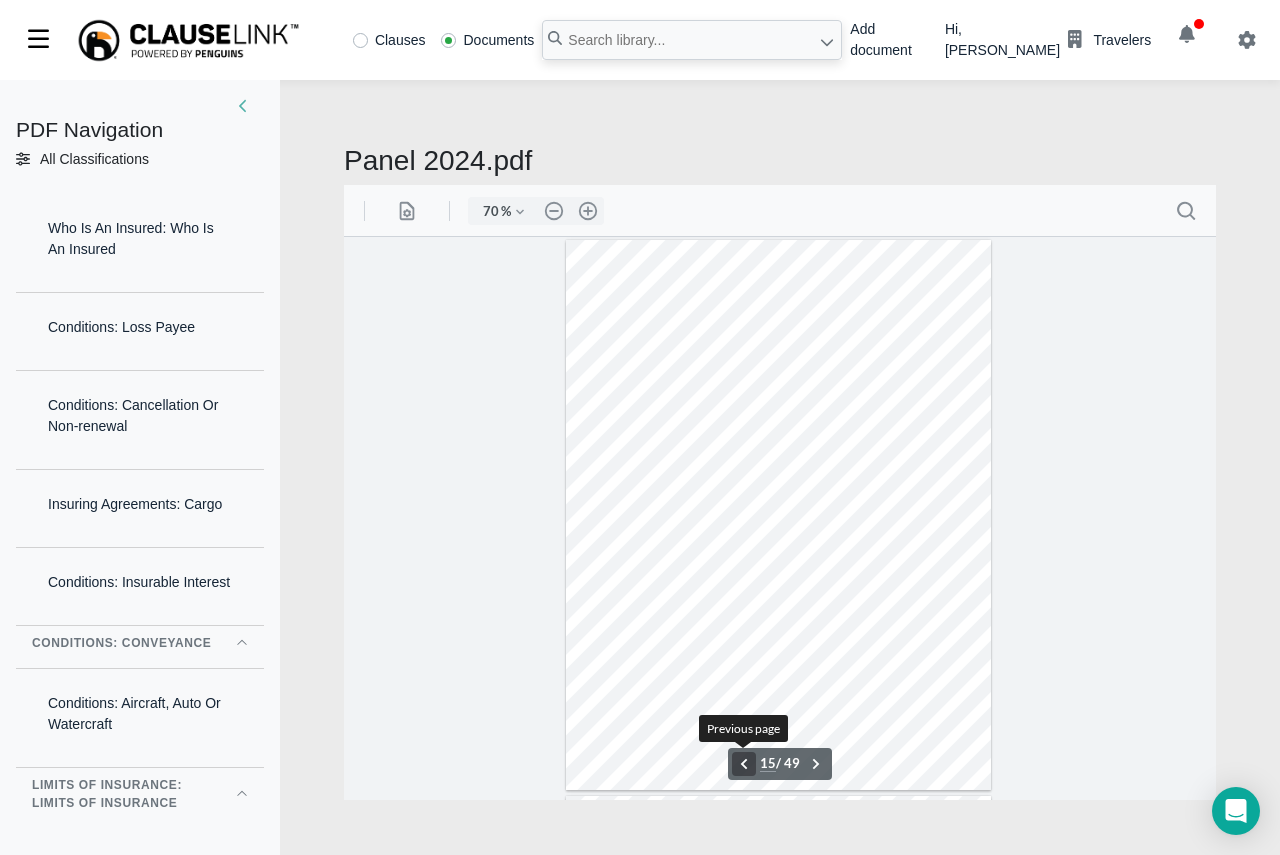 scroll, scrollTop: 7784, scrollLeft: 0, axis: vertical 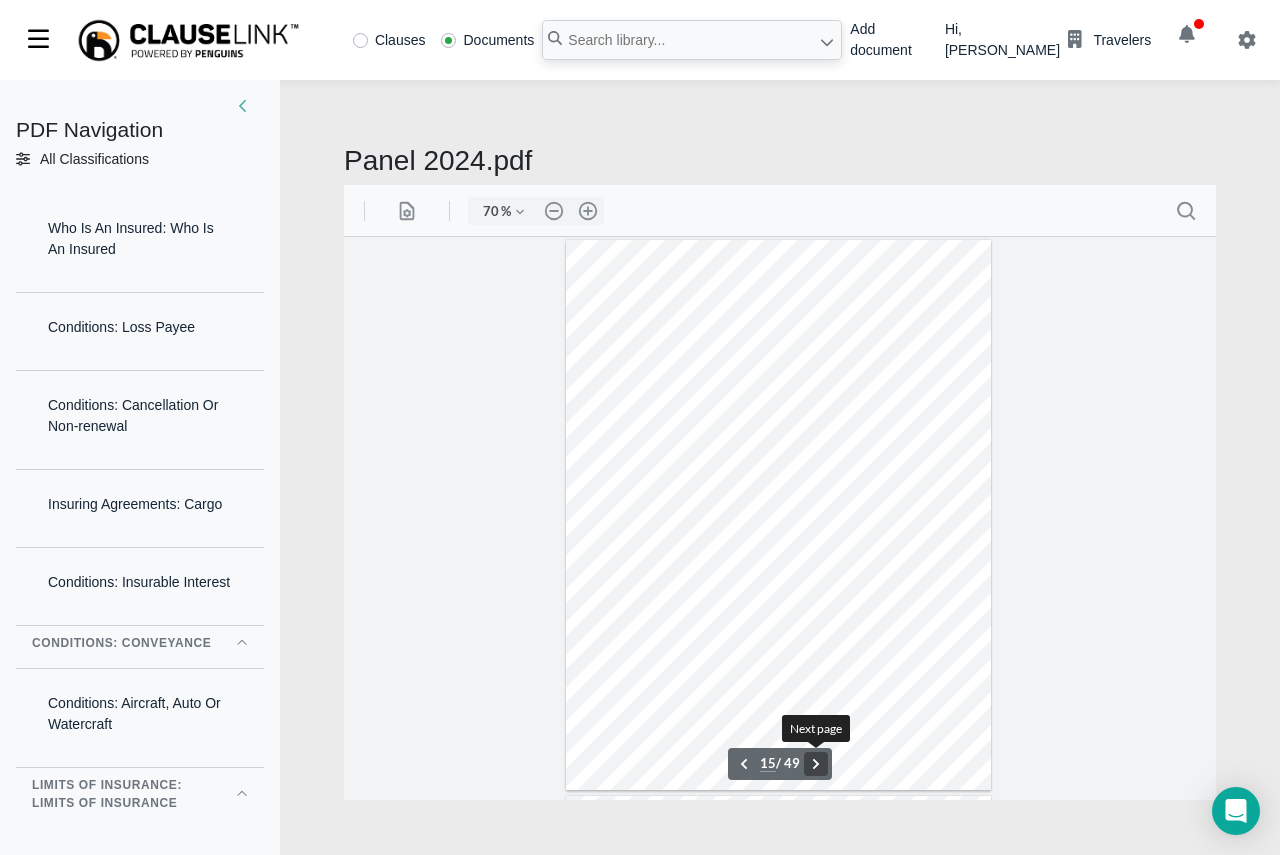 click on ".cls-1{fill:#abb0c4;} icon - chevron - right" at bounding box center [816, 763] 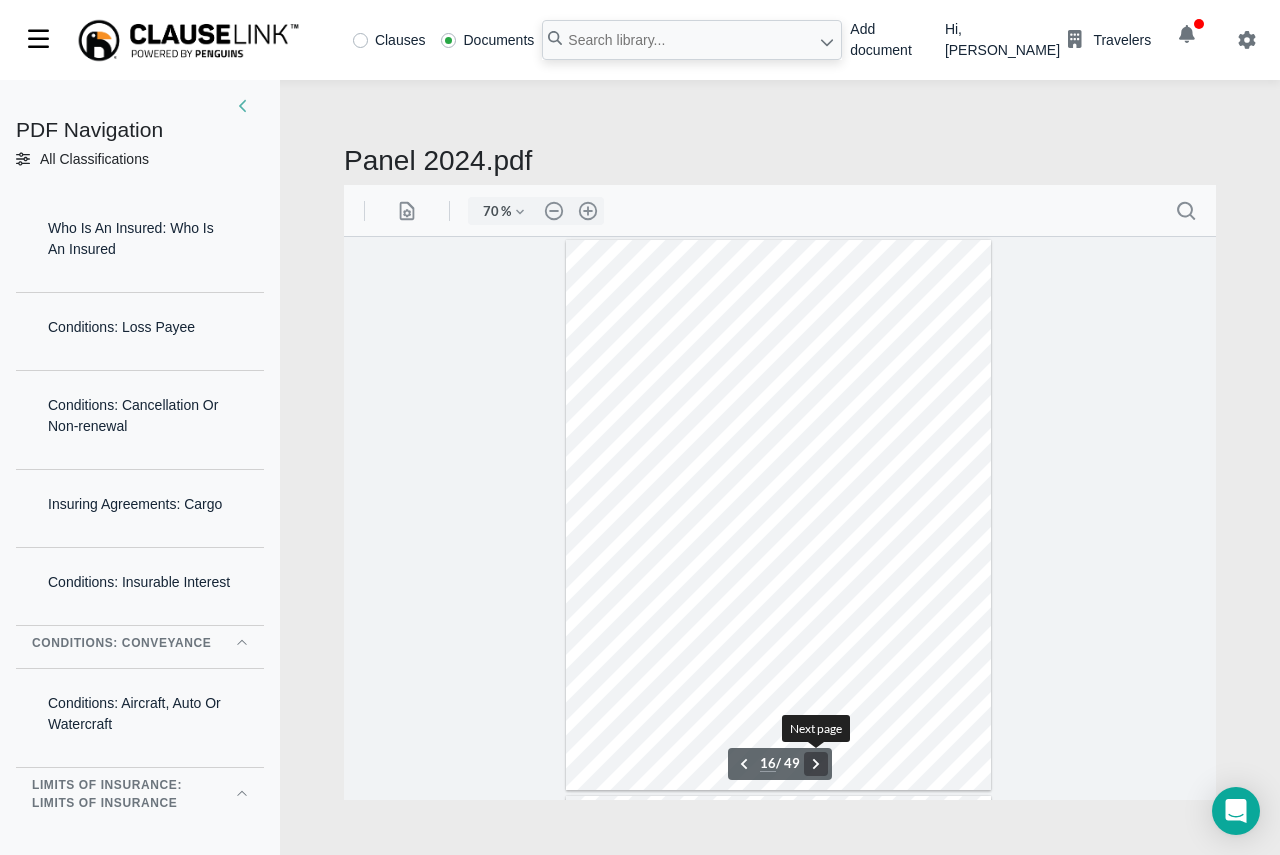scroll, scrollTop: 8340, scrollLeft: 0, axis: vertical 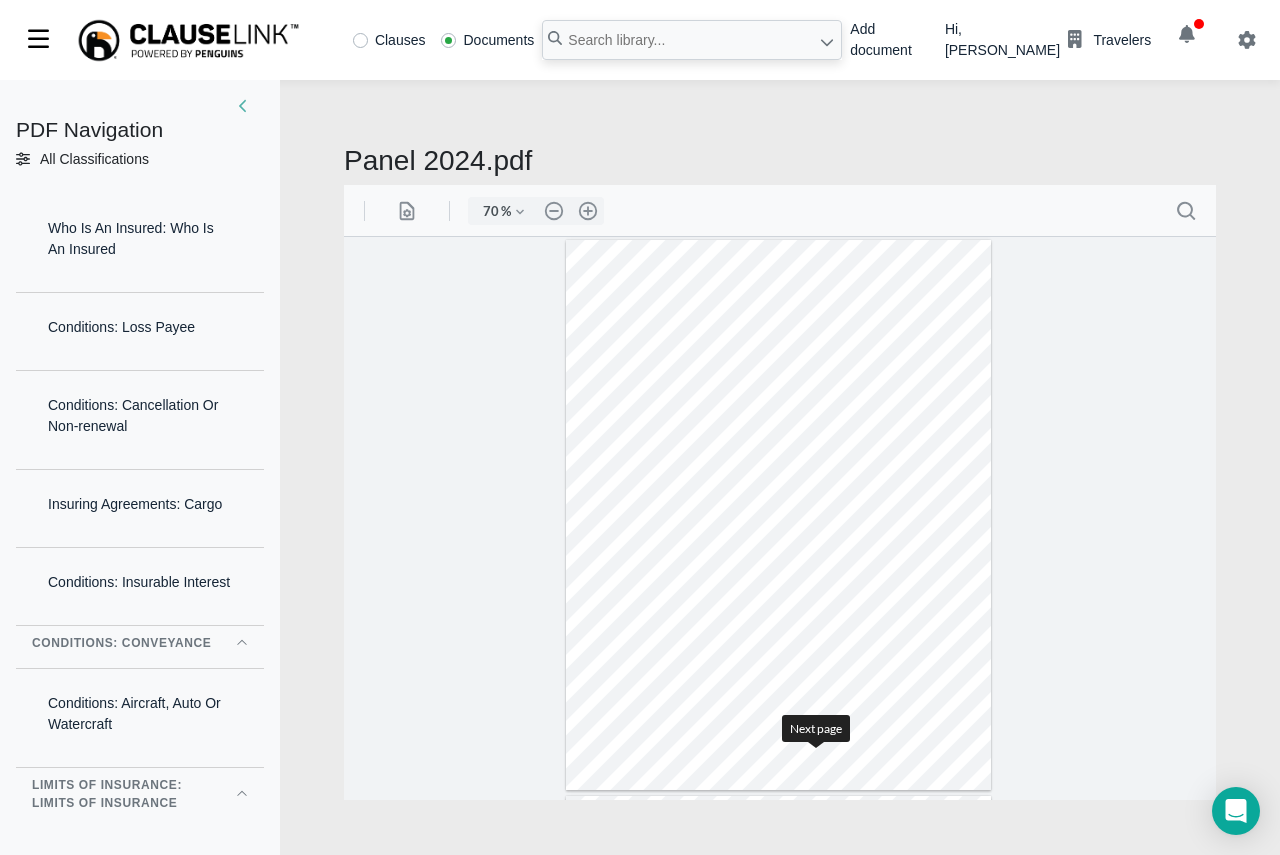click at bounding box center [778, 514] 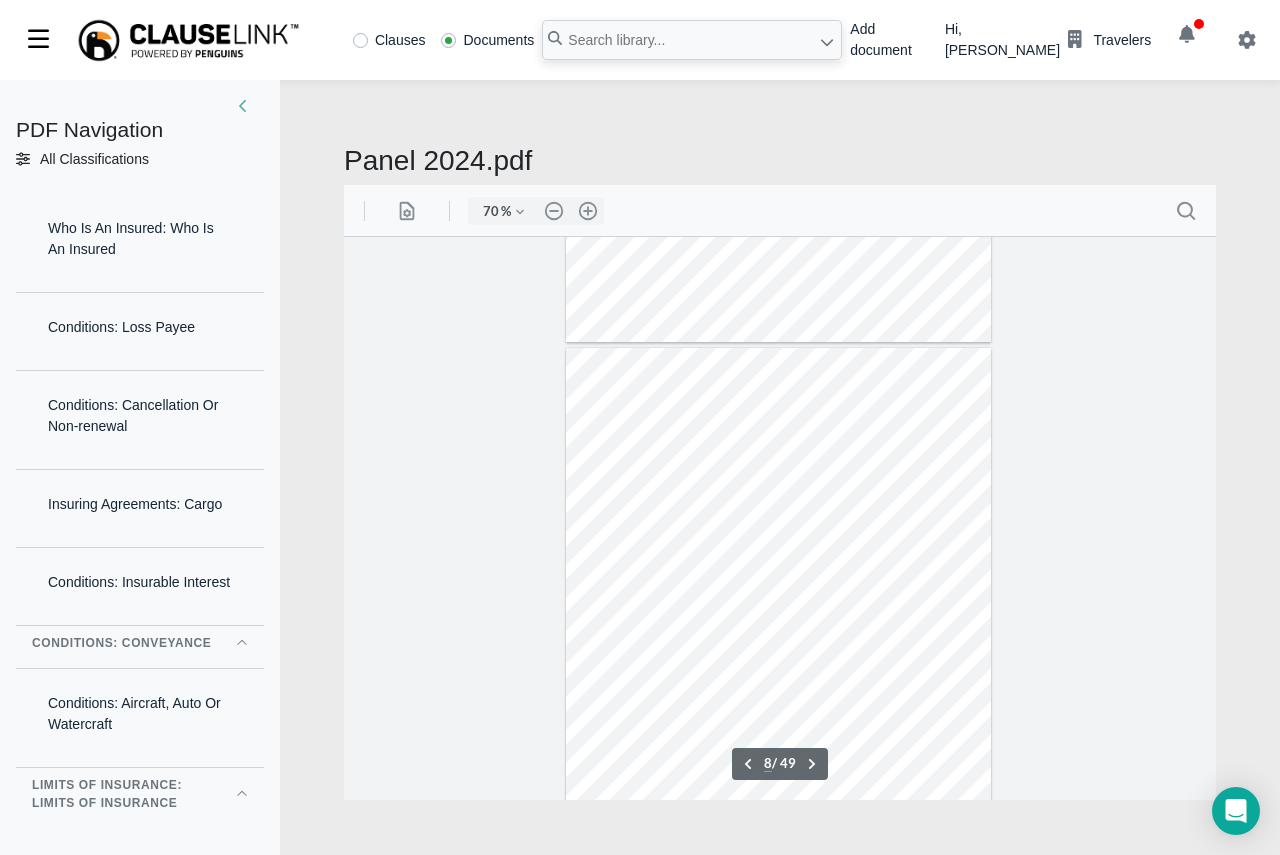 scroll, scrollTop: 3840, scrollLeft: 0, axis: vertical 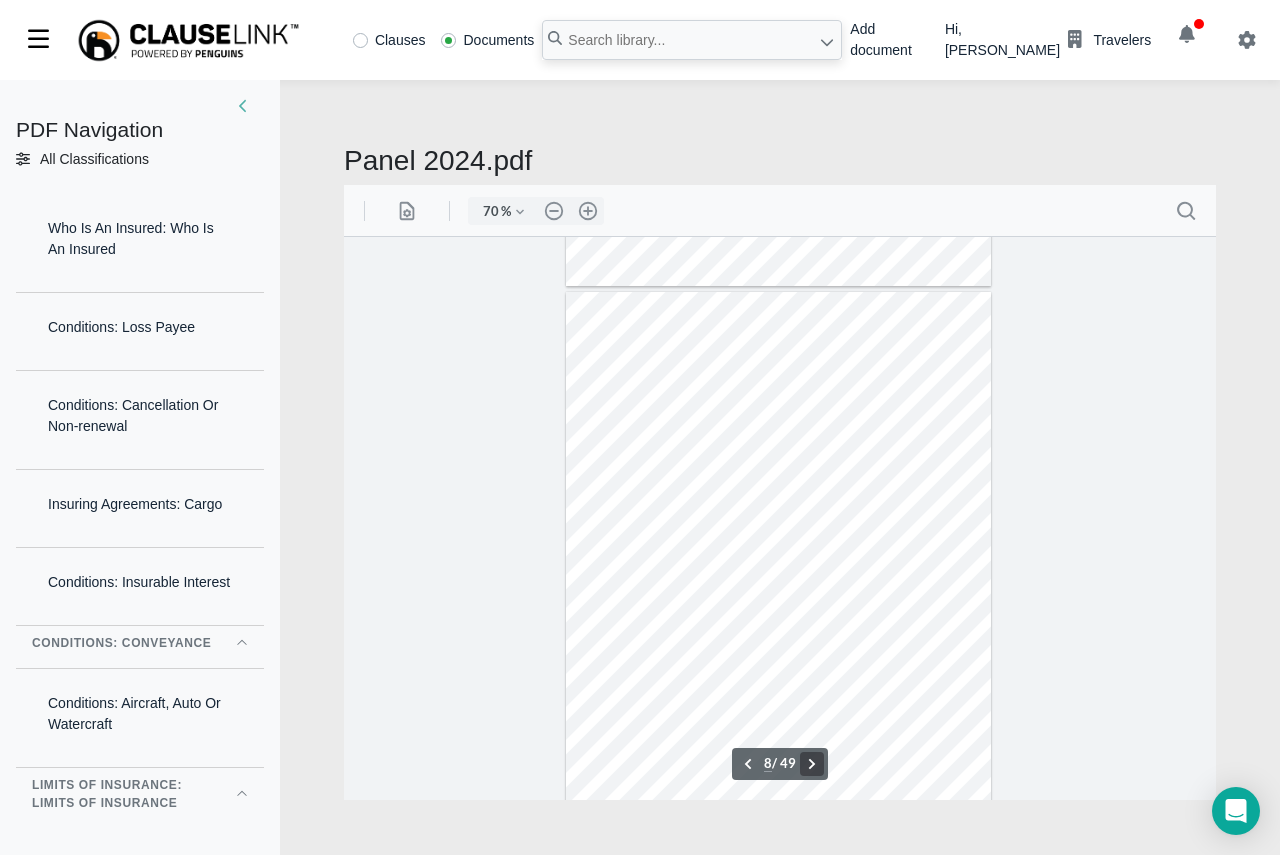 click on ".cls-1{fill:#abb0c4;} icon - chevron - right" at bounding box center (812, 763) 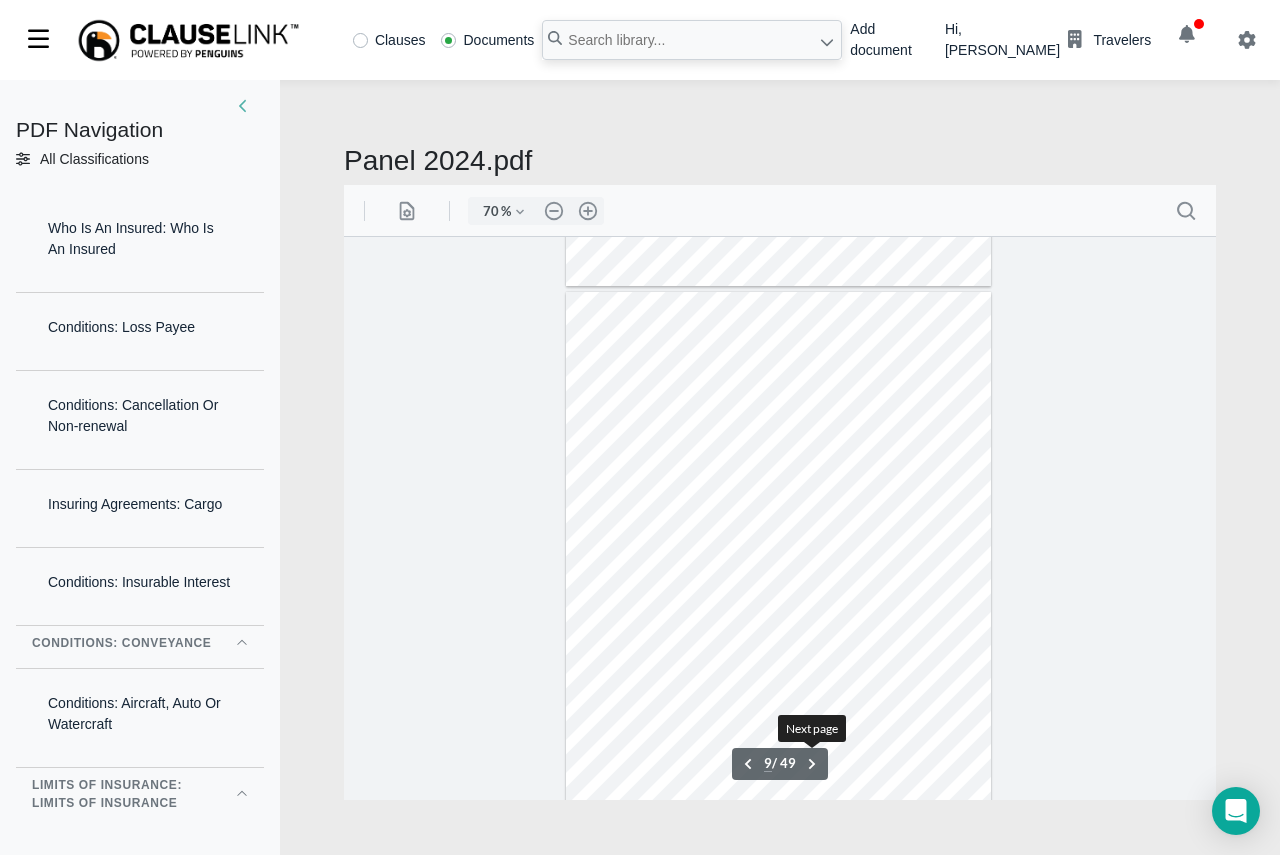 scroll, scrollTop: 4448, scrollLeft: 0, axis: vertical 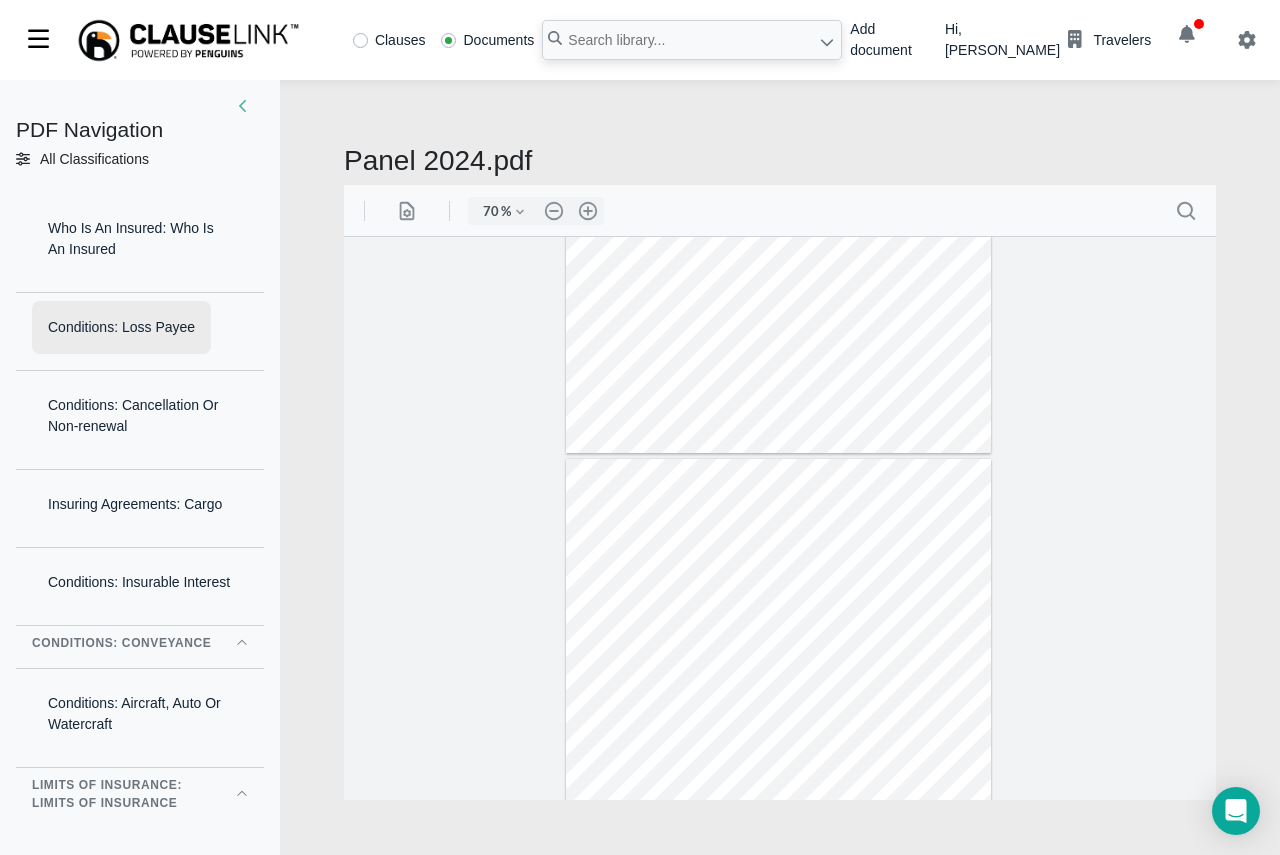drag, startPoint x: 142, startPoint y: 265, endPoint x: 128, endPoint y: 352, distance: 88.11924 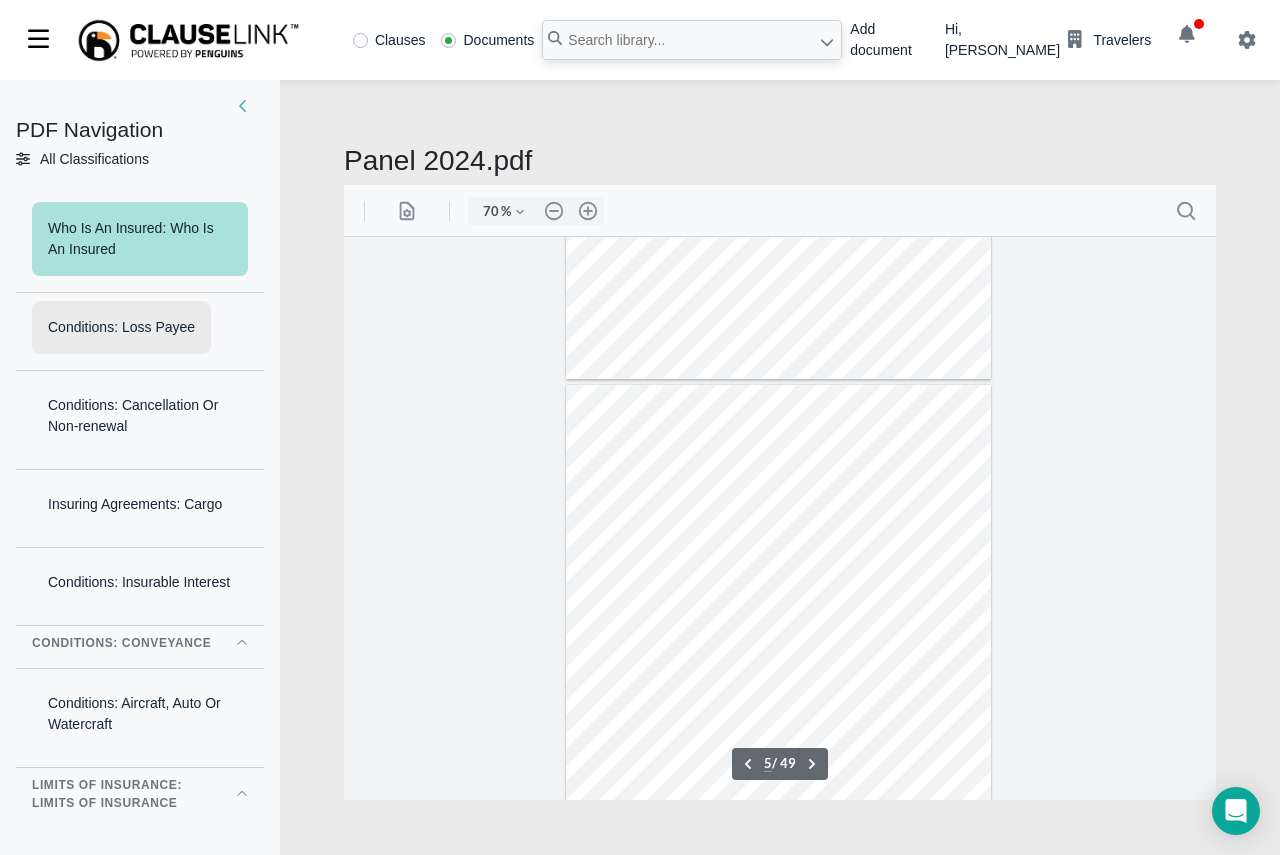 click on "Conditions: Loss Payee" at bounding box center (121, 327) 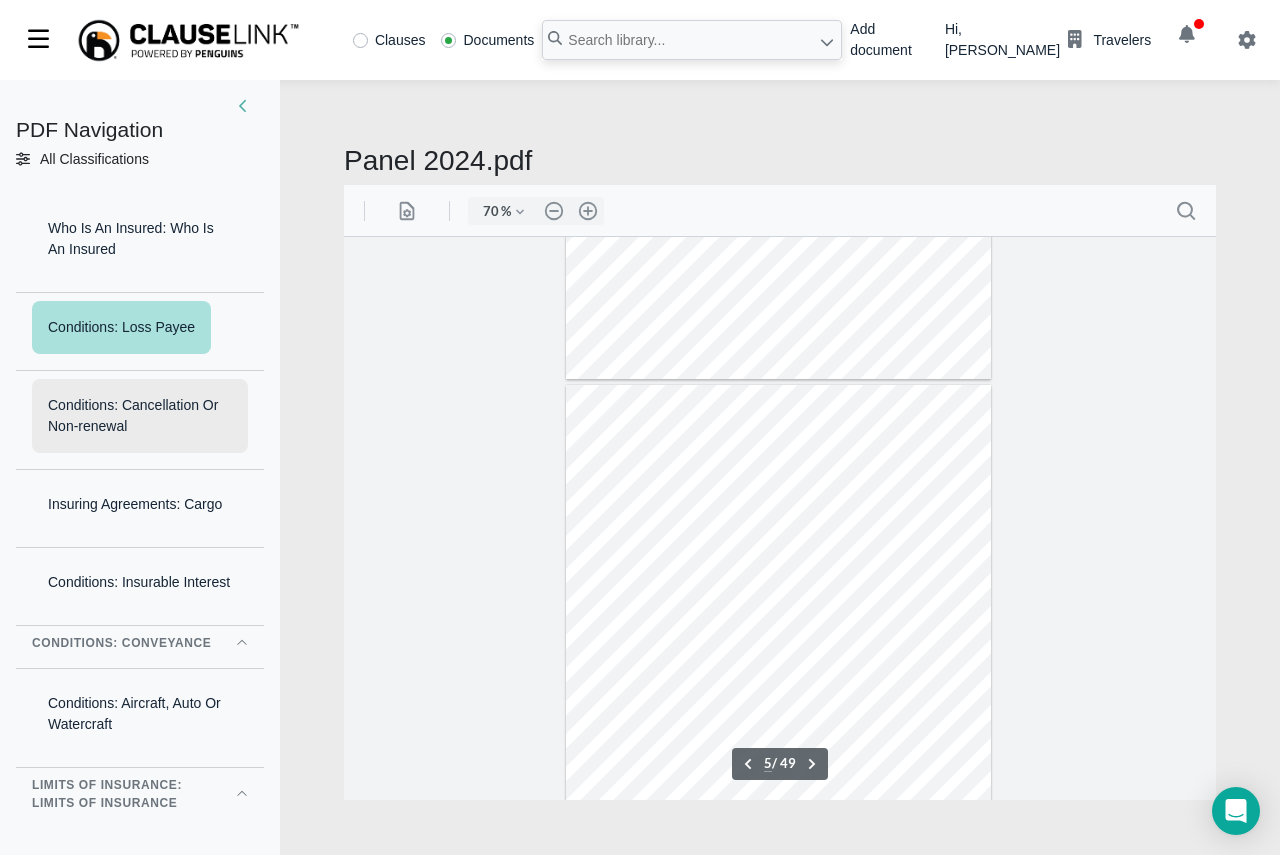 scroll, scrollTop: 2125, scrollLeft: 0, axis: vertical 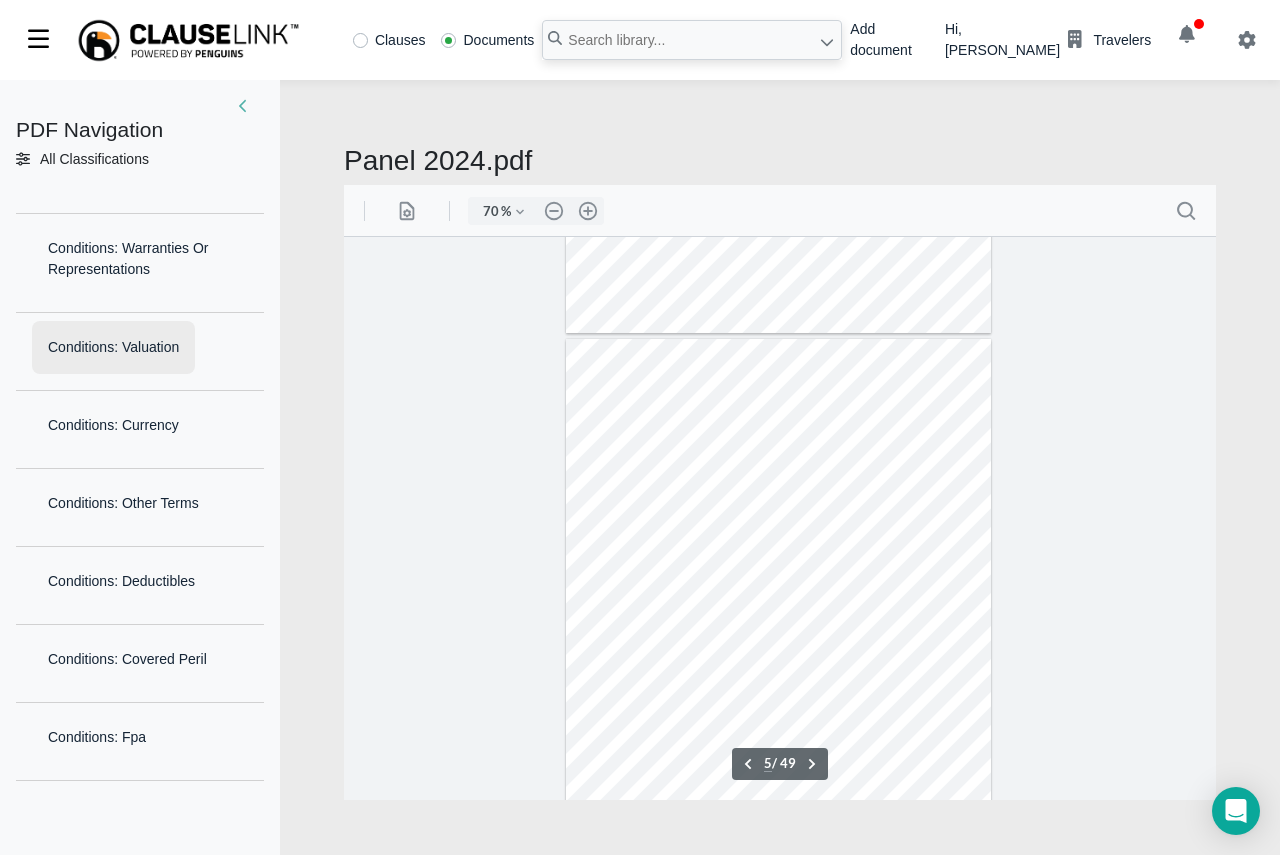 click on "Conditions: Valuation" at bounding box center (113, 347) 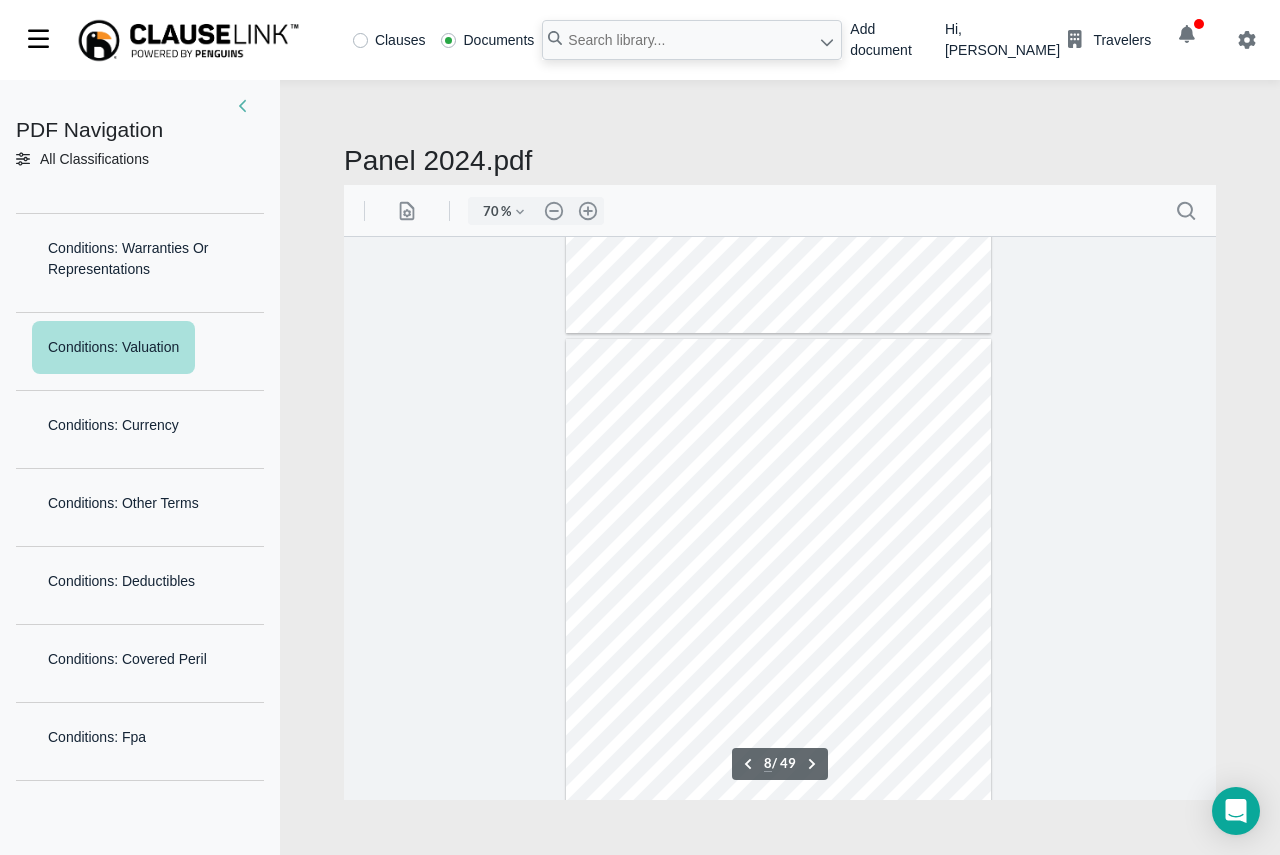 scroll, scrollTop: 3965, scrollLeft: 0, axis: vertical 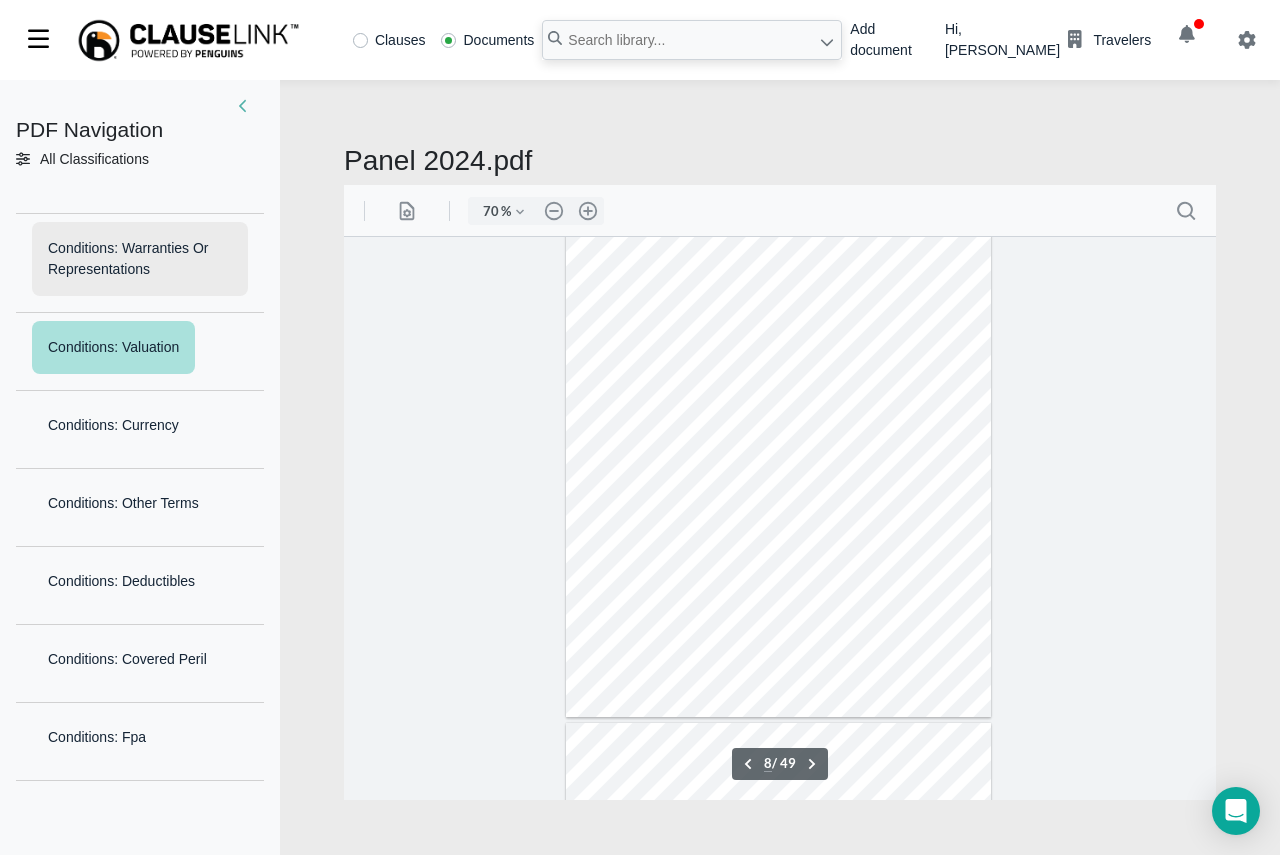 click on "Conditions: Warranties Or Representations" at bounding box center [140, 259] 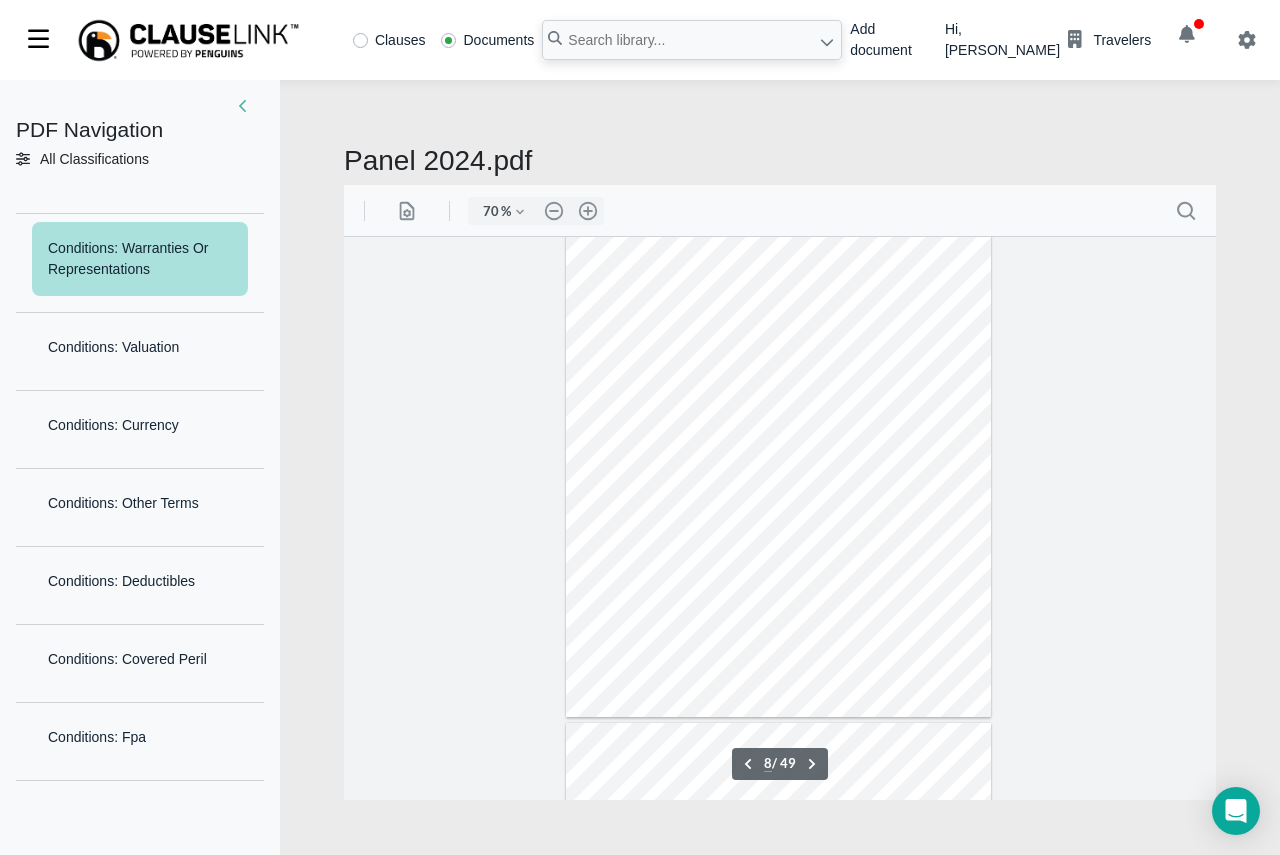 scroll, scrollTop: 3778, scrollLeft: 0, axis: vertical 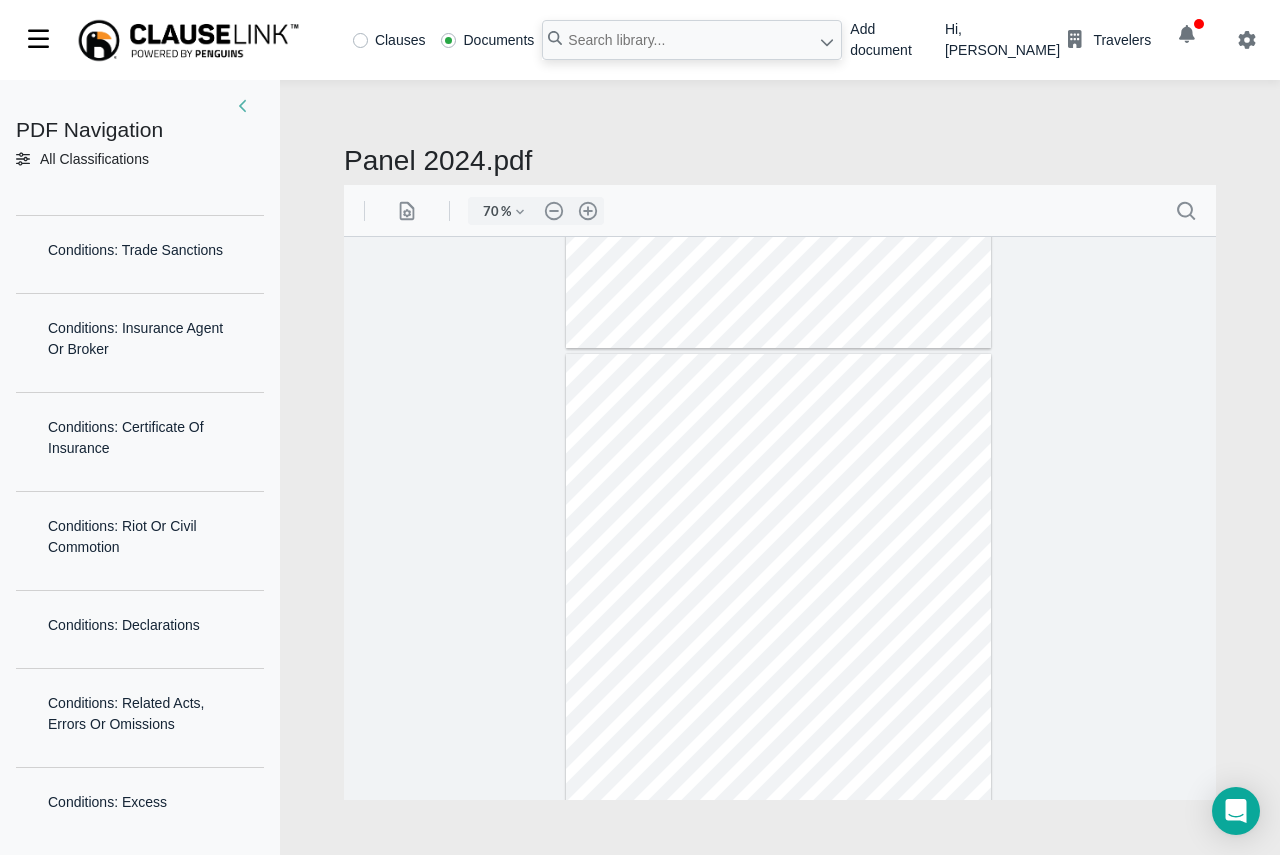 click on "Limits of Insurance: Limits Of Insurance" at bounding box center (122, 181) 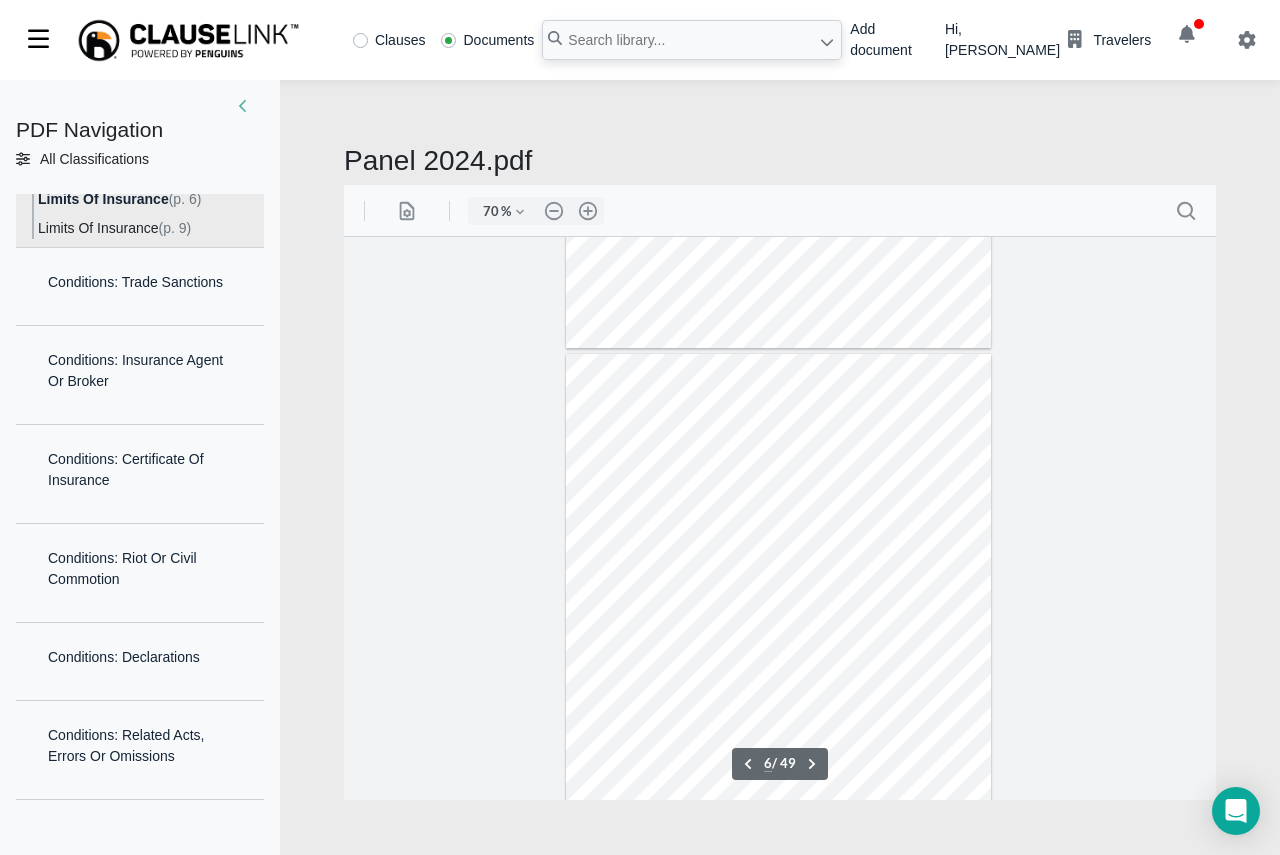 scroll, scrollTop: 2600, scrollLeft: 0, axis: vertical 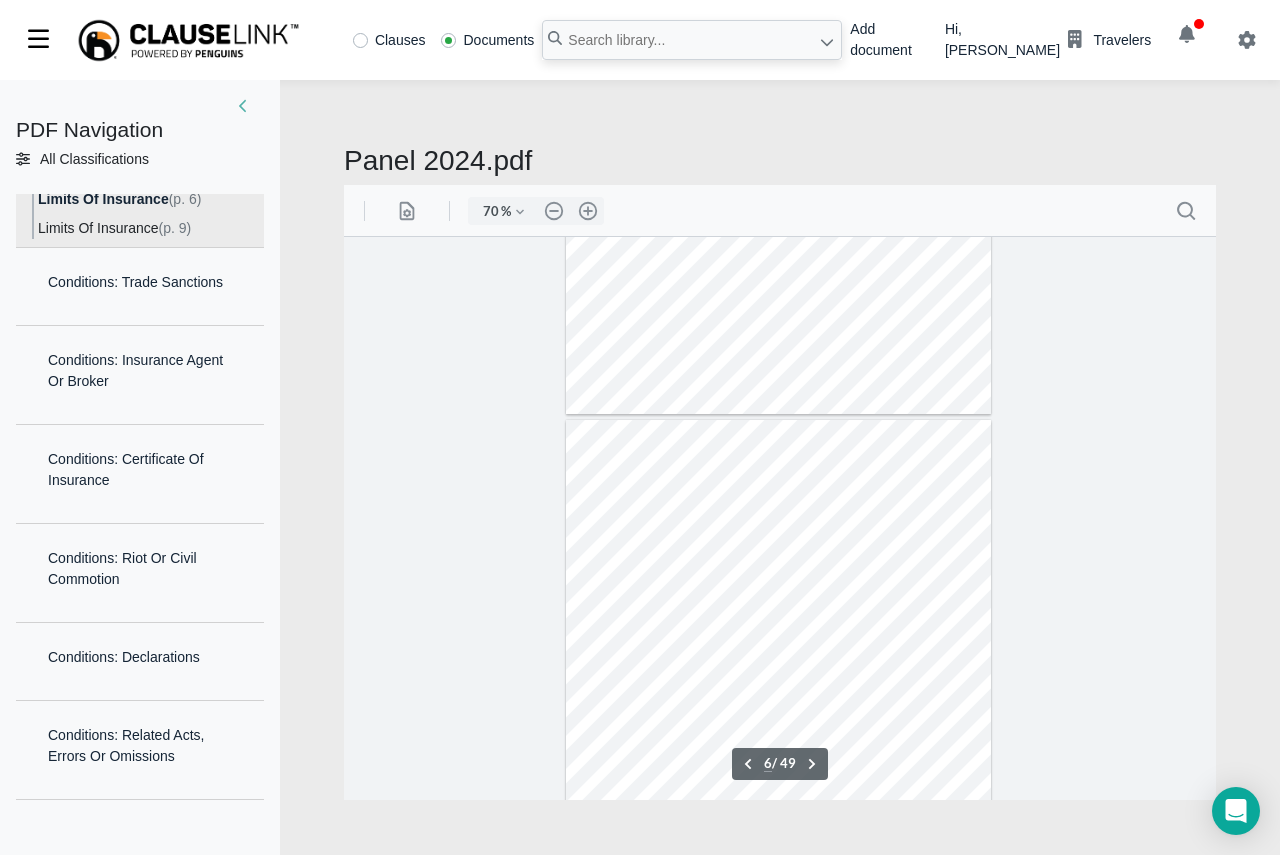 click on "Limits of Insurance" at bounding box center [104, 172] 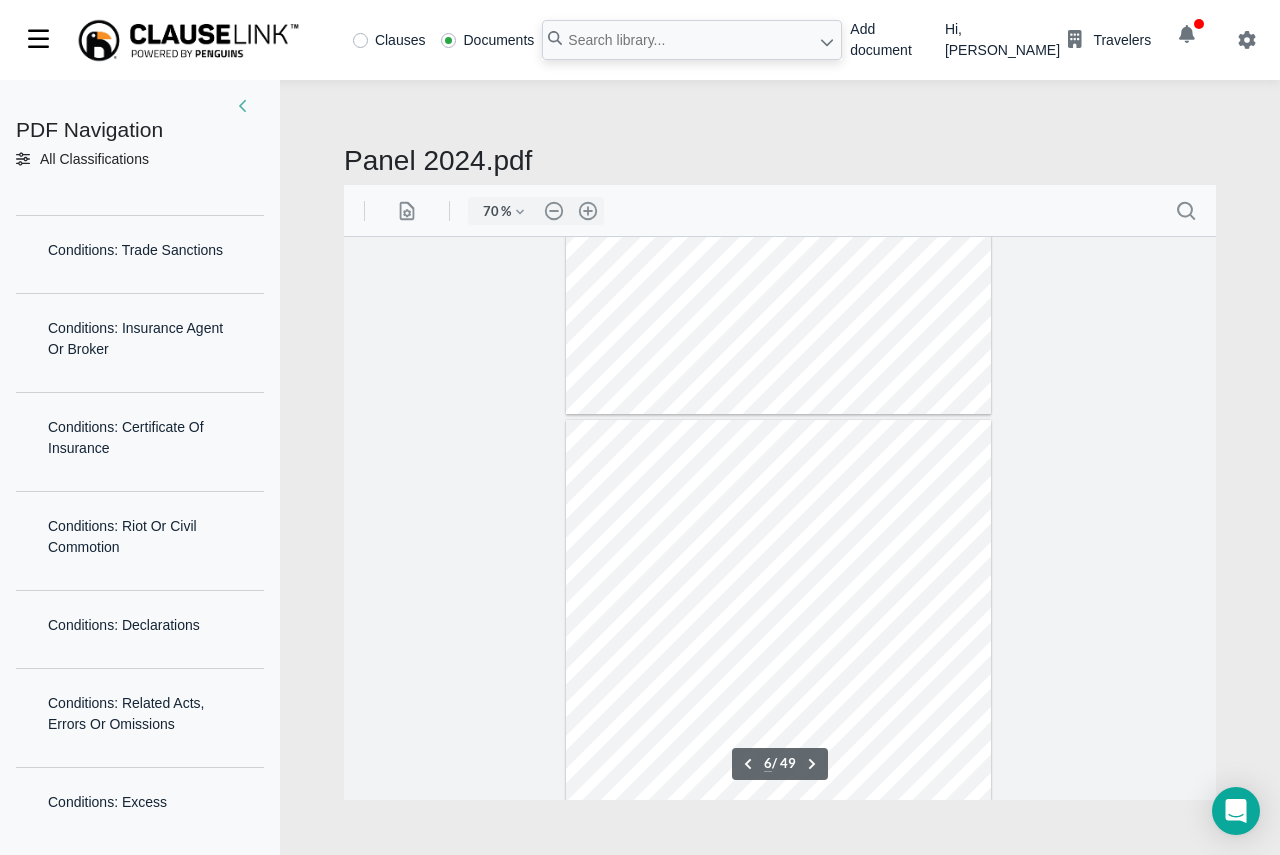 click on "Limits of Insurance: Limits Of Insurance" at bounding box center (122, 181) 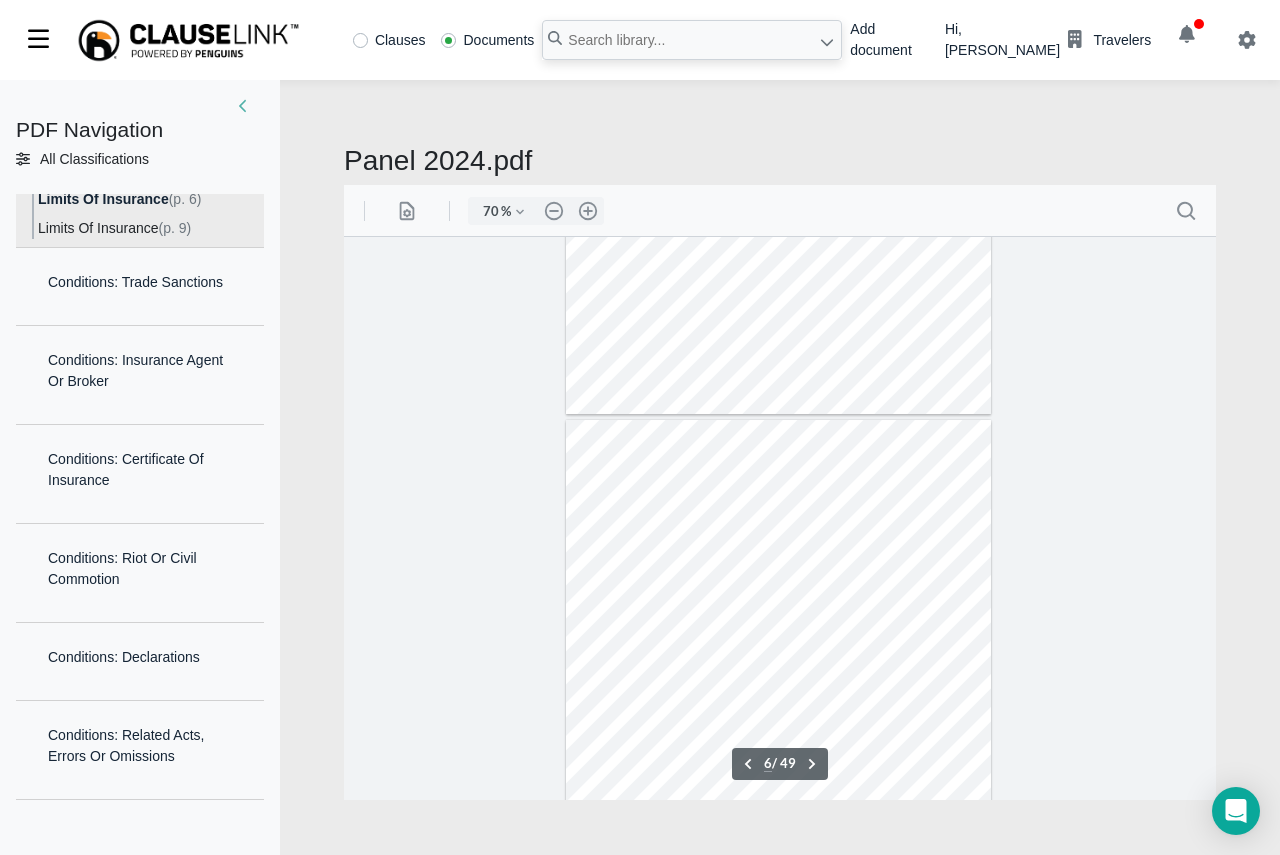 click on "Limits Of Insurance" at bounding box center [98, 228] 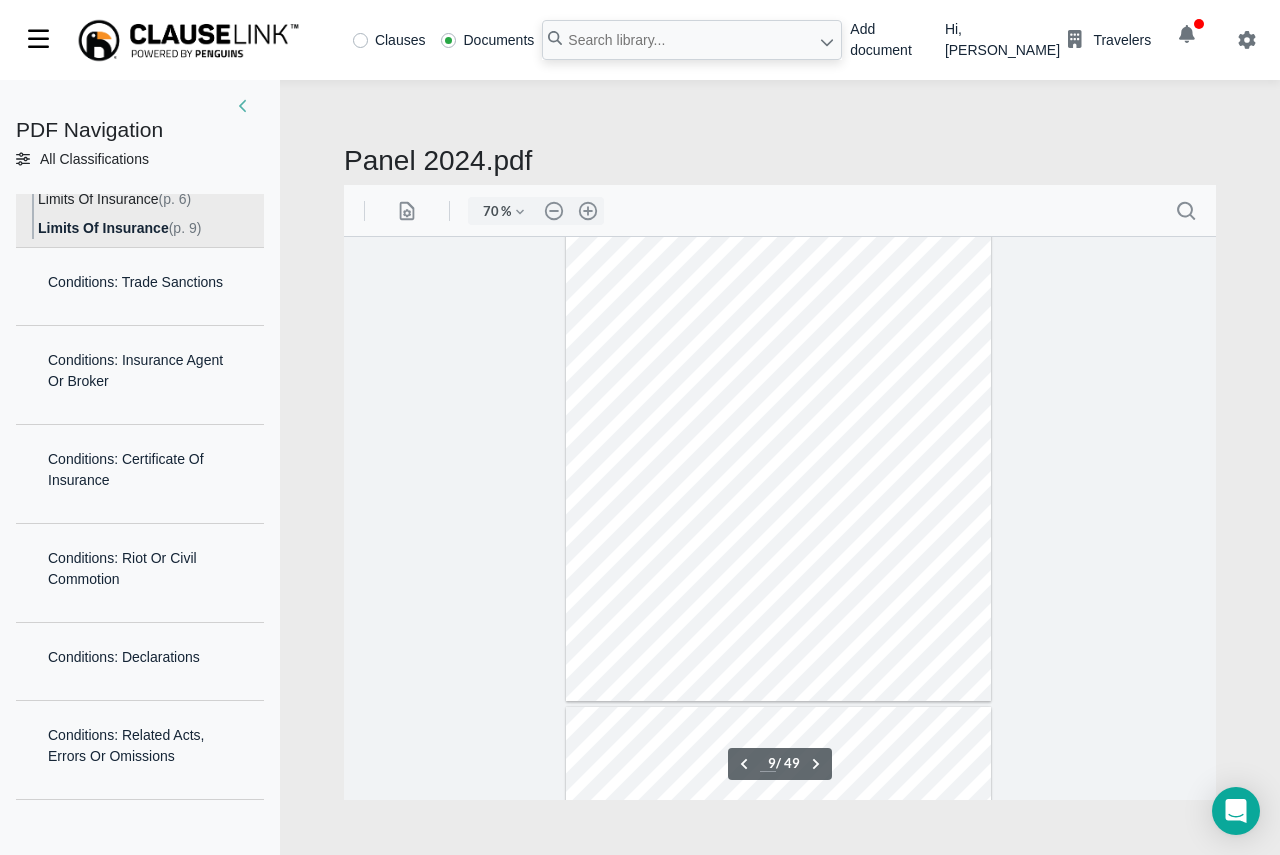 scroll, scrollTop: 4593, scrollLeft: 0, axis: vertical 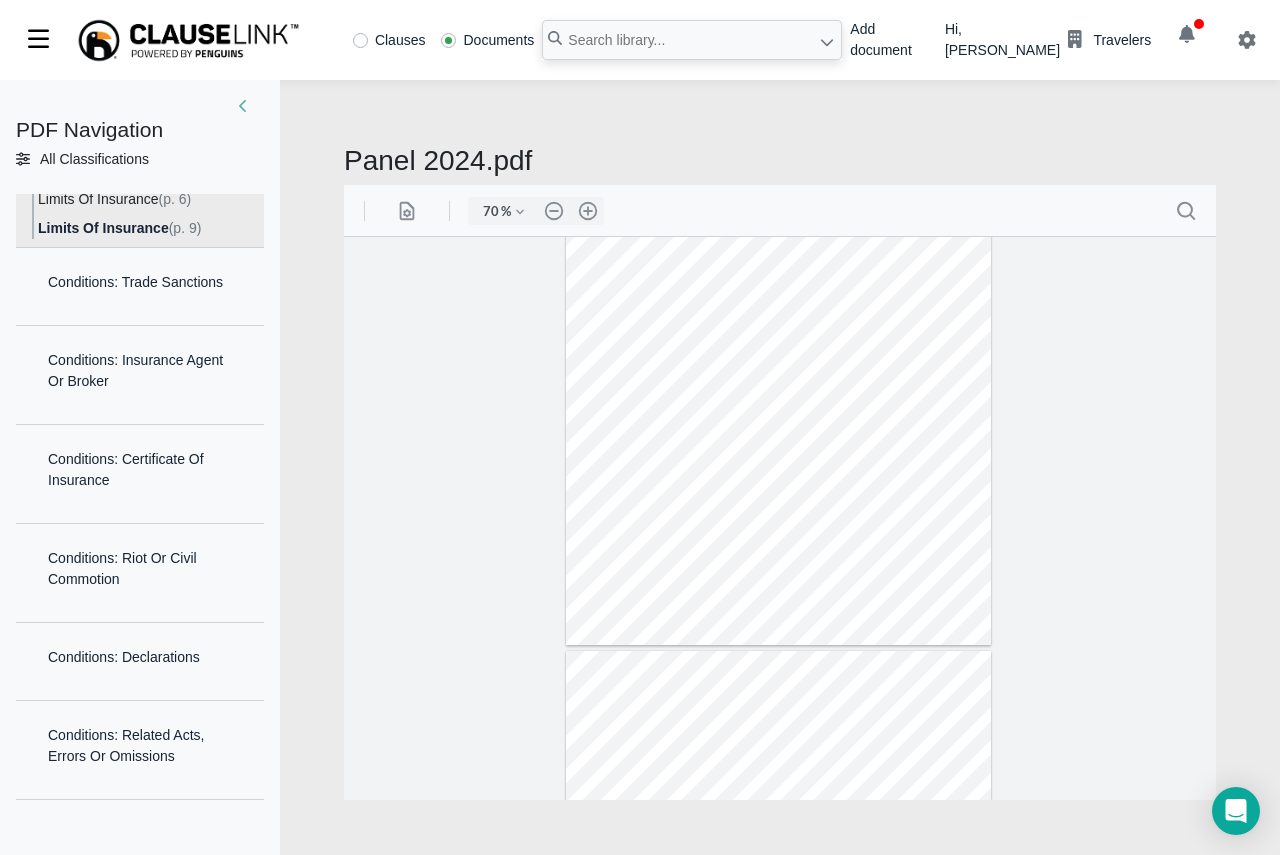 click on "(p. 9)" at bounding box center [185, 228] 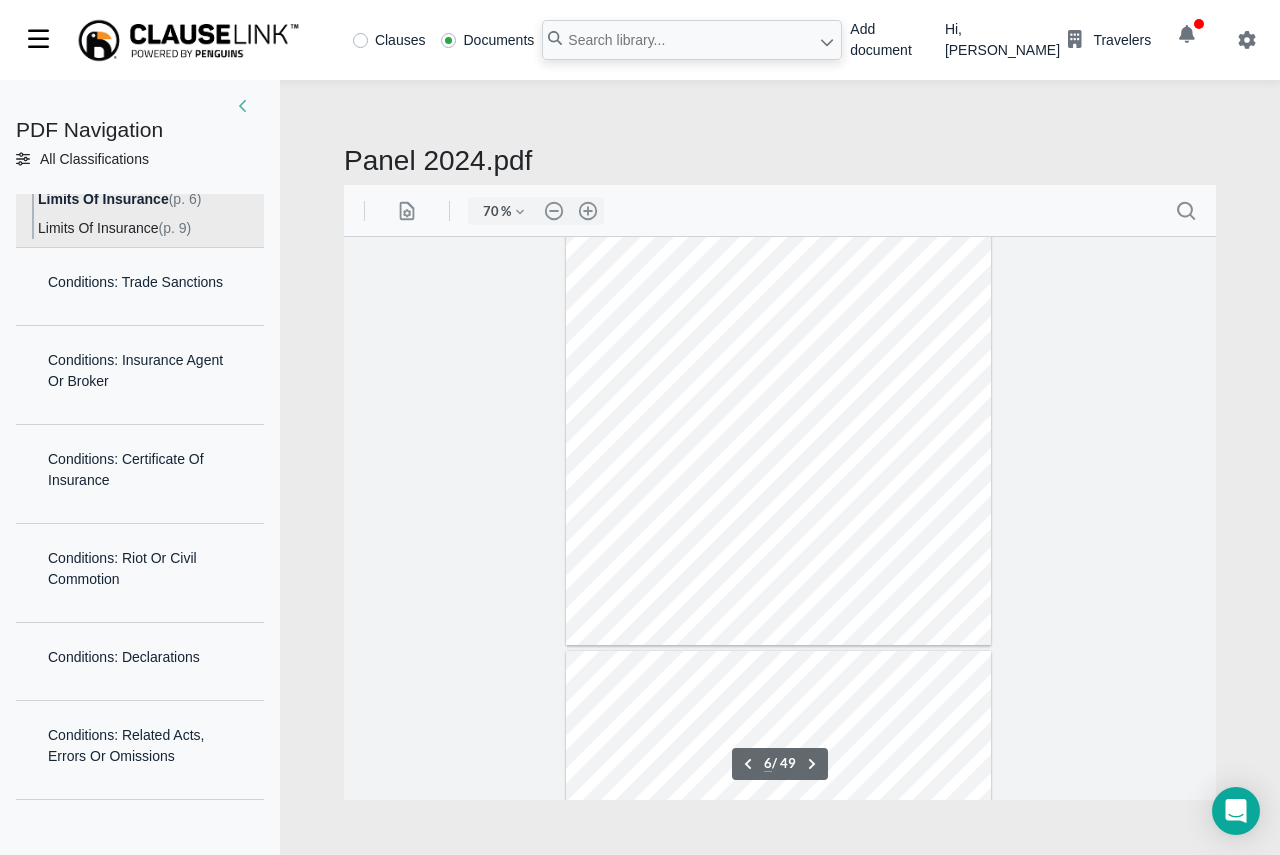 scroll, scrollTop: 2600, scrollLeft: 0, axis: vertical 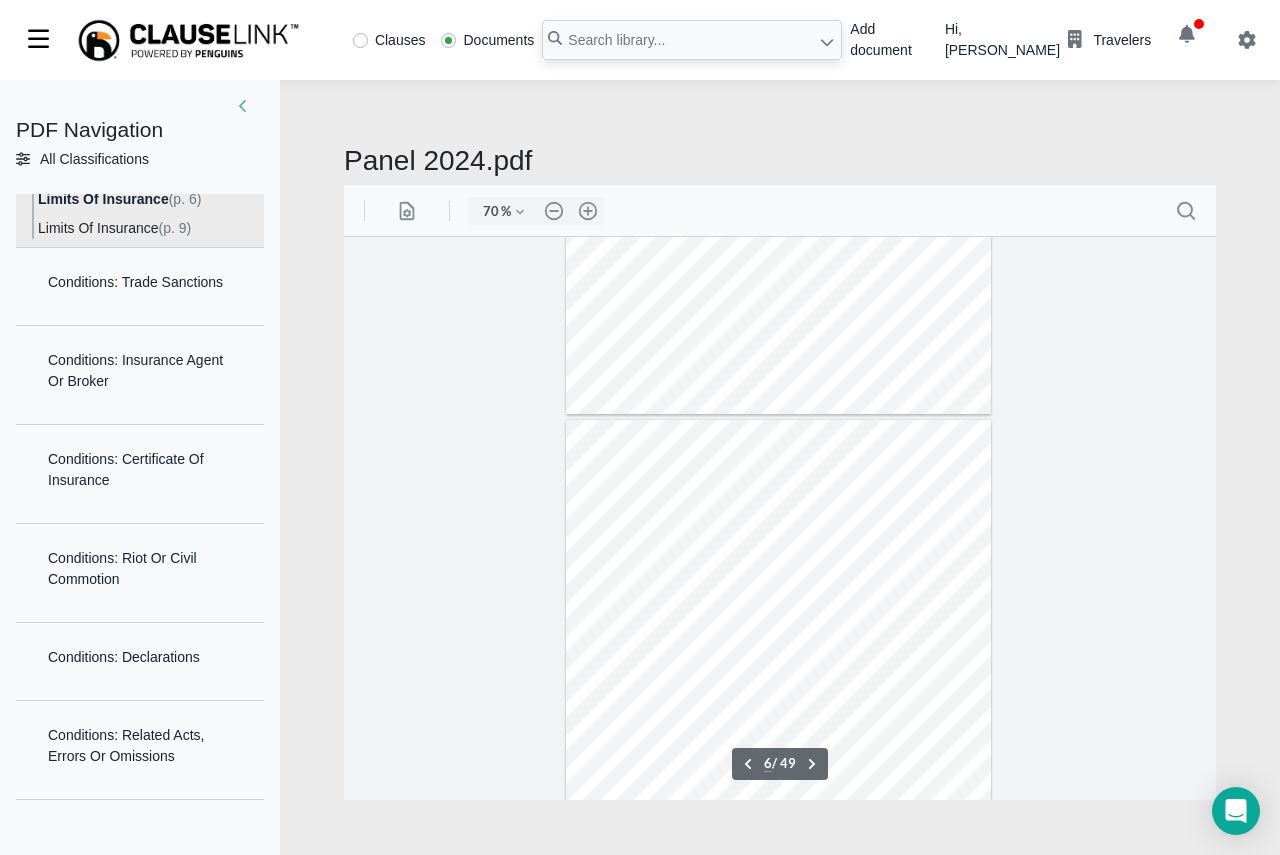click on "(p. 6)" at bounding box center [185, 199] 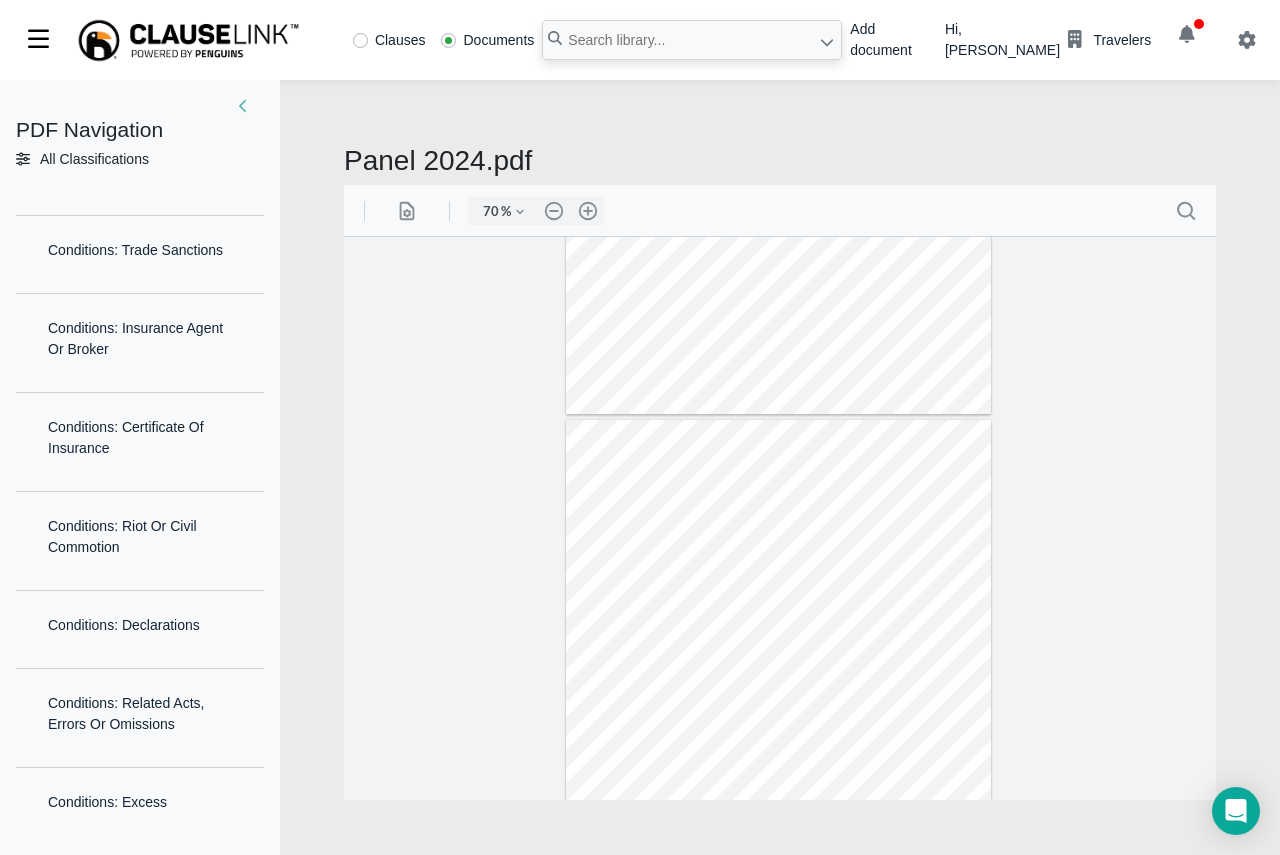 click 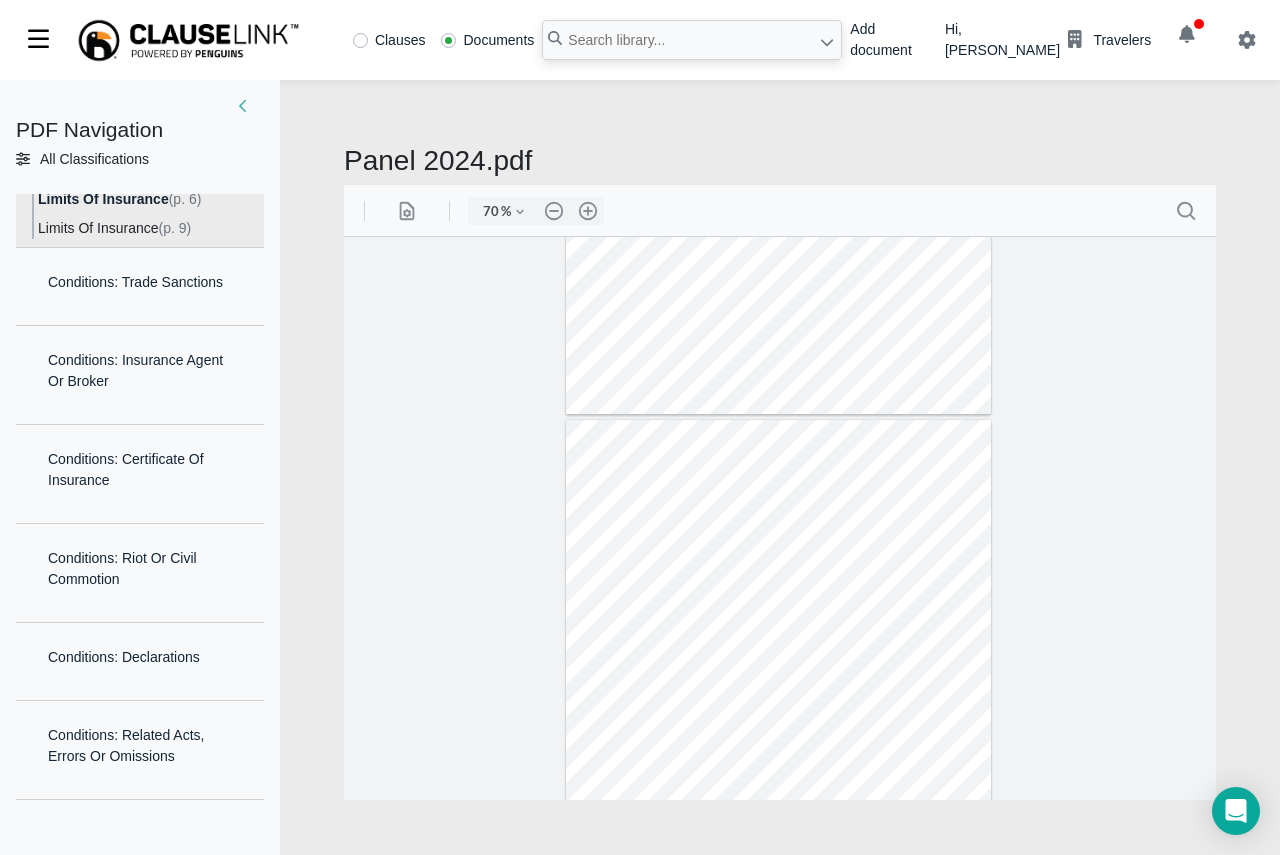 click on "Limits Of Insurance" at bounding box center (98, 228) 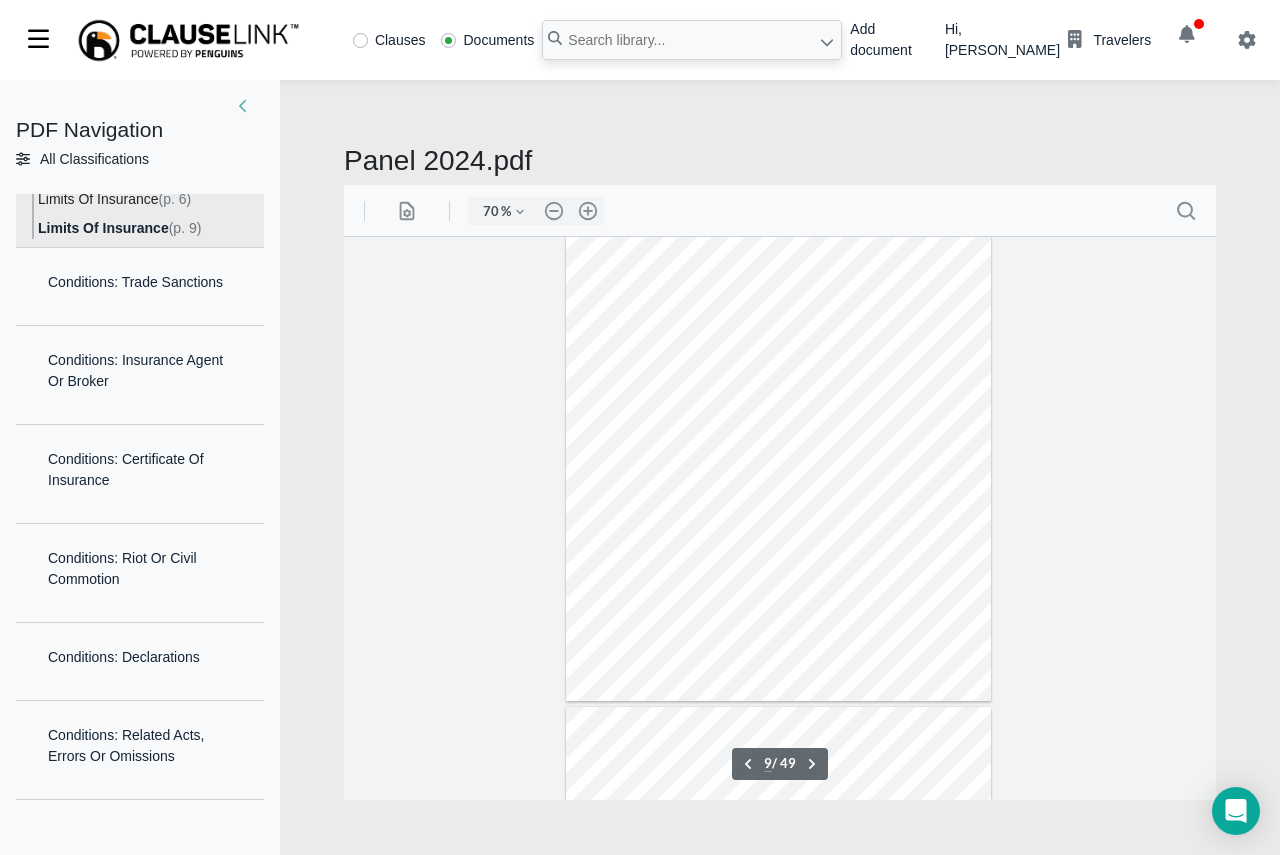 scroll, scrollTop: 4593, scrollLeft: 0, axis: vertical 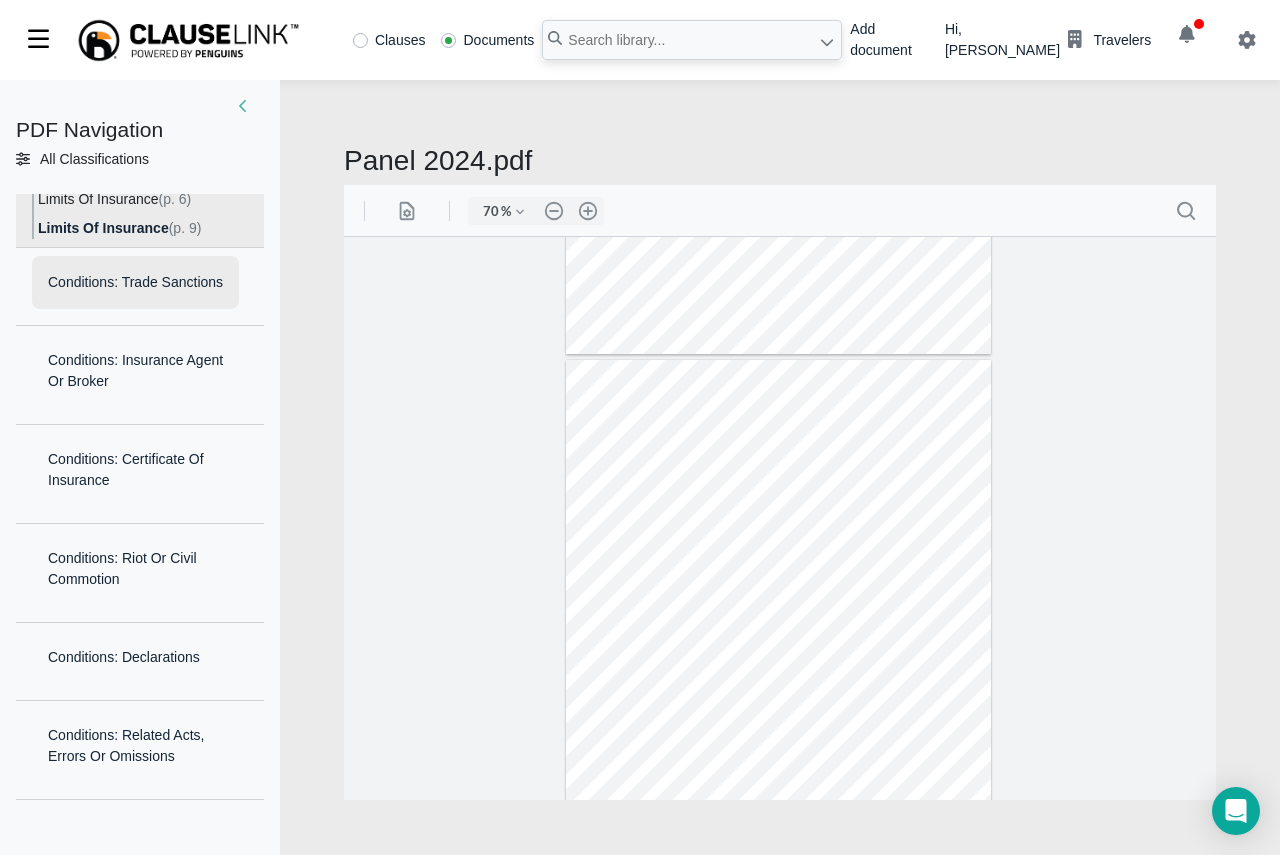 click on "Conditions: Trade Sanctions" at bounding box center (135, 282) 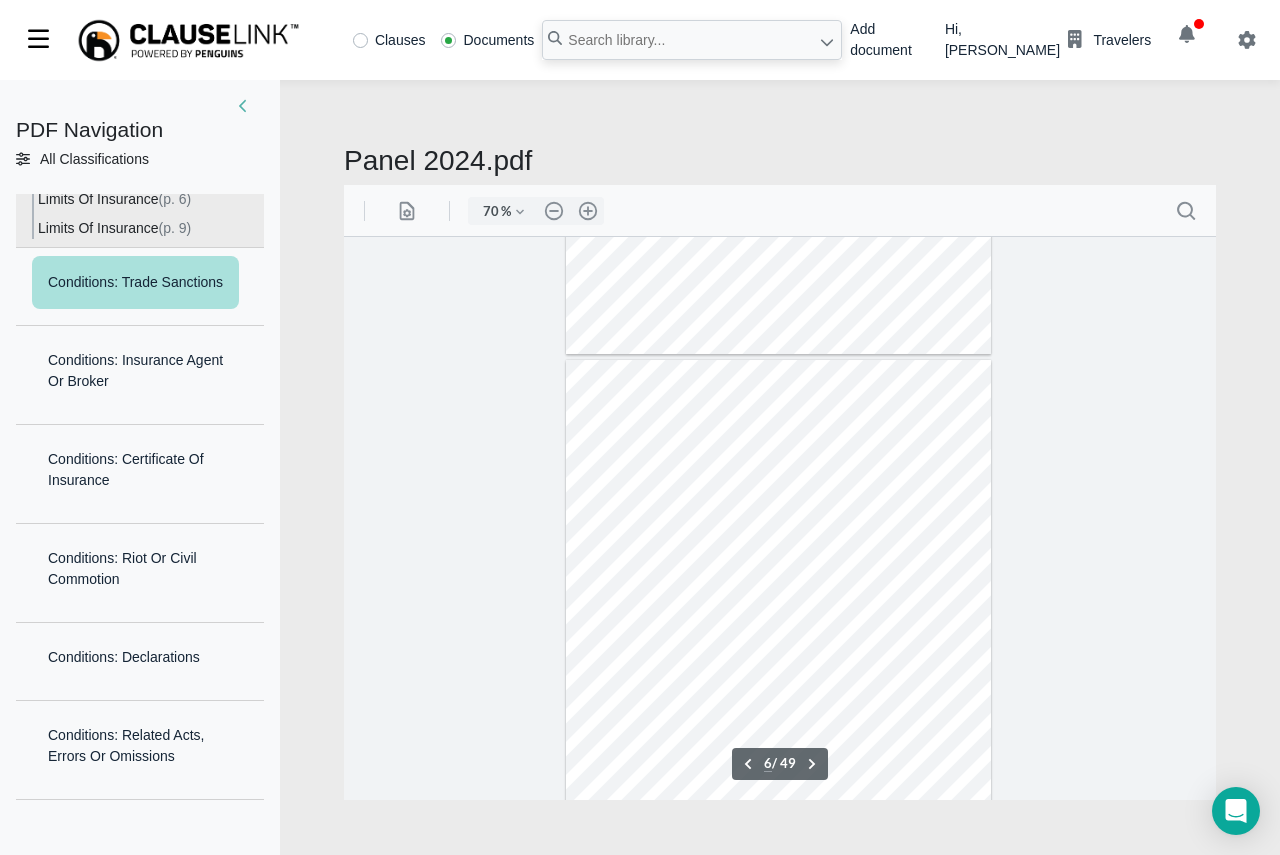 scroll, scrollTop: 2667, scrollLeft: 0, axis: vertical 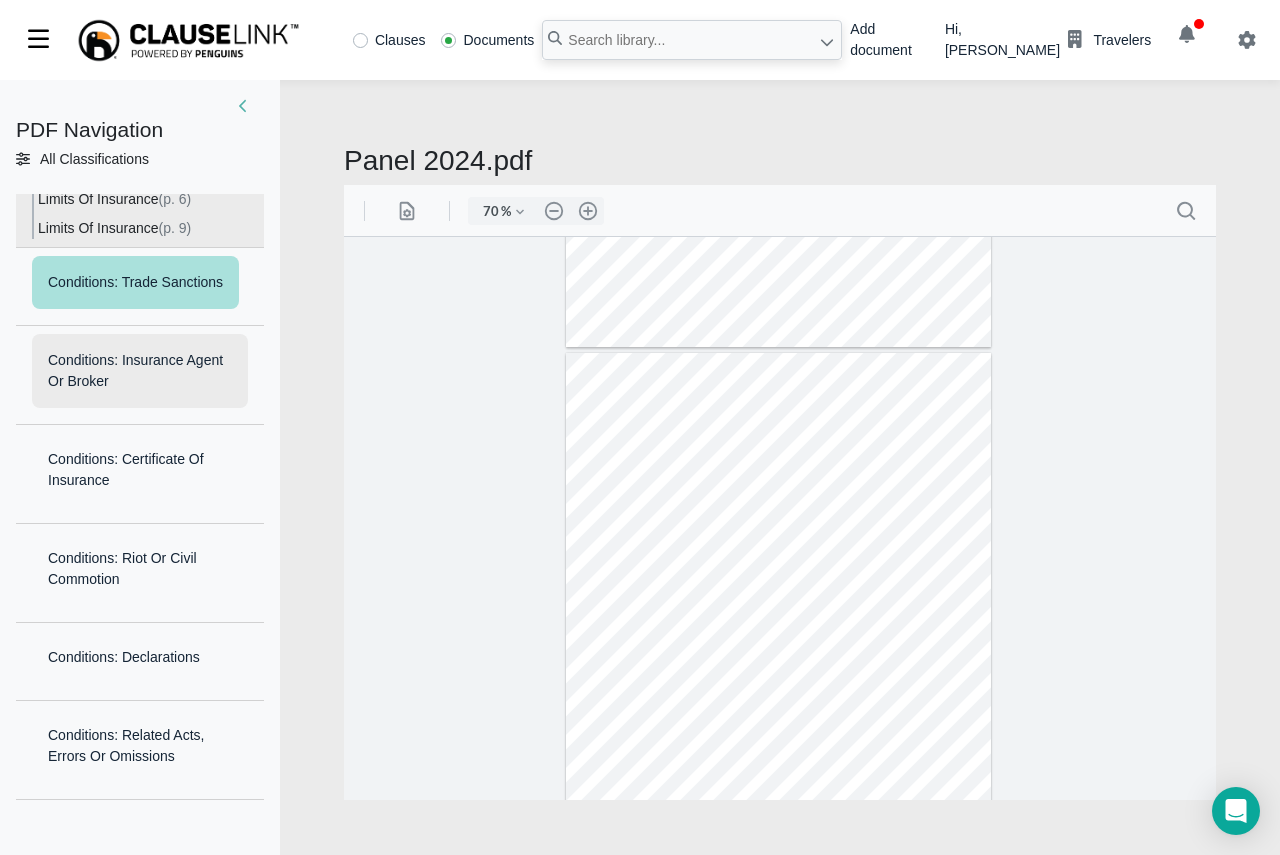 click on "Conditions: Insurance Agent Or Broker" at bounding box center [140, 371] 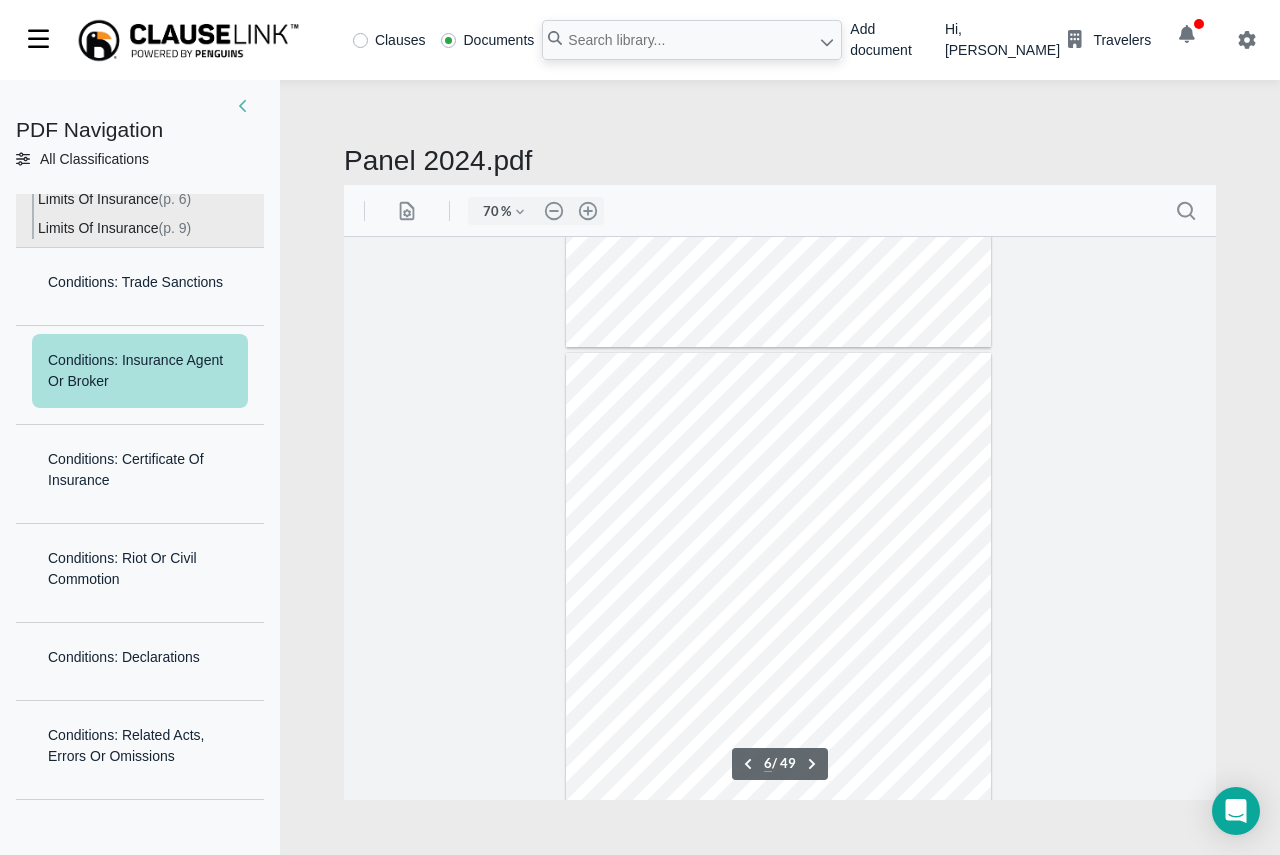 scroll, scrollTop: 2753, scrollLeft: 0, axis: vertical 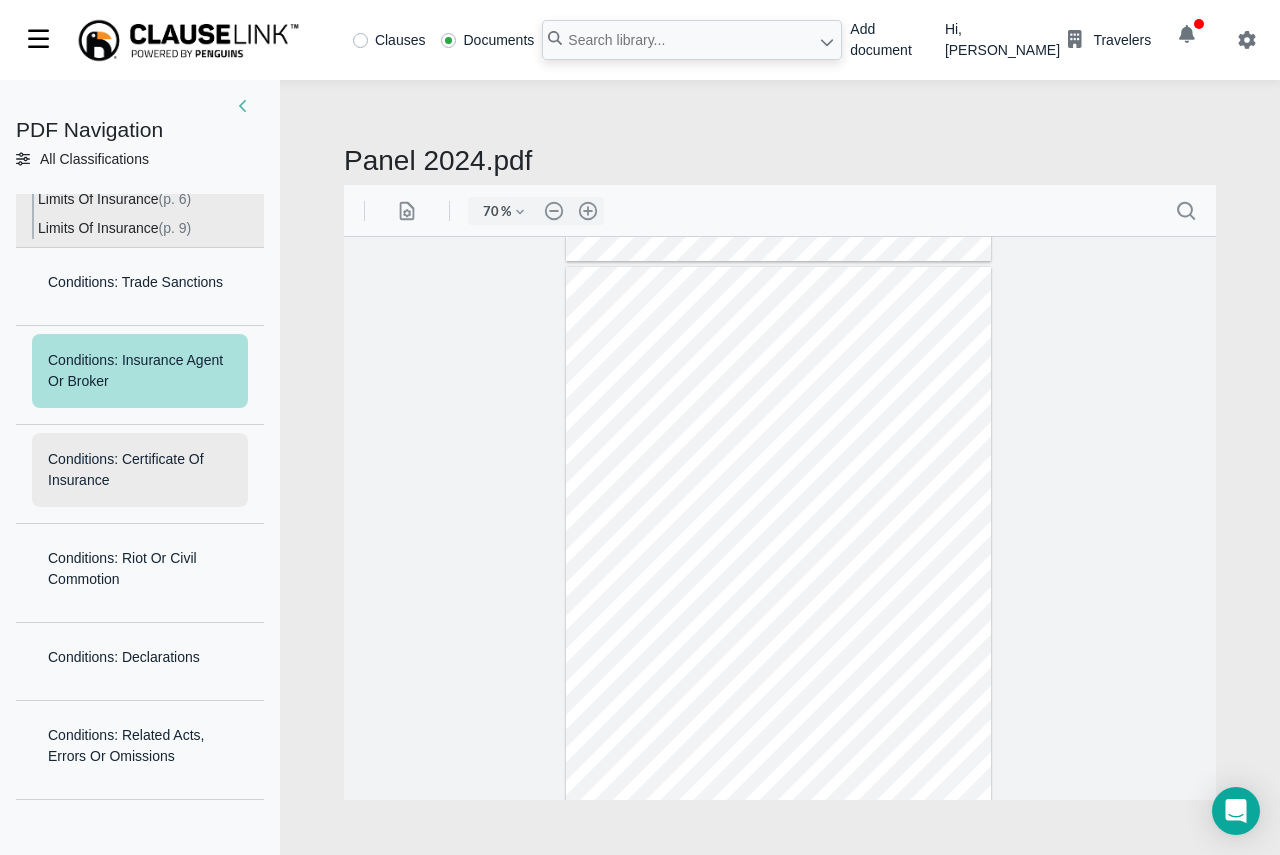 click on "Conditions: Certificate Of Insurance" at bounding box center (140, 470) 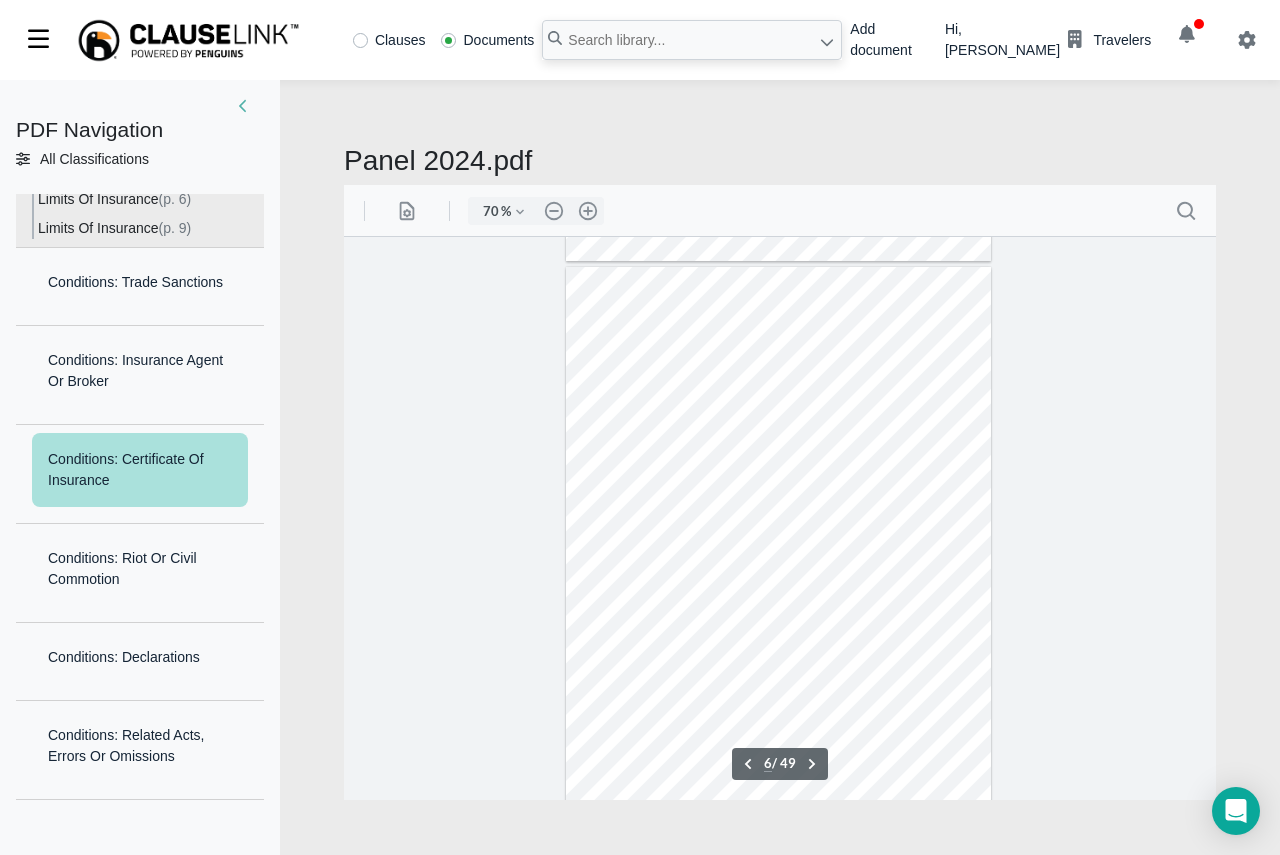 scroll, scrollTop: 2856, scrollLeft: 0, axis: vertical 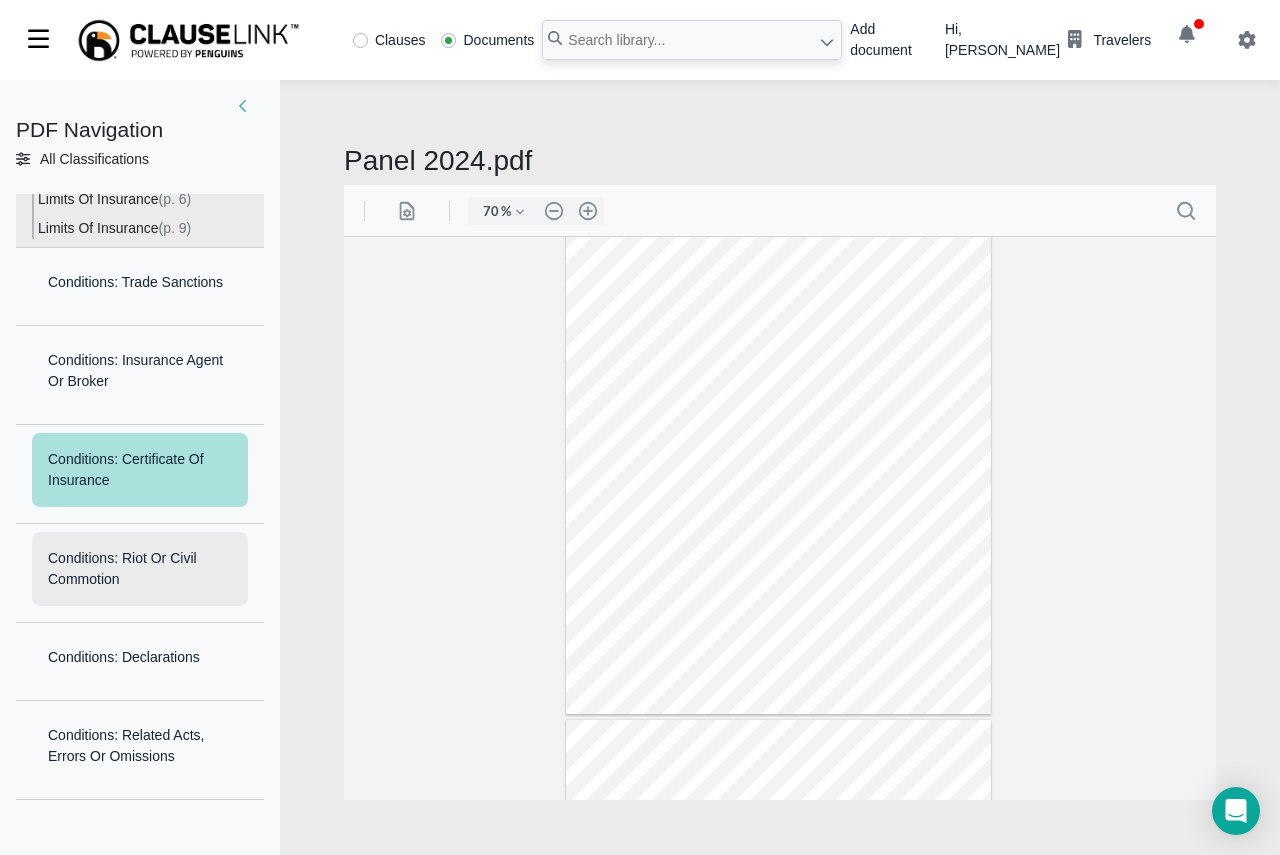 click on "Conditions: Riot Or Civil Commotion" at bounding box center (140, 569) 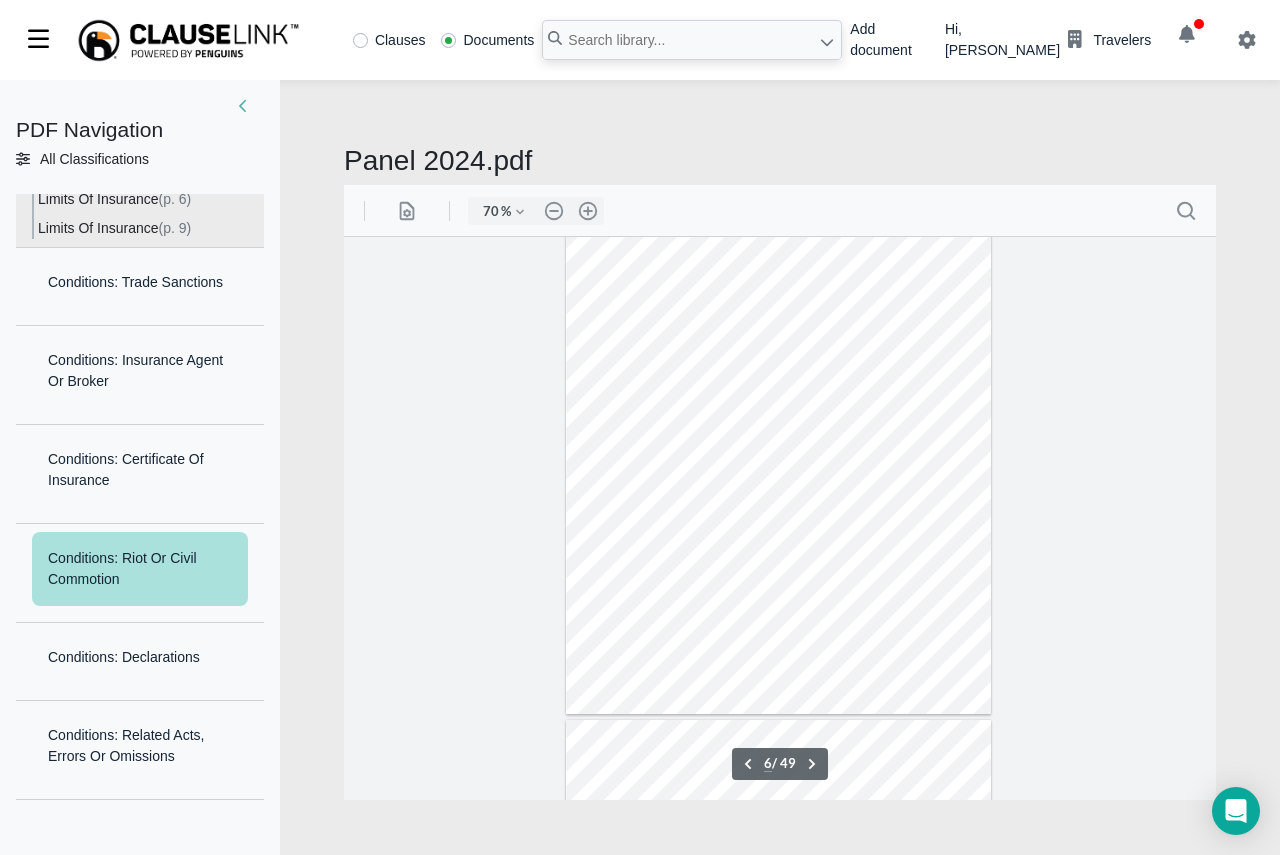 scroll, scrollTop: 2965, scrollLeft: 0, axis: vertical 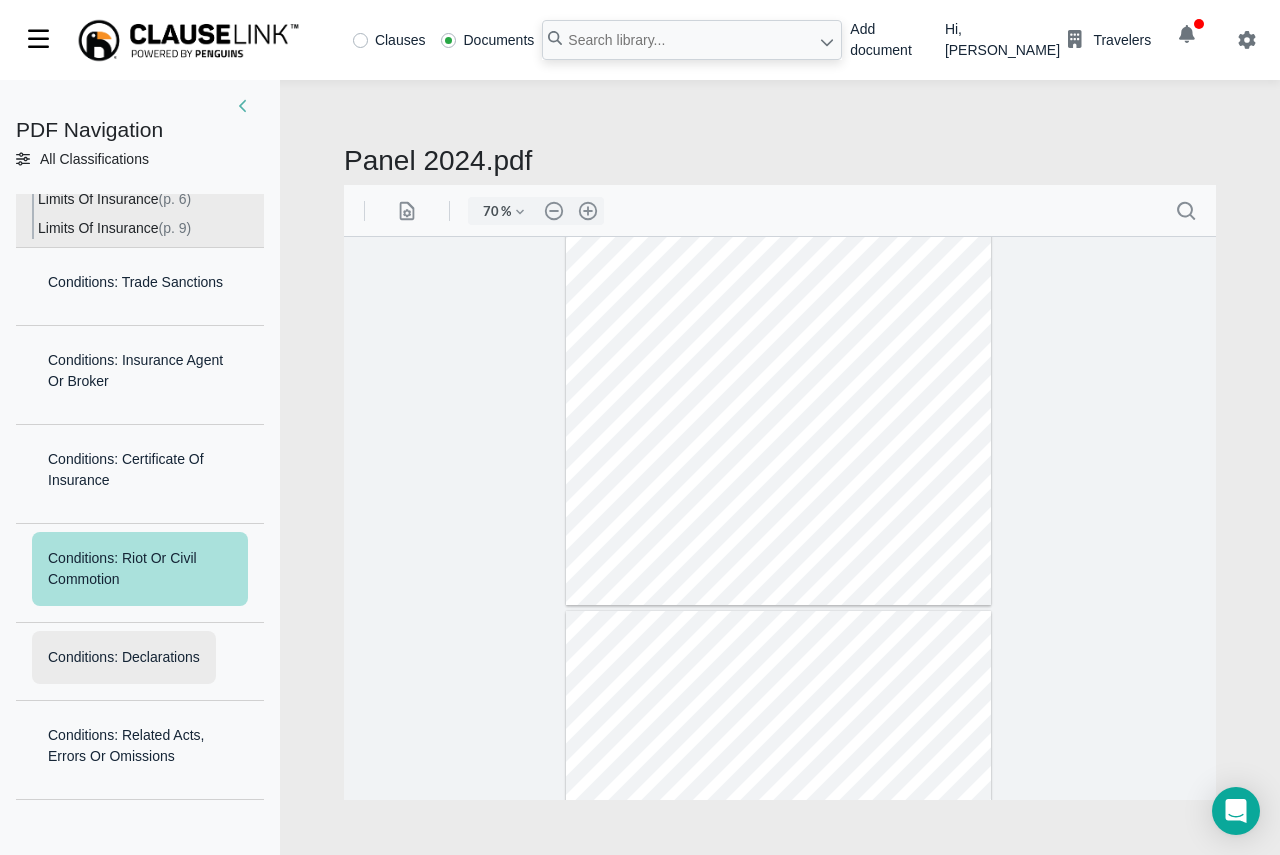 click on "Conditions: Declarations" at bounding box center (124, 657) 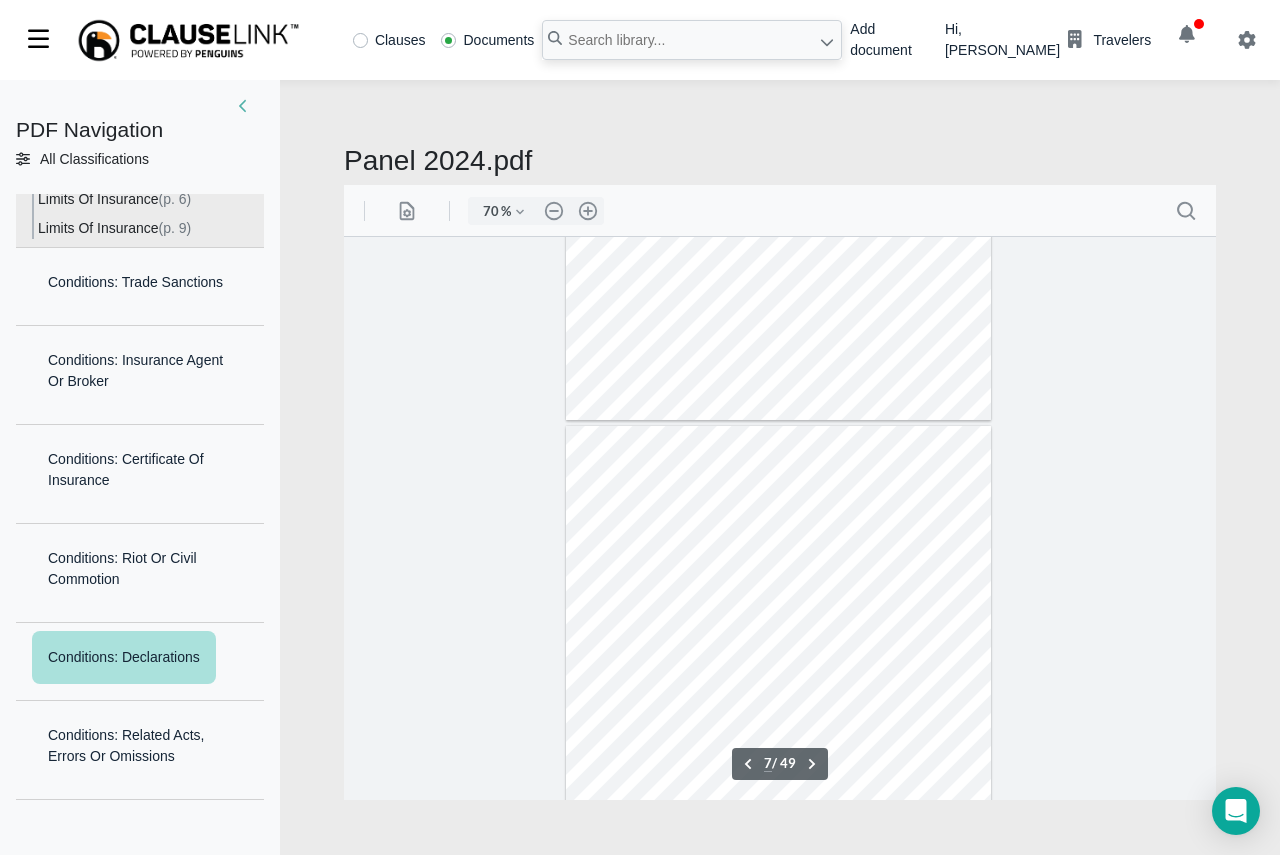 scroll, scrollTop: 3206, scrollLeft: 0, axis: vertical 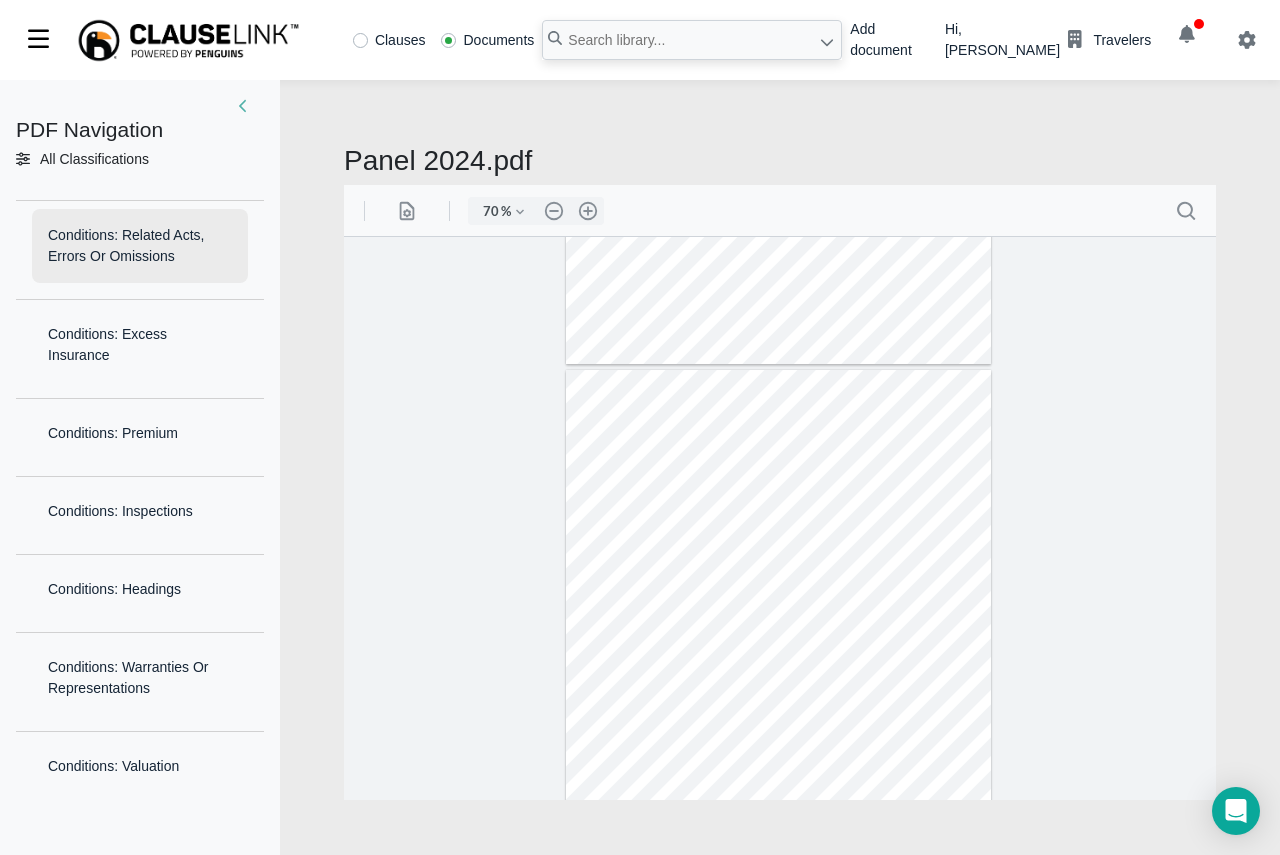click on "Conditions: Related Acts, Errors Or Omissions" at bounding box center (140, 246) 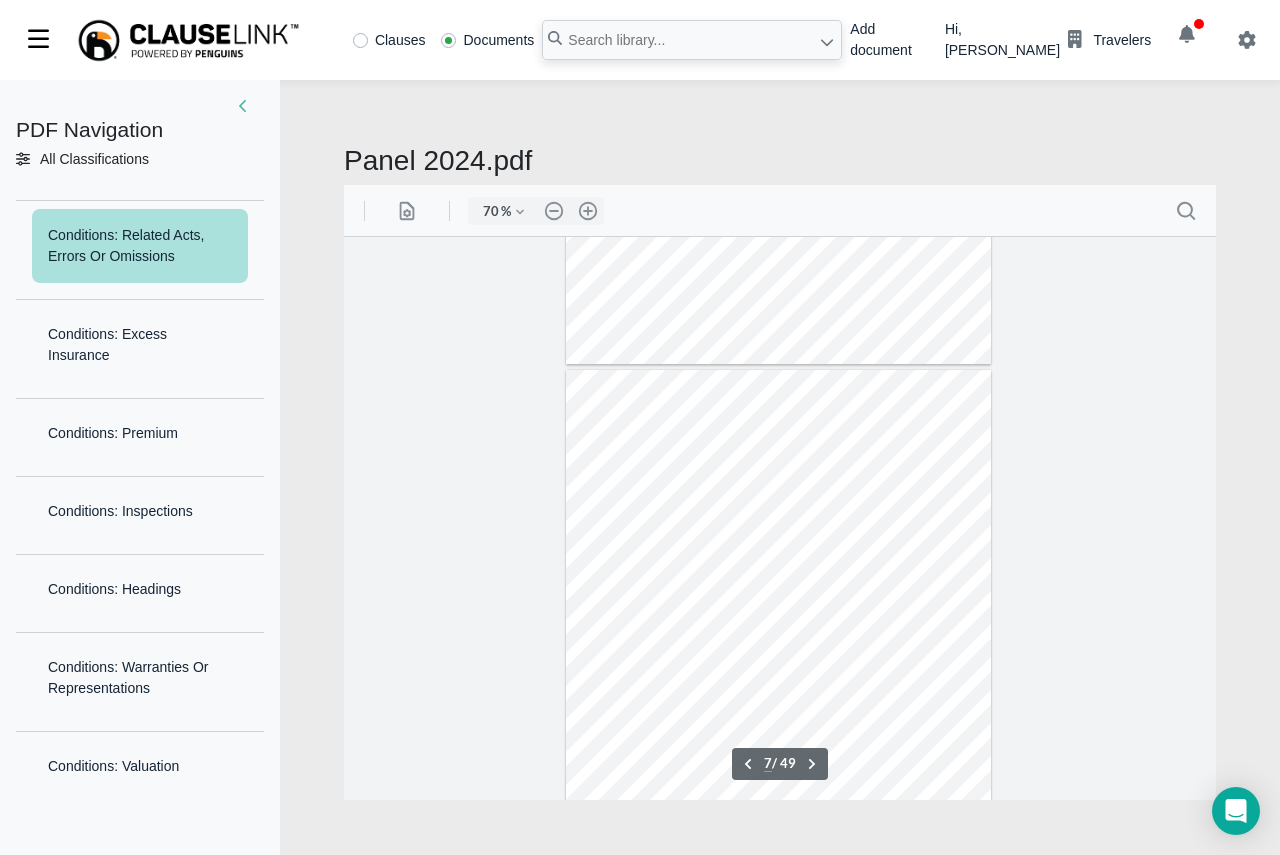 scroll, scrollTop: 3308, scrollLeft: 0, axis: vertical 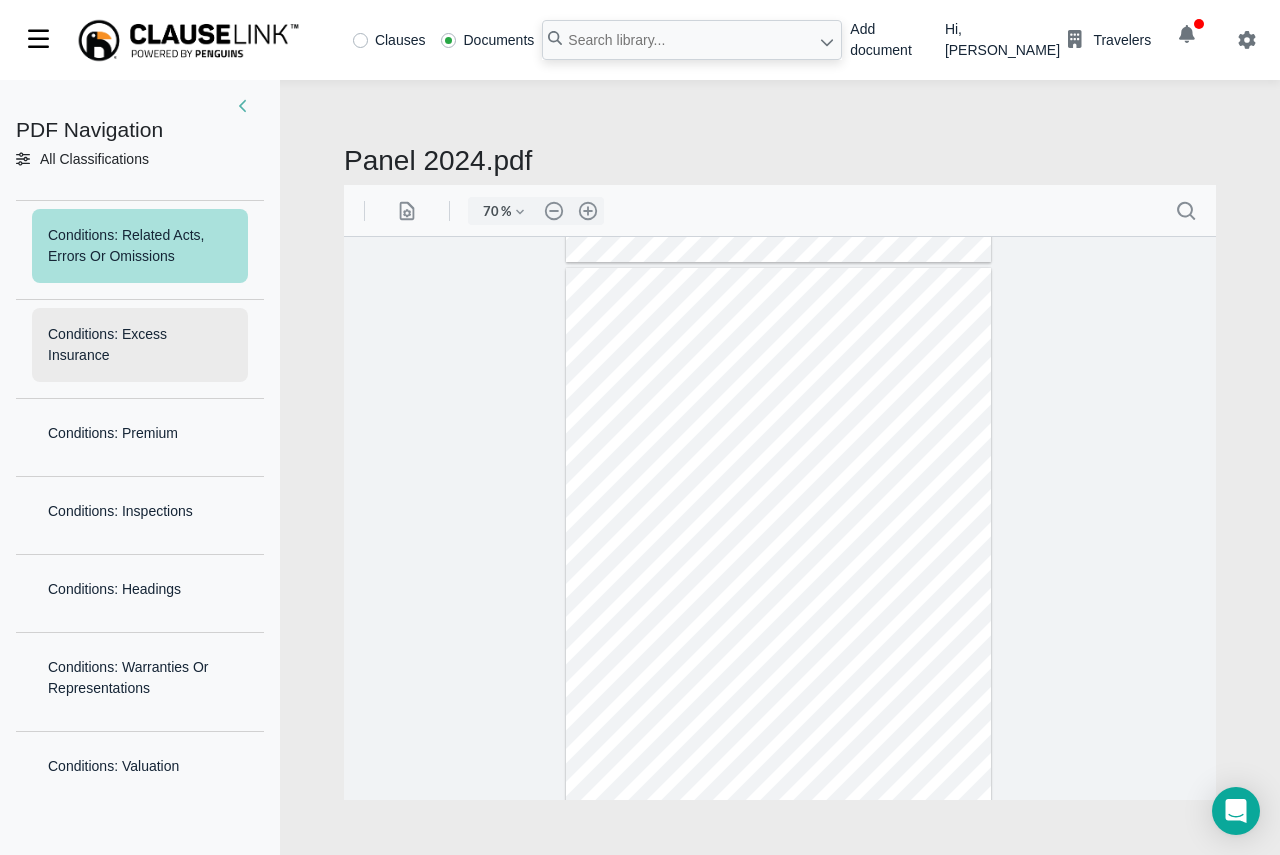 click on "Conditions: Excess Insurance" at bounding box center [140, 345] 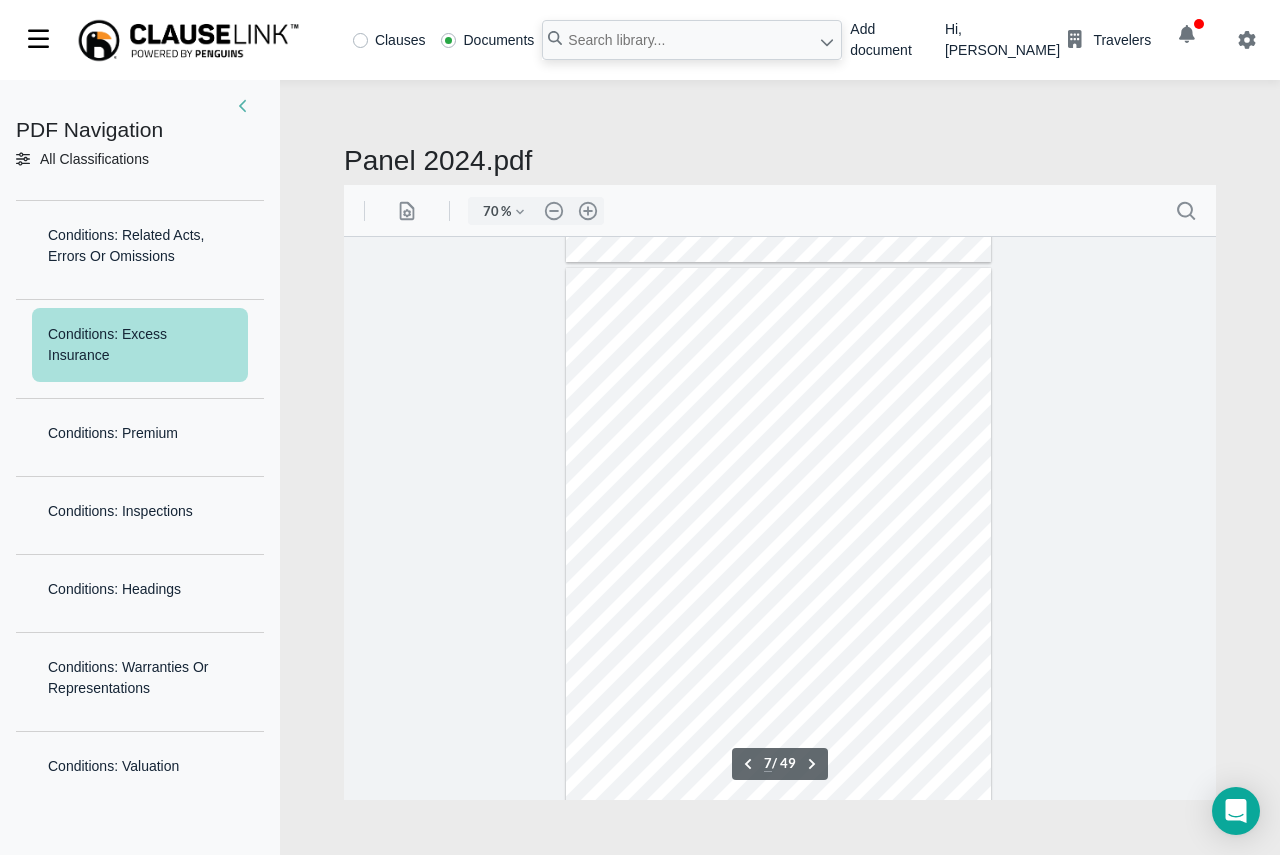 scroll, scrollTop: 3390, scrollLeft: 0, axis: vertical 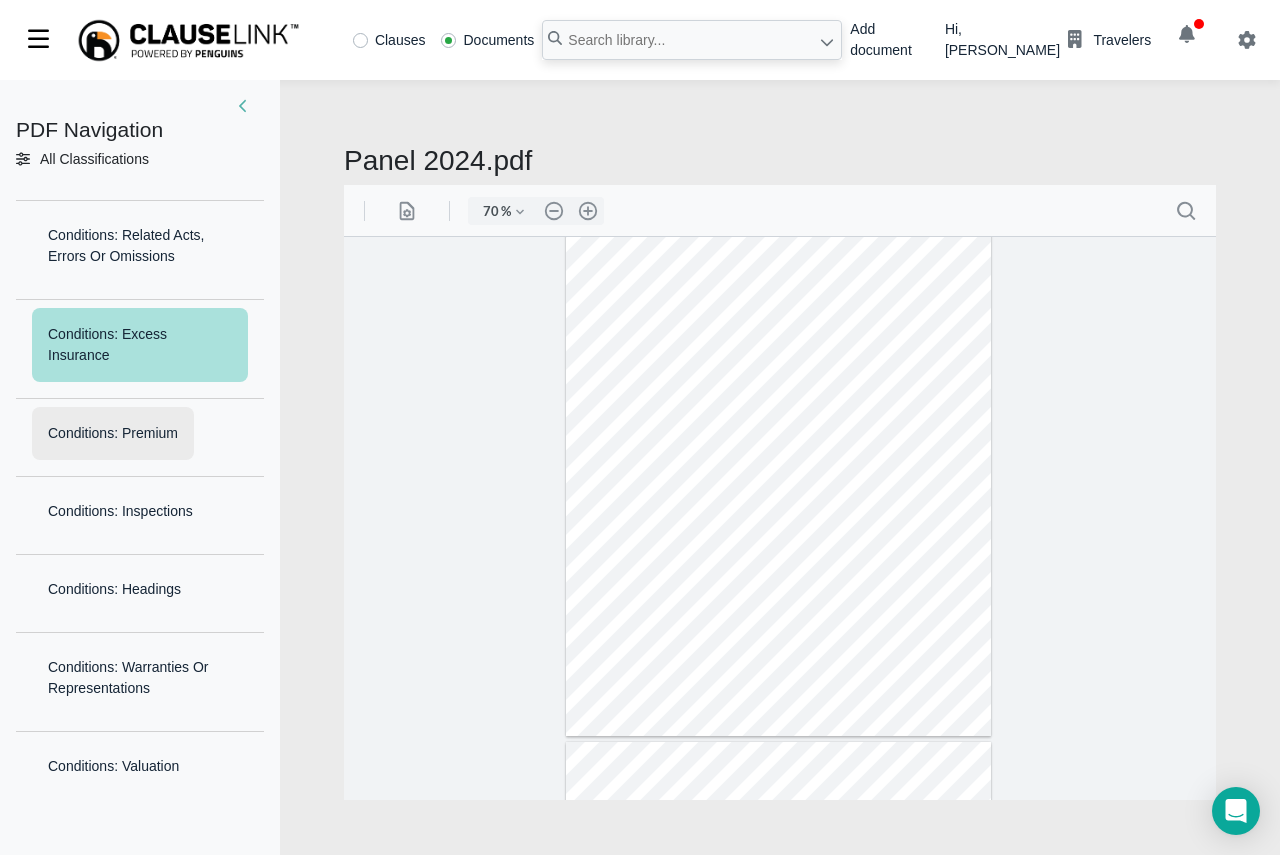click on "Conditions: Premium" at bounding box center [113, 433] 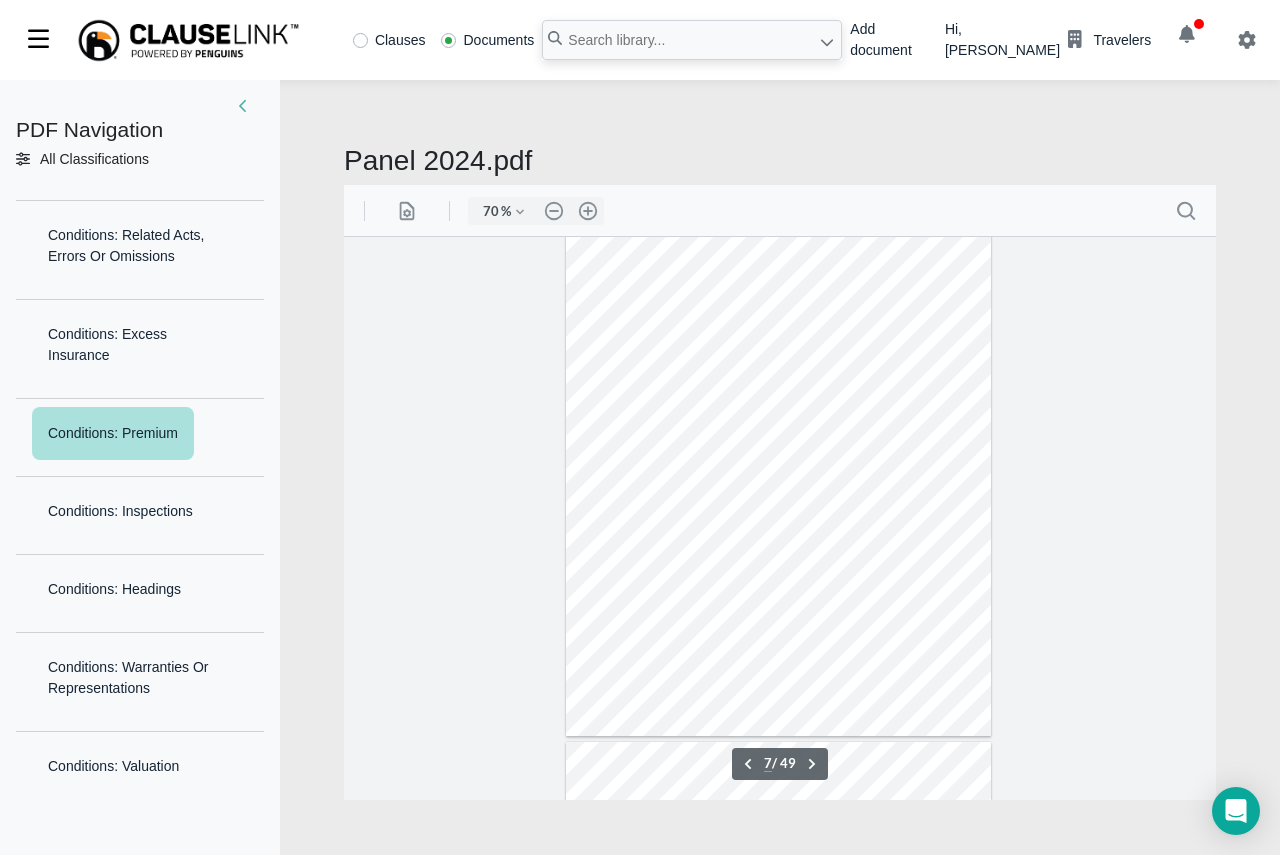 scroll, scrollTop: 3472, scrollLeft: 0, axis: vertical 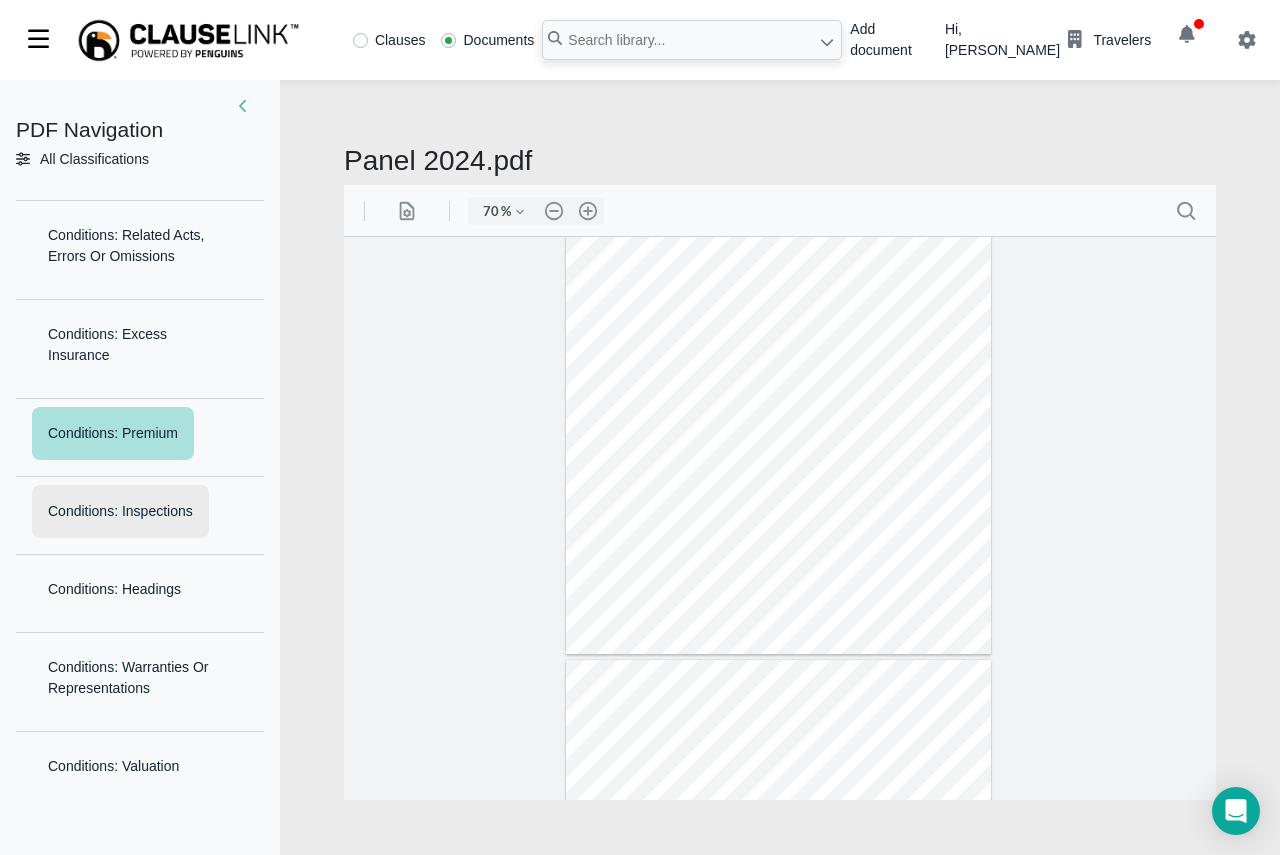 click on "Conditions: Inspections" at bounding box center [120, 511] 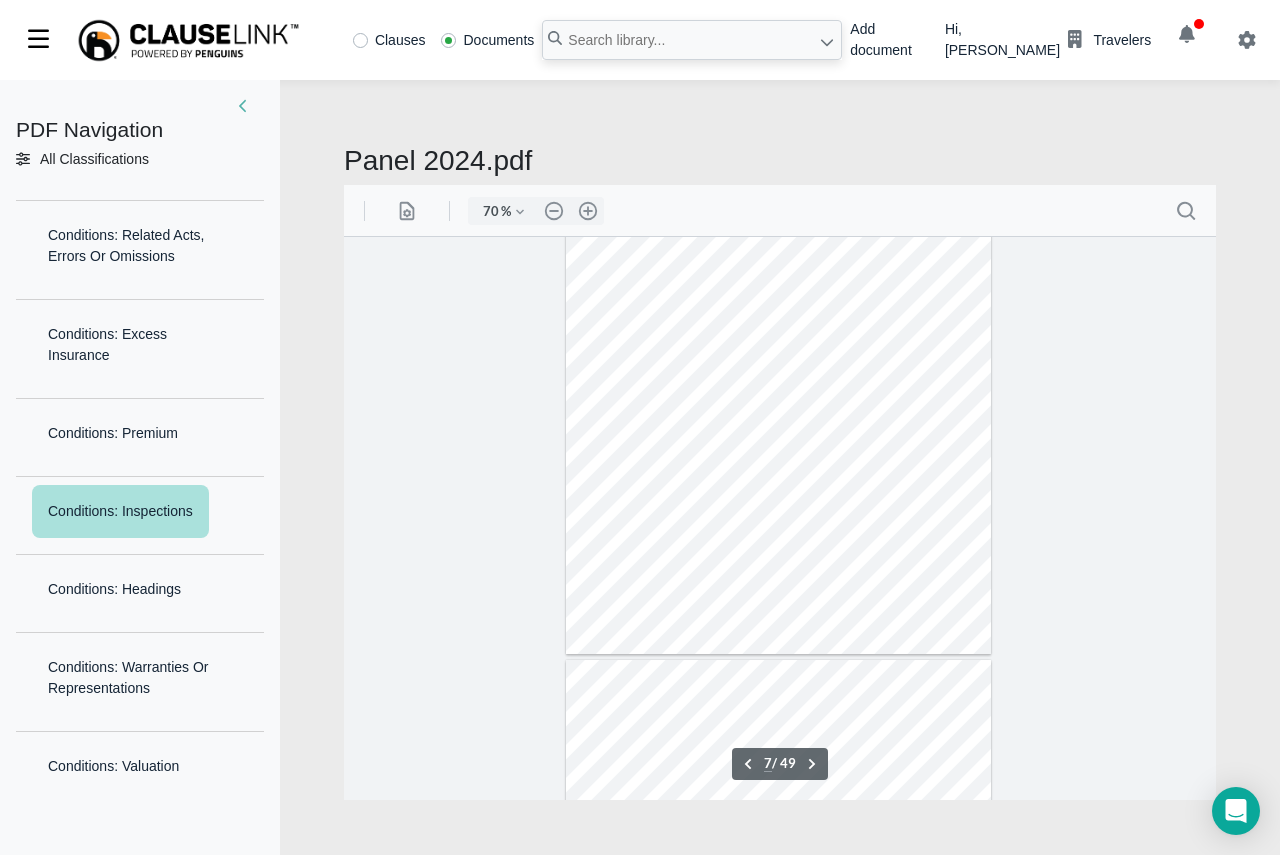 scroll, scrollTop: 3544, scrollLeft: 0, axis: vertical 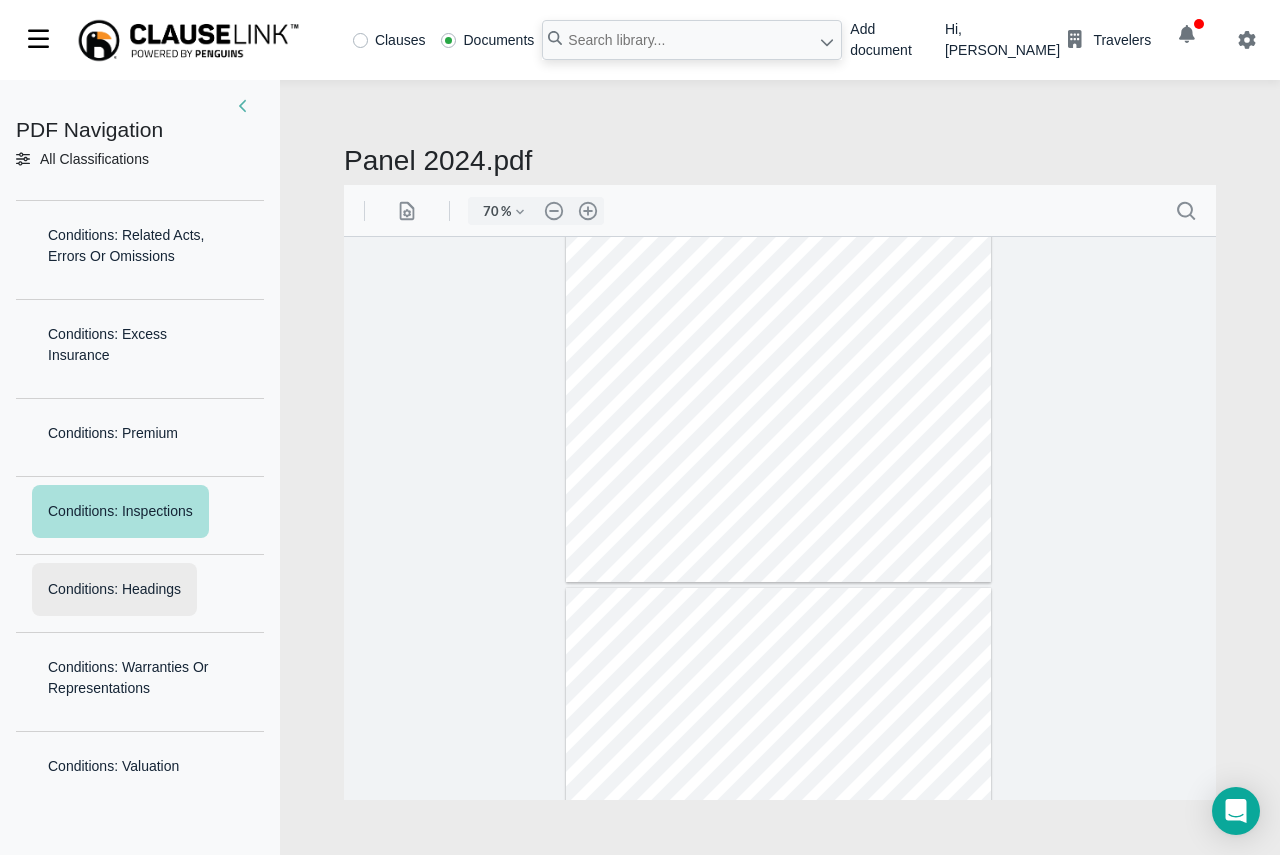 click on "Conditions: Headings" at bounding box center [114, 589] 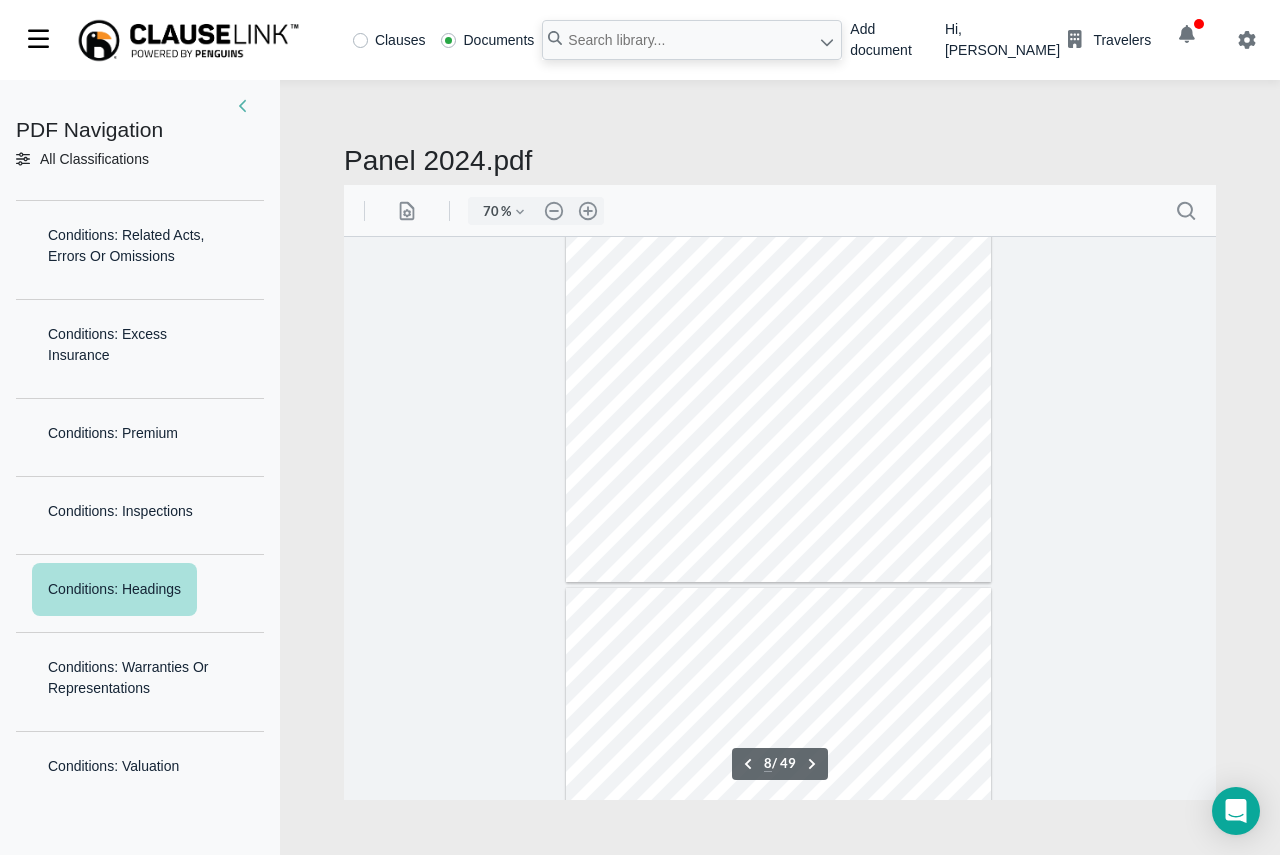 scroll, scrollTop: 3727, scrollLeft: 0, axis: vertical 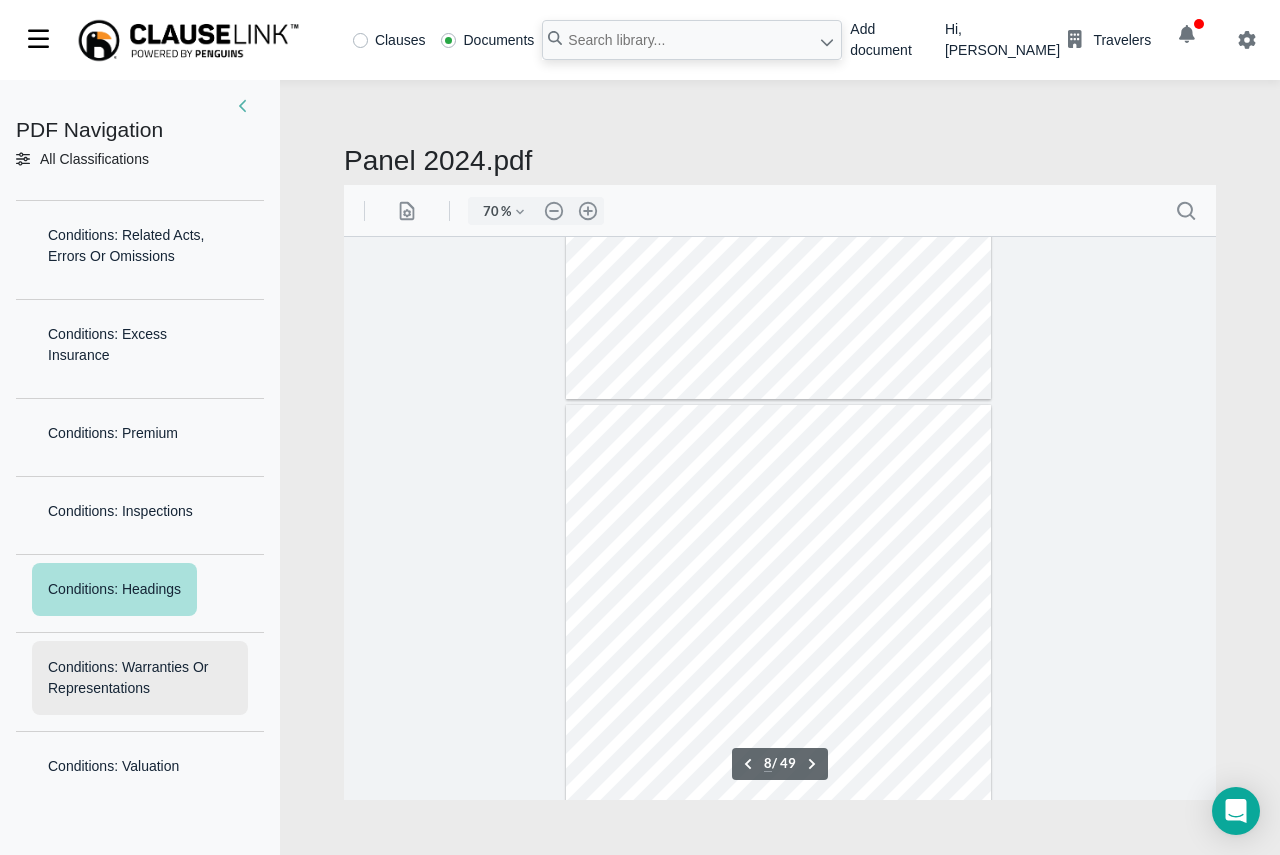 click on "Conditions: Warranties Or Representations" at bounding box center [140, 678] 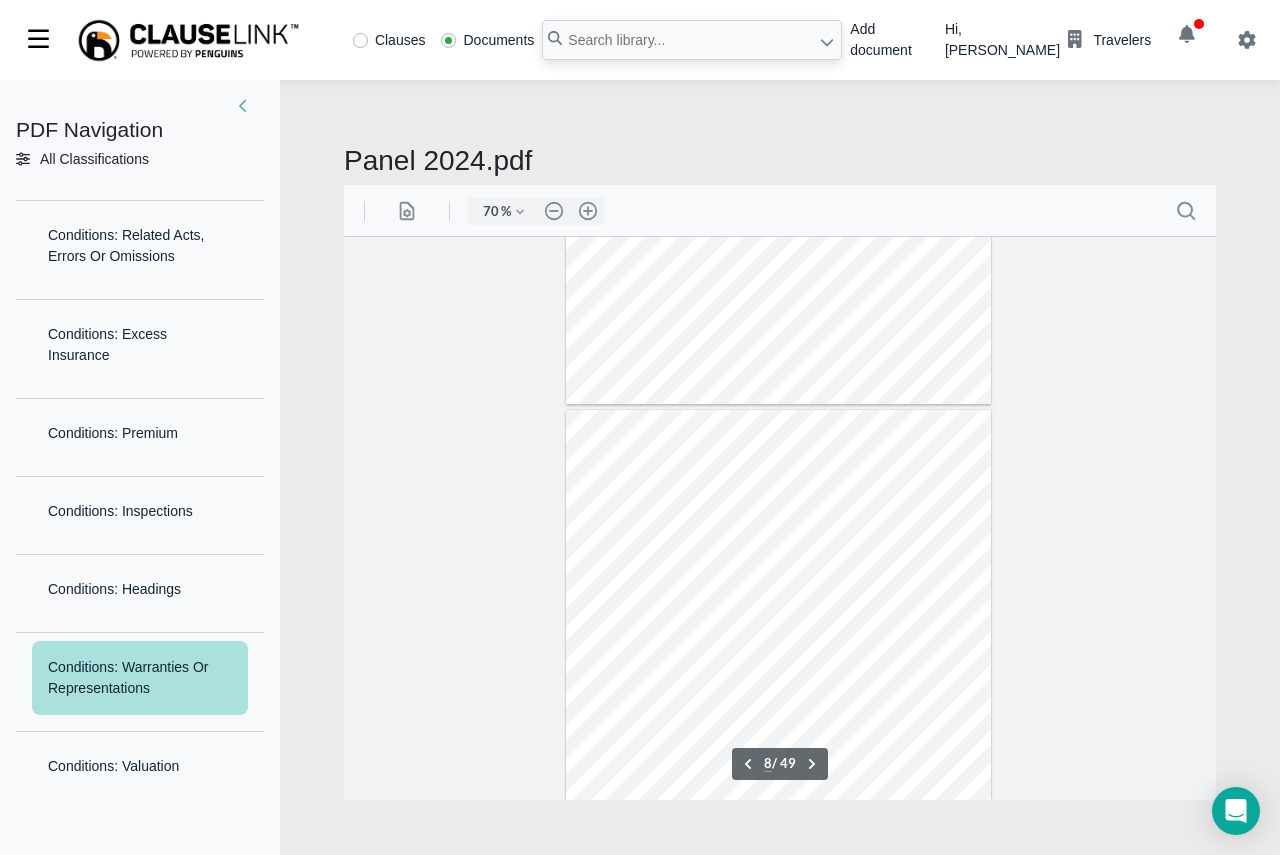 scroll, scrollTop: 3778, scrollLeft: 0, axis: vertical 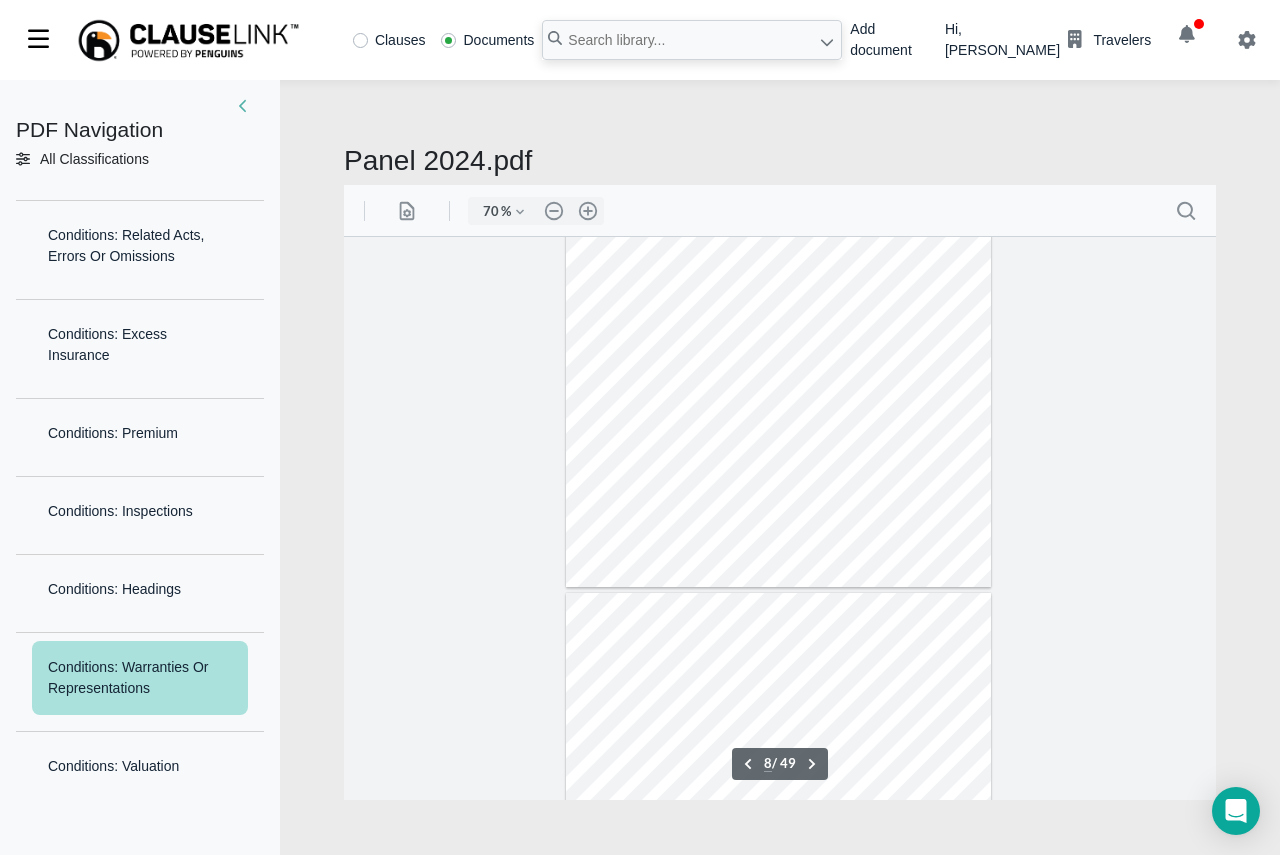 click on "Conditions: Warranties Or Representations" at bounding box center (140, 678) 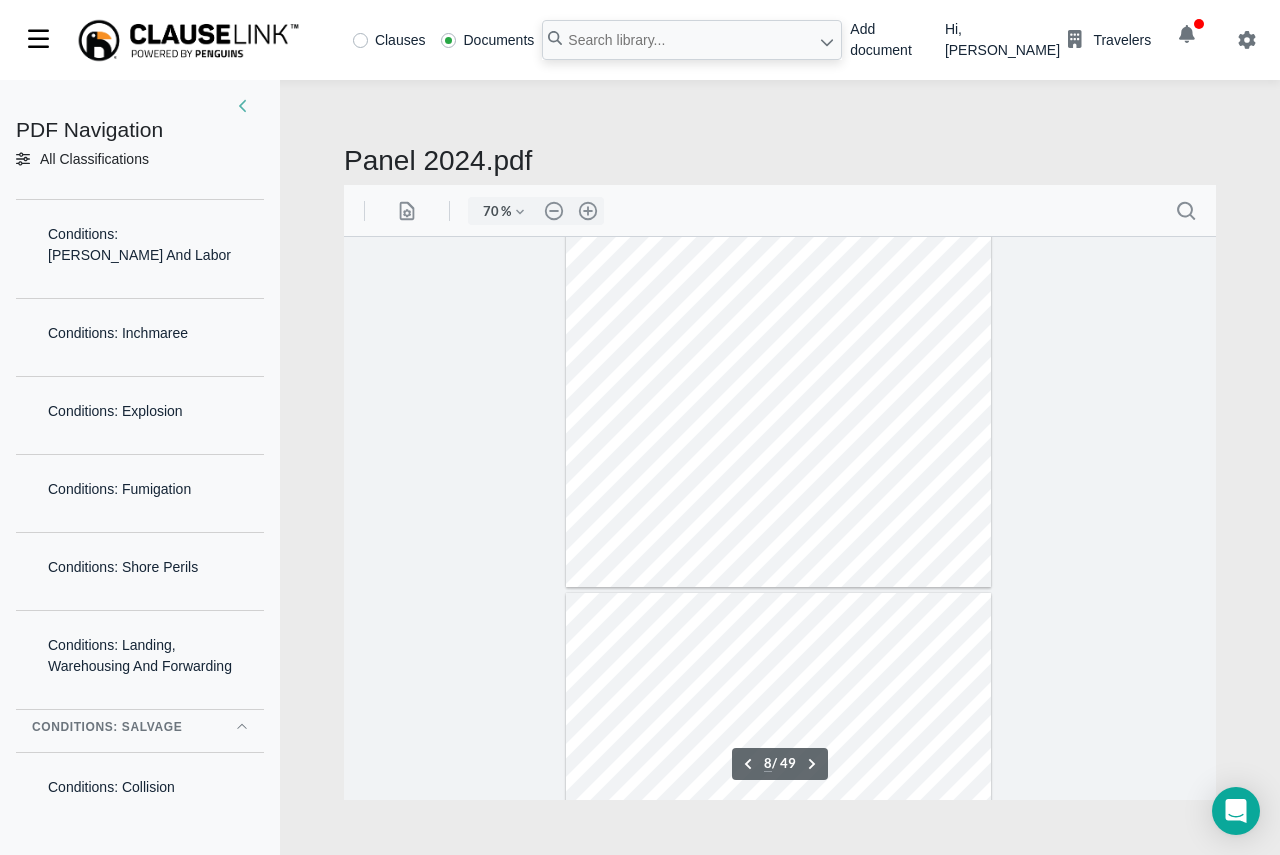 scroll, scrollTop: 1613, scrollLeft: 0, axis: vertical 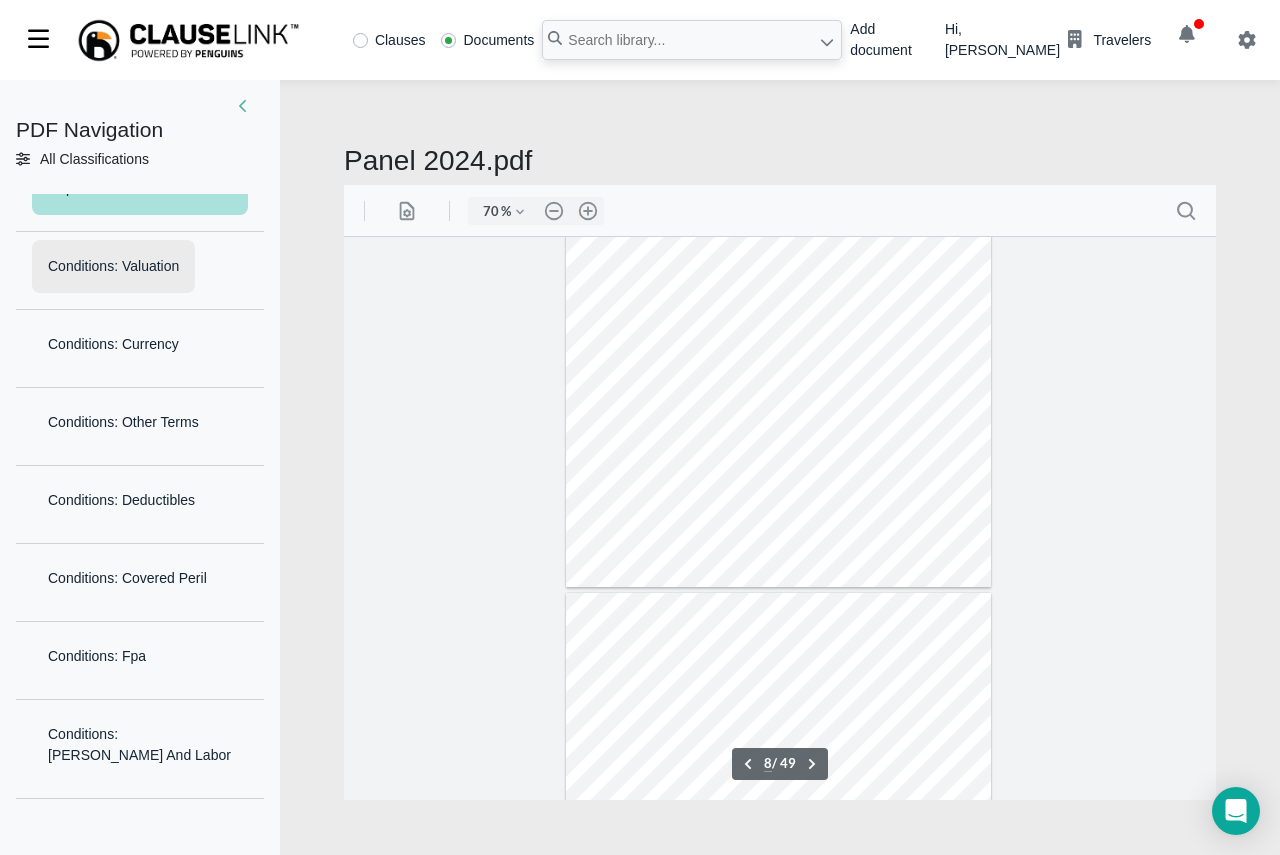 click on "Conditions: Valuation" at bounding box center [113, 266] 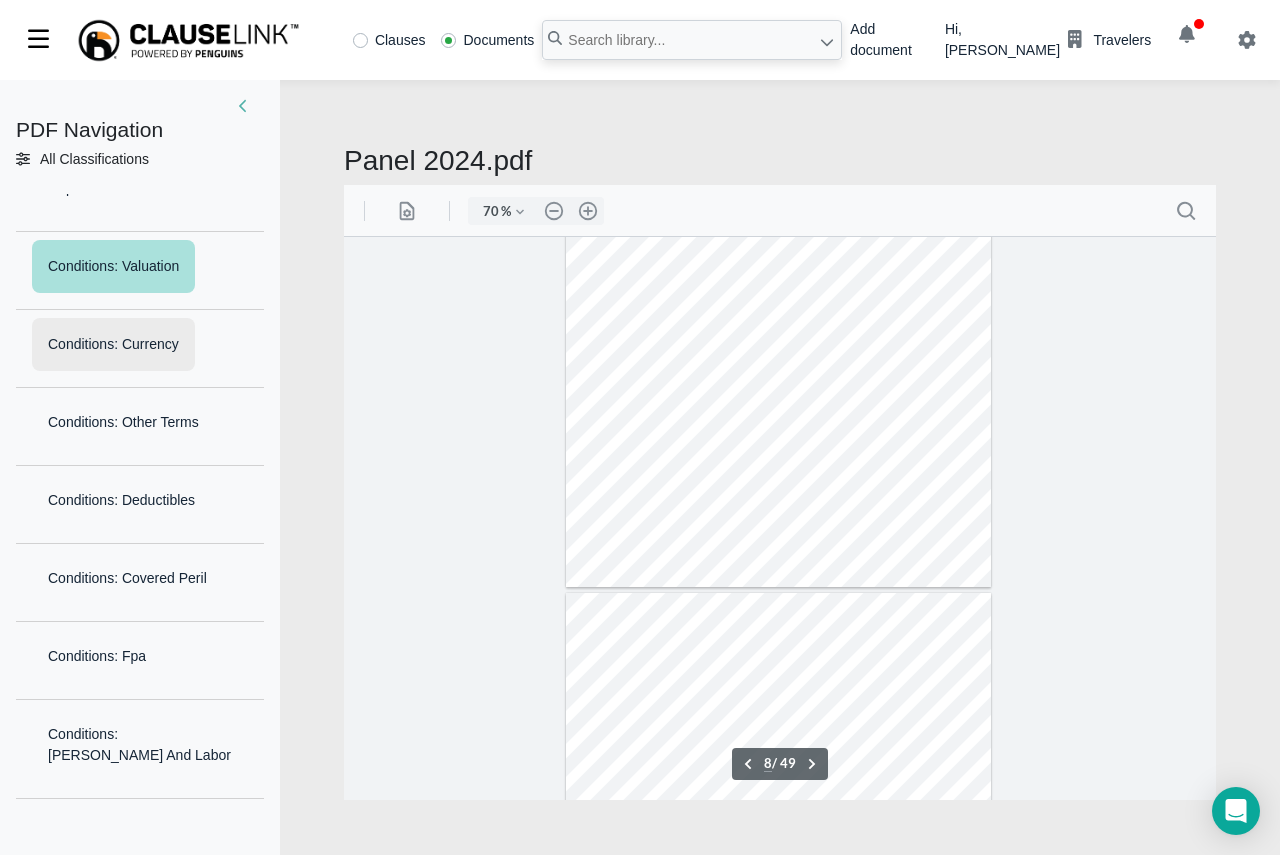 scroll, scrollTop: 3965, scrollLeft: 0, axis: vertical 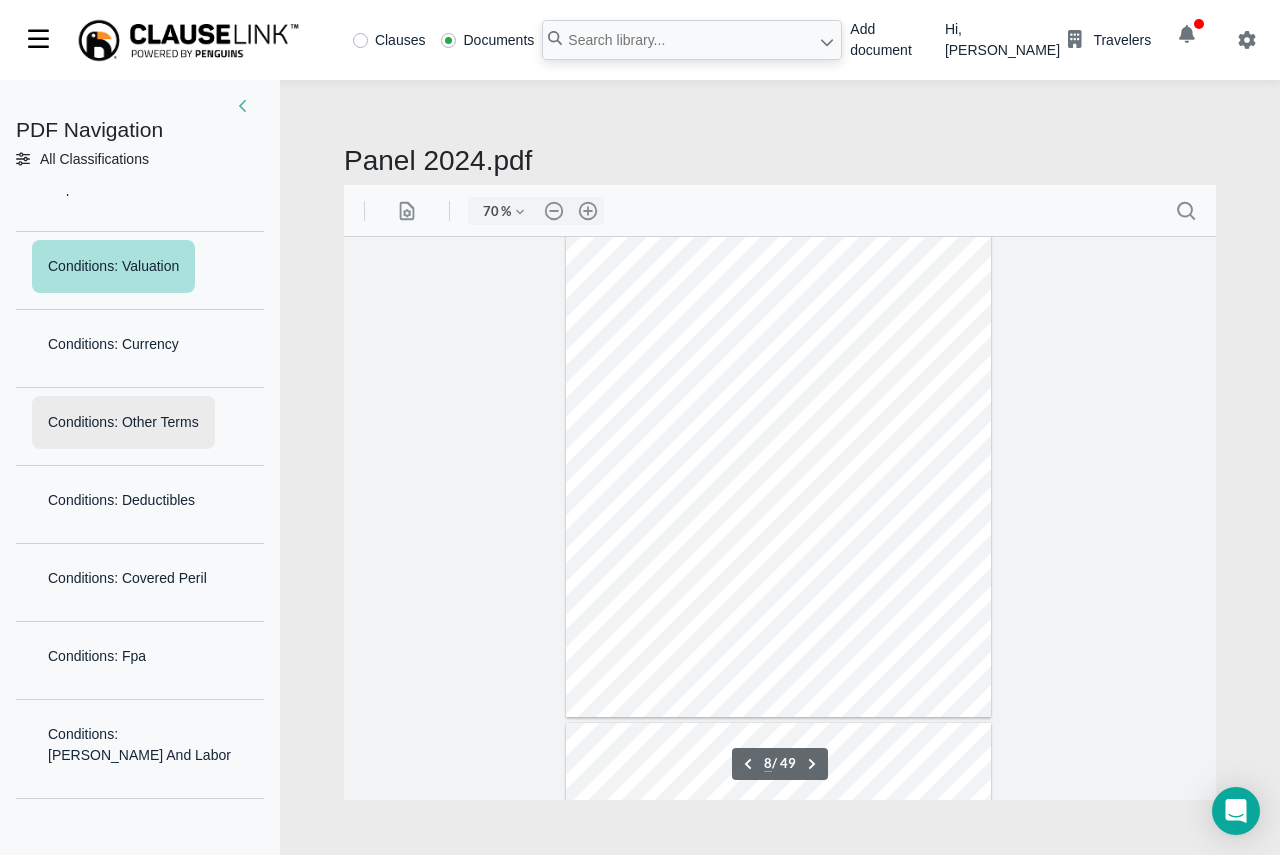 click on "Conditions: Other Terms" at bounding box center [123, 422] 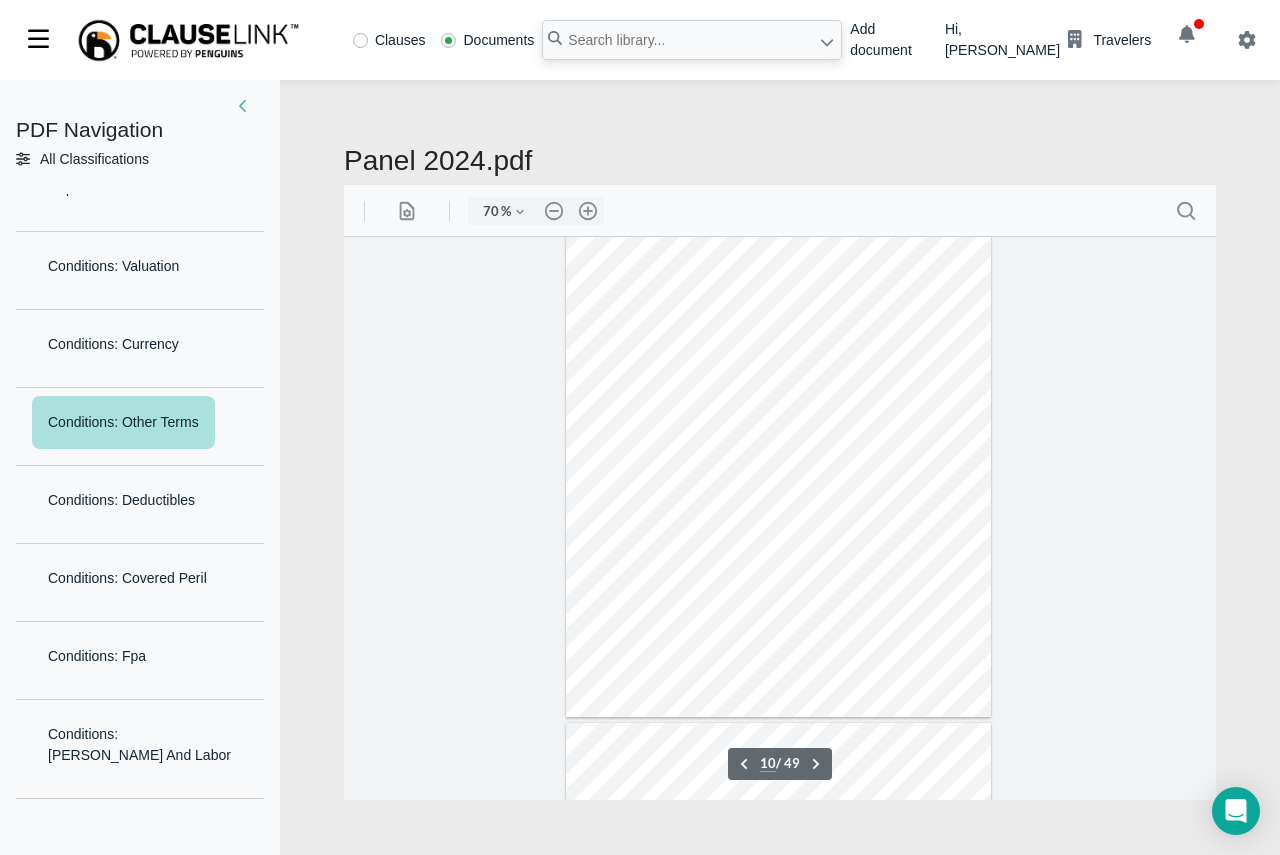 scroll, scrollTop: 5041, scrollLeft: 0, axis: vertical 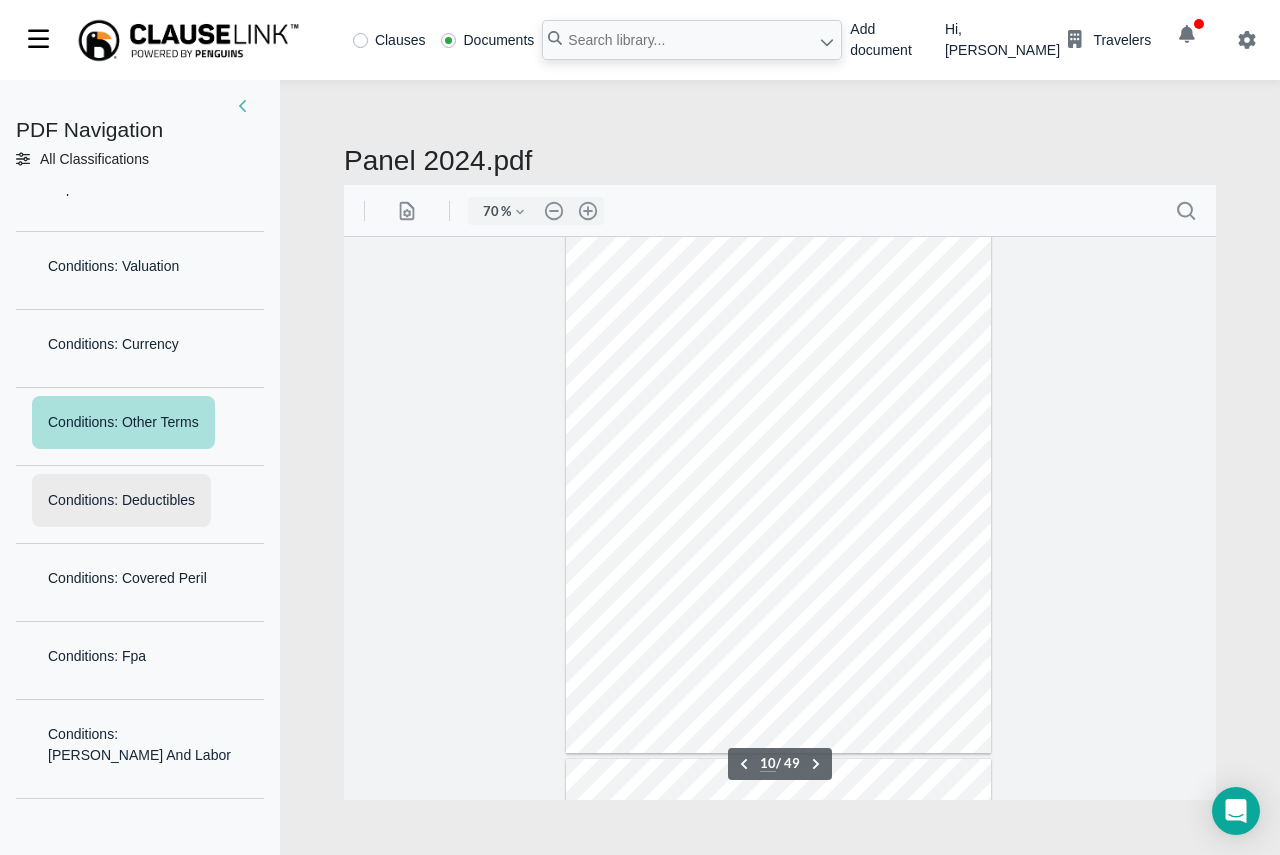 click on "Conditions: Deductibles" at bounding box center (121, 500) 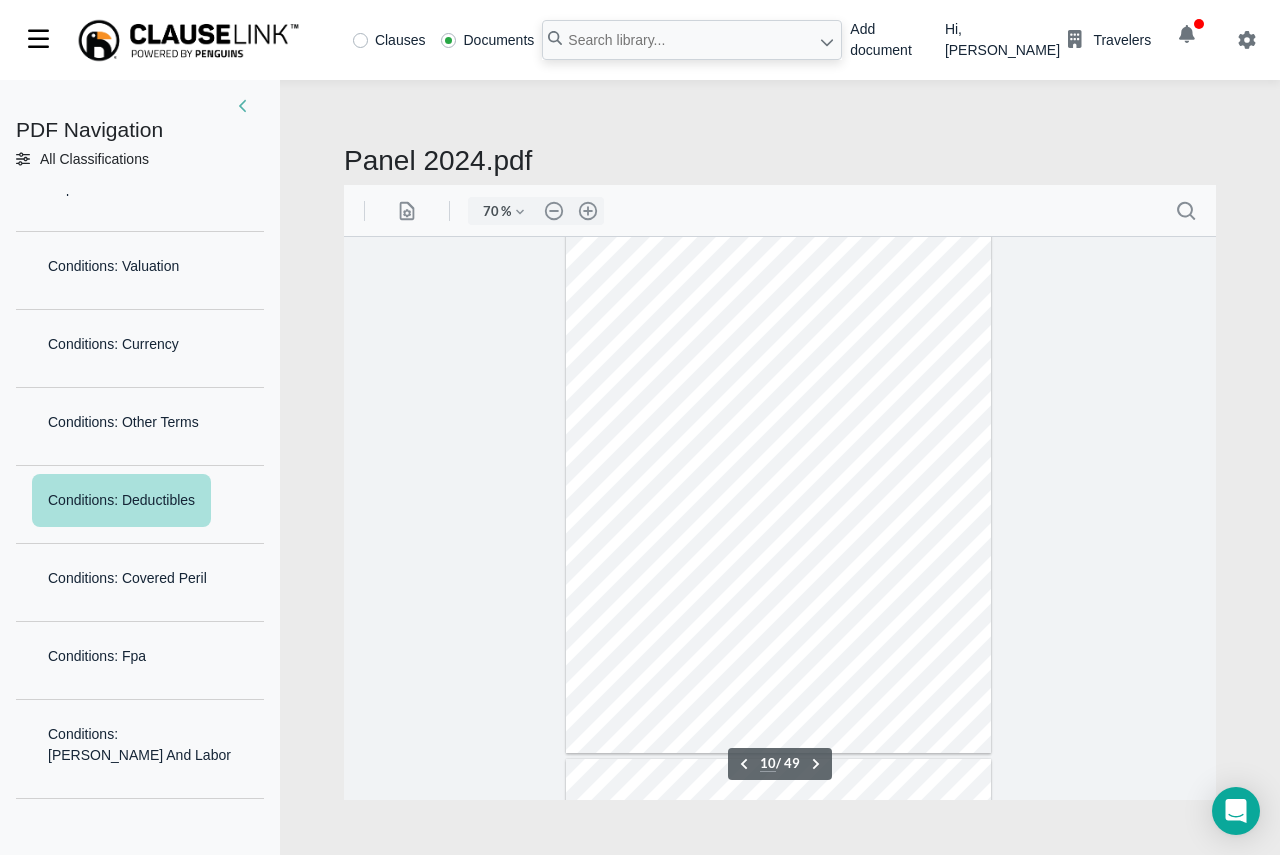 scroll, scrollTop: 5143, scrollLeft: 0, axis: vertical 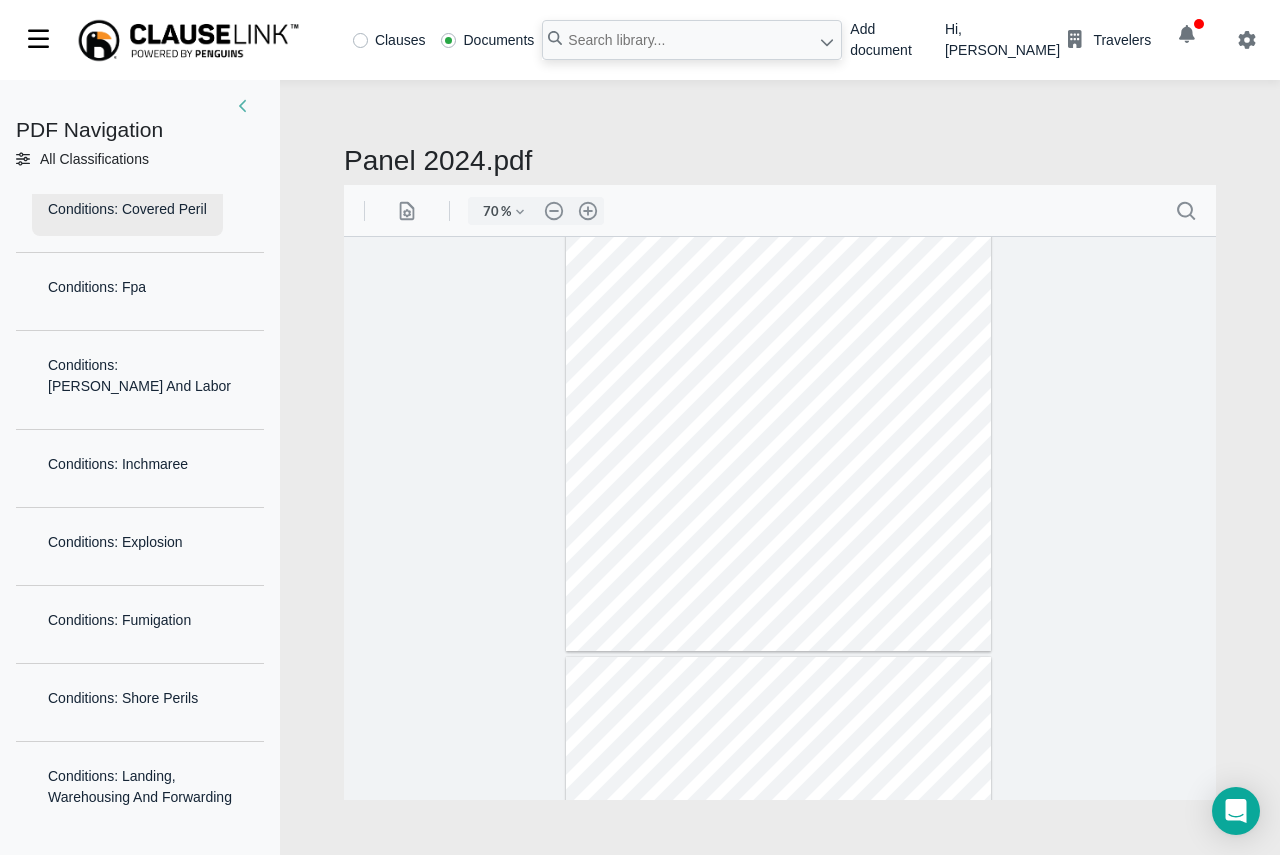 click on "Conditions: Covered Peril" at bounding box center (127, 209) 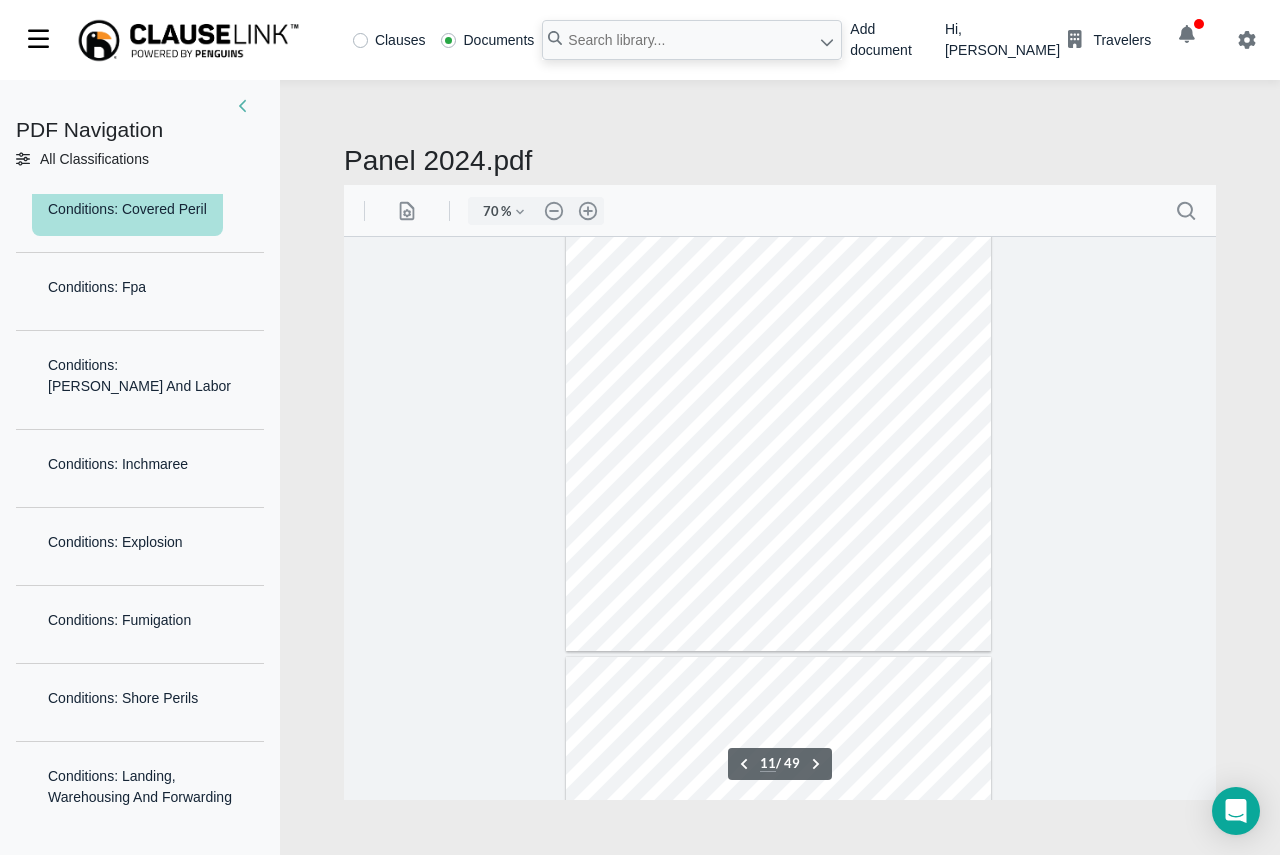 scroll, scrollTop: 5401, scrollLeft: 0, axis: vertical 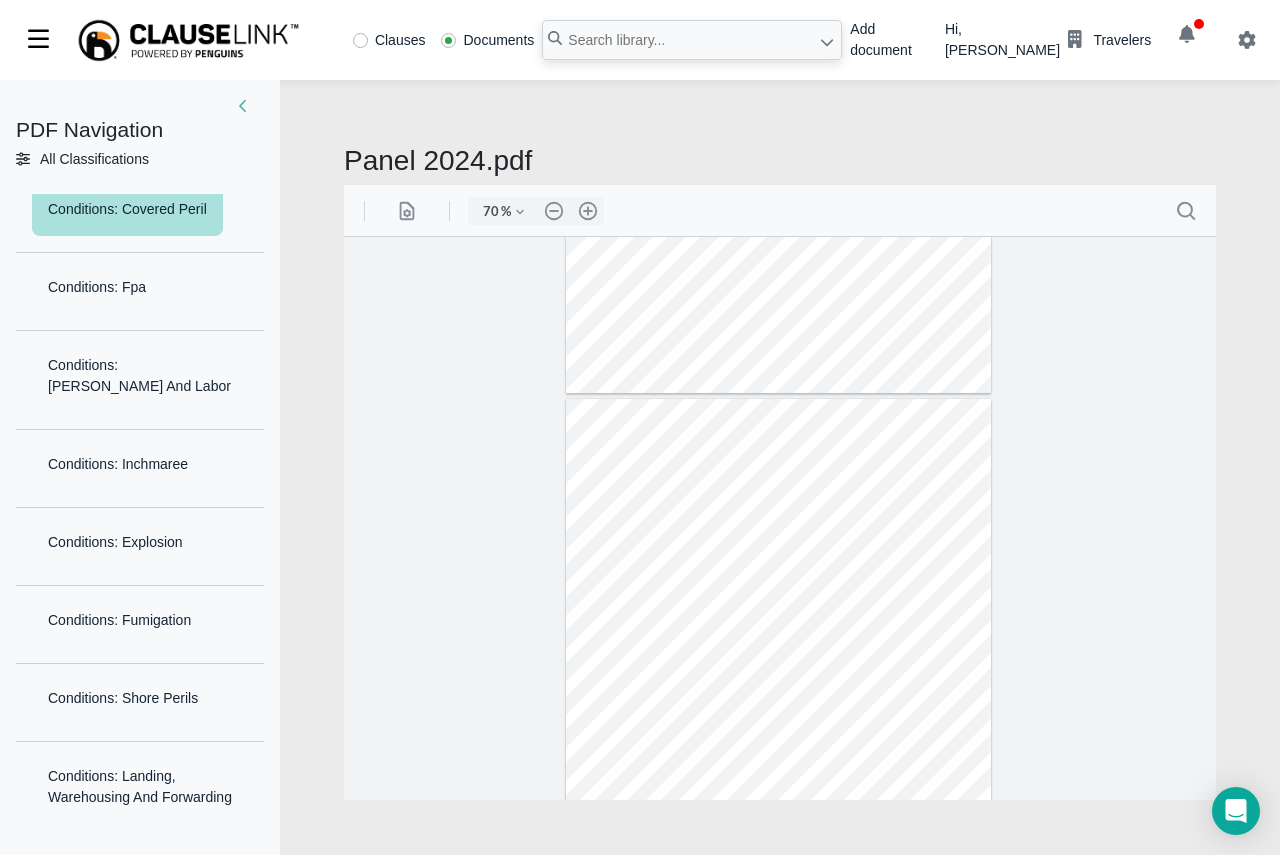 click on "Conditions: Fpa" at bounding box center [97, 287] 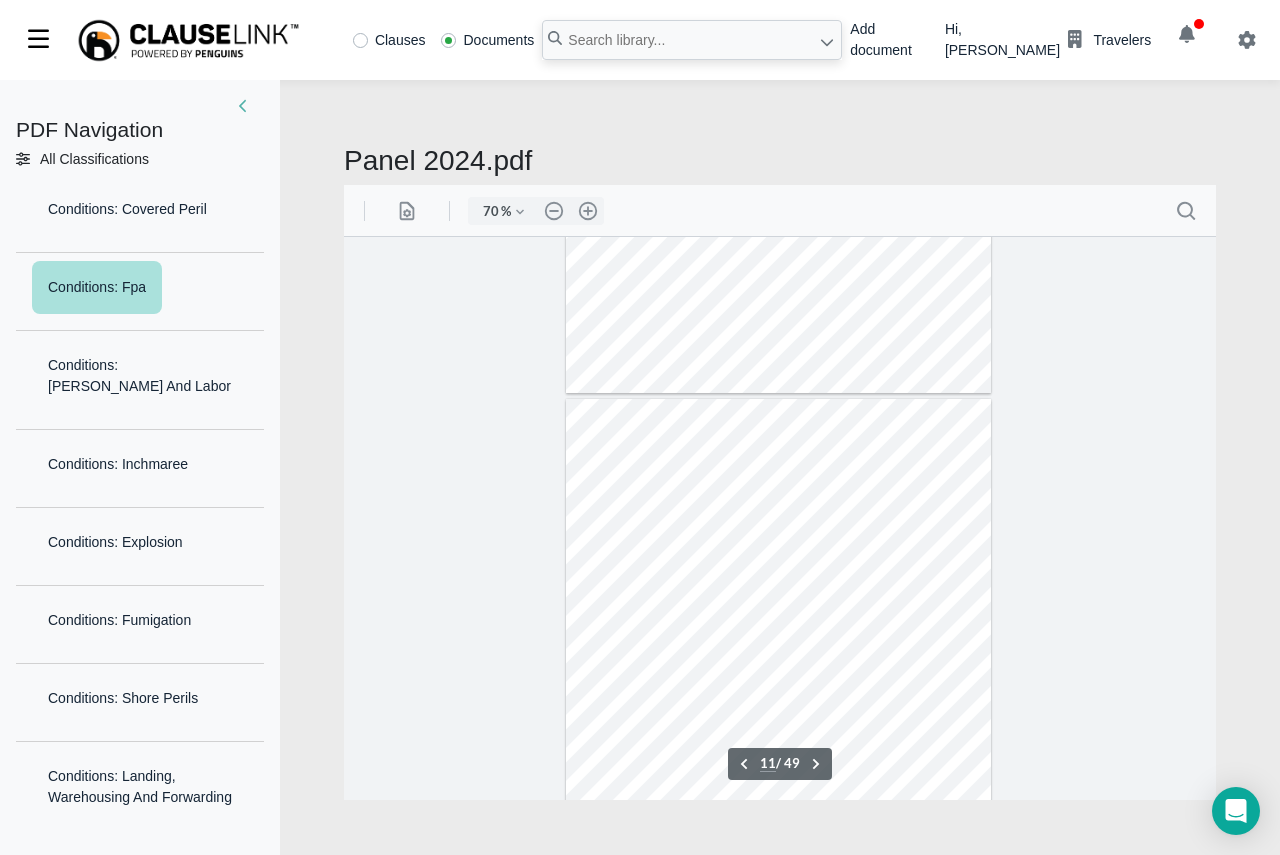 scroll, scrollTop: 5497, scrollLeft: 0, axis: vertical 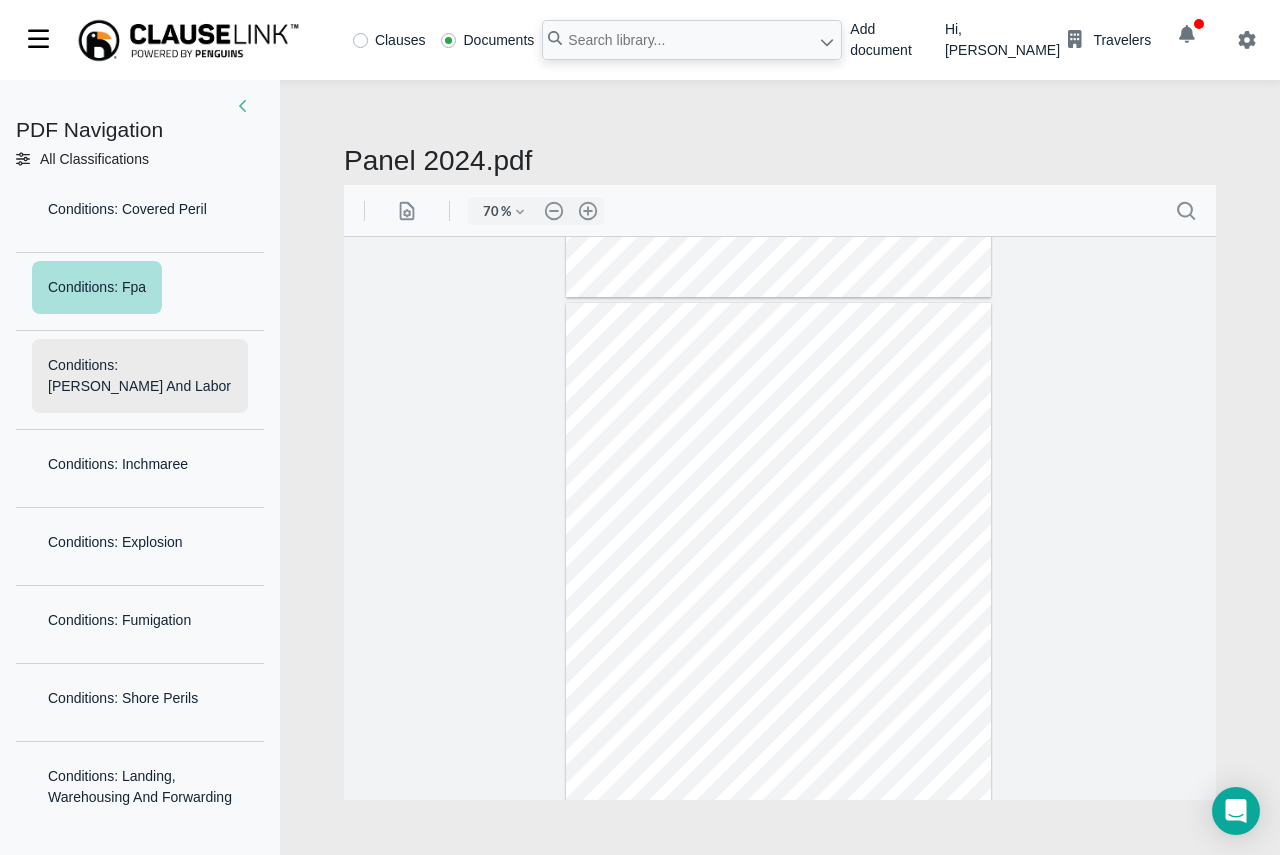 drag, startPoint x: 88, startPoint y: 452, endPoint x: 115, endPoint y: 465, distance: 29.966648 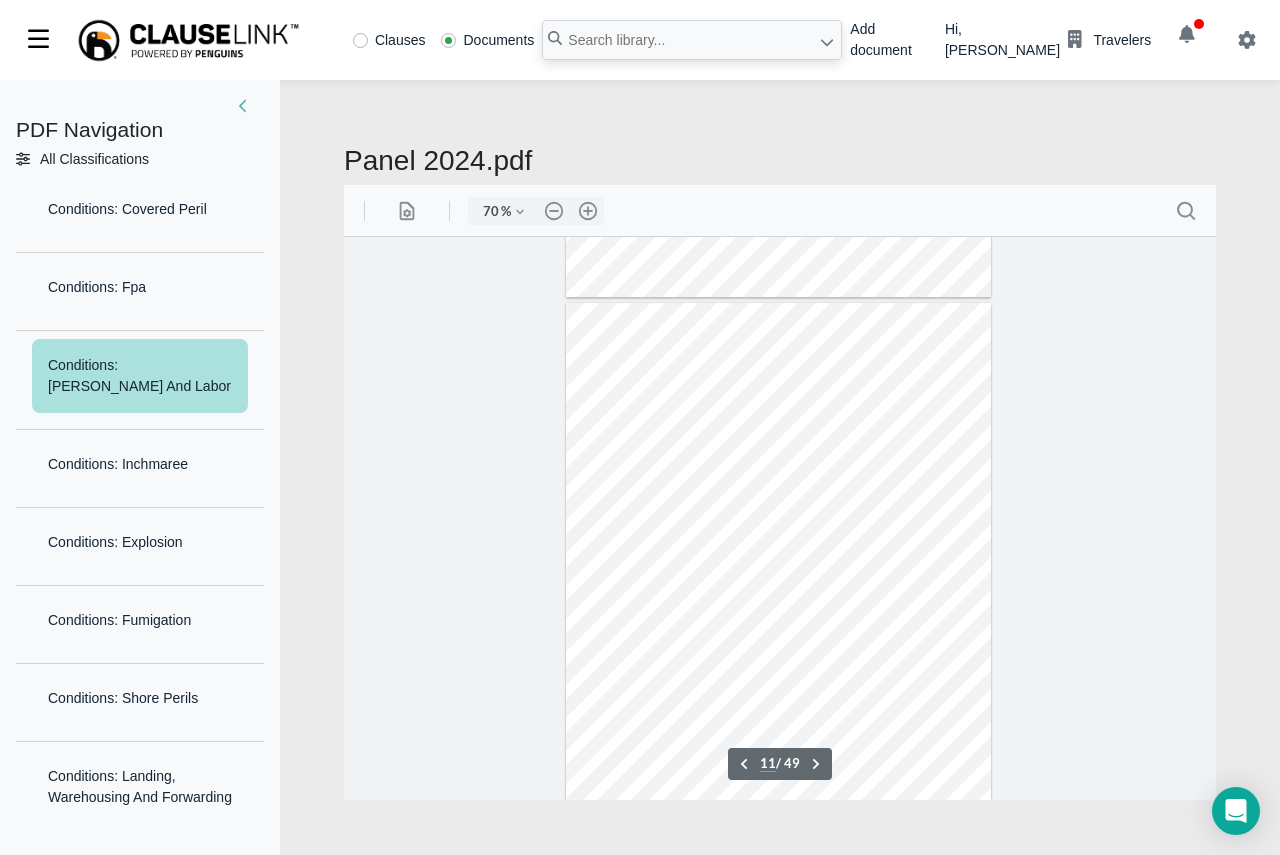 scroll, scrollTop: 5613, scrollLeft: 0, axis: vertical 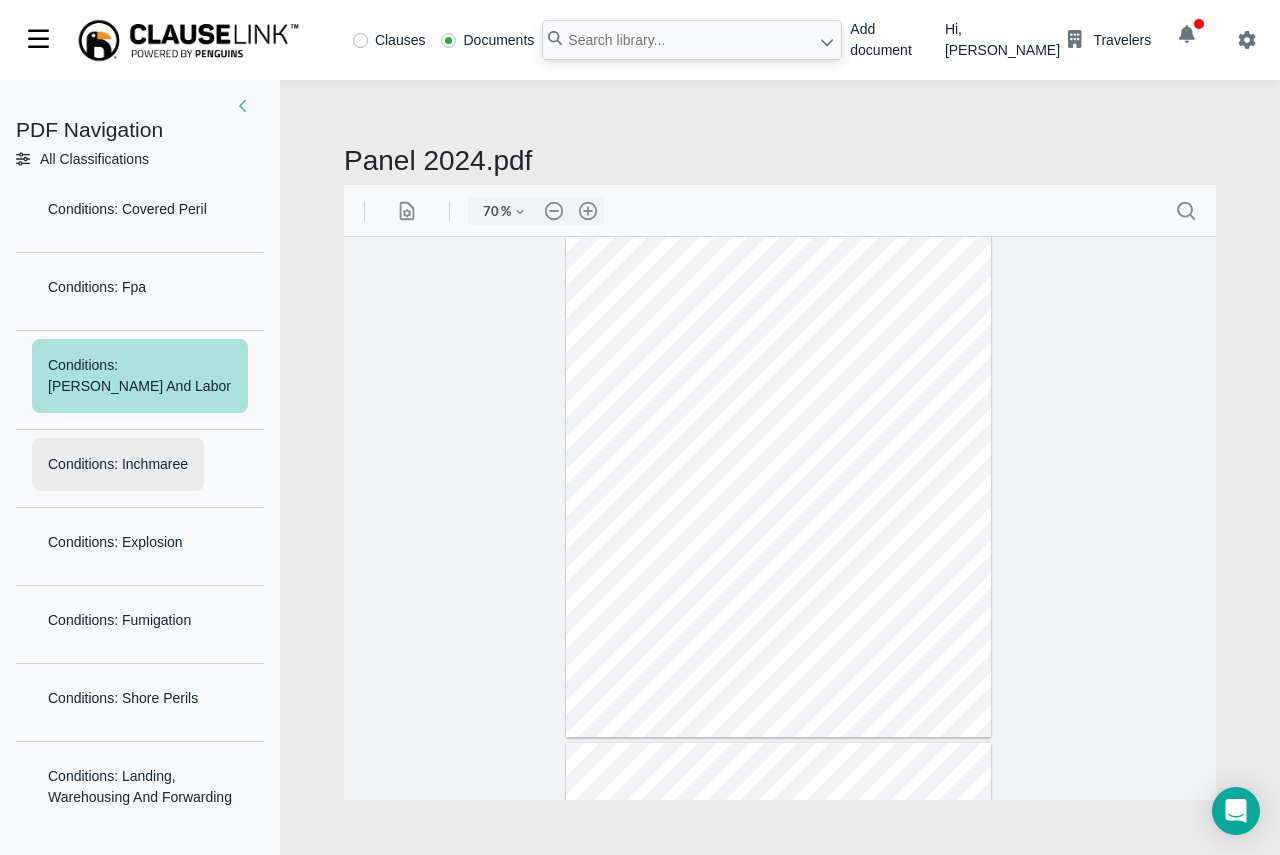 click on "Conditions: Inchmaree" at bounding box center (118, 464) 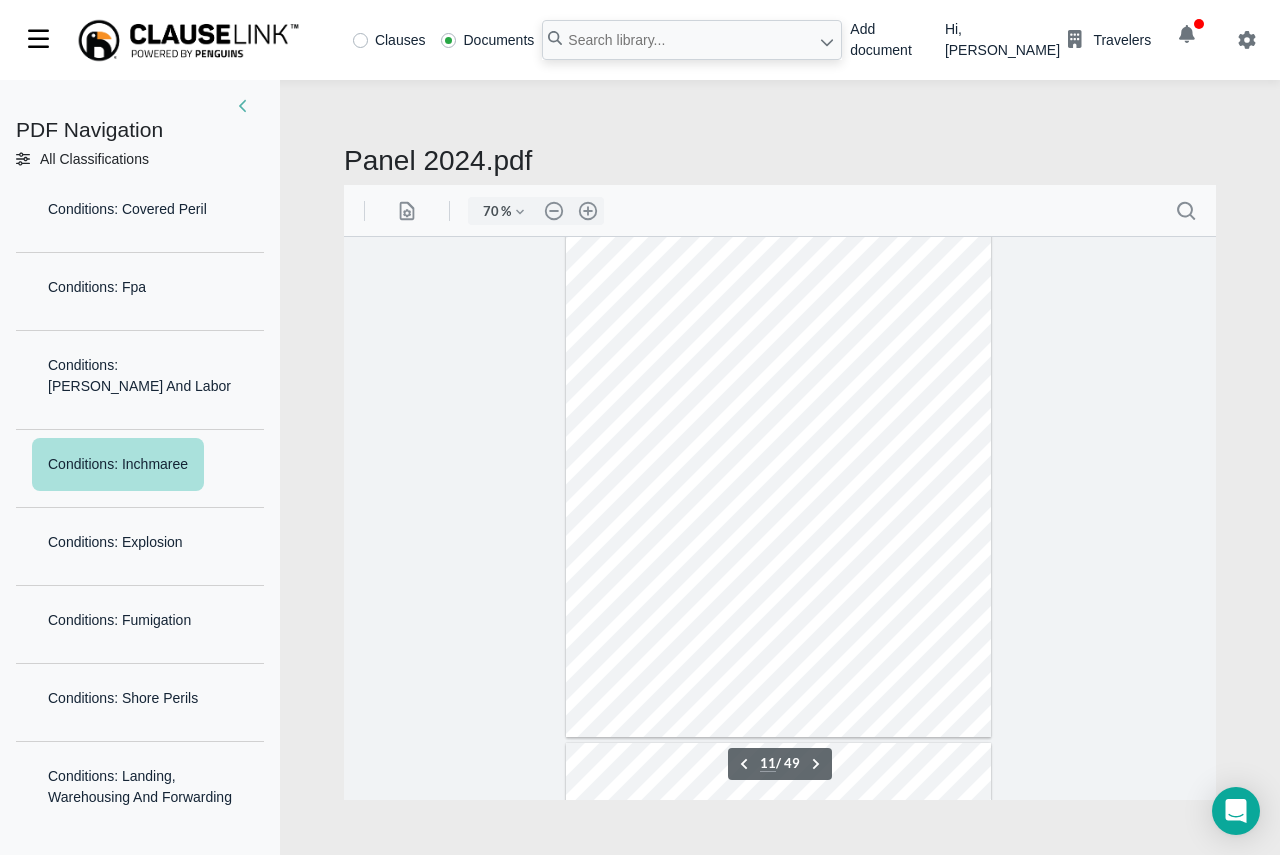 scroll, scrollTop: 5704, scrollLeft: 0, axis: vertical 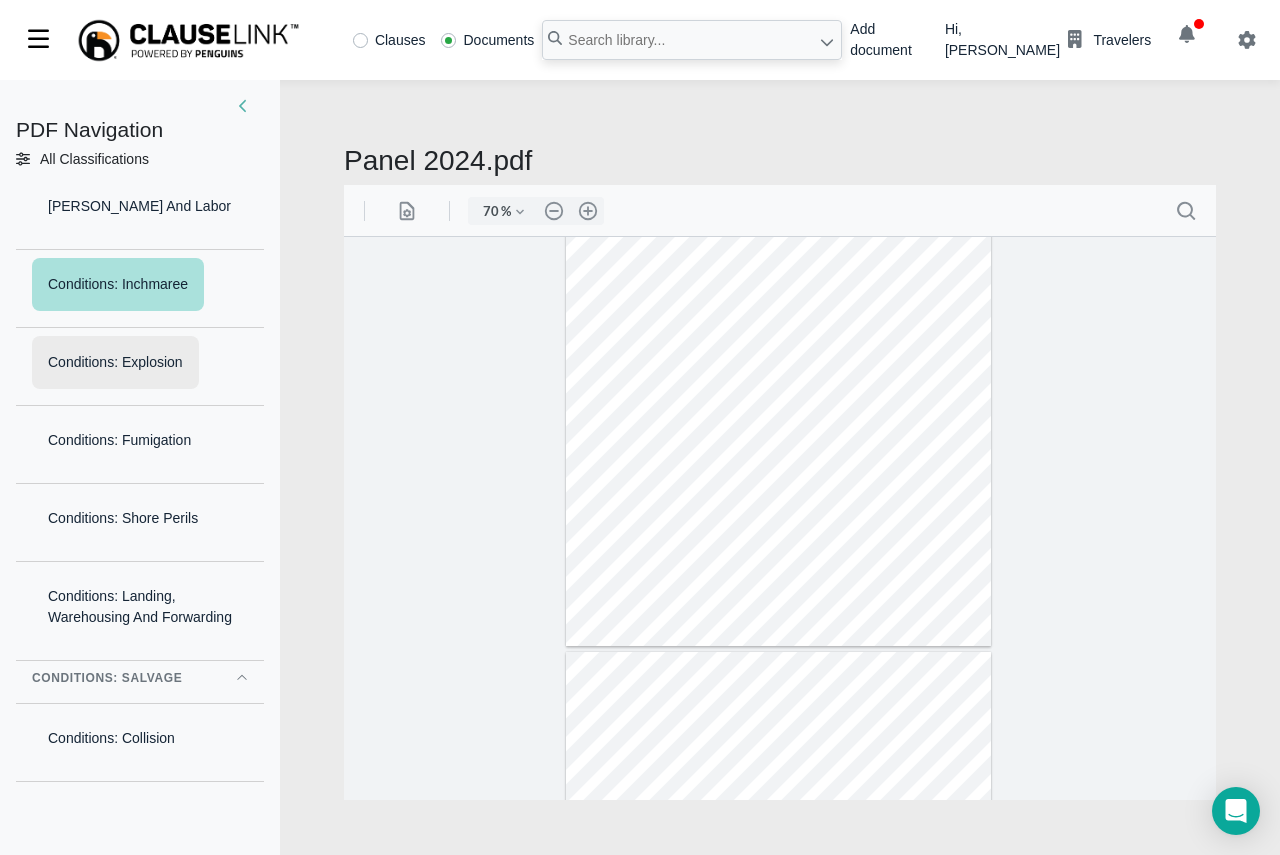 click on "Conditions: Explosion" at bounding box center [115, 362] 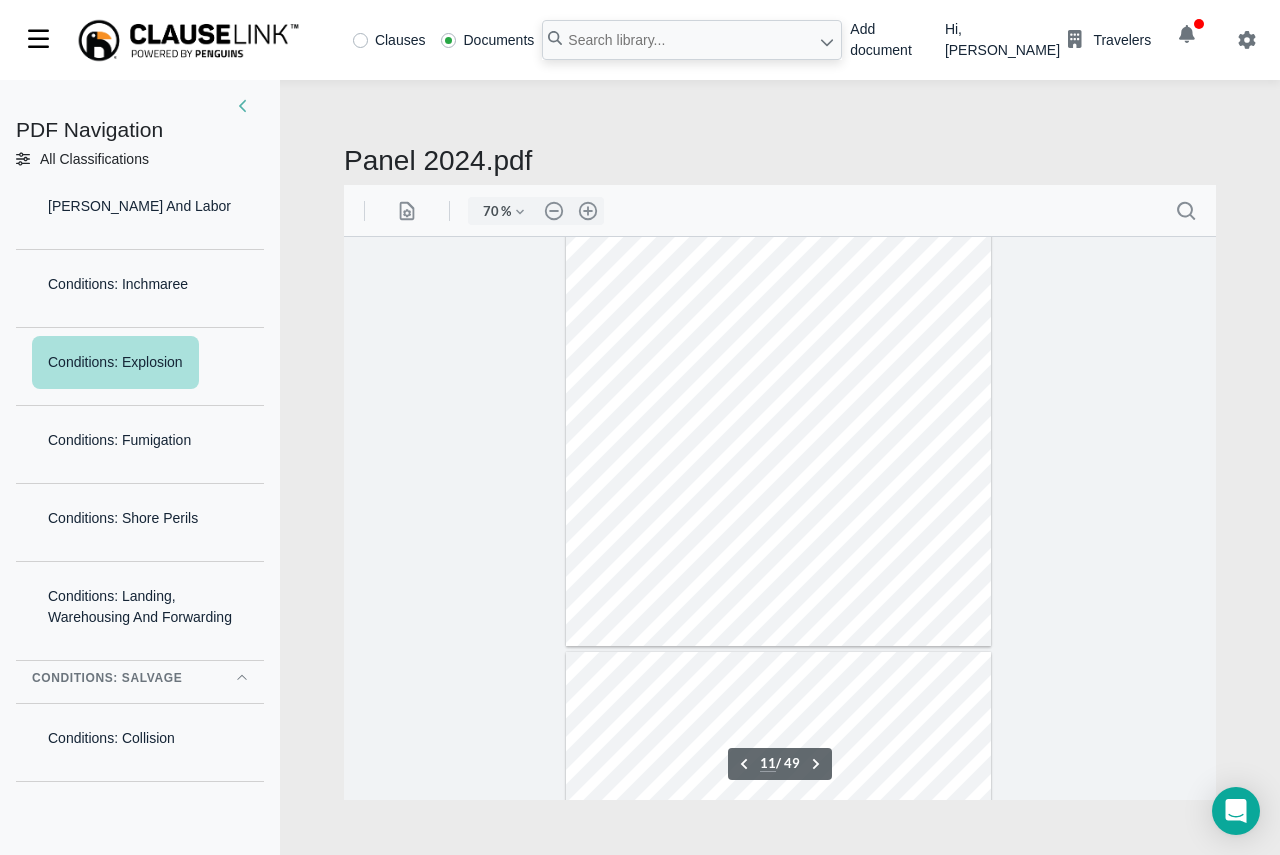 scroll, scrollTop: 5767, scrollLeft: 0, axis: vertical 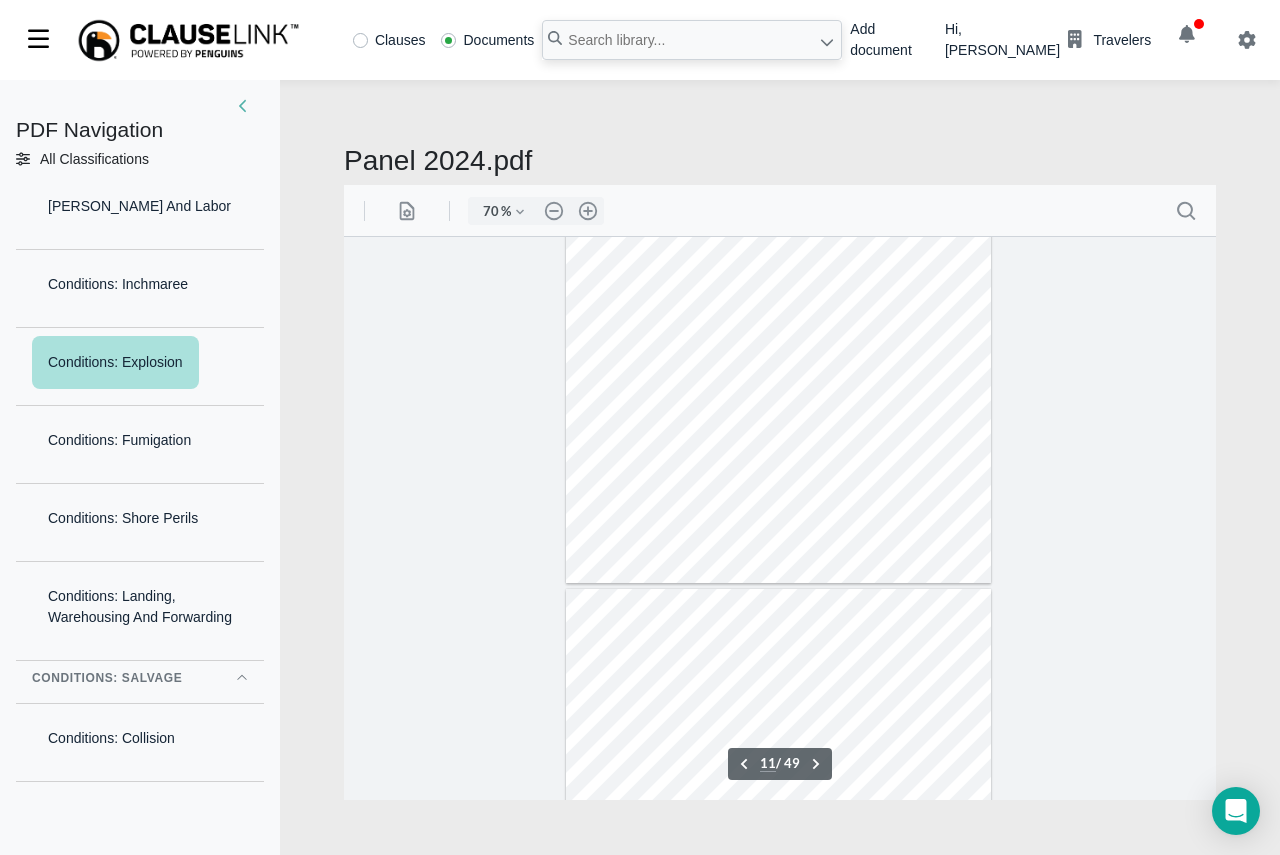 click on "Conditions: Explosion" at bounding box center (140, 367) 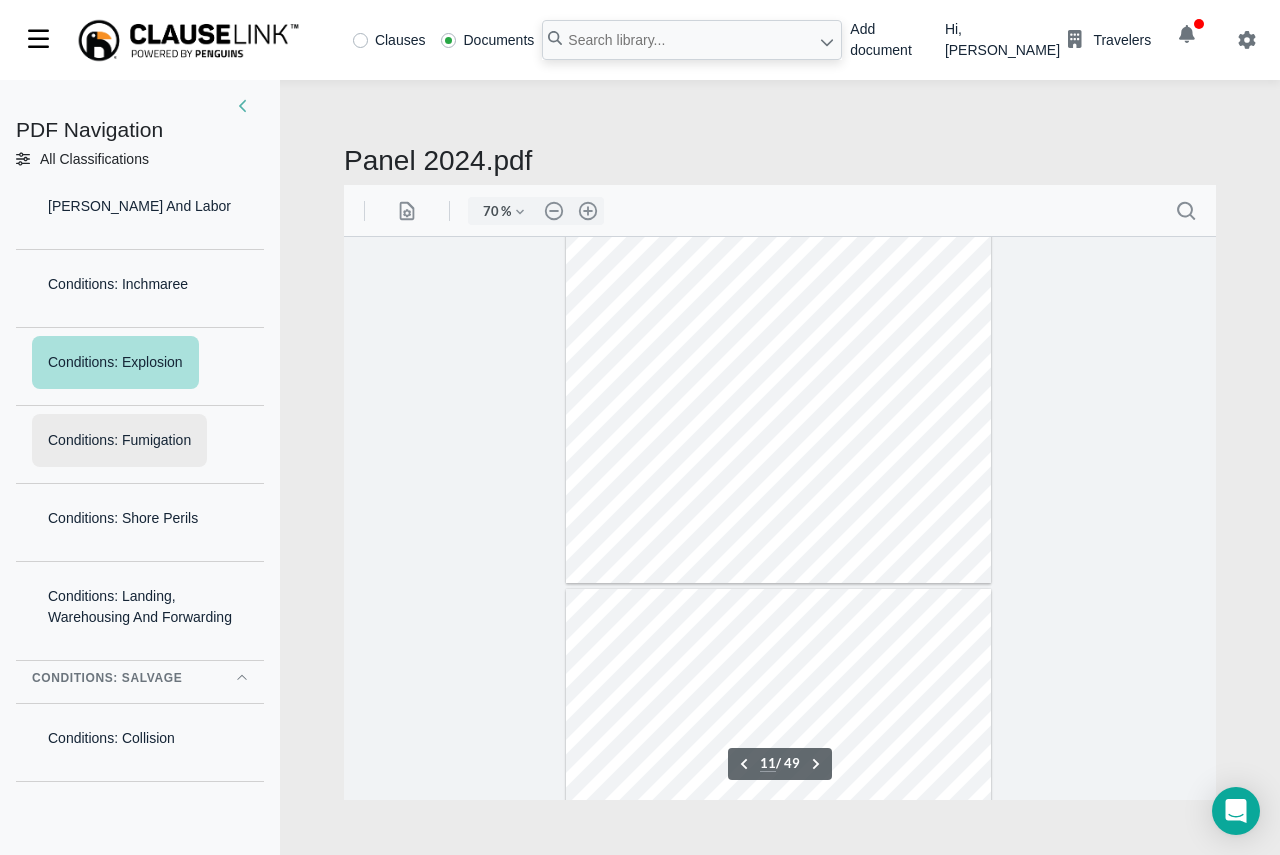 click on "Conditions: Fumigation" at bounding box center (119, 440) 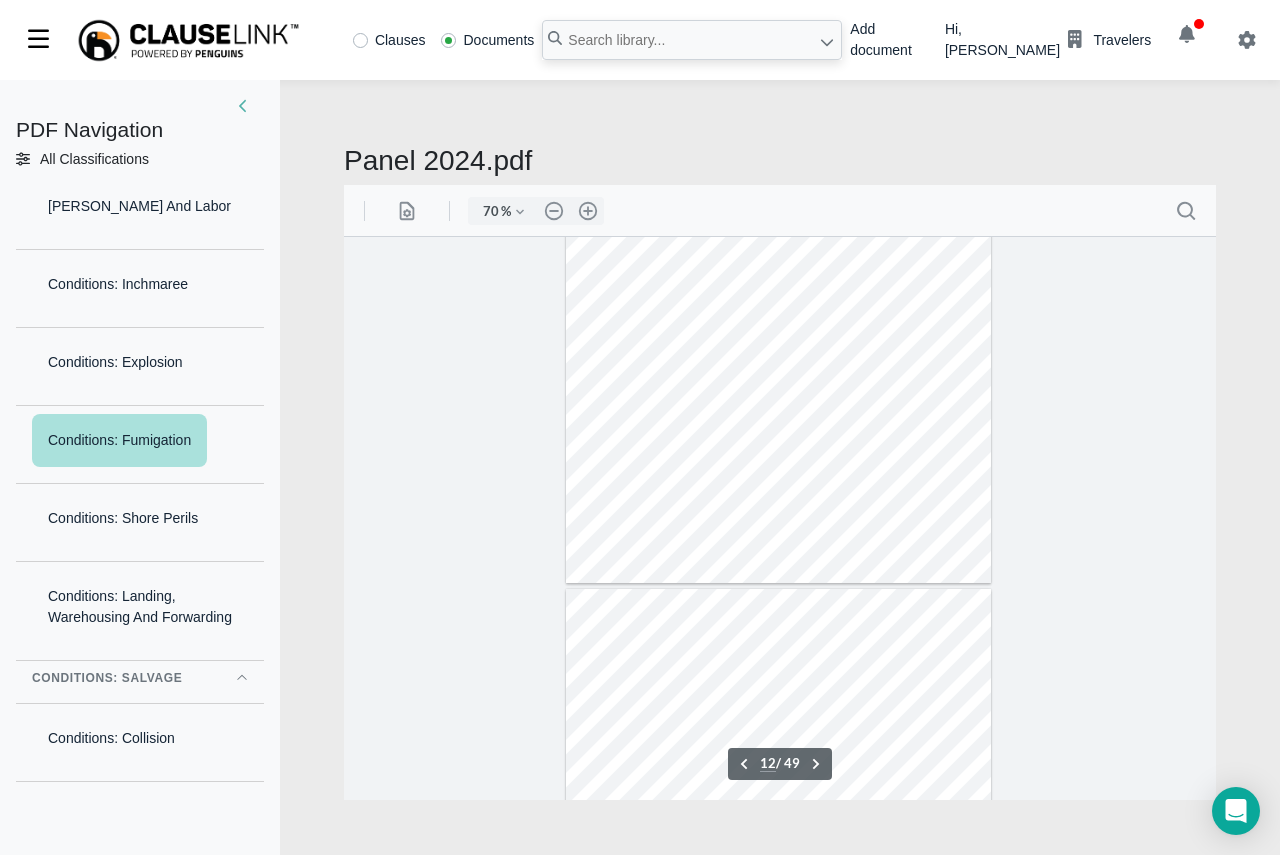 scroll, scrollTop: 5956, scrollLeft: 0, axis: vertical 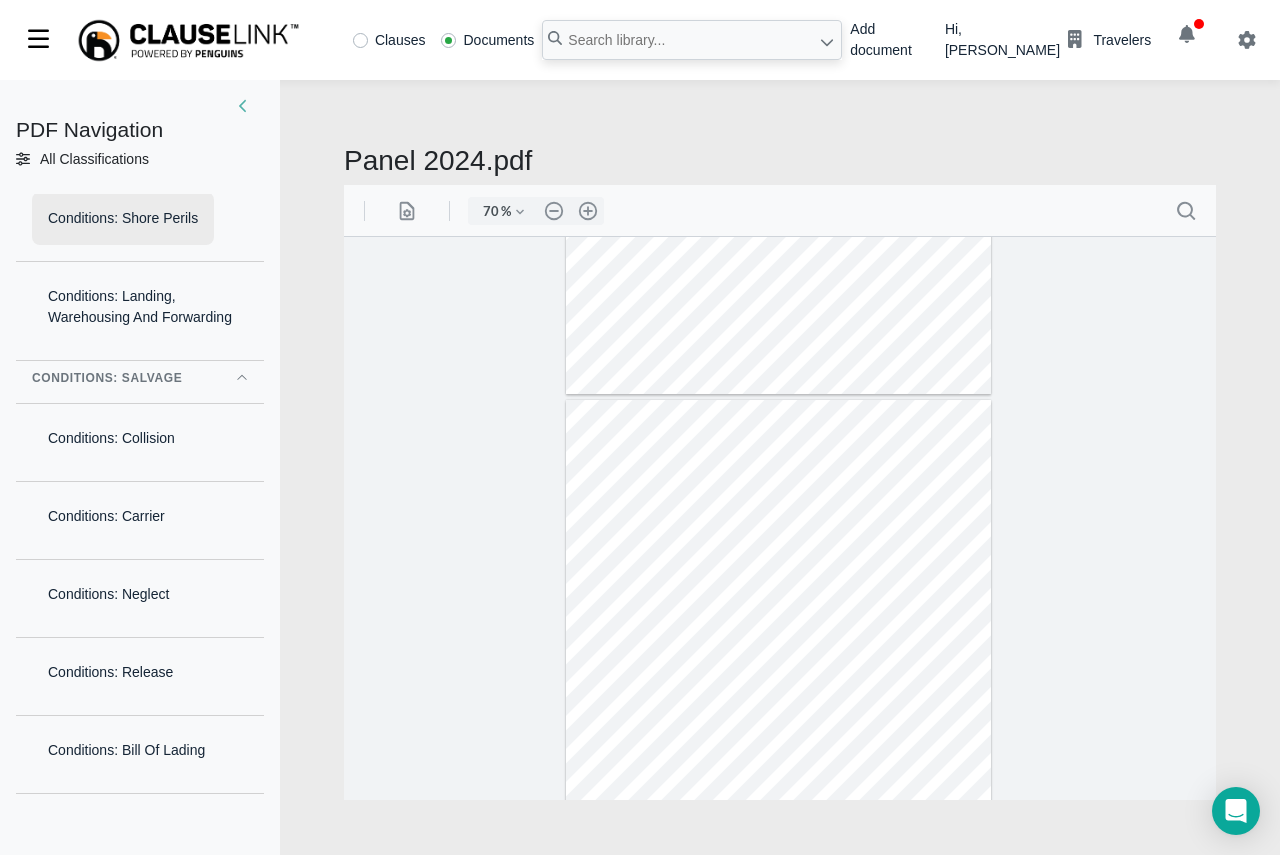 click on "Conditions: Shore Perils" at bounding box center (123, 218) 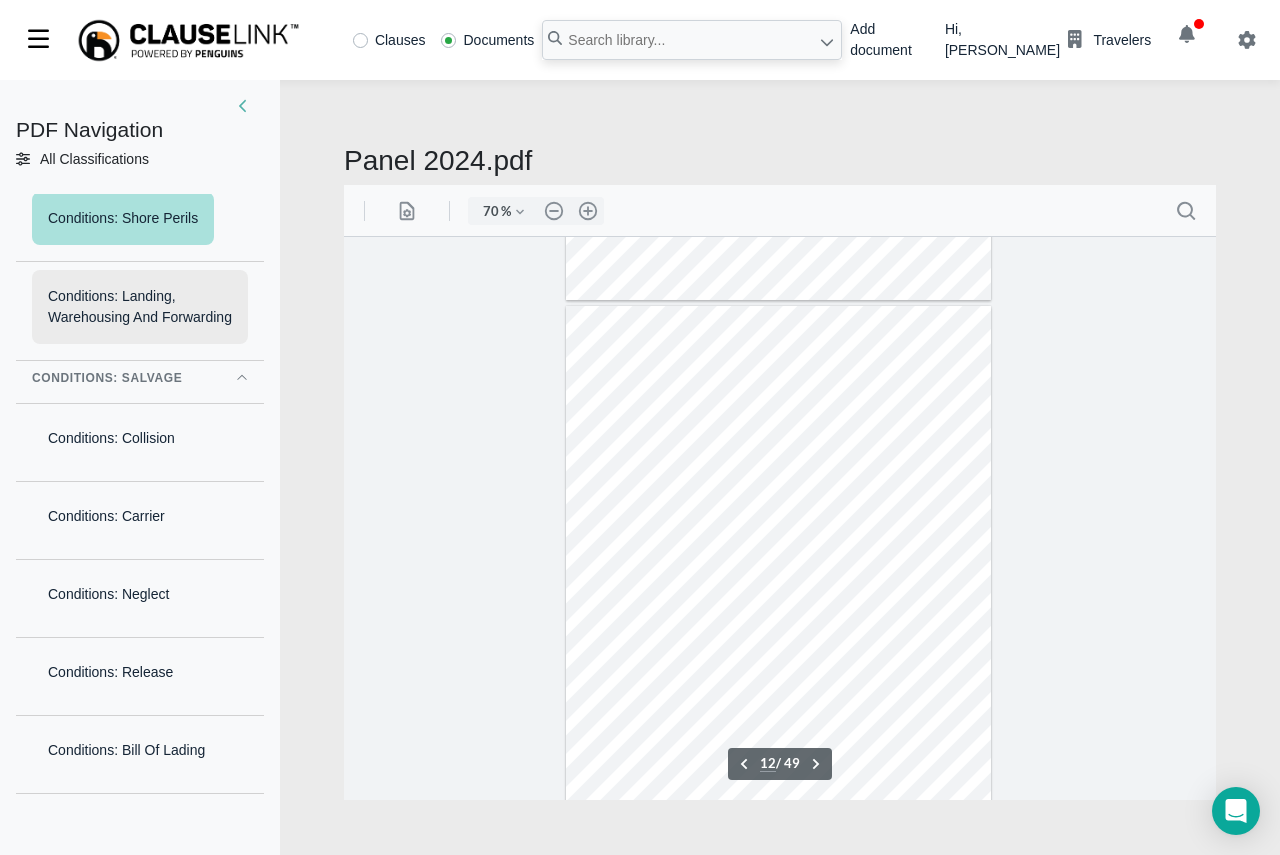 click on "Conditions: Landing, Warehousing And Forwarding" at bounding box center (140, 307) 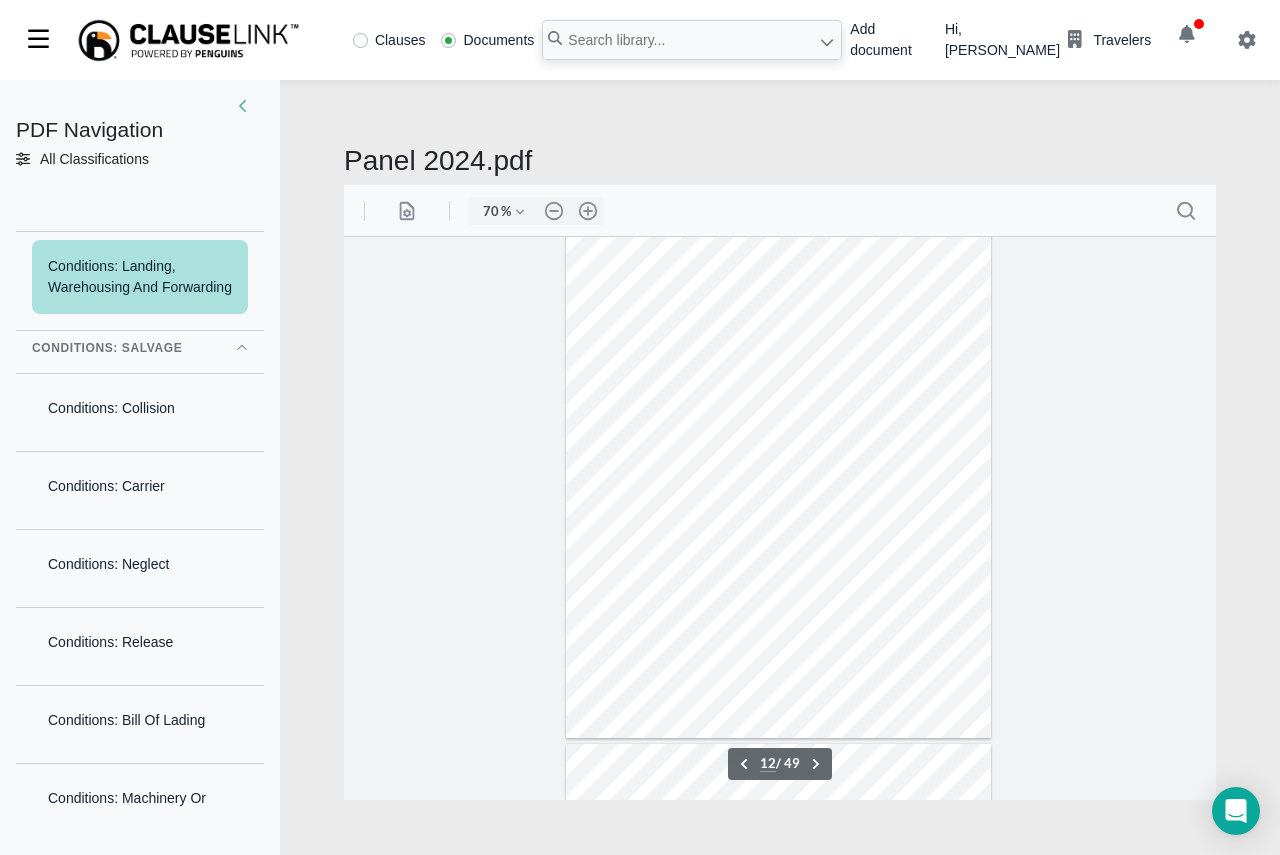 scroll, scrollTop: 2507, scrollLeft: 0, axis: vertical 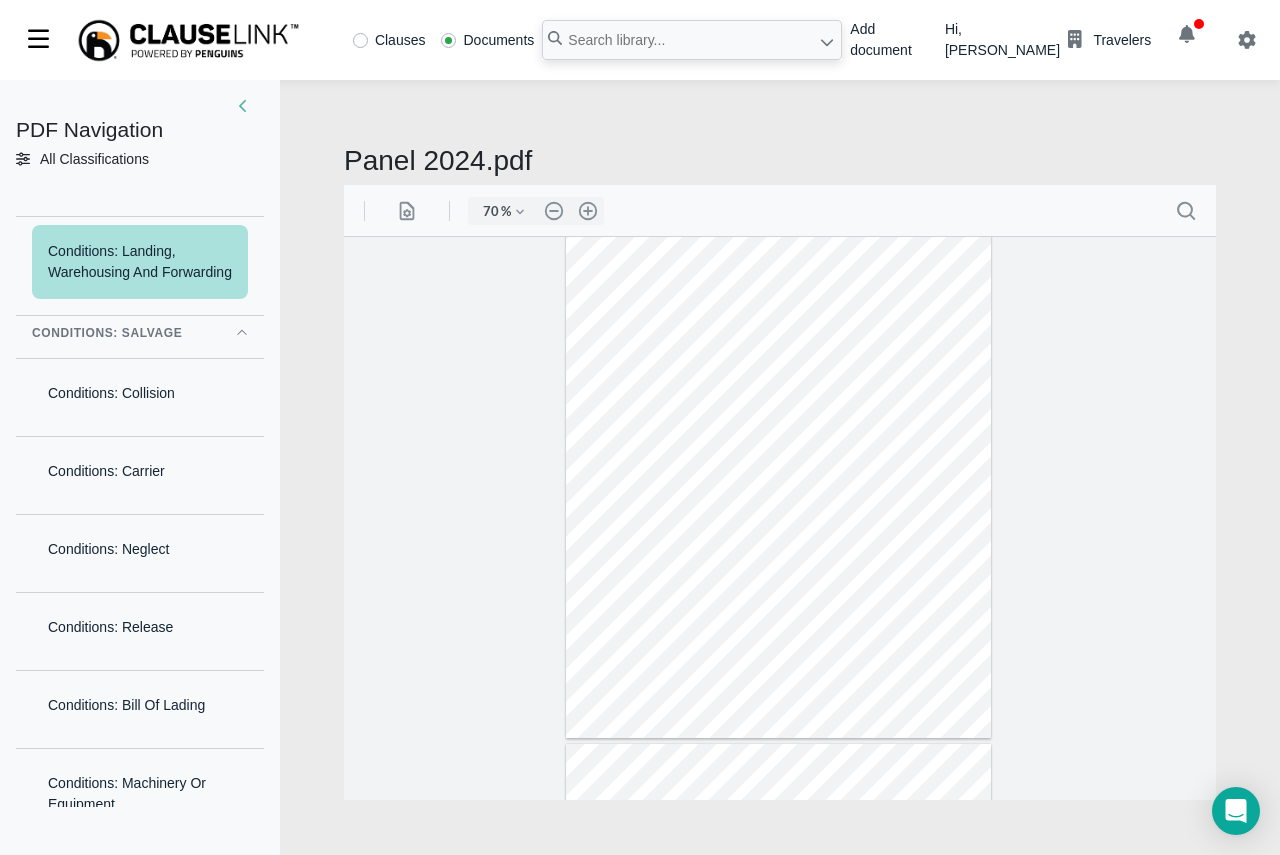 click on "Conditions: Salvage" at bounding box center [107, 333] 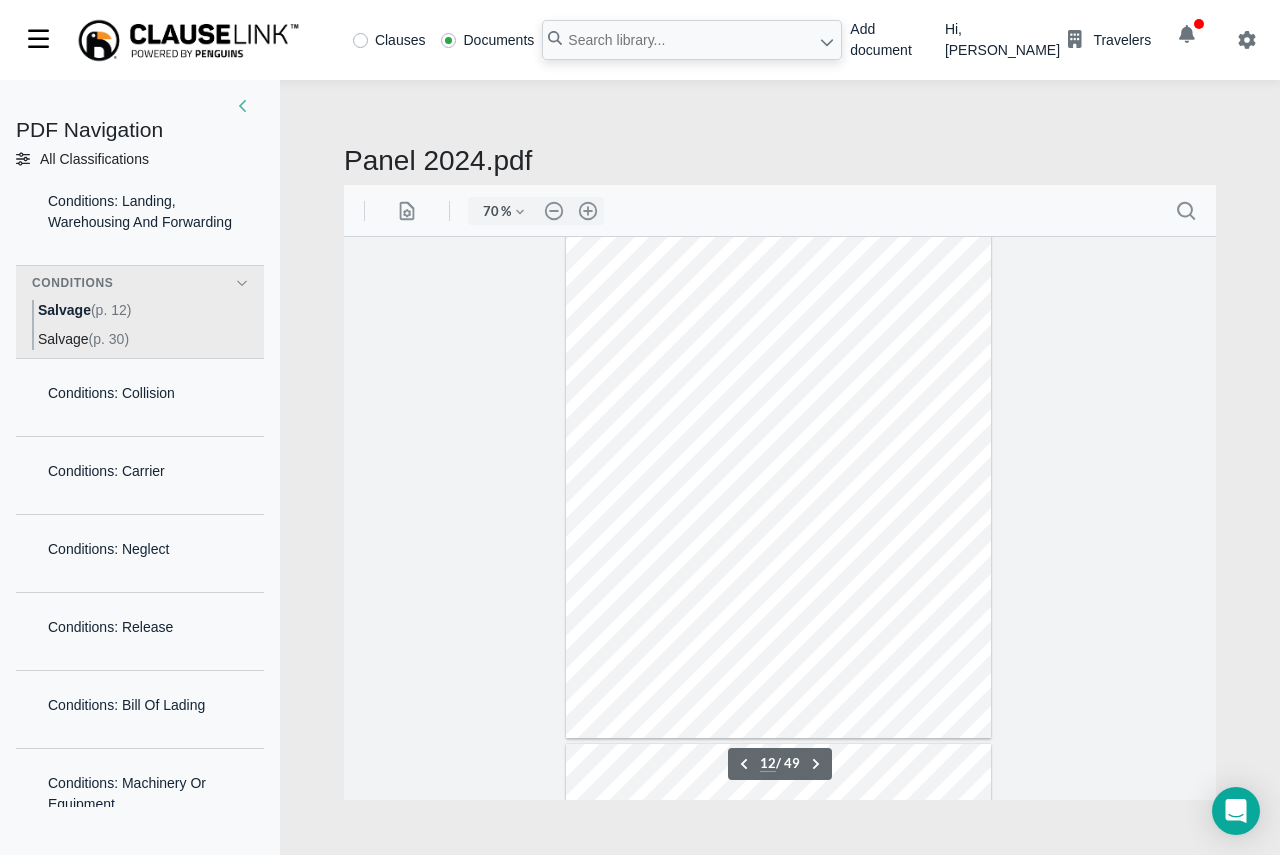 scroll, scrollTop: 6272, scrollLeft: 0, axis: vertical 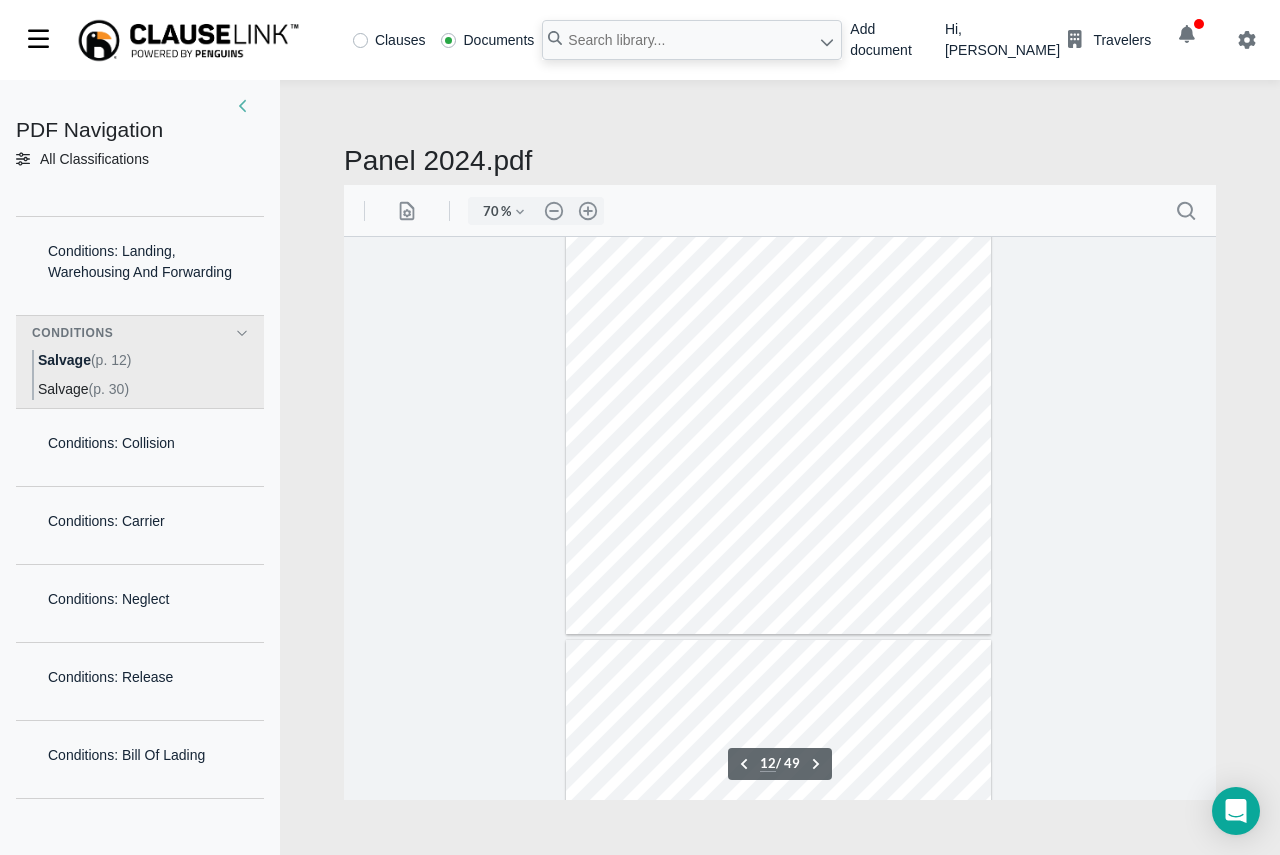 click on "(p. 30)" at bounding box center (109, 389) 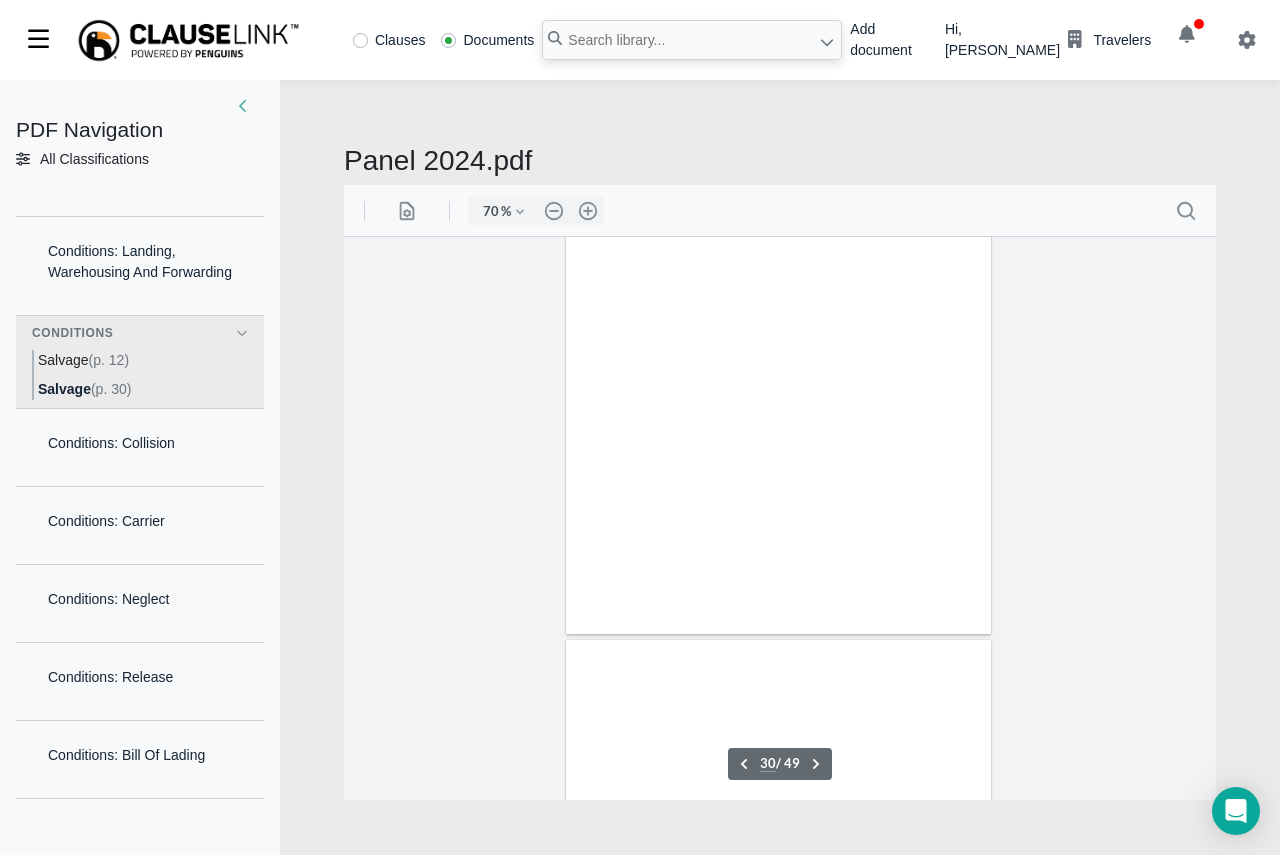 scroll, scrollTop: 16269, scrollLeft: 0, axis: vertical 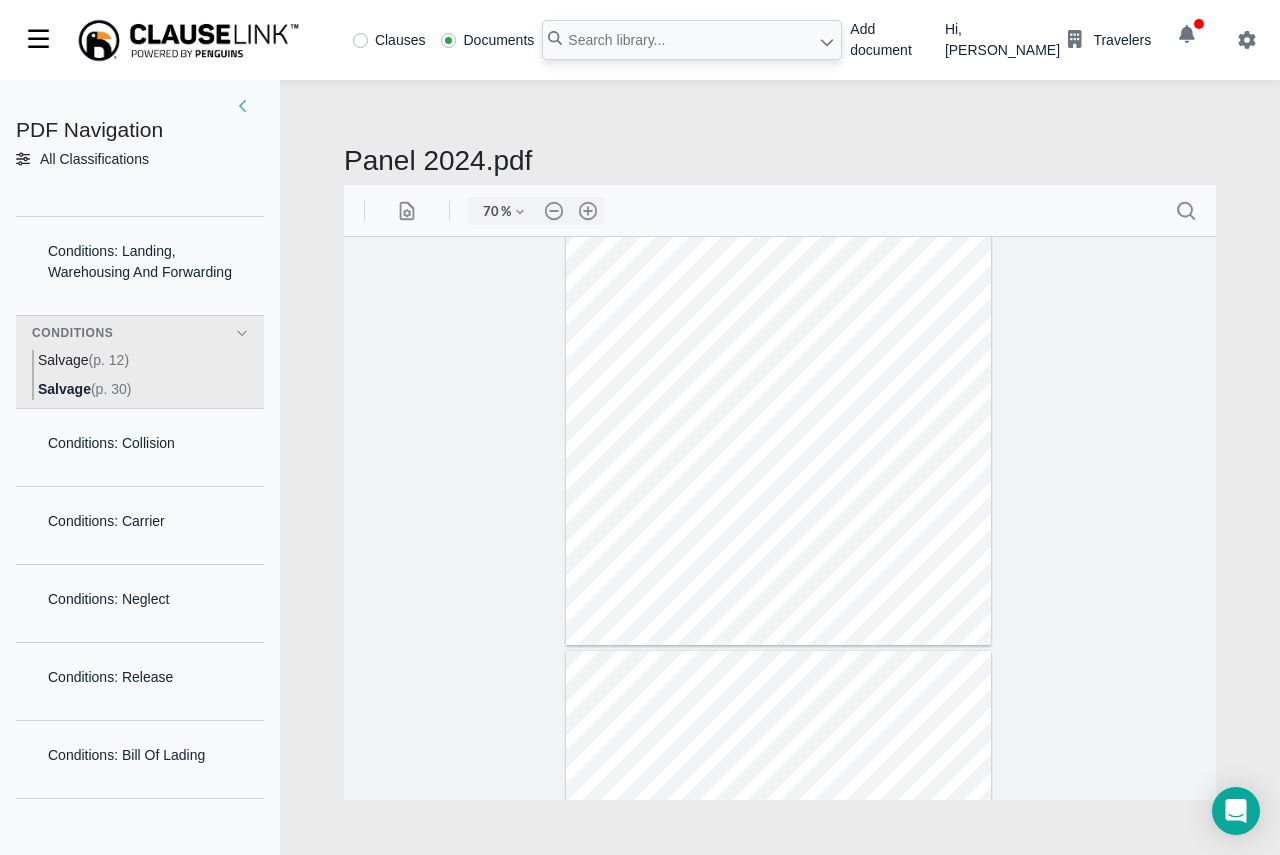 click on "(p. 12)" at bounding box center (109, 360) 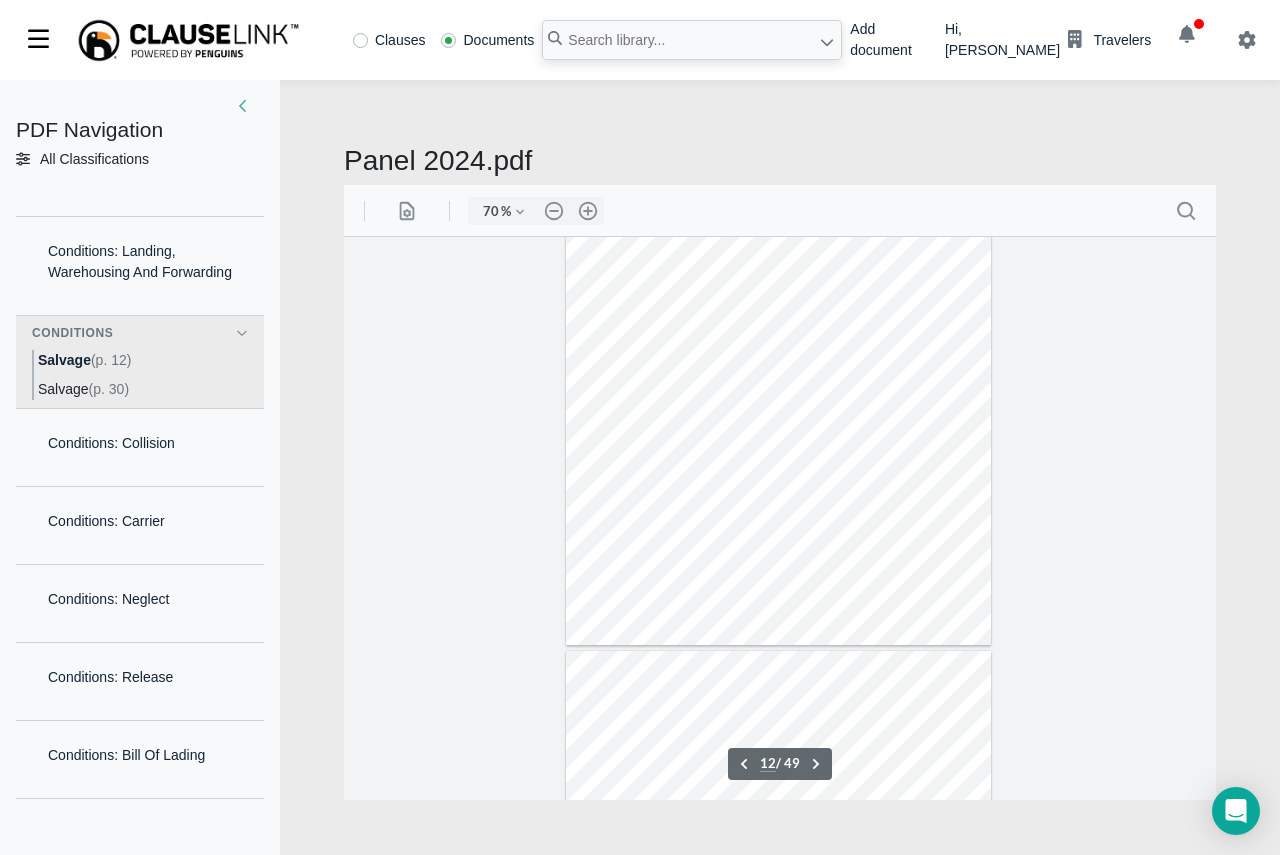 scroll, scrollTop: 6272, scrollLeft: 0, axis: vertical 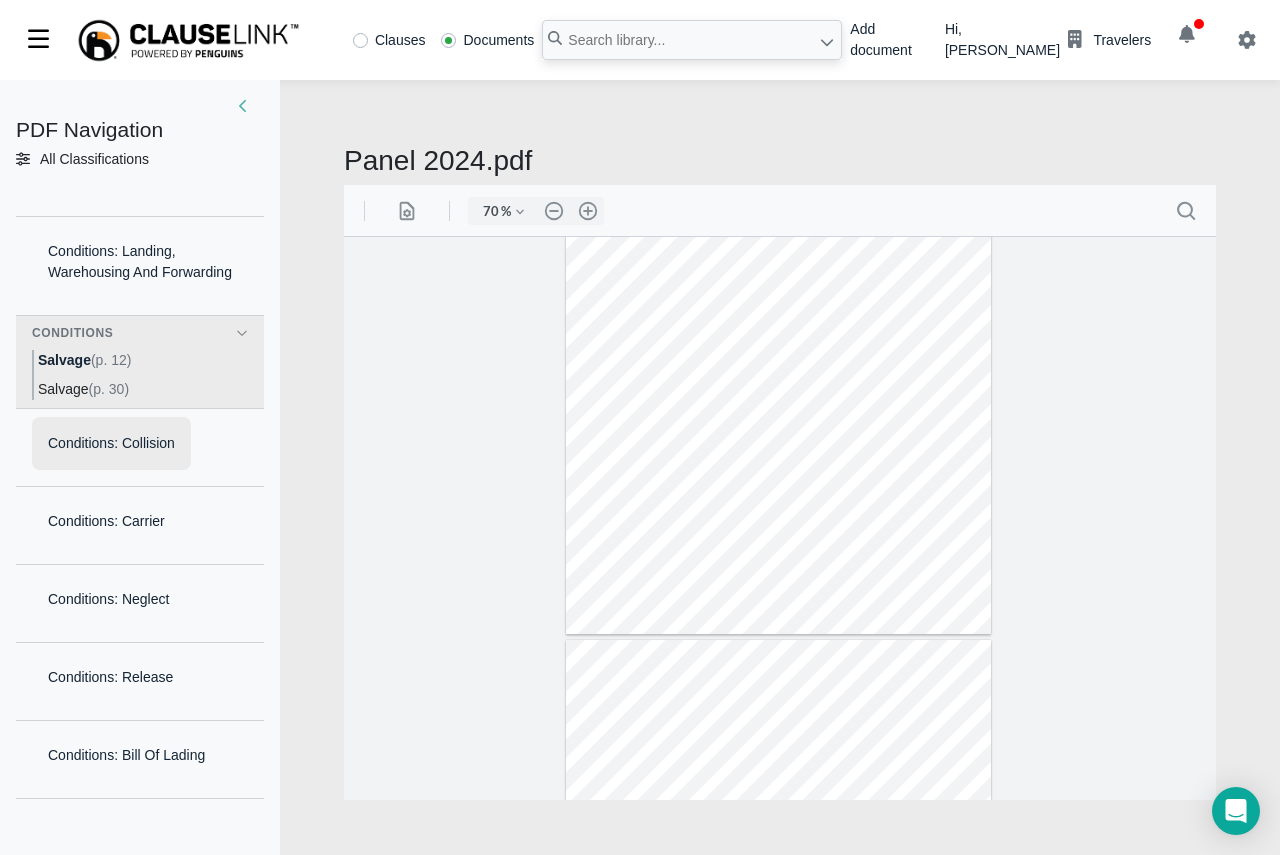click on "Conditions: Collision" at bounding box center [111, 443] 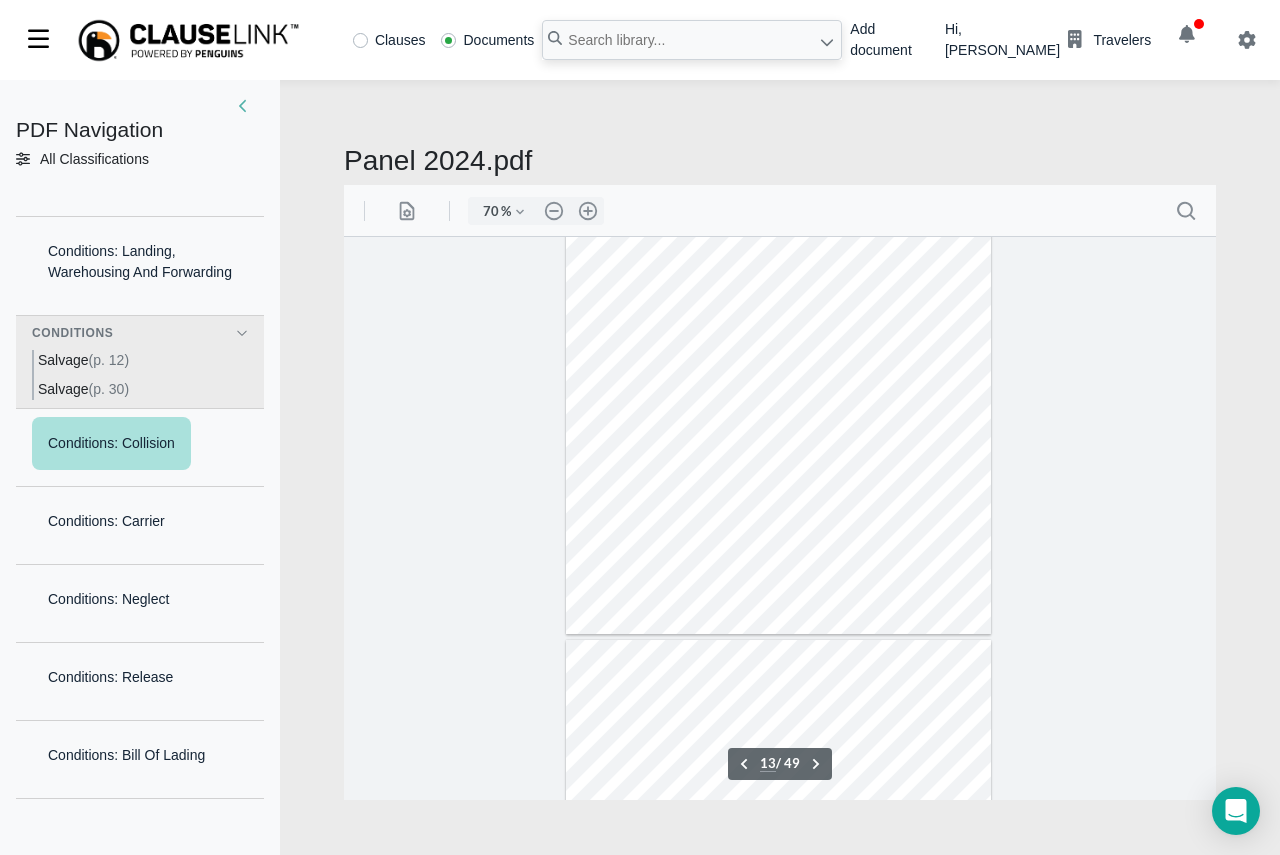 scroll, scrollTop: 6531, scrollLeft: 0, axis: vertical 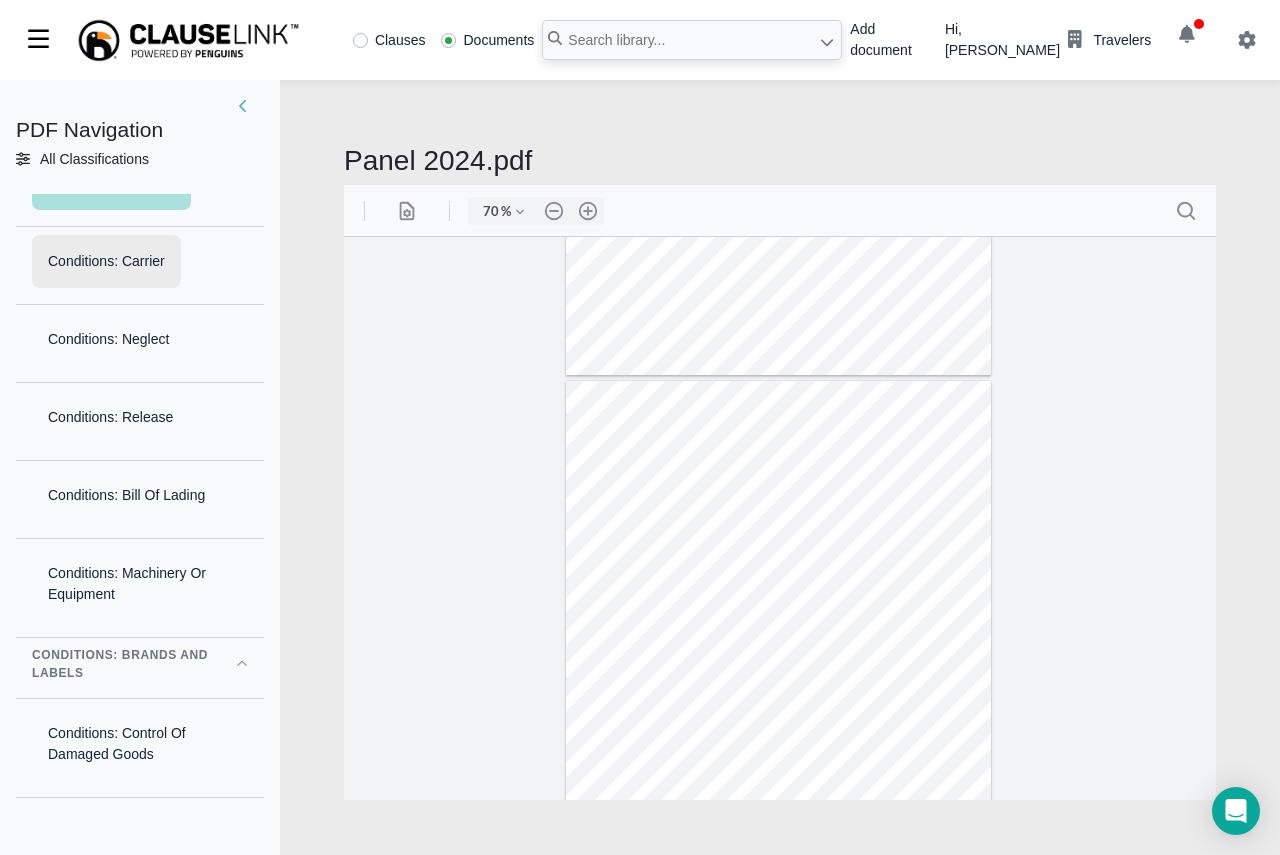 click on "Conditions: Carrier" at bounding box center (106, 261) 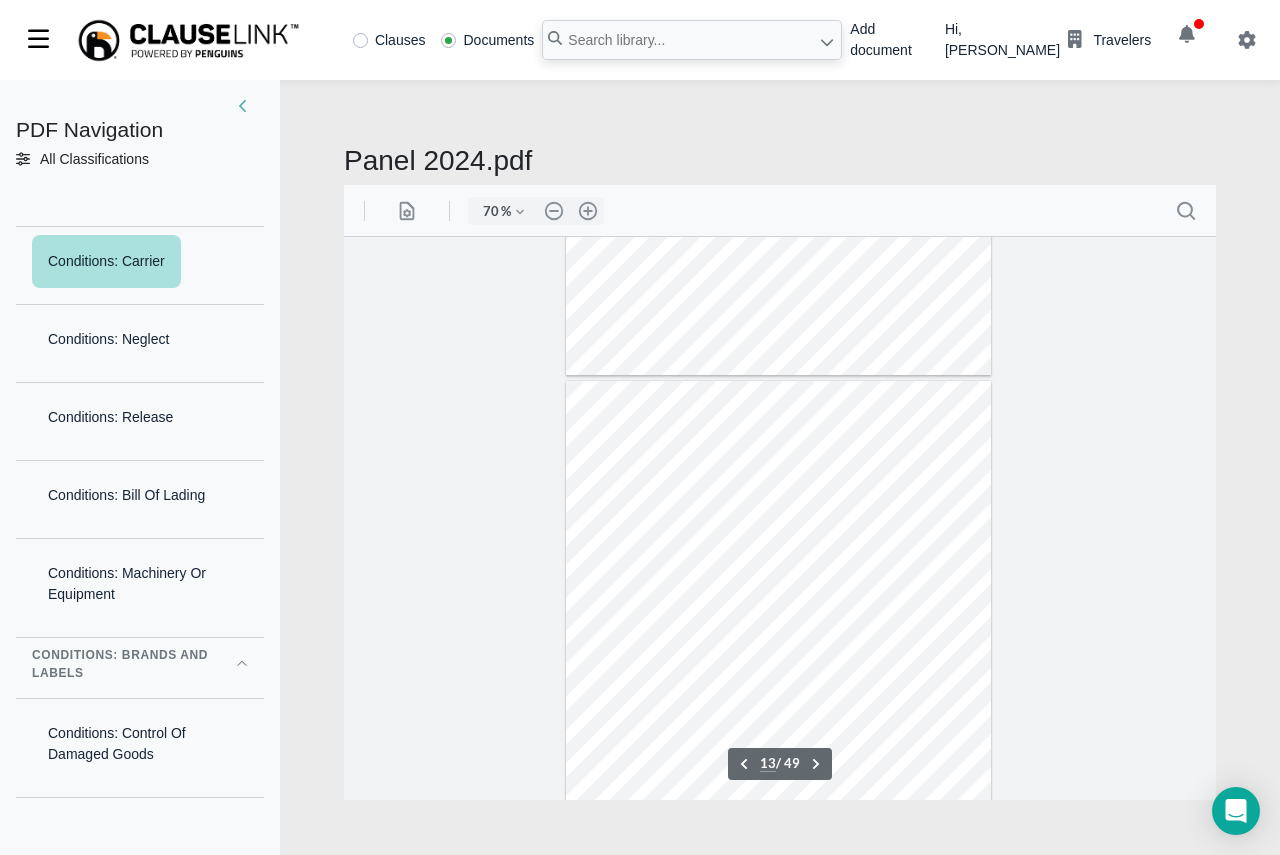 scroll, scrollTop: 6602, scrollLeft: 0, axis: vertical 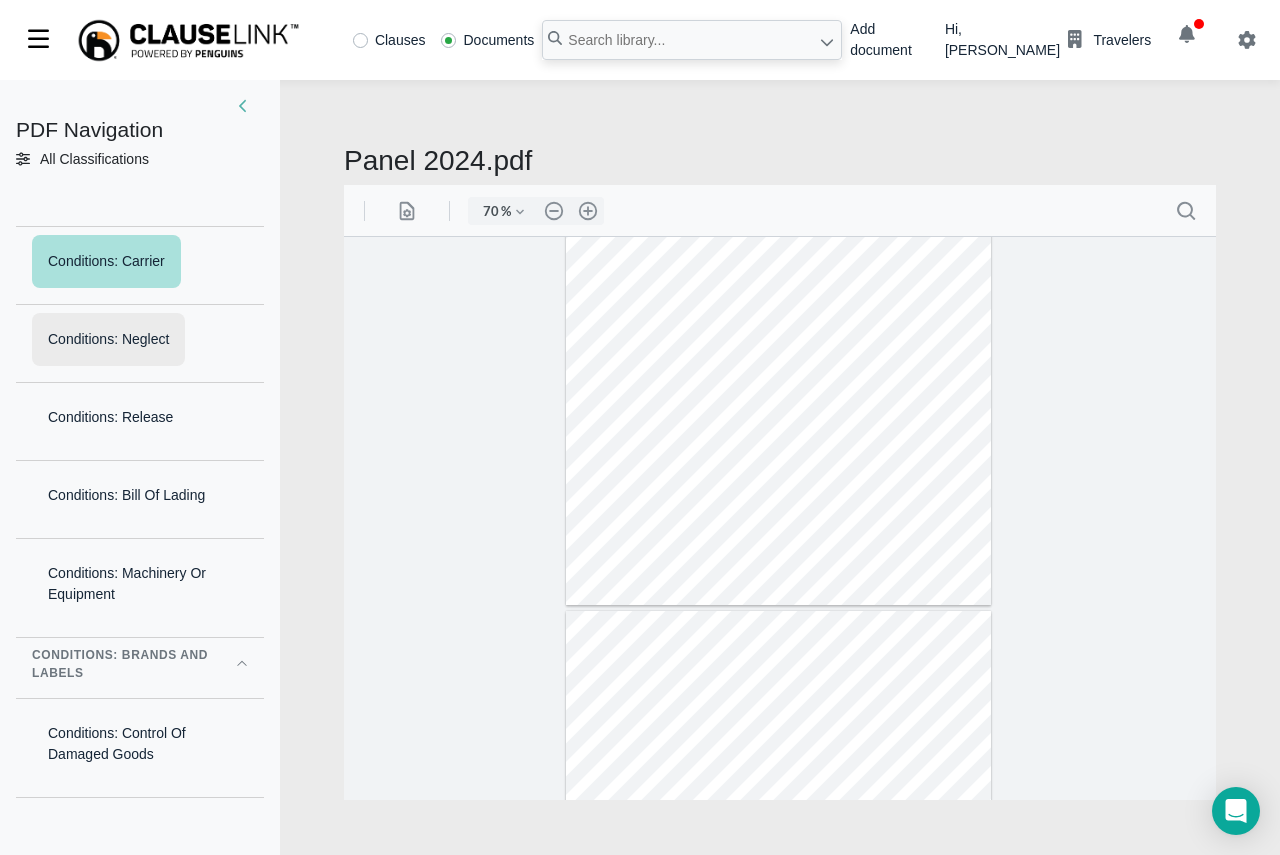 click on "Conditions: Neglect" at bounding box center [108, 339] 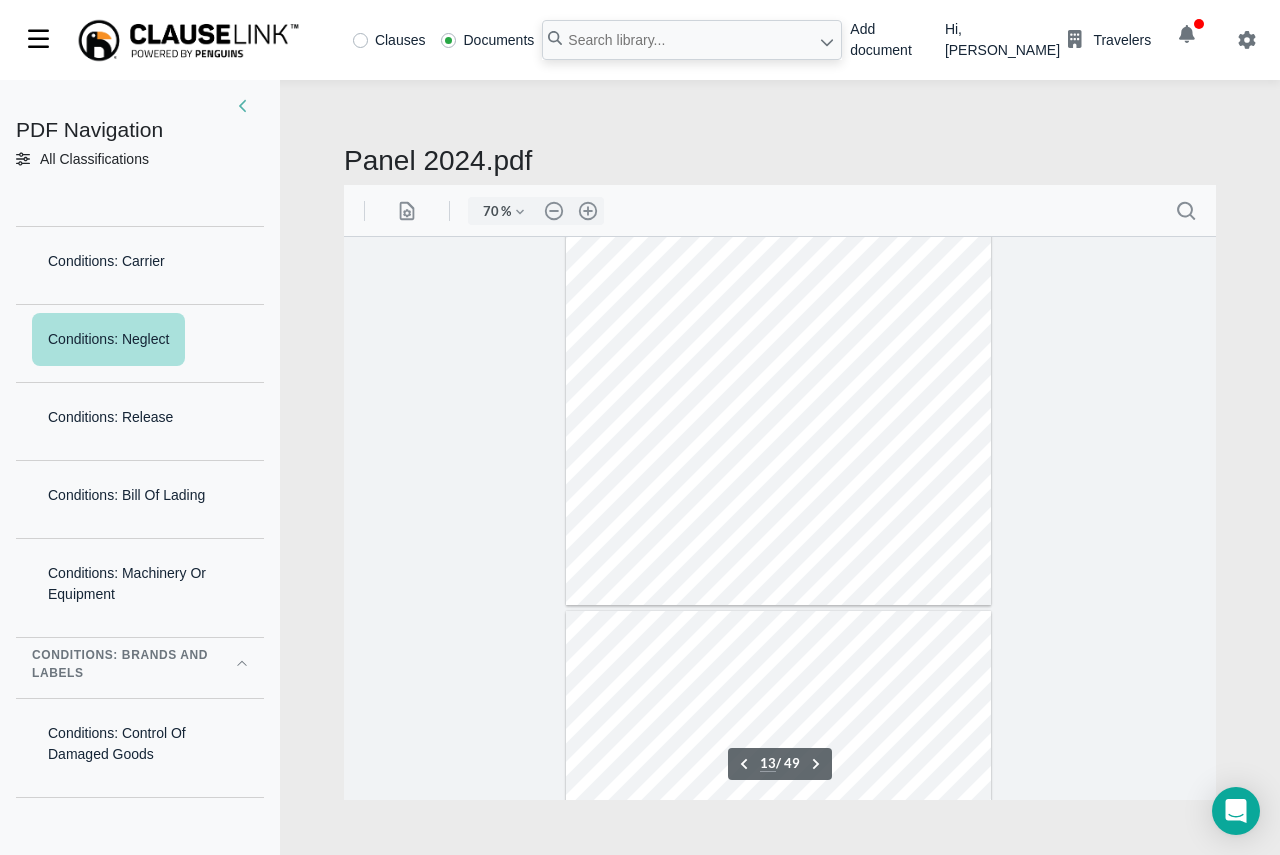 scroll, scrollTop: 6685, scrollLeft: 0, axis: vertical 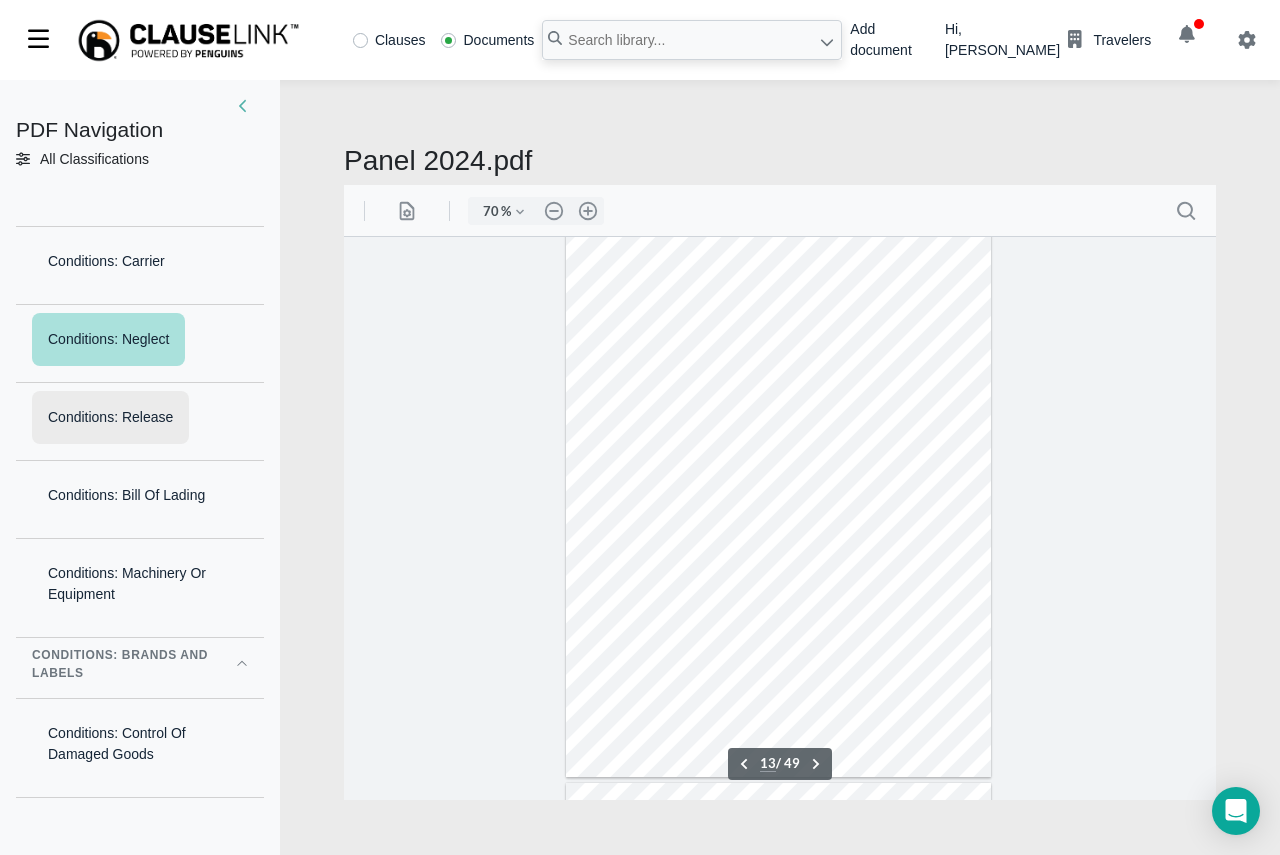 click on "Conditions: Release" at bounding box center [110, 417] 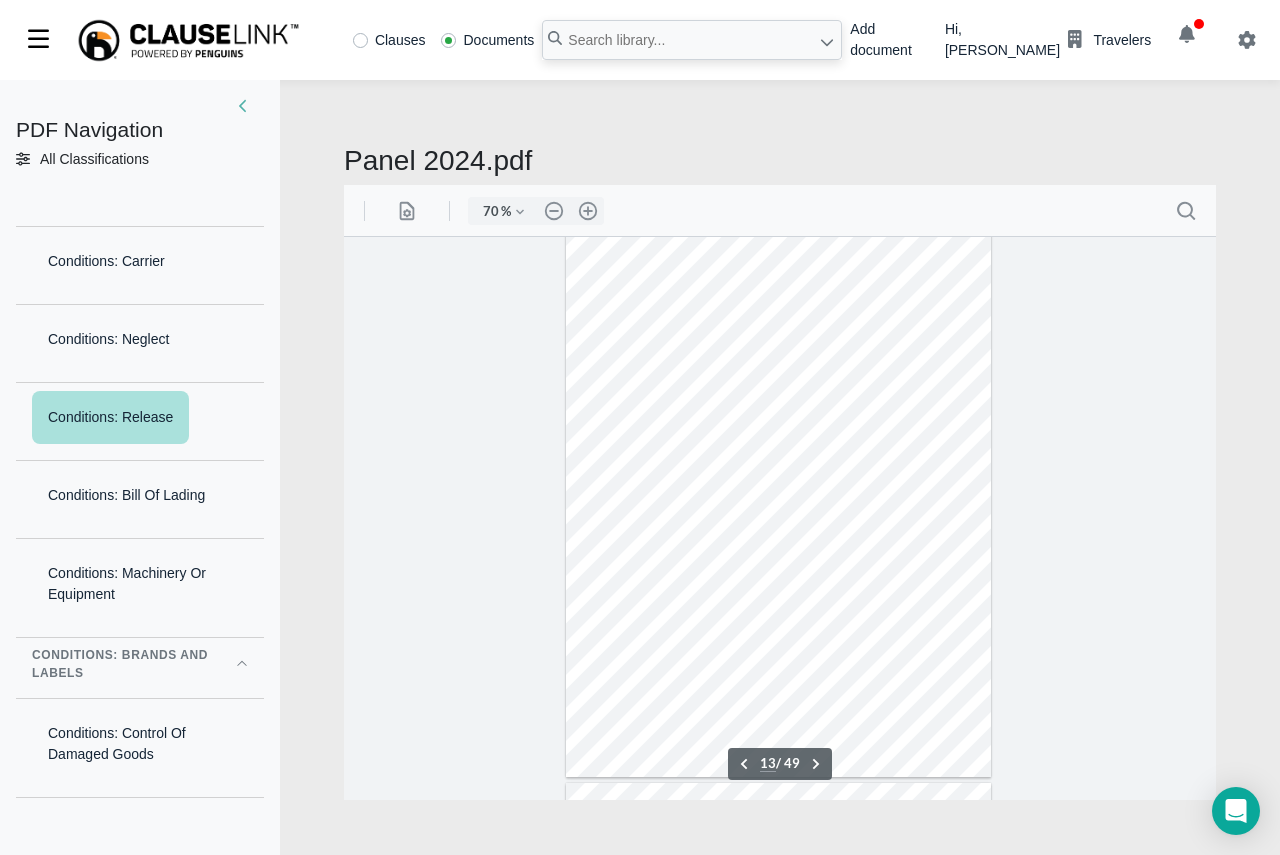 scroll, scrollTop: 6782, scrollLeft: 0, axis: vertical 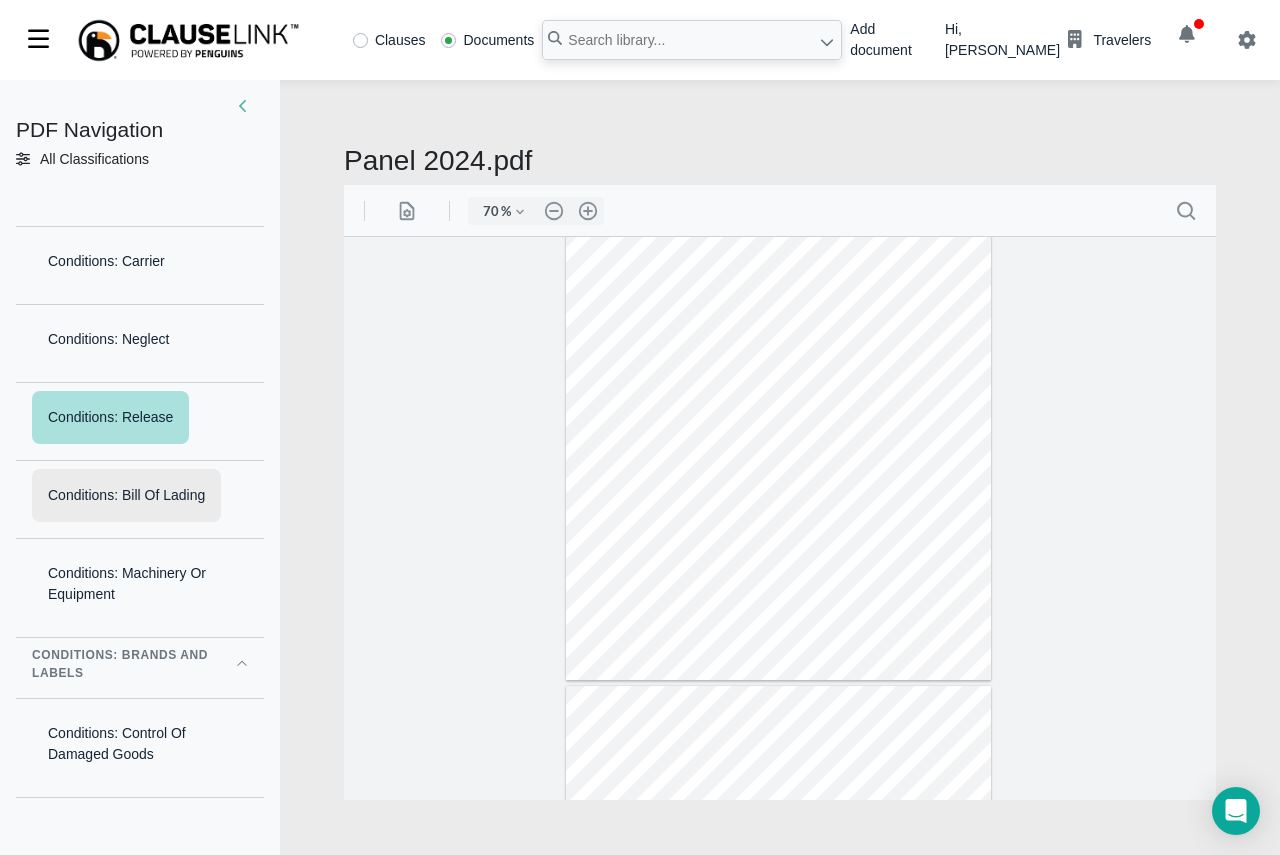 click on "Conditions: Bill Of Lading" at bounding box center [126, 495] 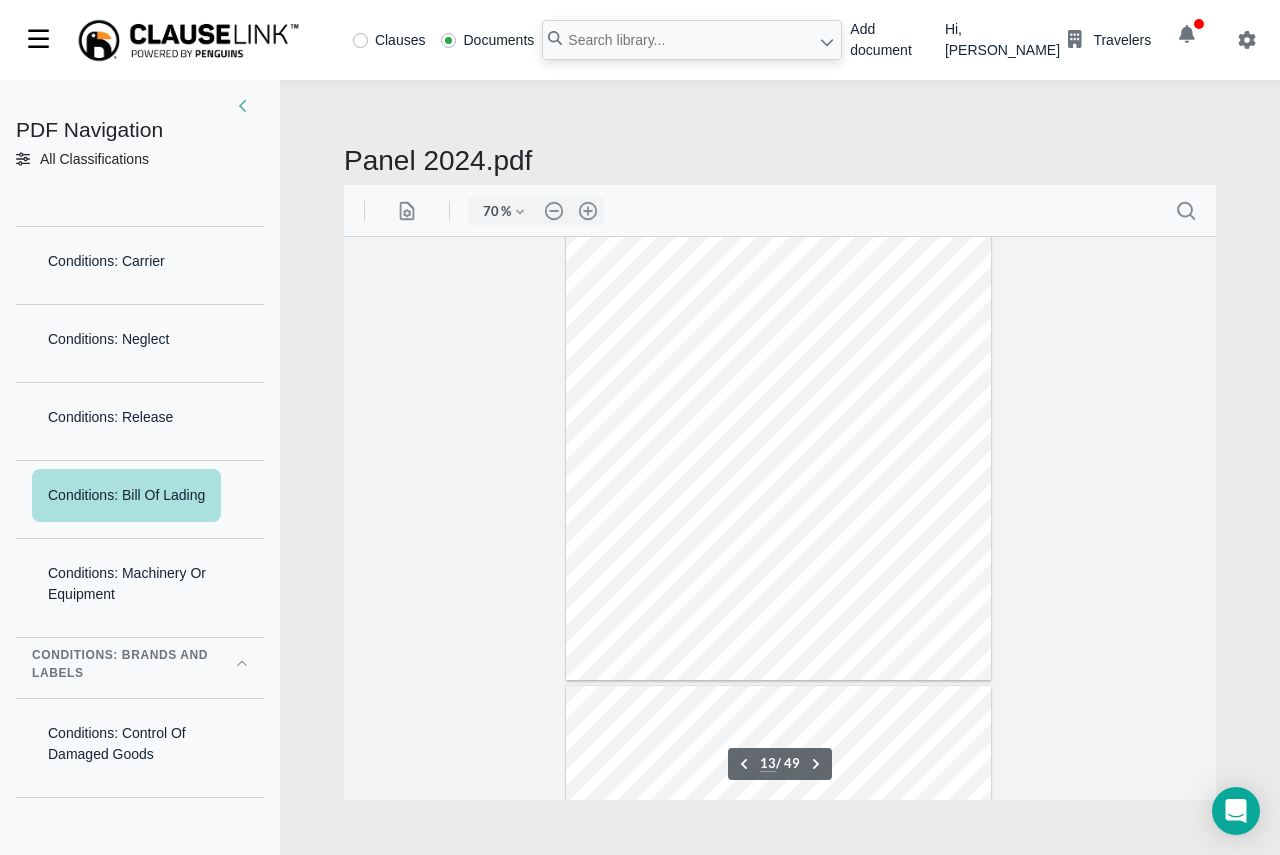 scroll, scrollTop: 6867, scrollLeft: 0, axis: vertical 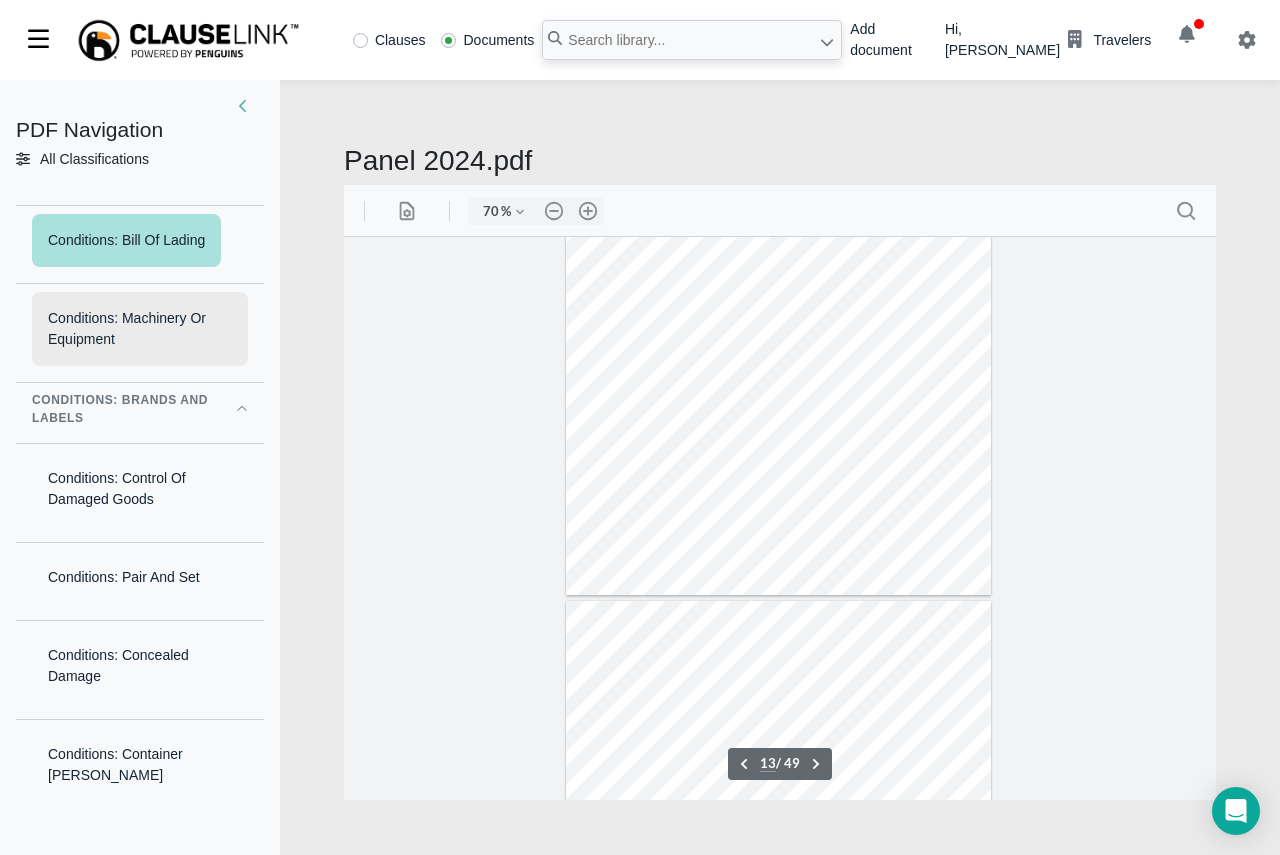click on "Conditions: Machinery Or Equipment" at bounding box center (140, 329) 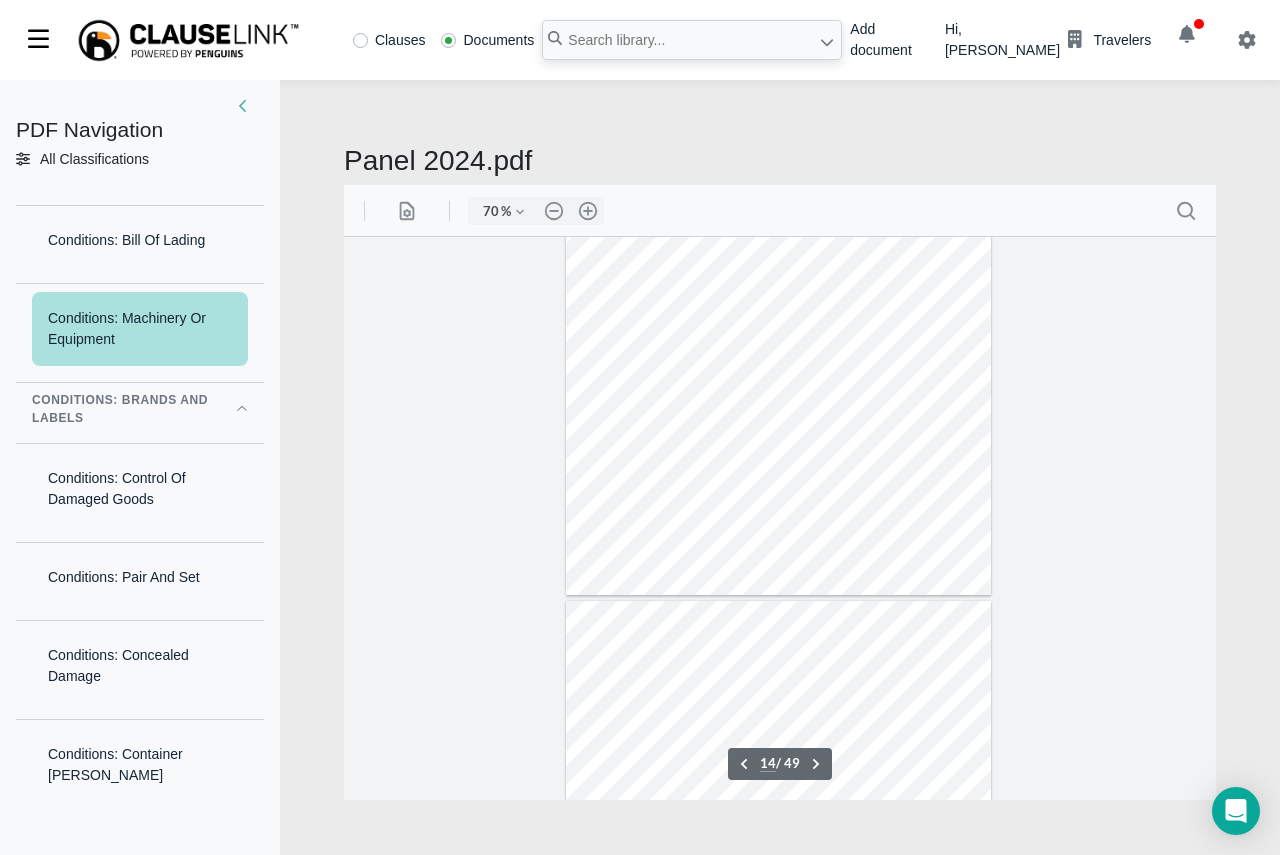 scroll, scrollTop: 7056, scrollLeft: 0, axis: vertical 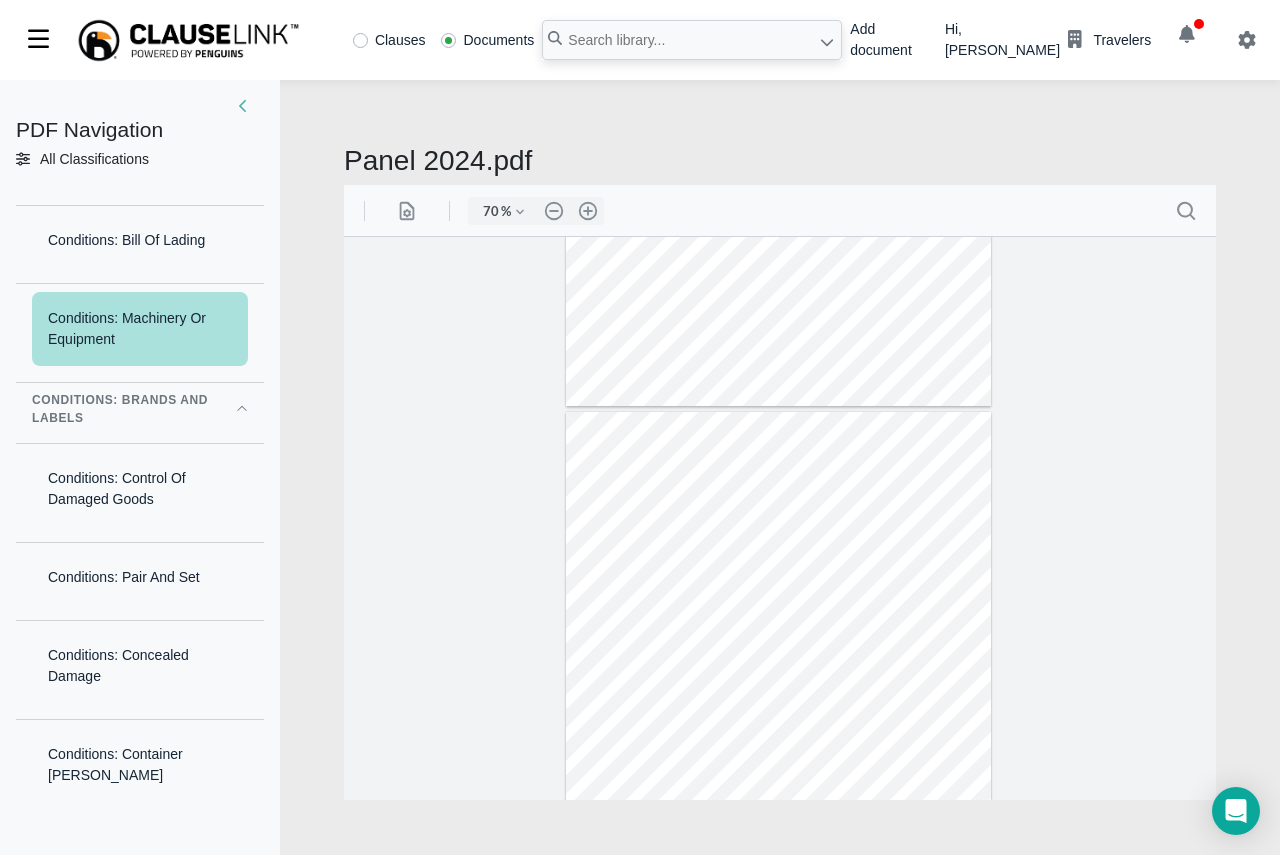 drag, startPoint x: 189, startPoint y: 510, endPoint x: 210, endPoint y: 501, distance: 22.847319 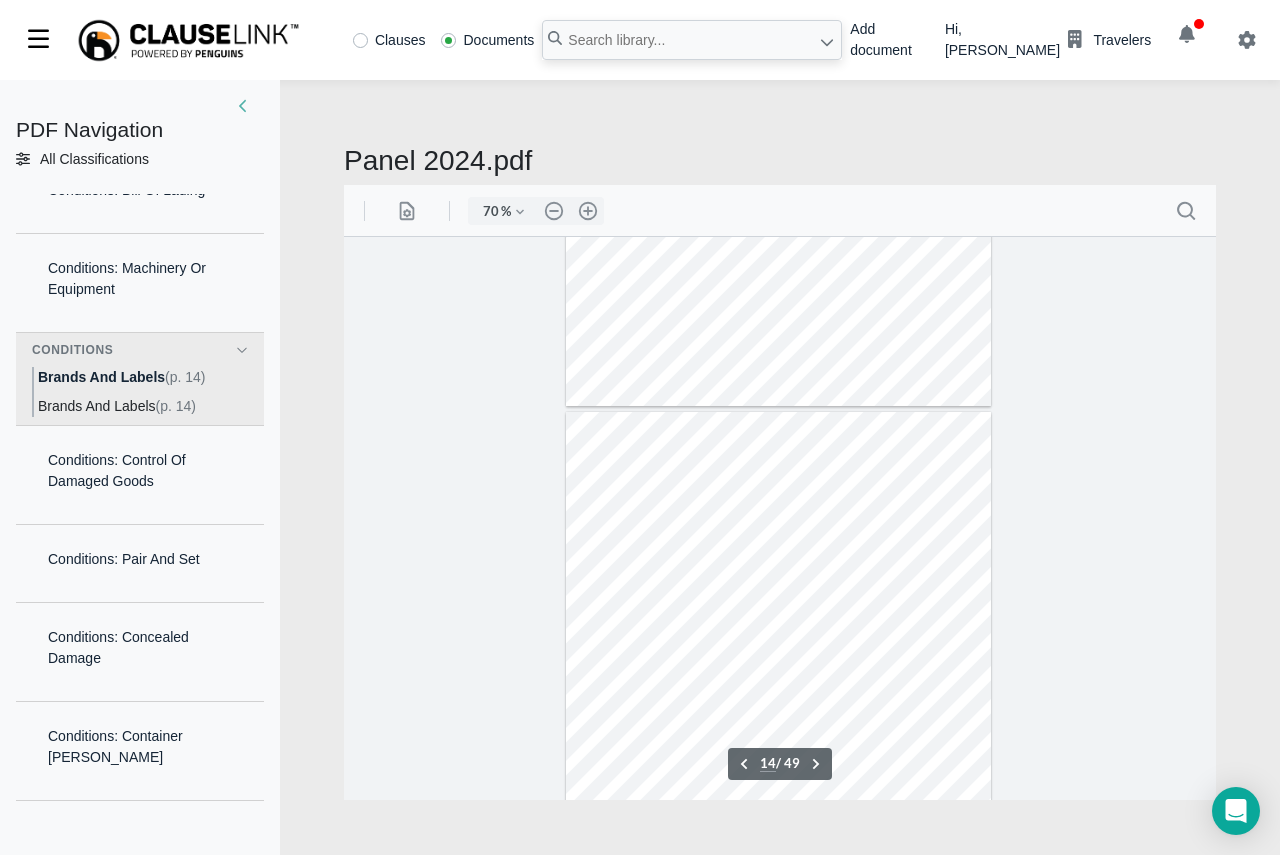scroll, scrollTop: 7138, scrollLeft: 0, axis: vertical 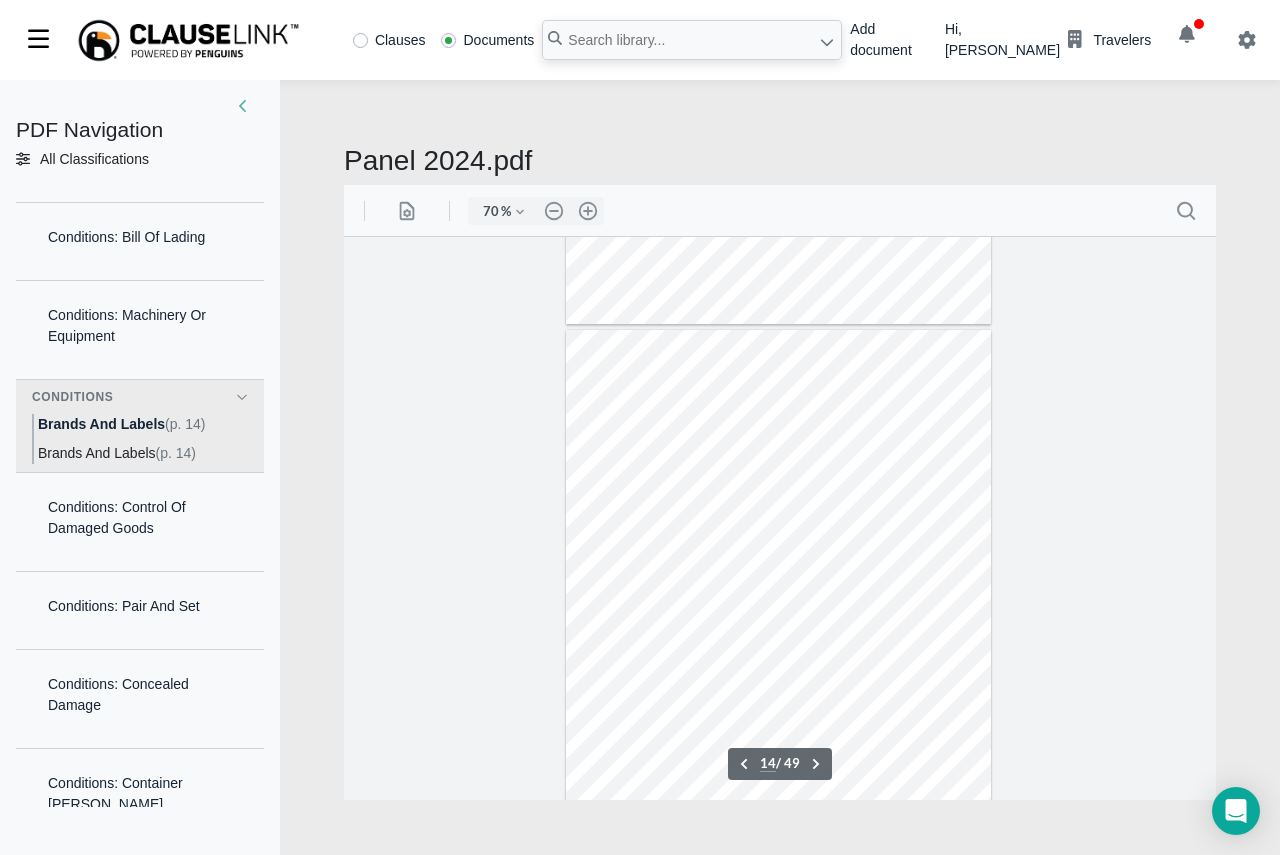 click on "Conditions Brands And Labels  (p. 14) Brands And Labels  (p. 14)" at bounding box center [140, 426] 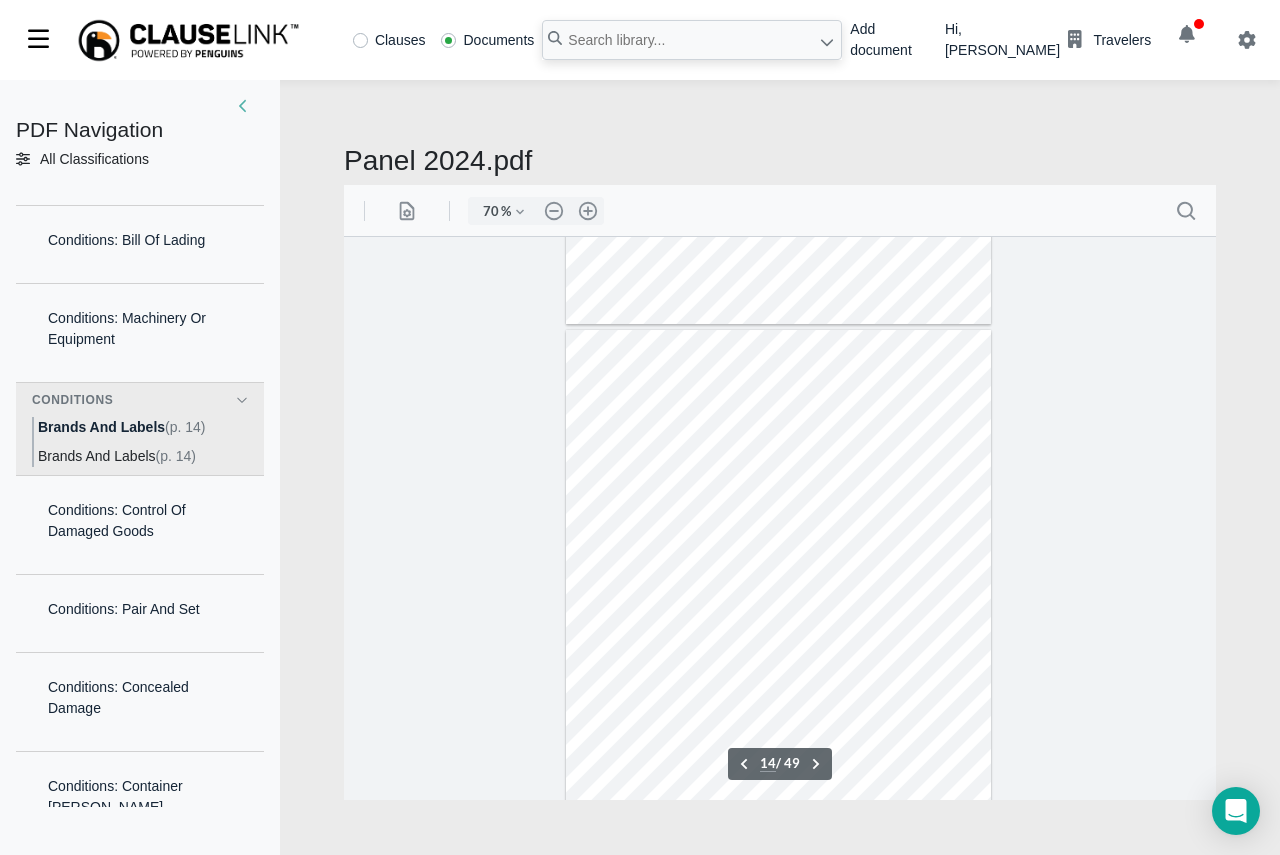 click on "(p. 14)" at bounding box center [176, 456] 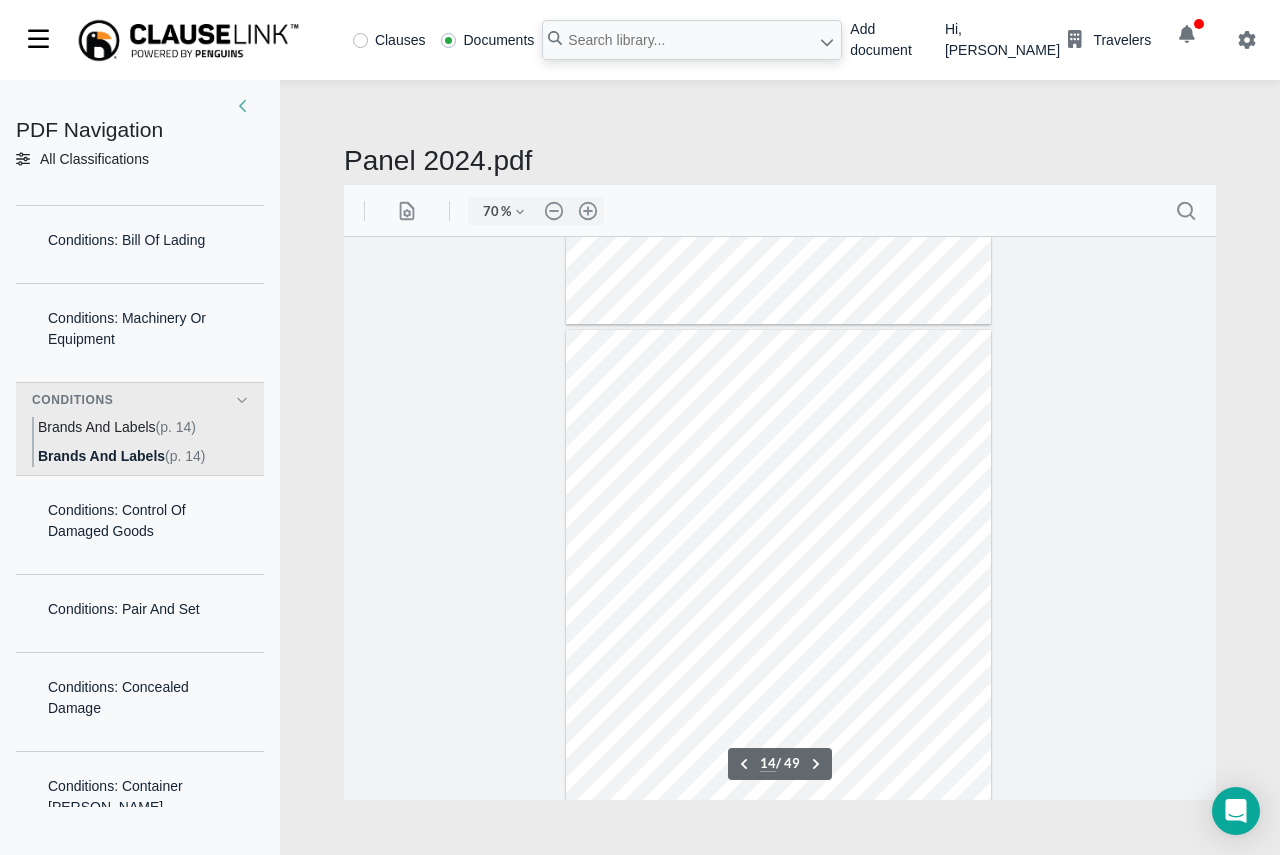 scroll, scrollTop: 7269, scrollLeft: 0, axis: vertical 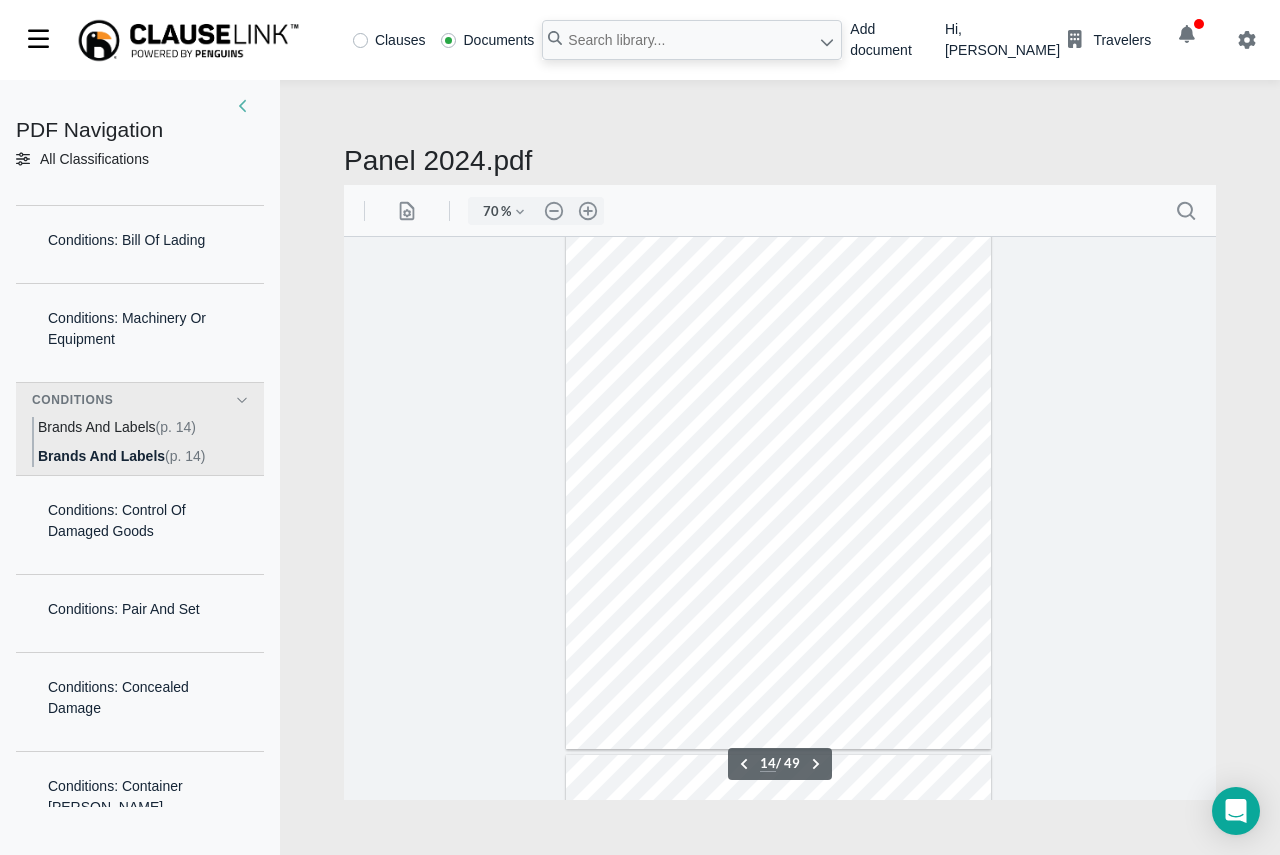 click on "Brands And Labels  (p. 14)" at bounding box center [120, 431] 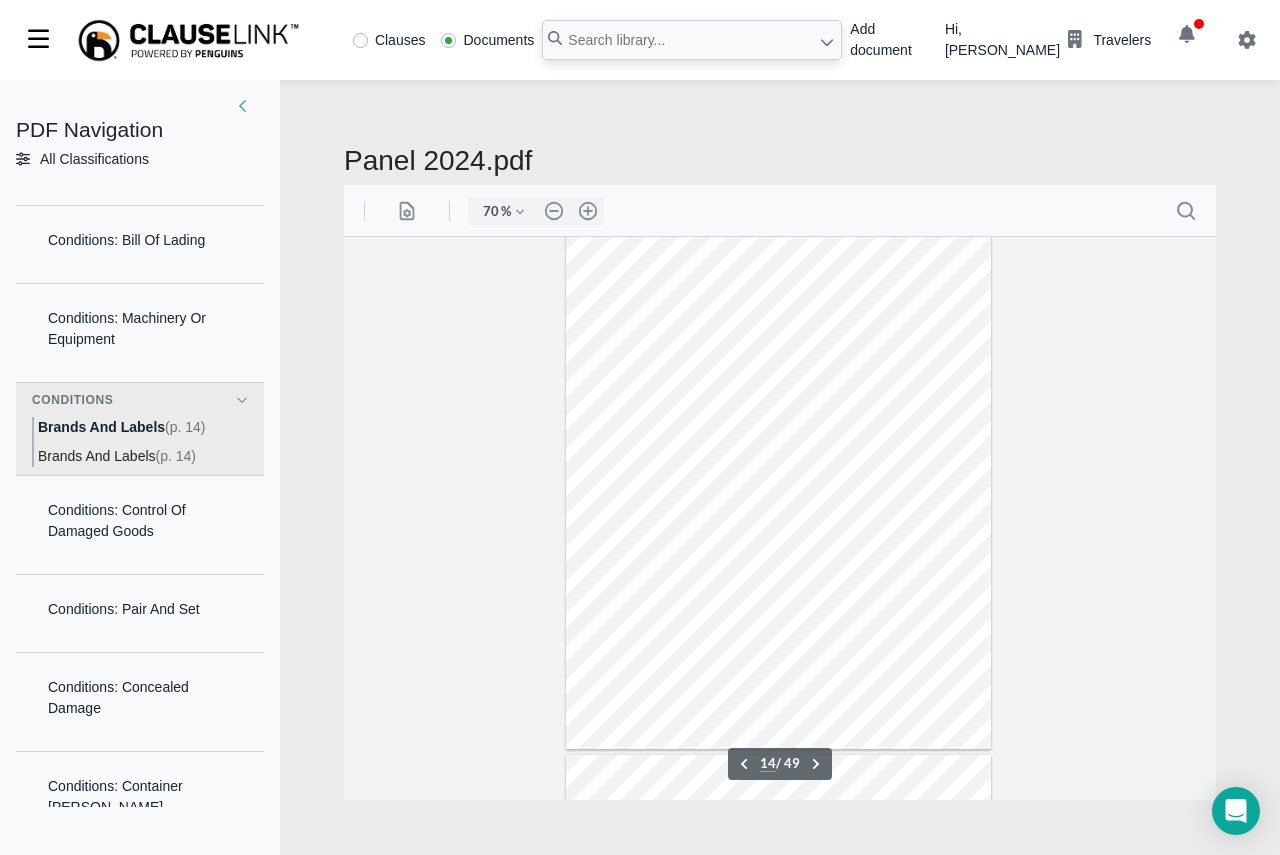 scroll, scrollTop: 7138, scrollLeft: 0, axis: vertical 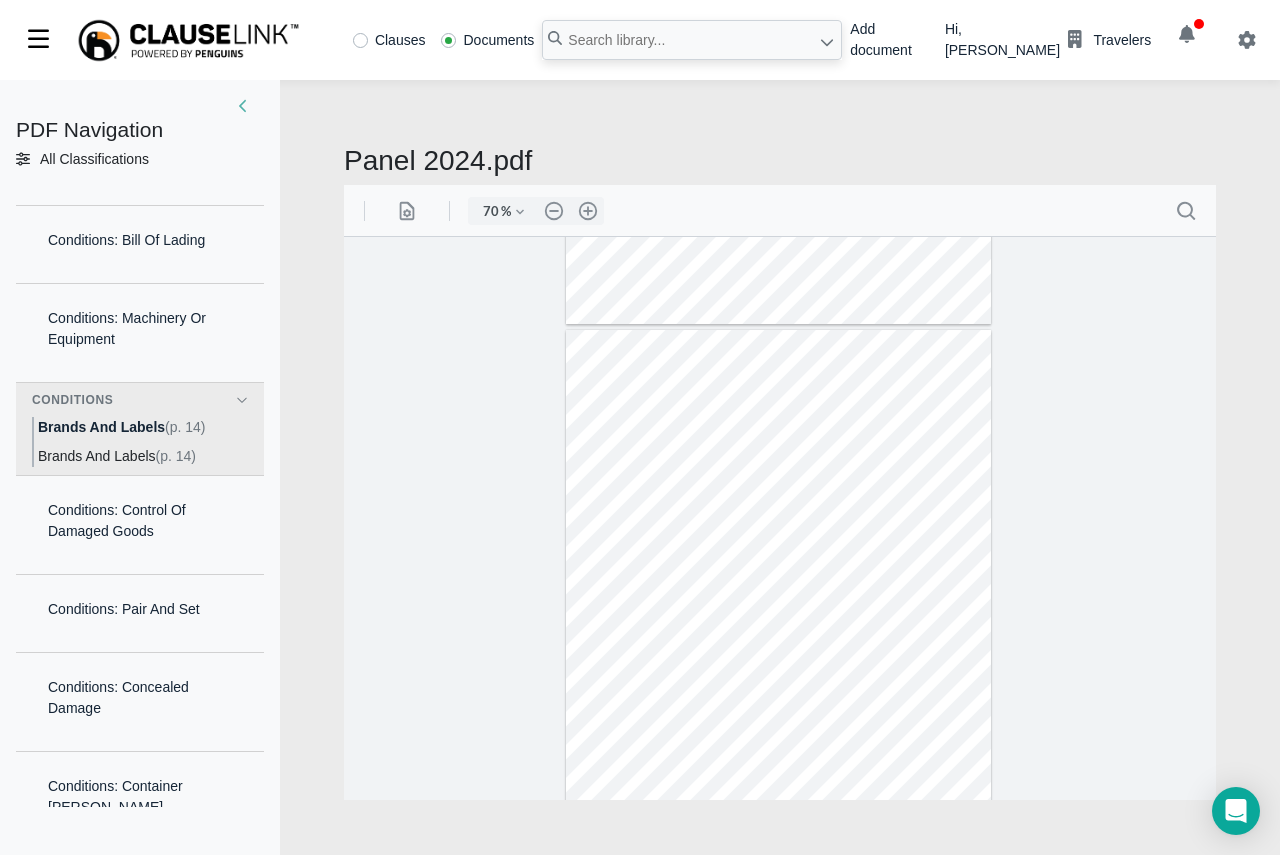 click on "(p. 14)" at bounding box center [176, 456] 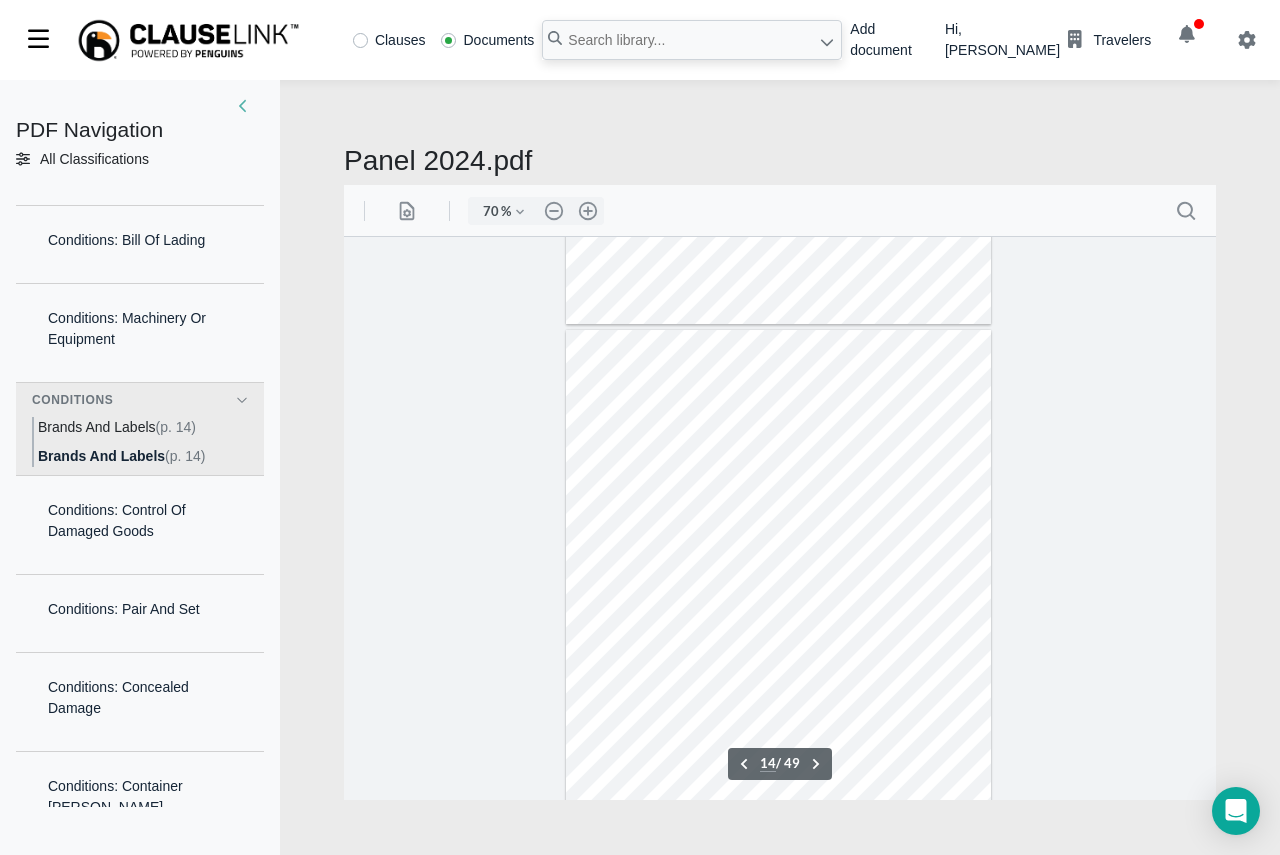 scroll, scrollTop: 7269, scrollLeft: 0, axis: vertical 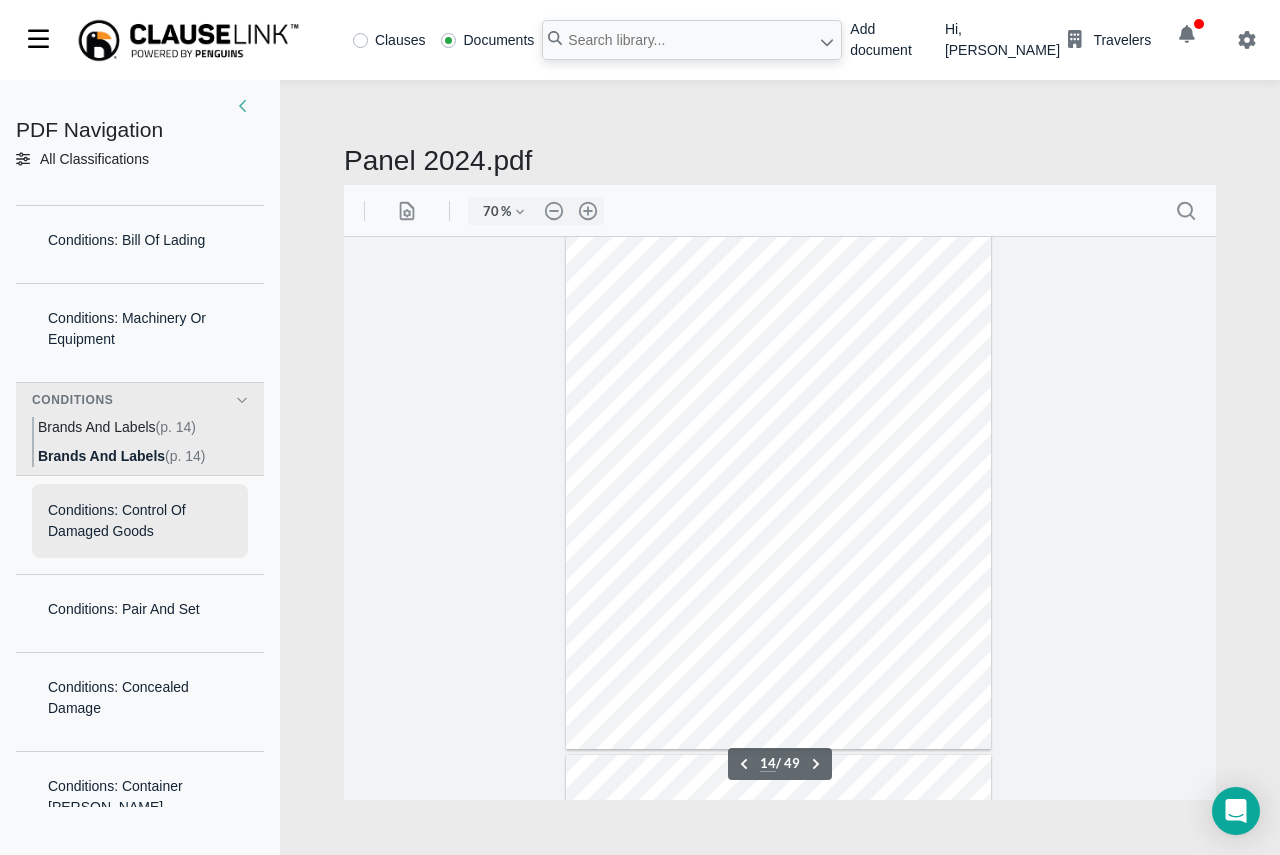 click on "Conditions: Control Of Damaged Goods" at bounding box center [140, 521] 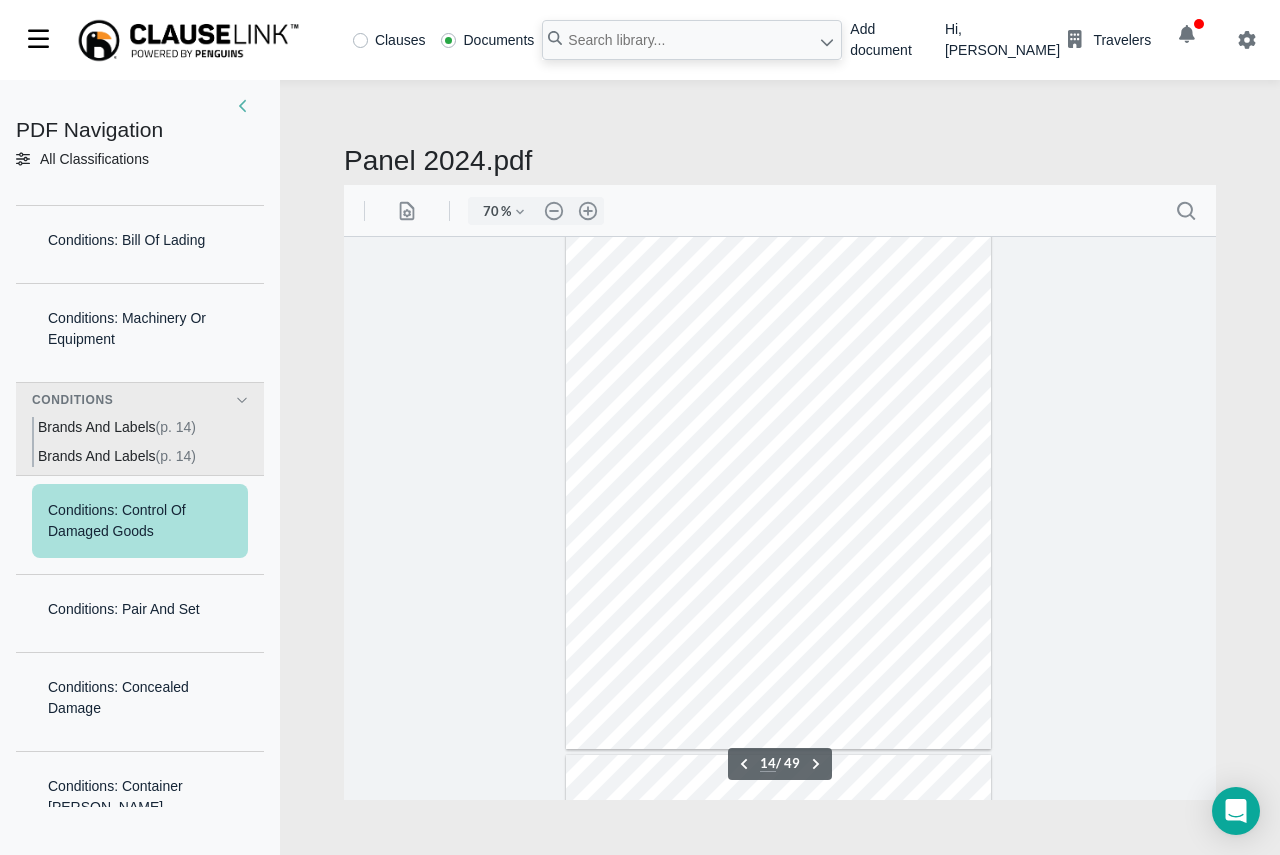 scroll, scrollTop: 7414, scrollLeft: 0, axis: vertical 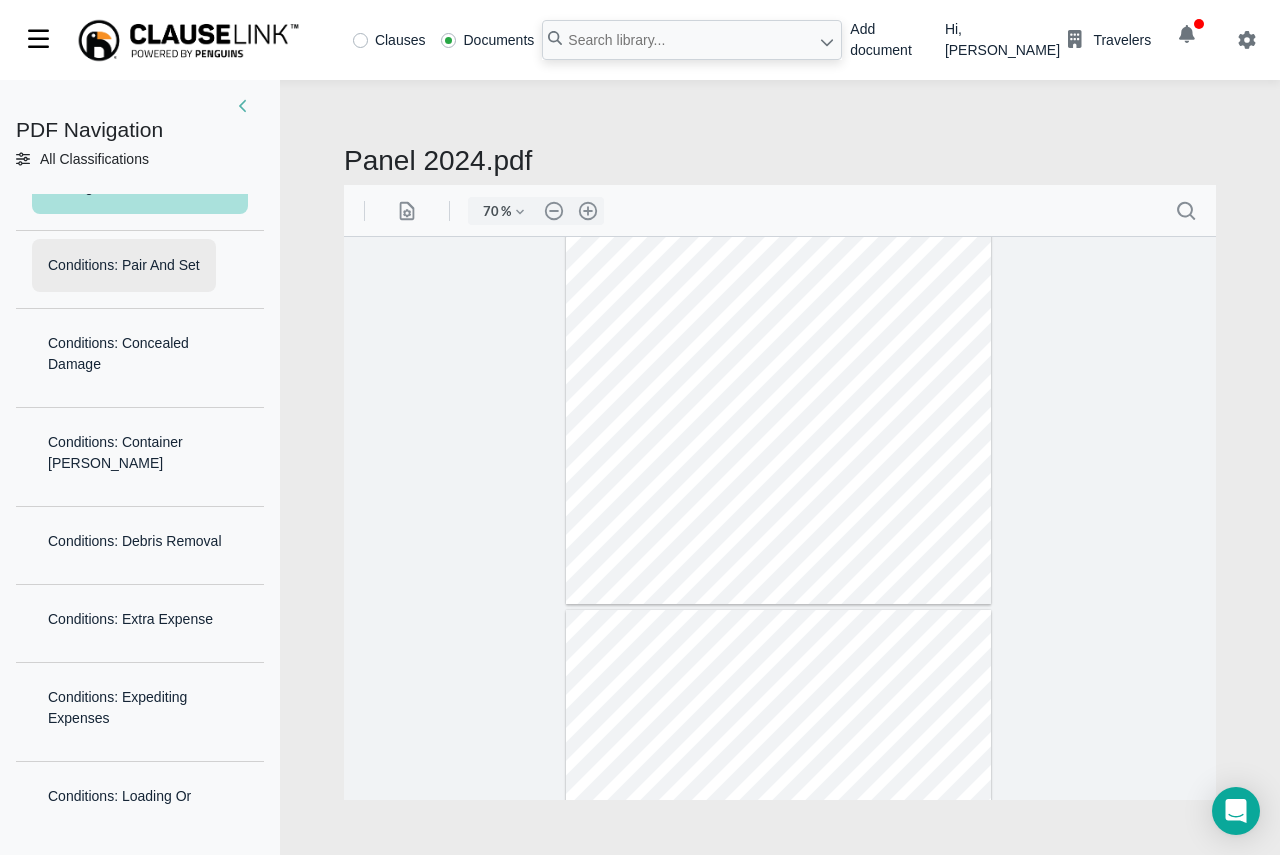 click on "Conditions: Pair And Set" at bounding box center [124, 265] 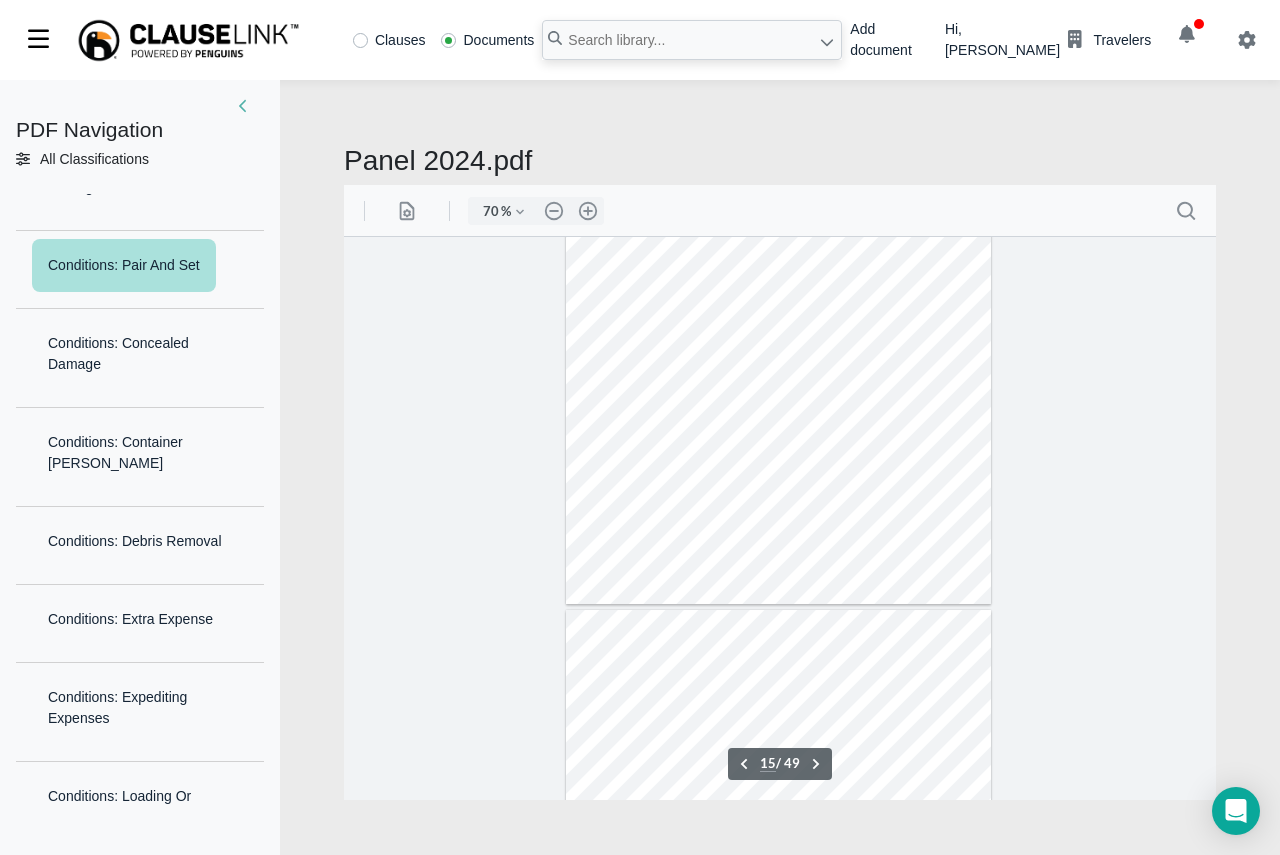 scroll, scrollTop: 7719, scrollLeft: 0, axis: vertical 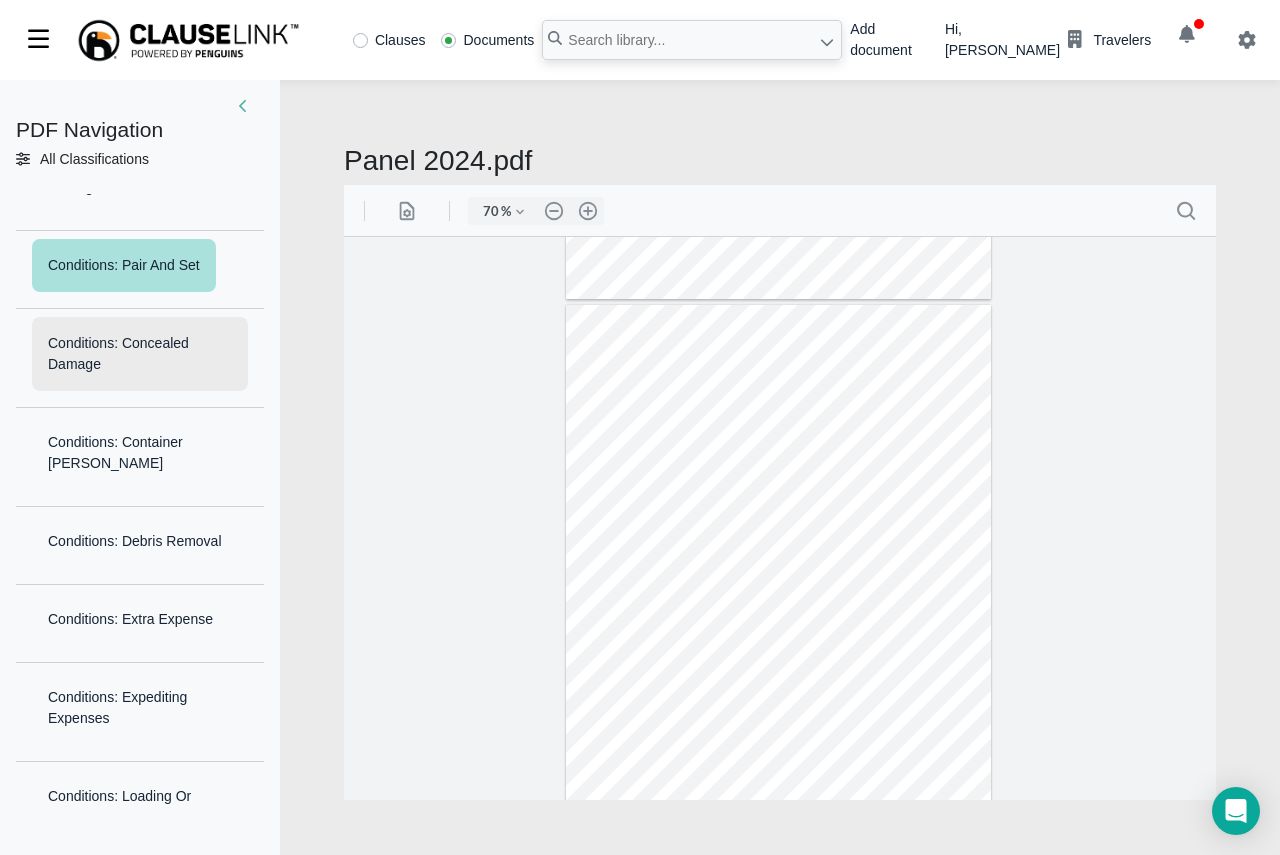 click on "Conditions: Concealed Damage" at bounding box center [140, 354] 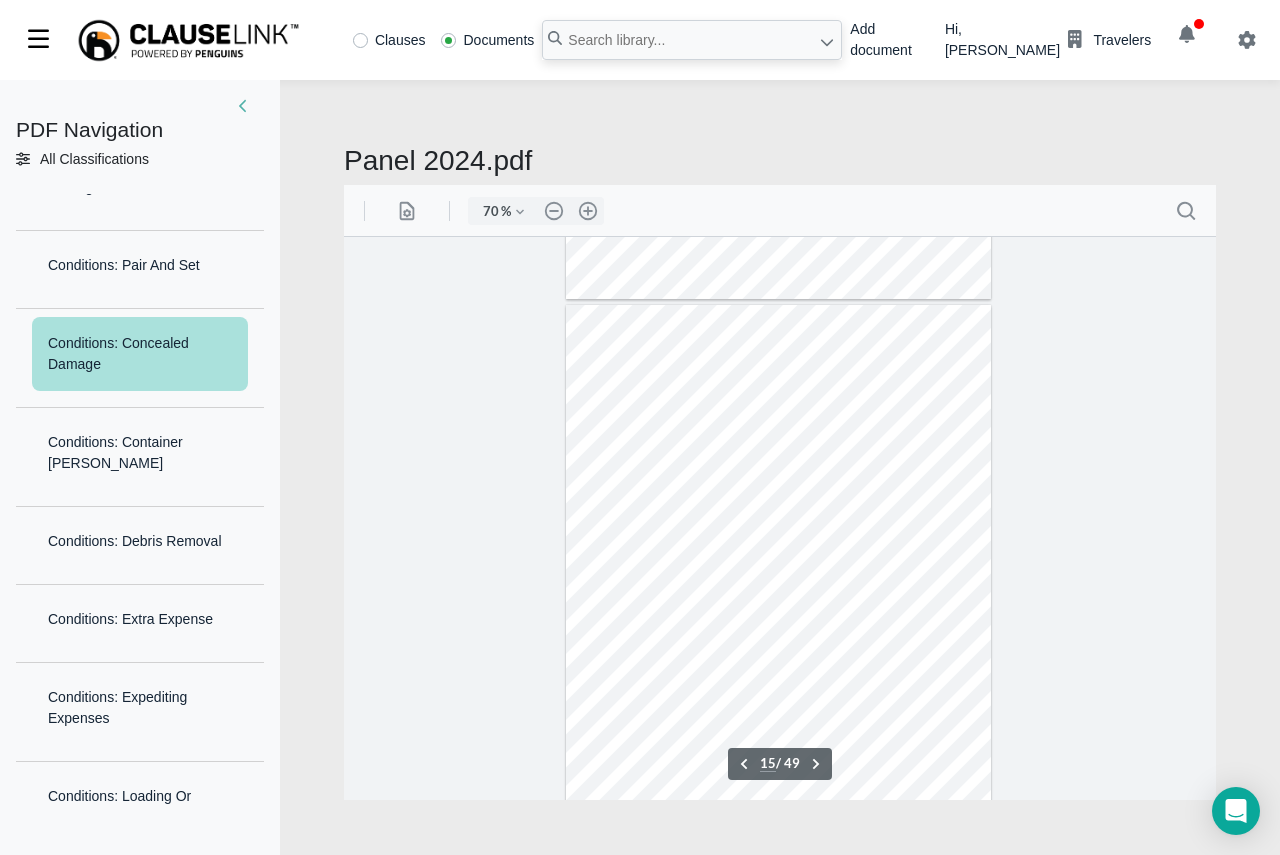 scroll, scrollTop: 7843, scrollLeft: 0, axis: vertical 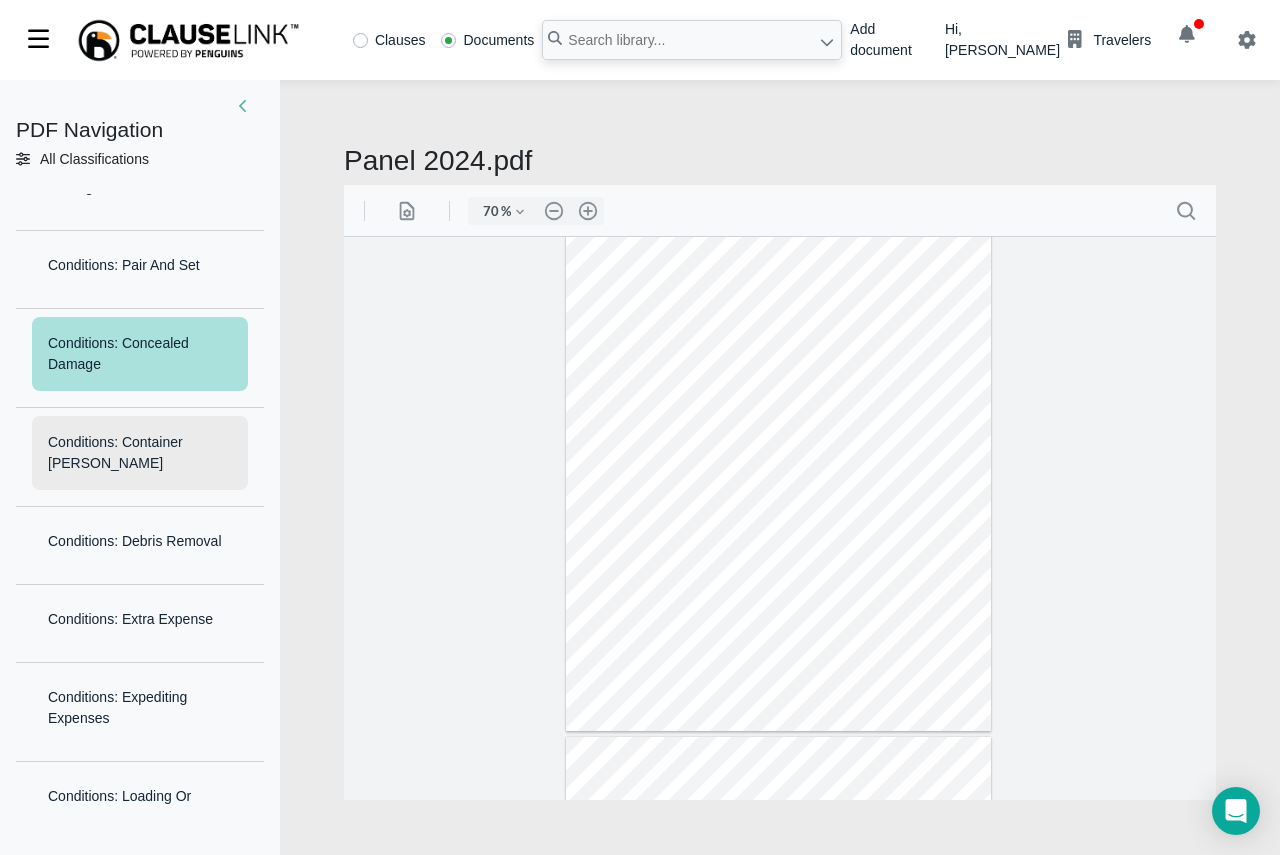 click on "Conditions: Container Demurrage Charges" at bounding box center (140, 453) 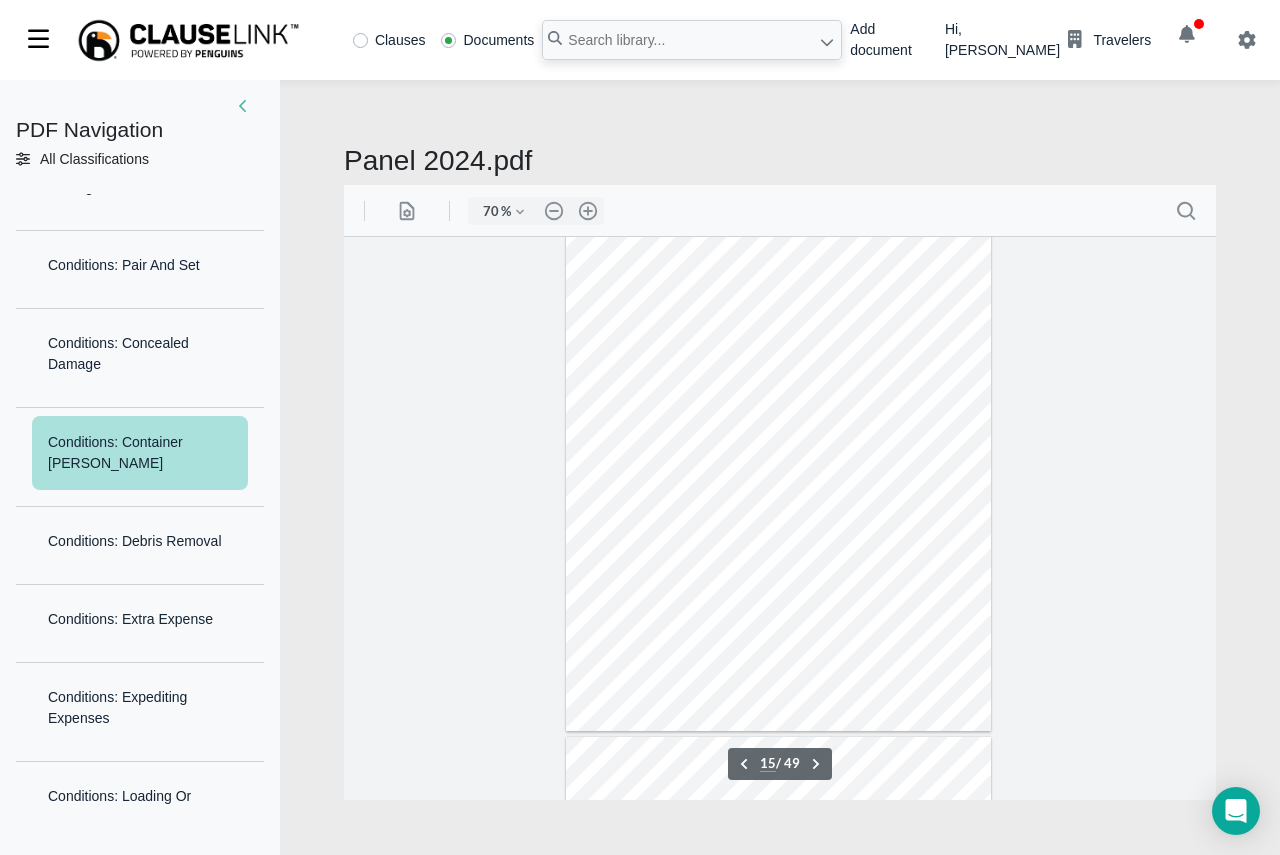 scroll, scrollTop: 7945, scrollLeft: 0, axis: vertical 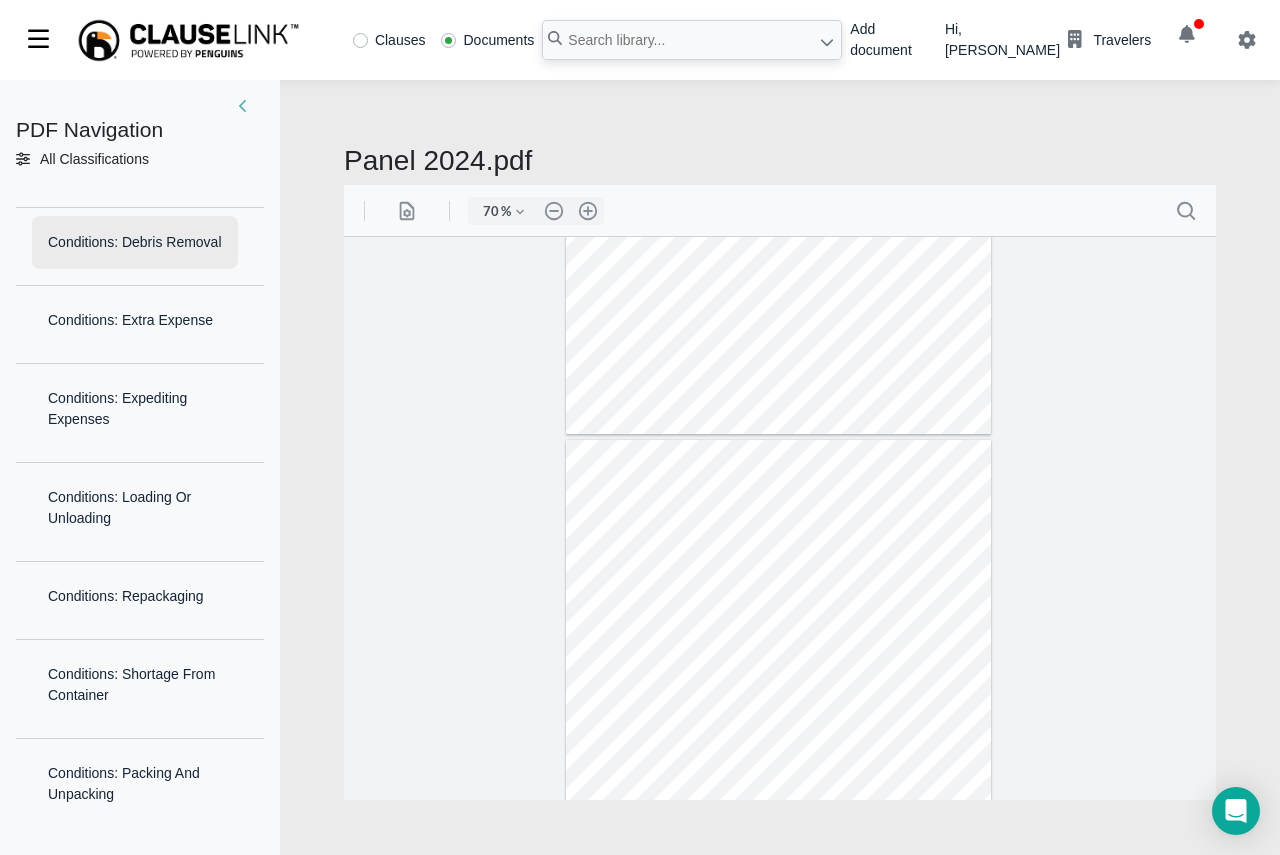 click on "Conditions: Debris Removal" at bounding box center (135, 242) 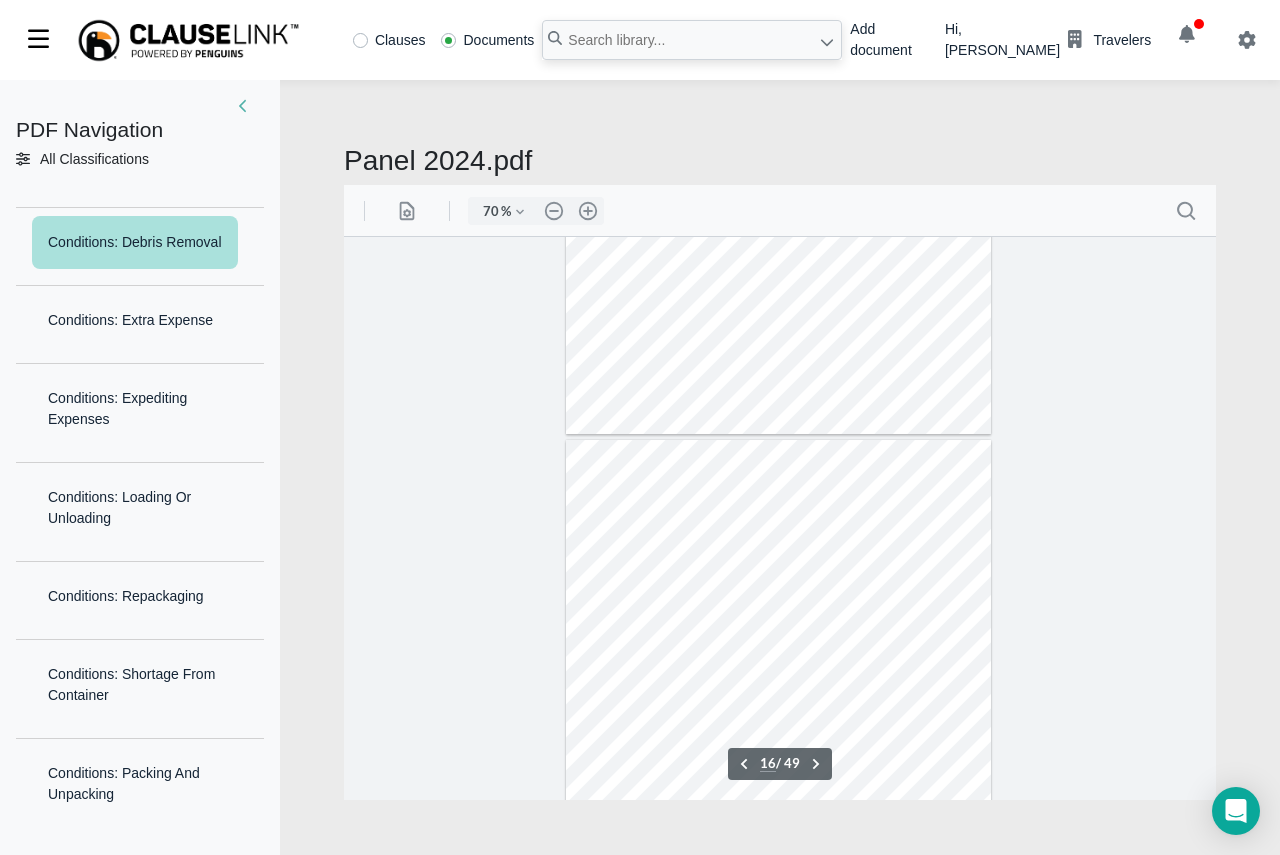 scroll, scrollTop: 8188, scrollLeft: 0, axis: vertical 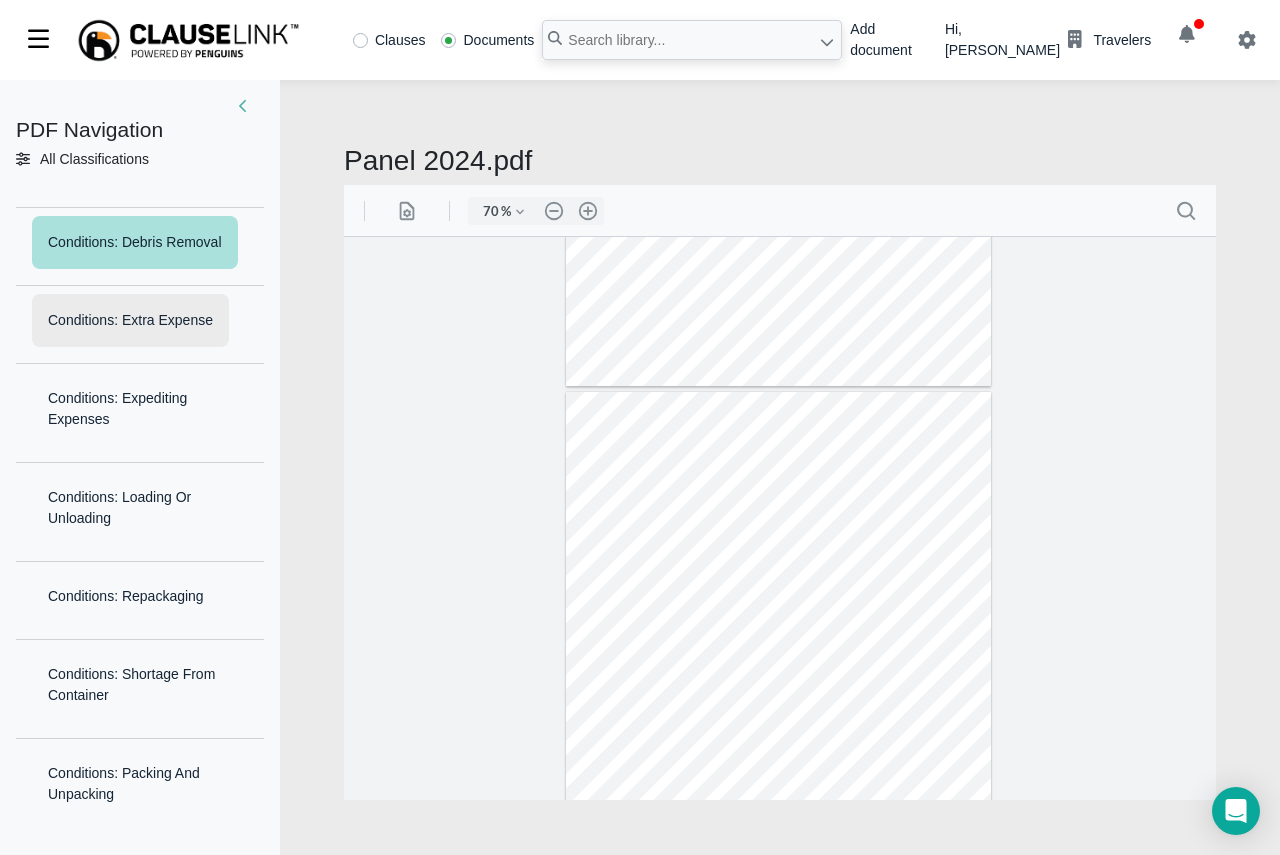 click on "Conditions: Extra Expense" at bounding box center [130, 320] 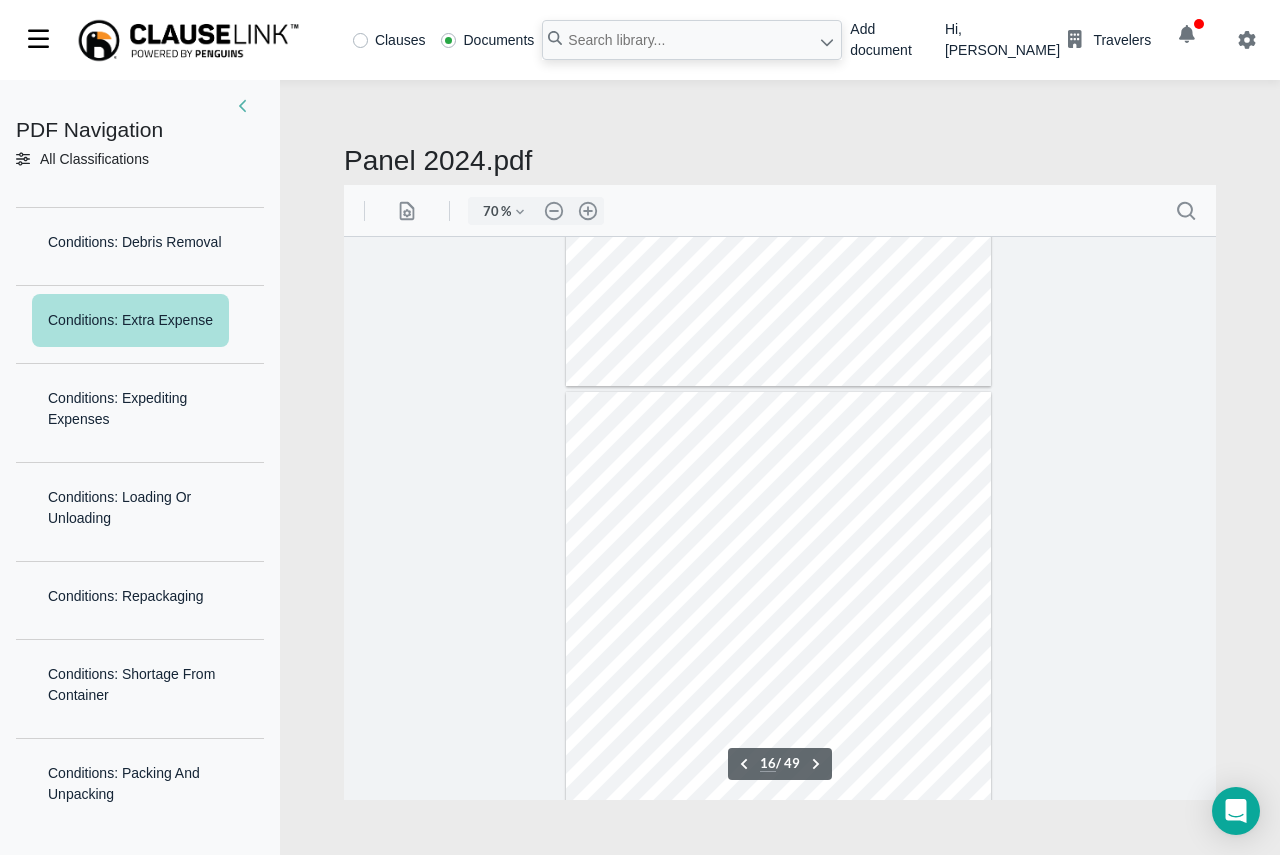 scroll, scrollTop: 8335, scrollLeft: 0, axis: vertical 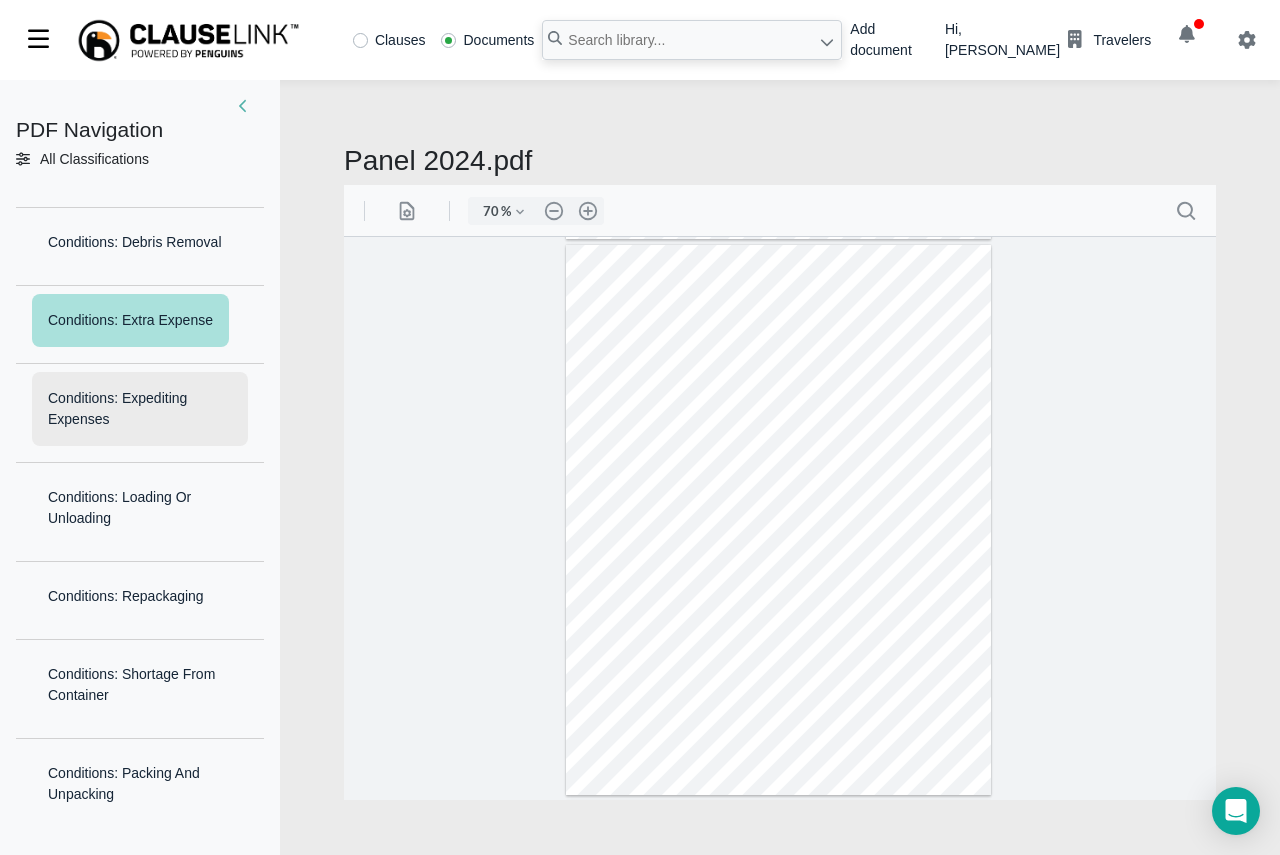 drag, startPoint x: 119, startPoint y: 512, endPoint x: 279, endPoint y: 327, distance: 244.59149 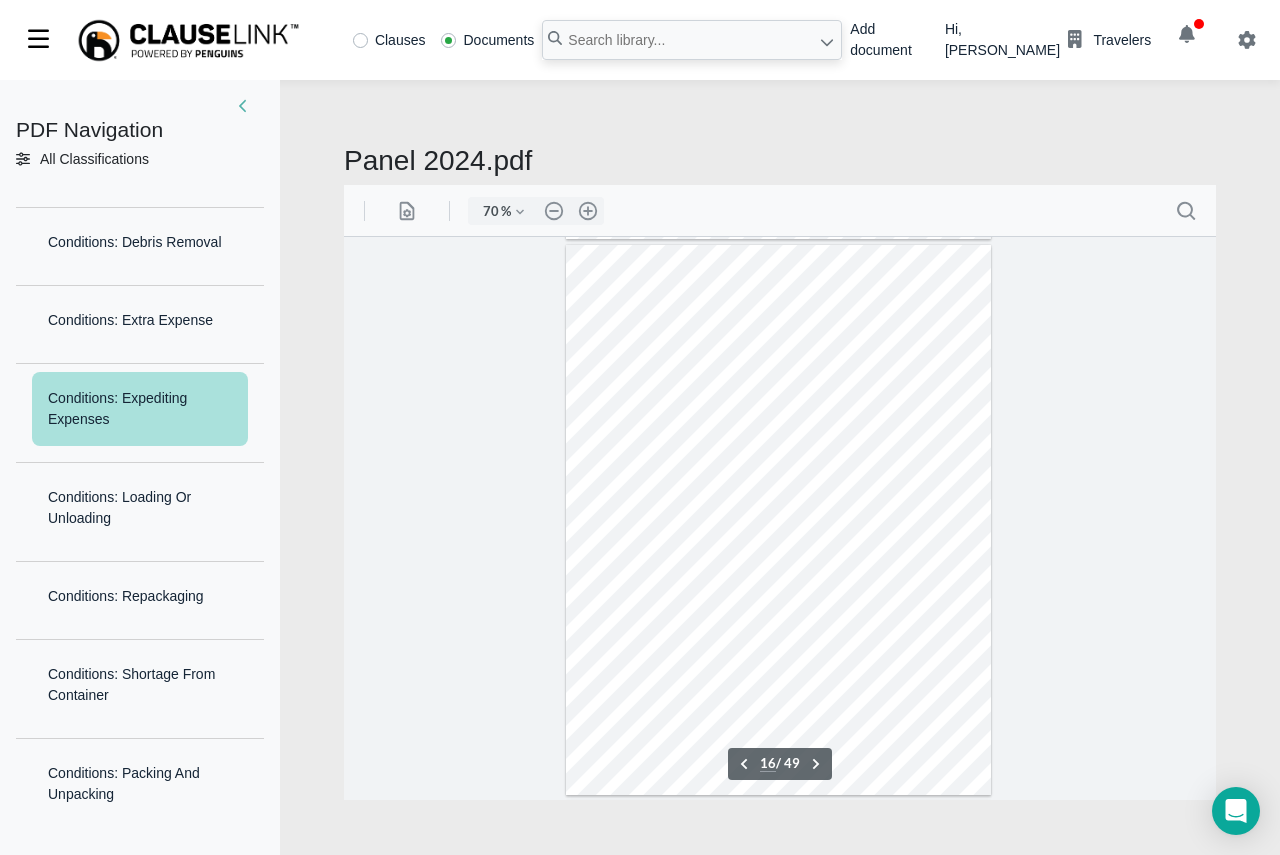 scroll, scrollTop: 8444, scrollLeft: 0, axis: vertical 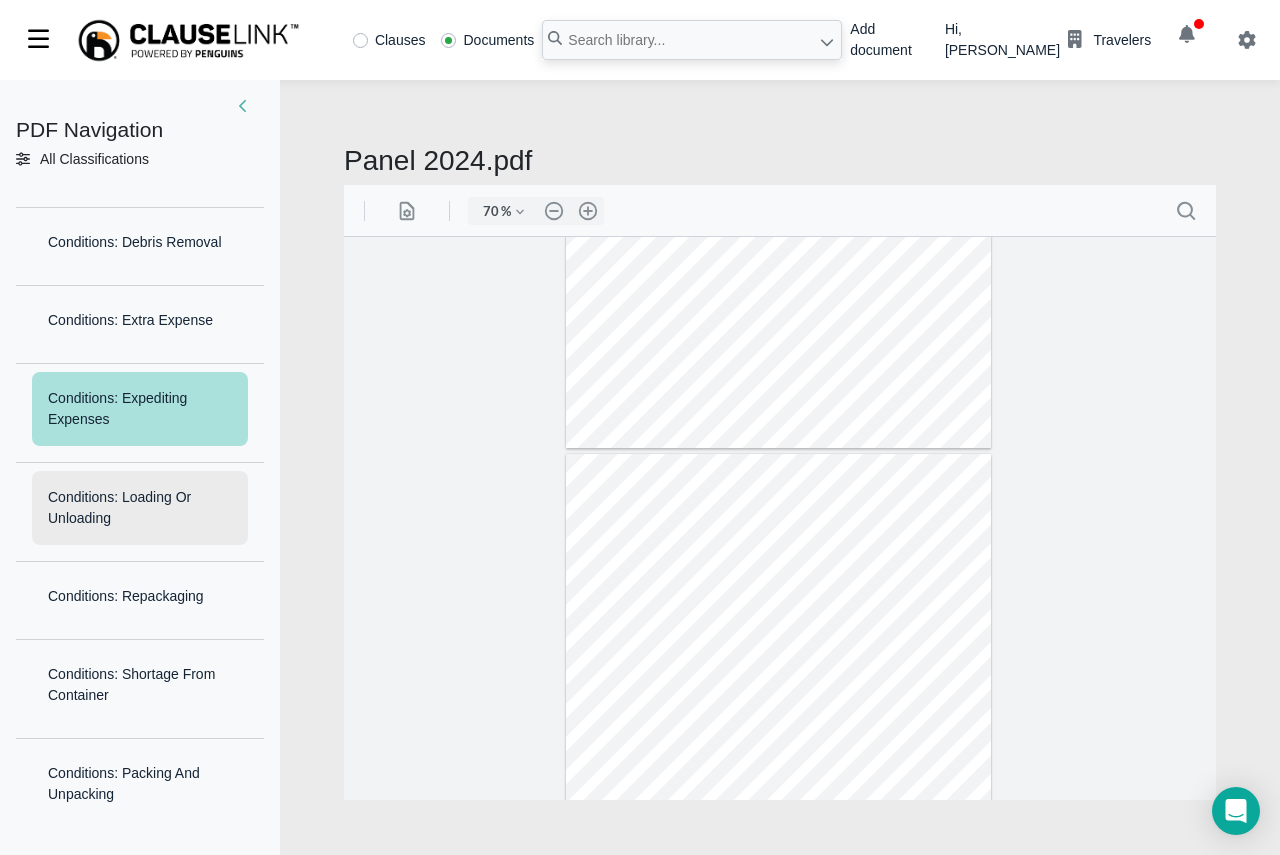 click on "Conditions: Loading Or Unloading" at bounding box center (140, 508) 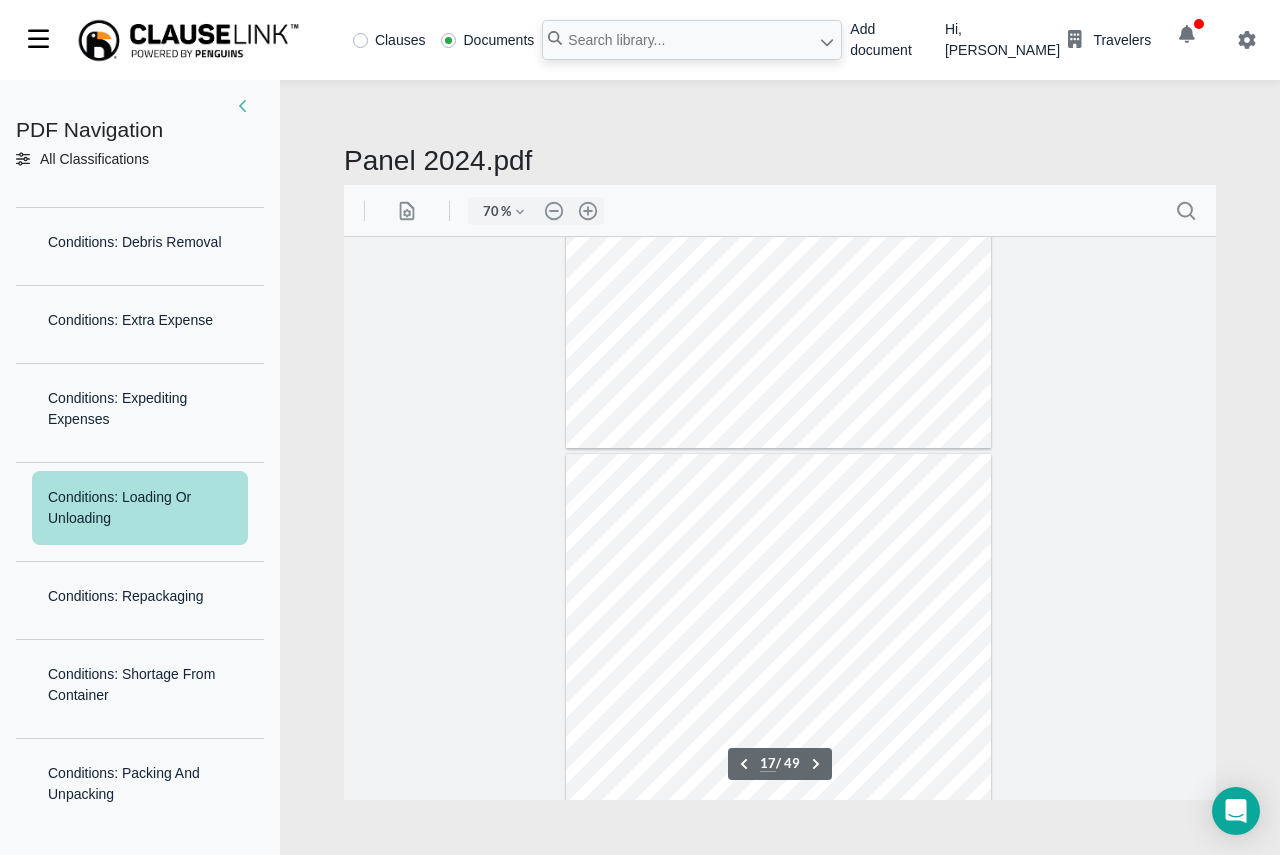 scroll, scrollTop: 8814, scrollLeft: 0, axis: vertical 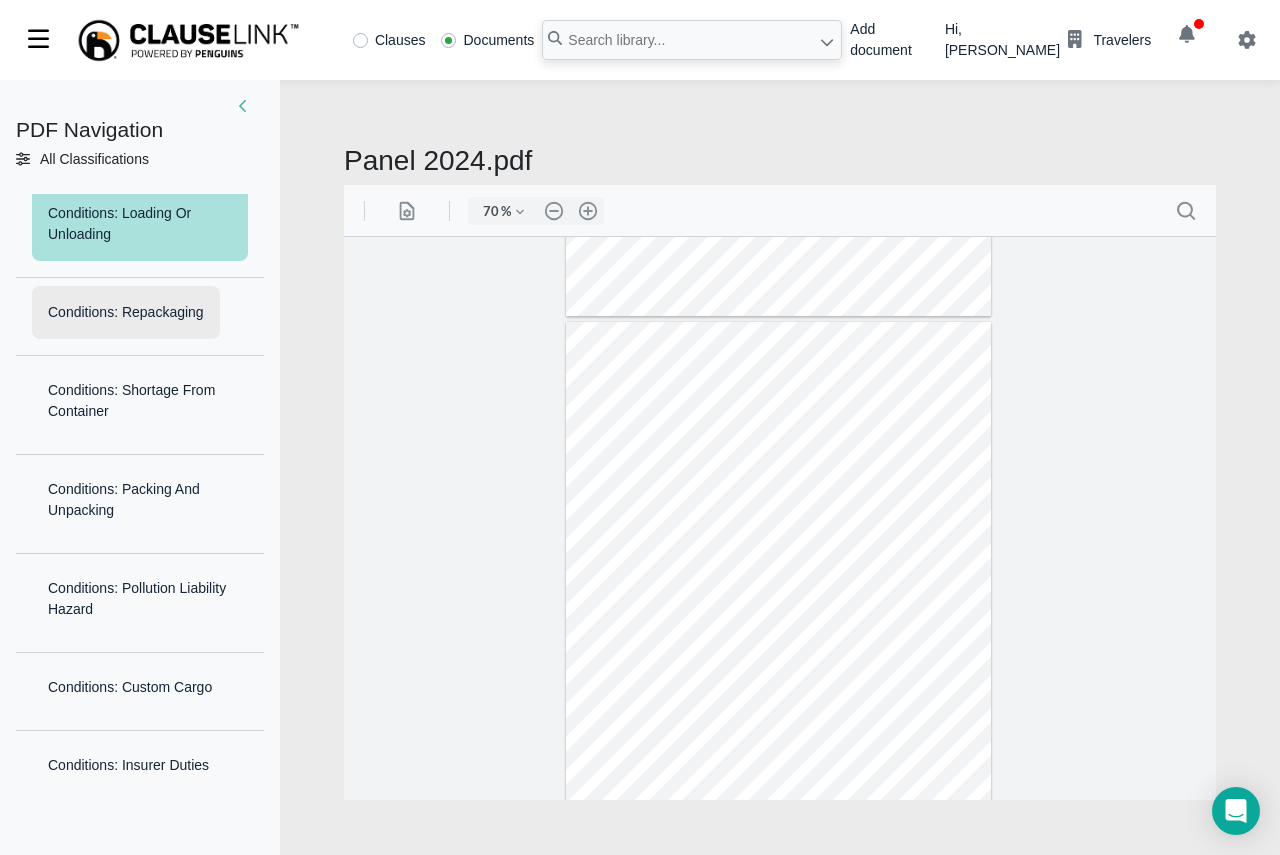 click on "Conditions: Repackaging" at bounding box center (126, 312) 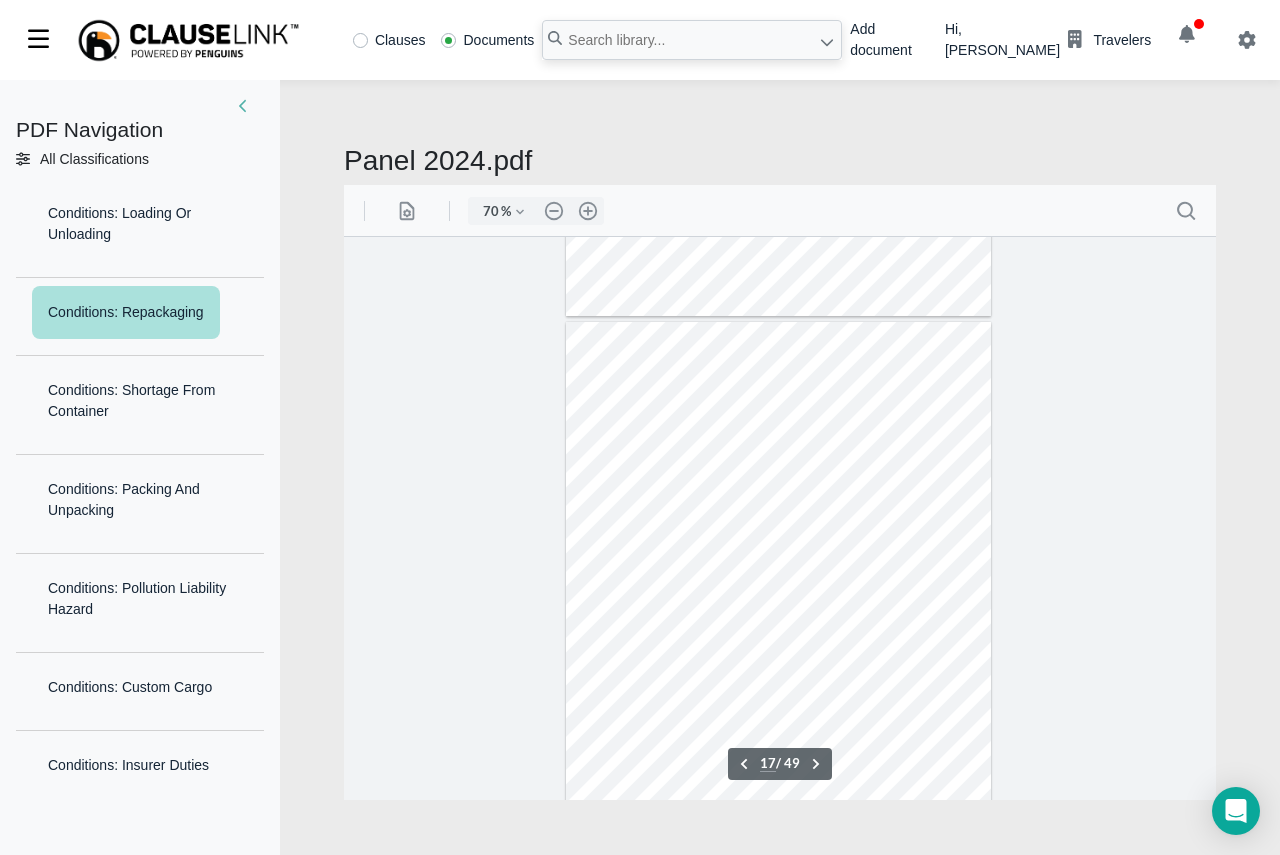 scroll, scrollTop: 8895, scrollLeft: 0, axis: vertical 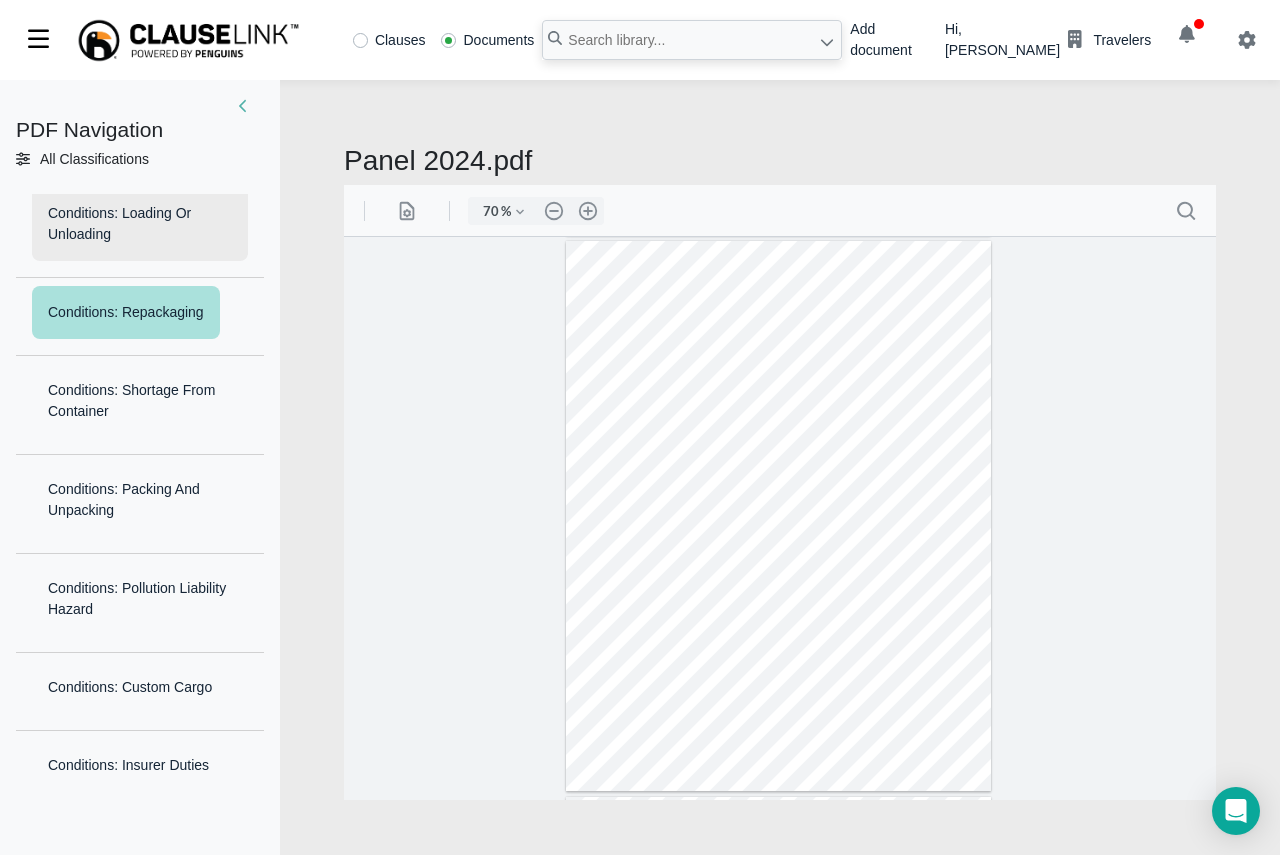 click on "Conditions: Loading Or Unloading" at bounding box center (140, 224) 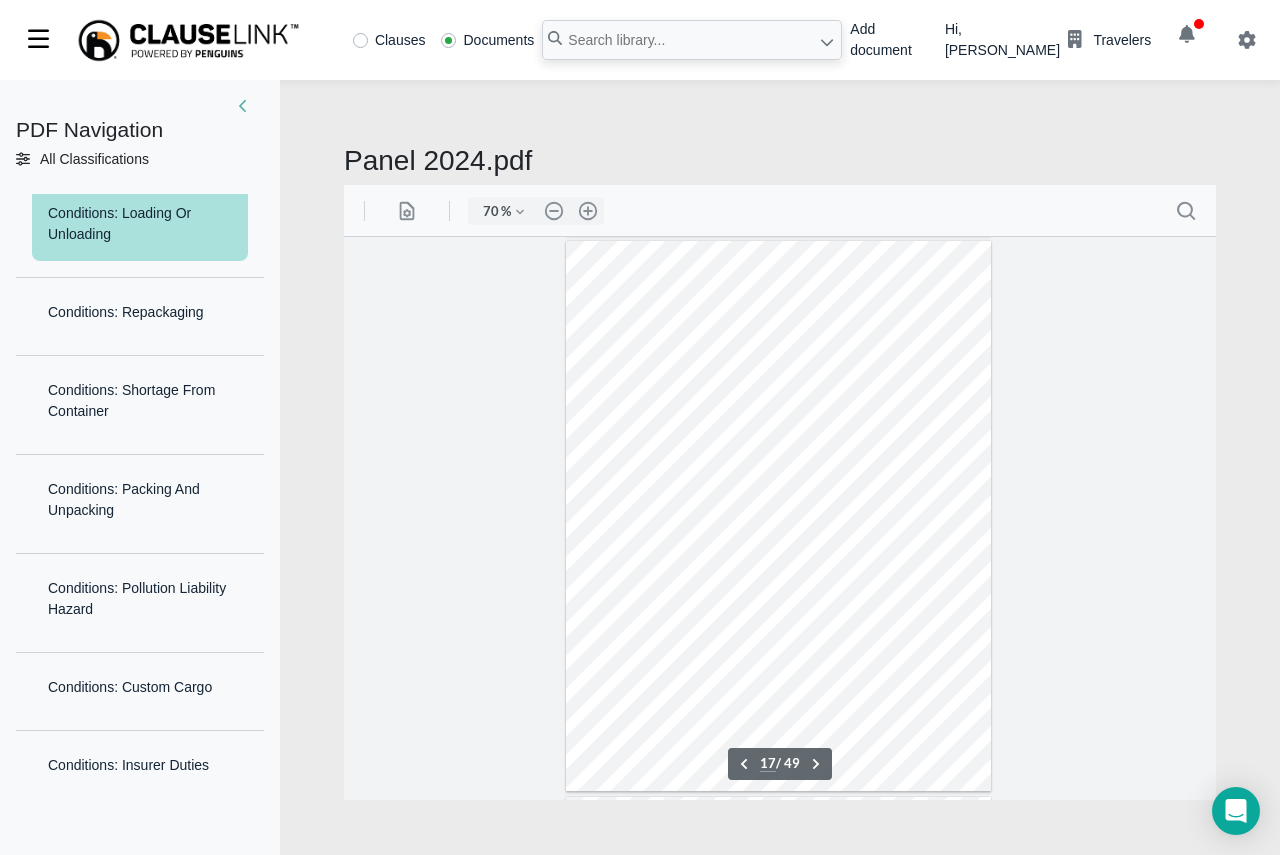 scroll, scrollTop: 8814, scrollLeft: 0, axis: vertical 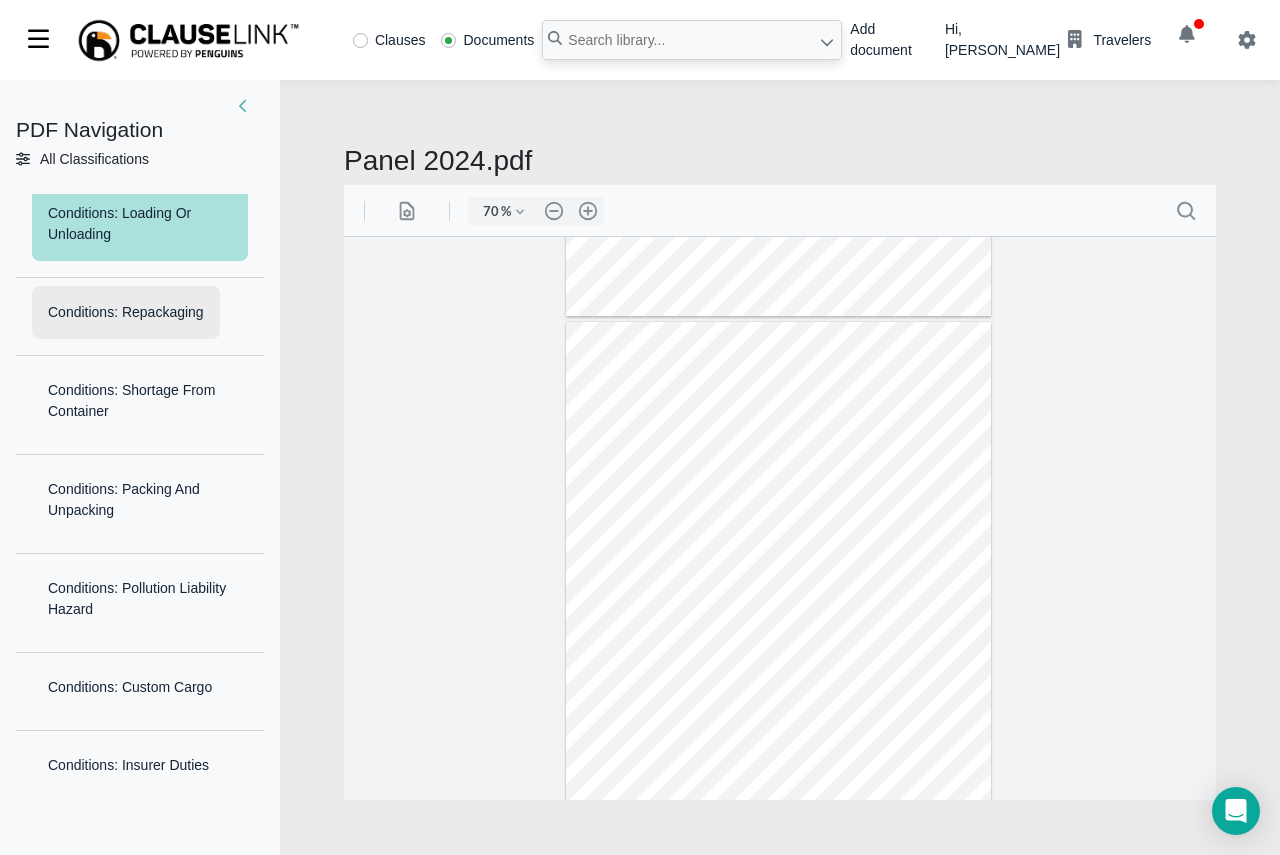 click on "Conditions: Repackaging" at bounding box center (126, 312) 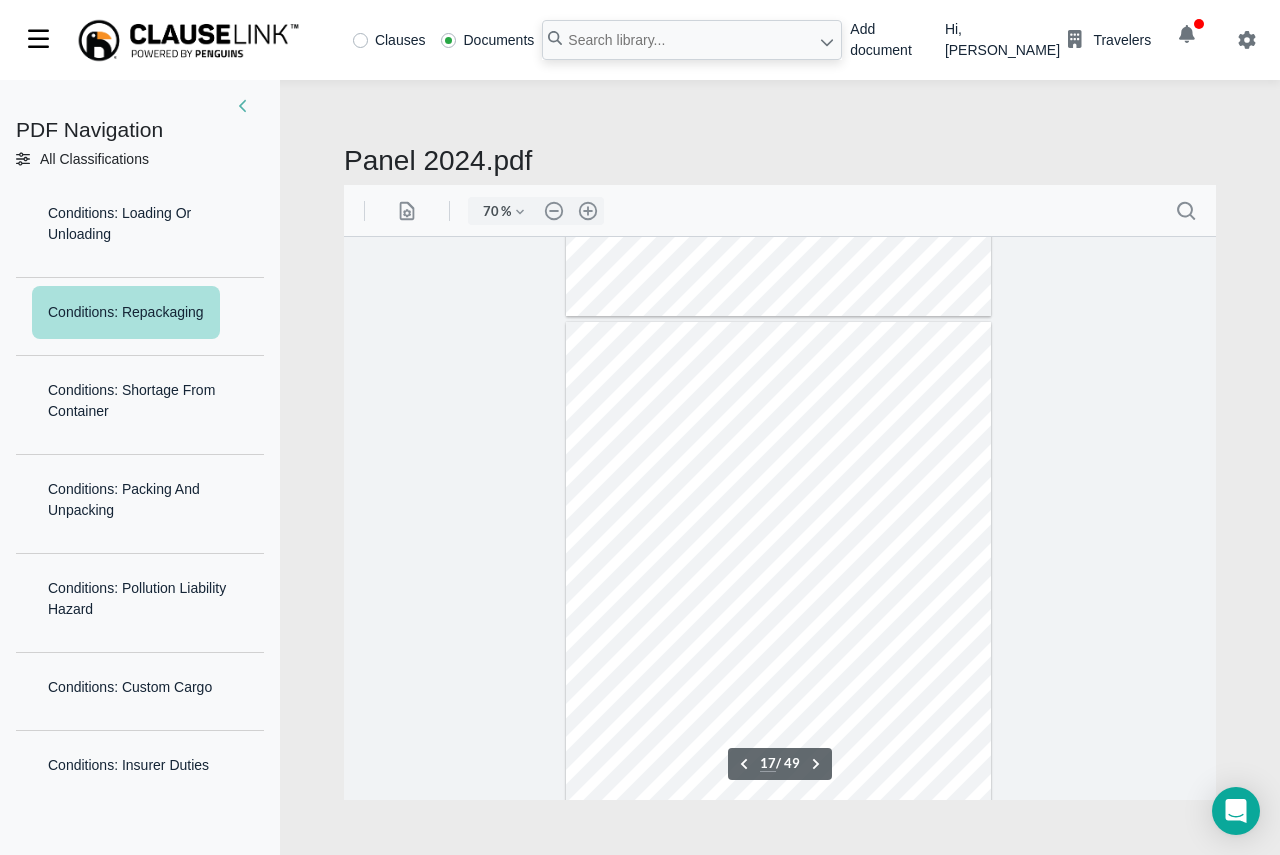 scroll, scrollTop: 8895, scrollLeft: 0, axis: vertical 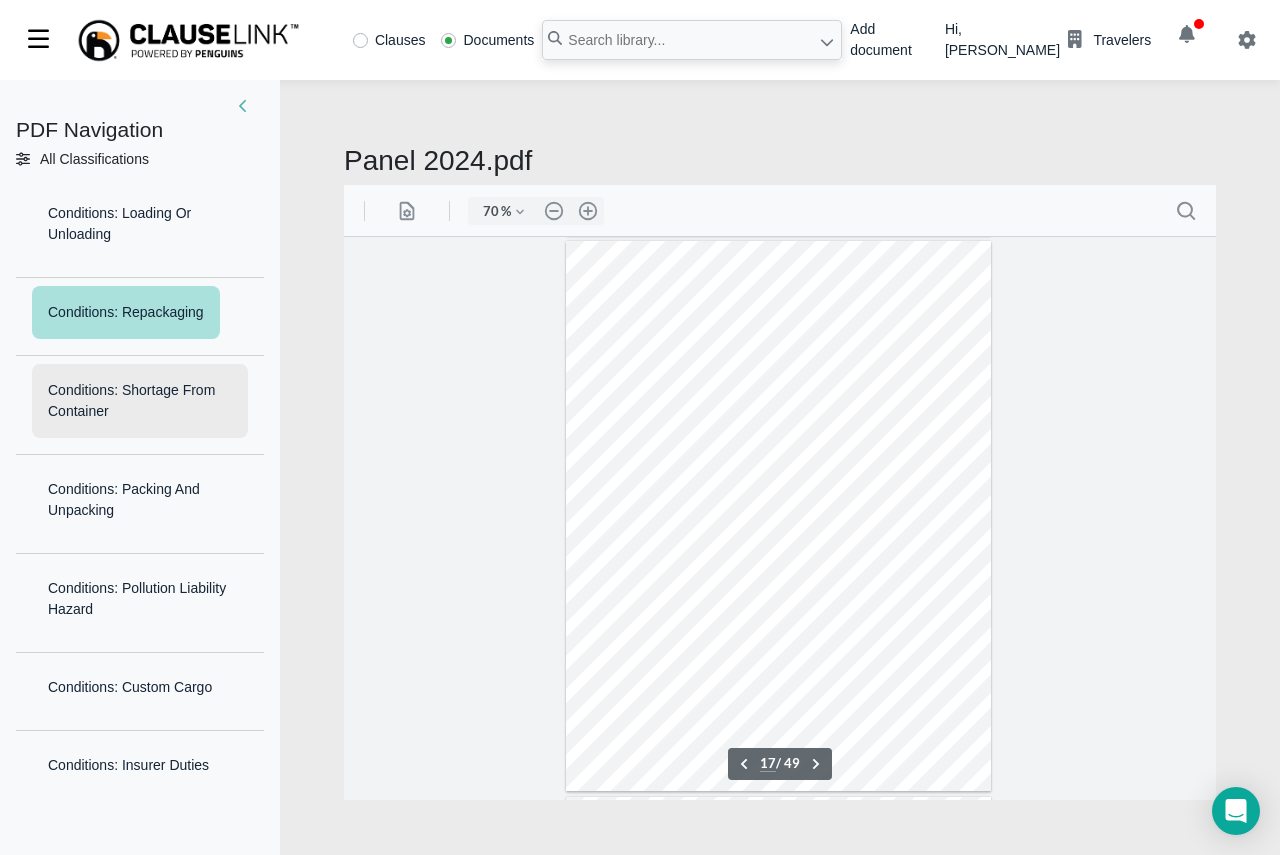 click on "Conditions: Shortage From Container" at bounding box center (140, 401) 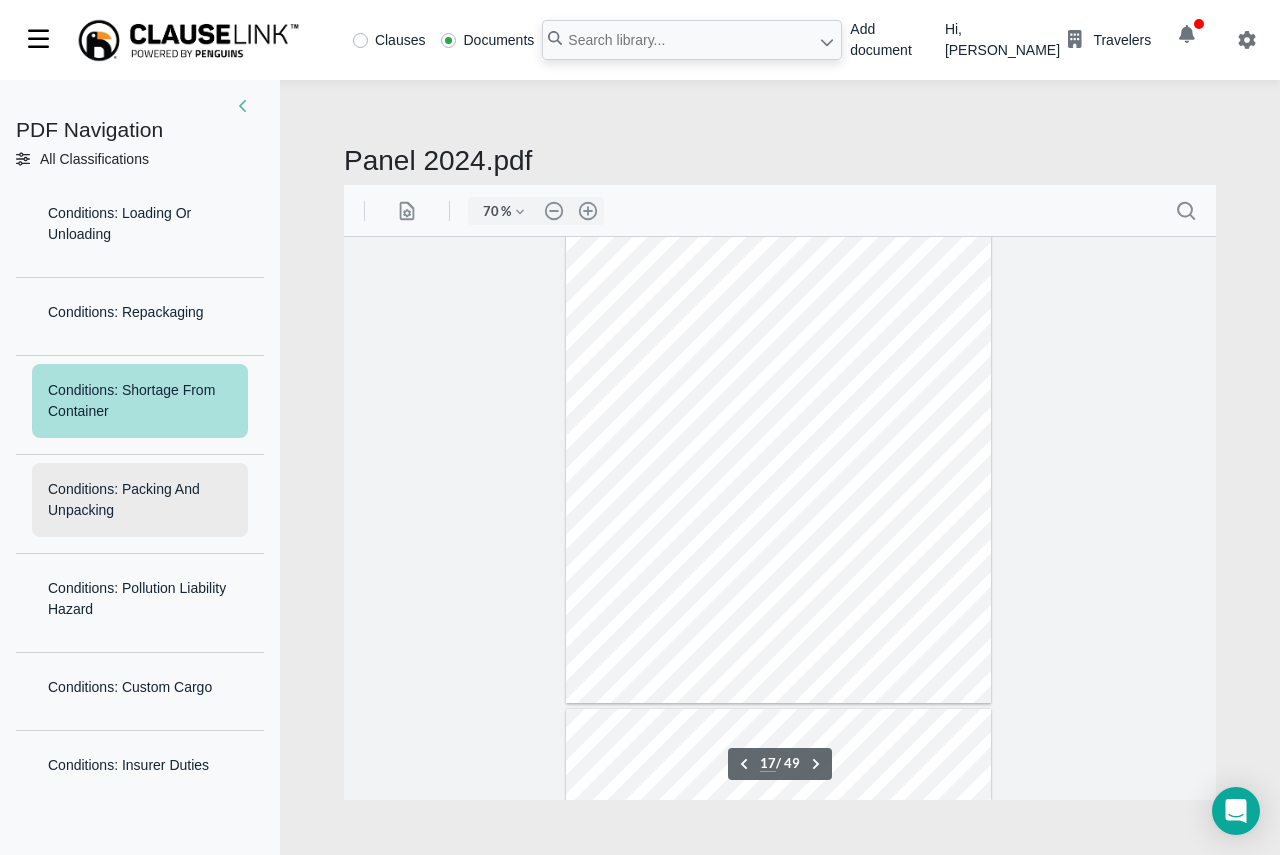 click on "Conditions: Packing And Unpacking" at bounding box center (140, 500) 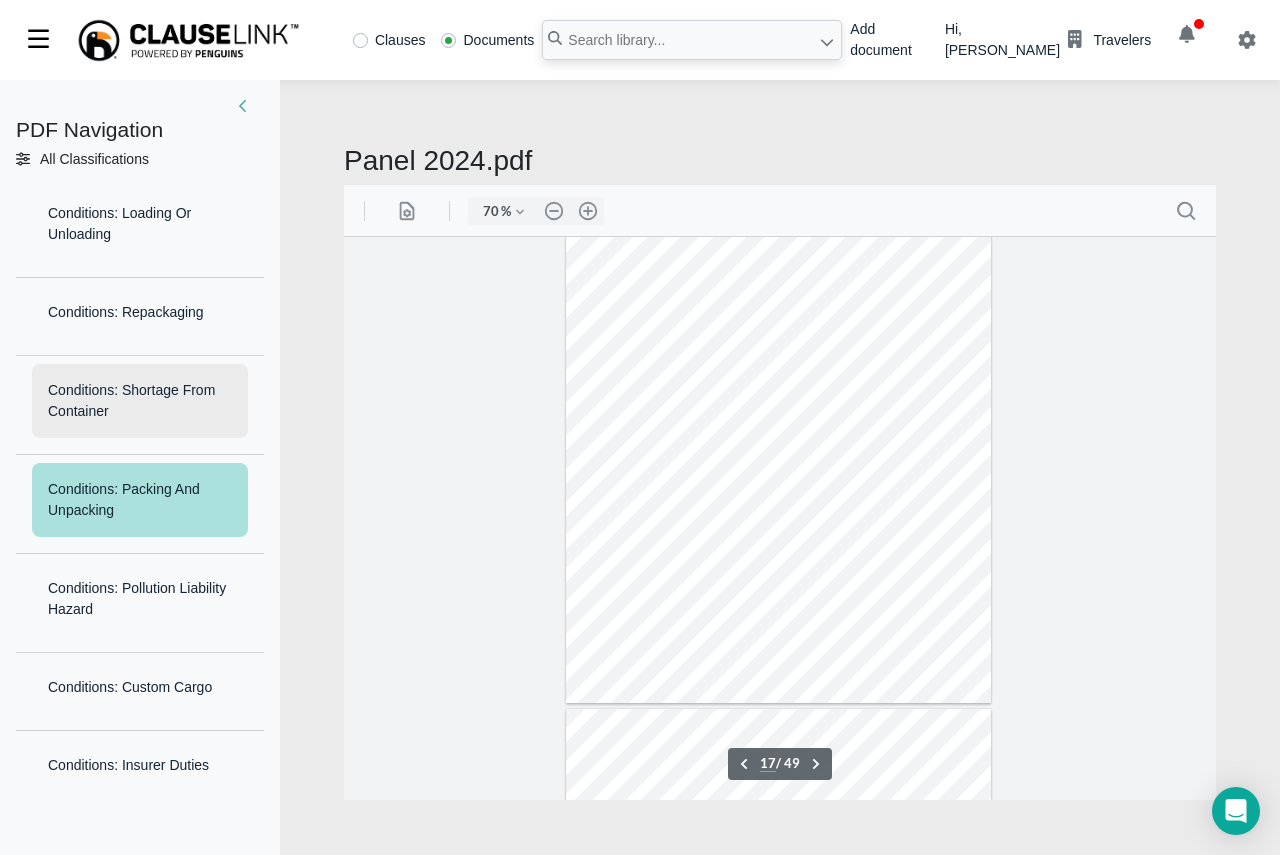 scroll, scrollTop: 9081, scrollLeft: 0, axis: vertical 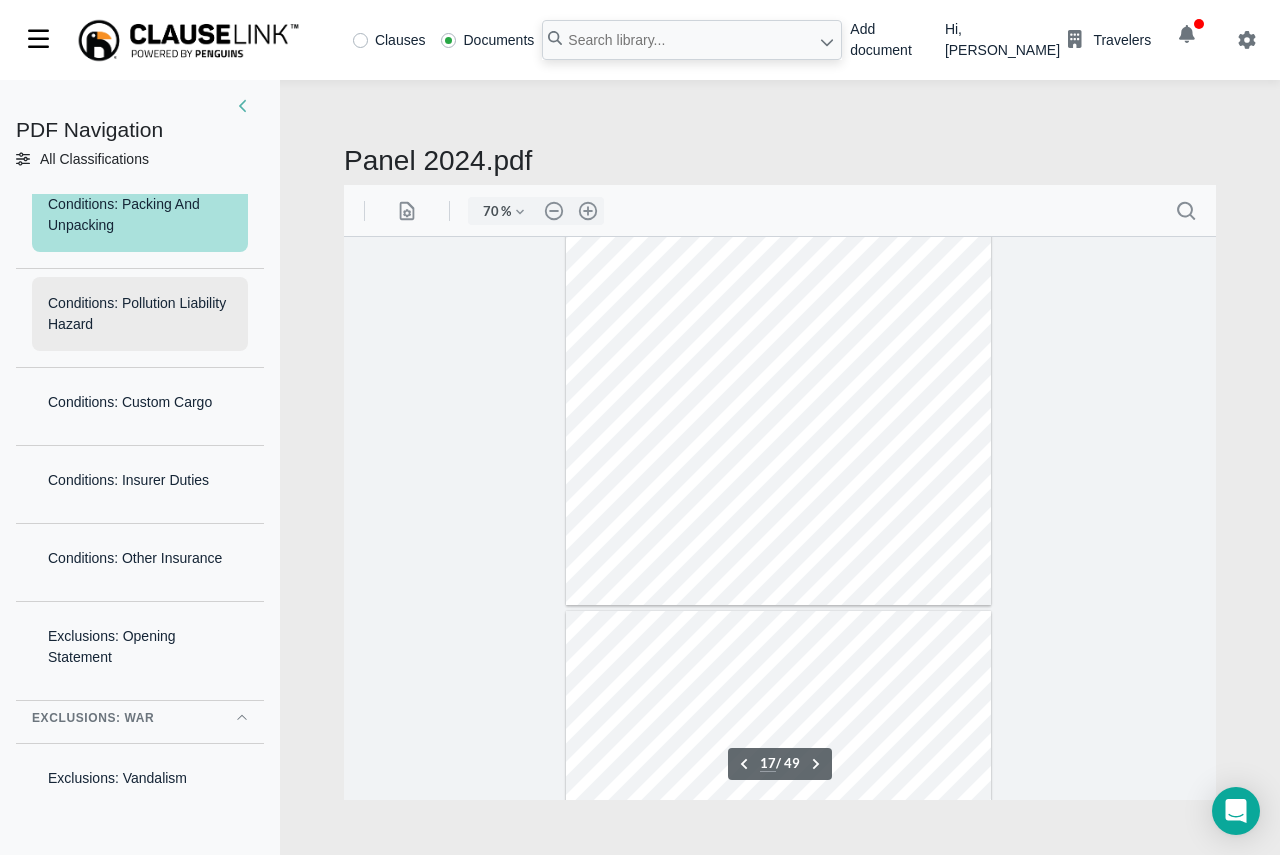 click on "Conditions: Pollution Liability Hazard" at bounding box center [140, 314] 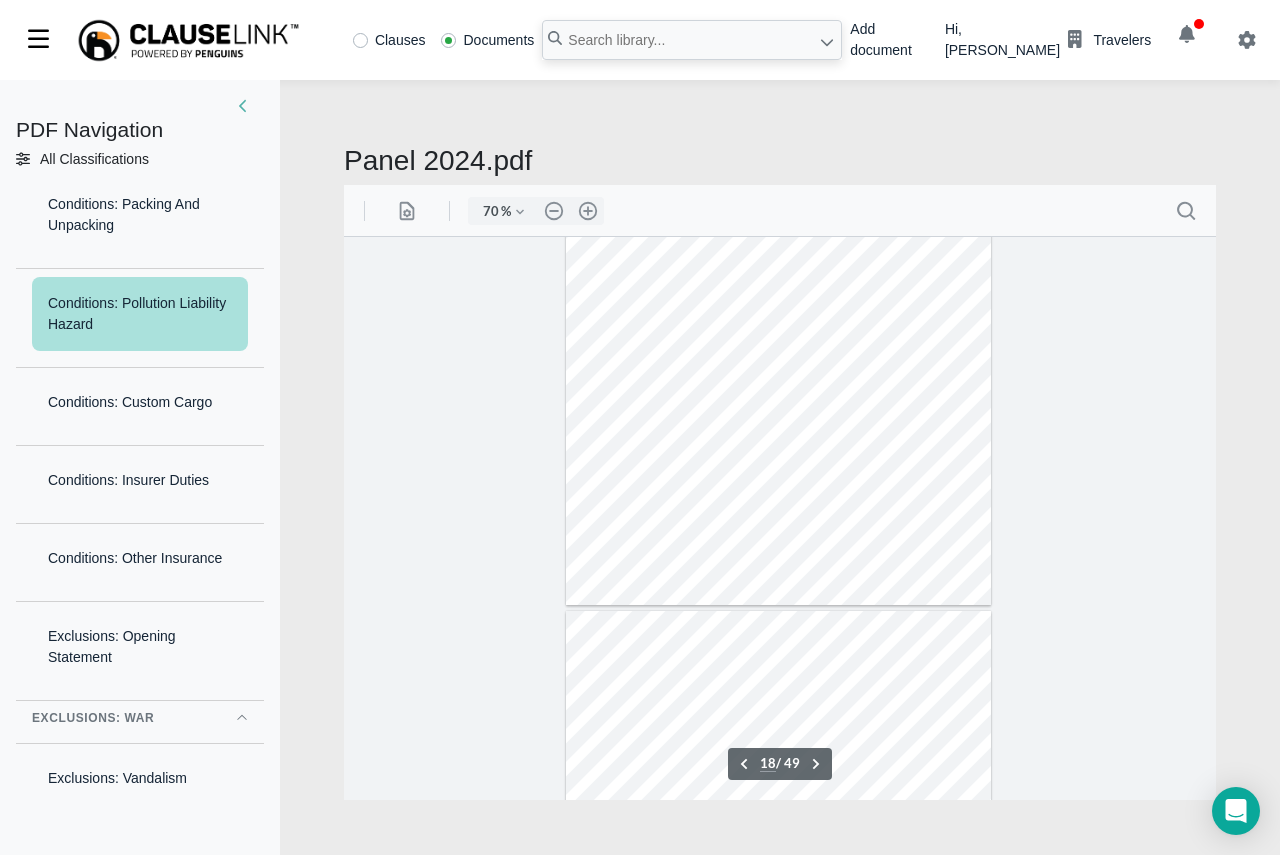 scroll, scrollTop: 9395, scrollLeft: 0, axis: vertical 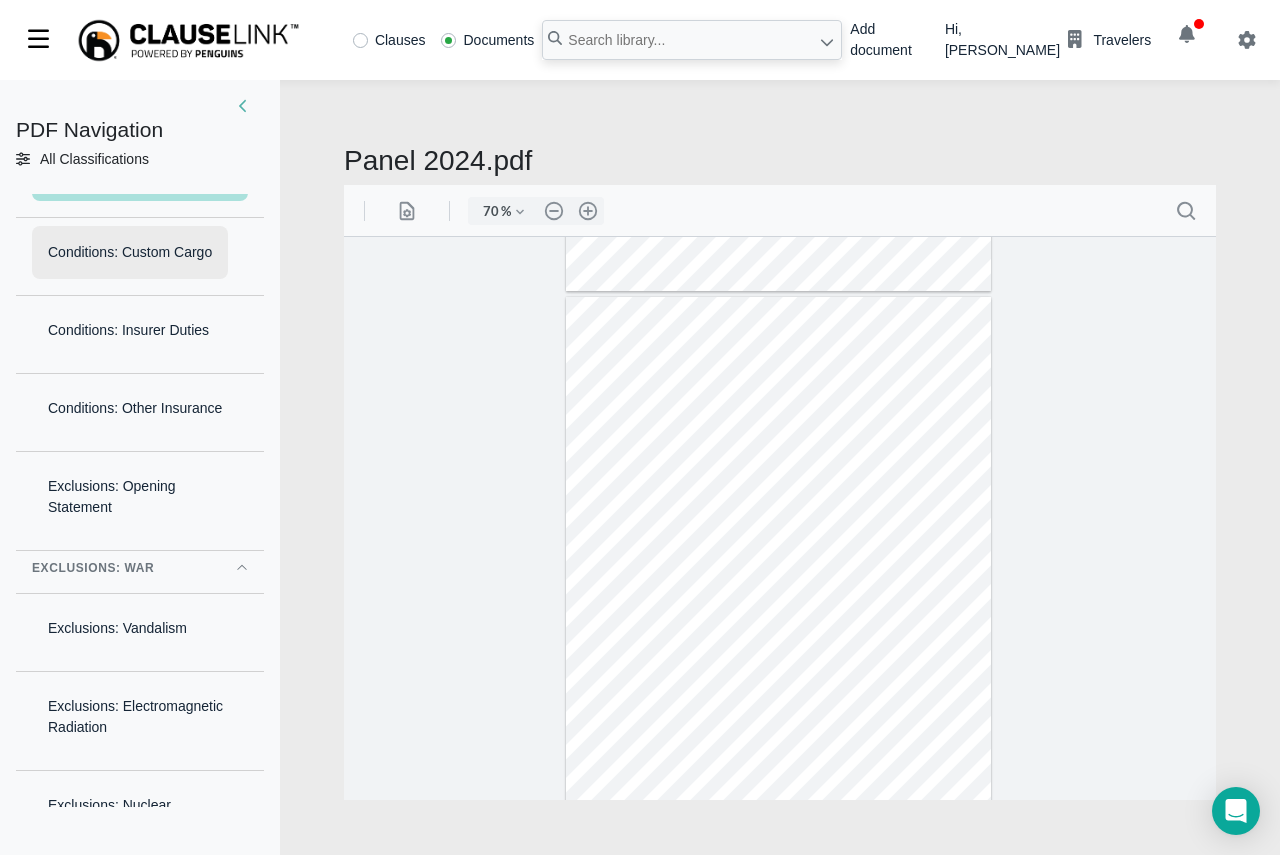 click on "Conditions: Custom Cargo" at bounding box center (130, 252) 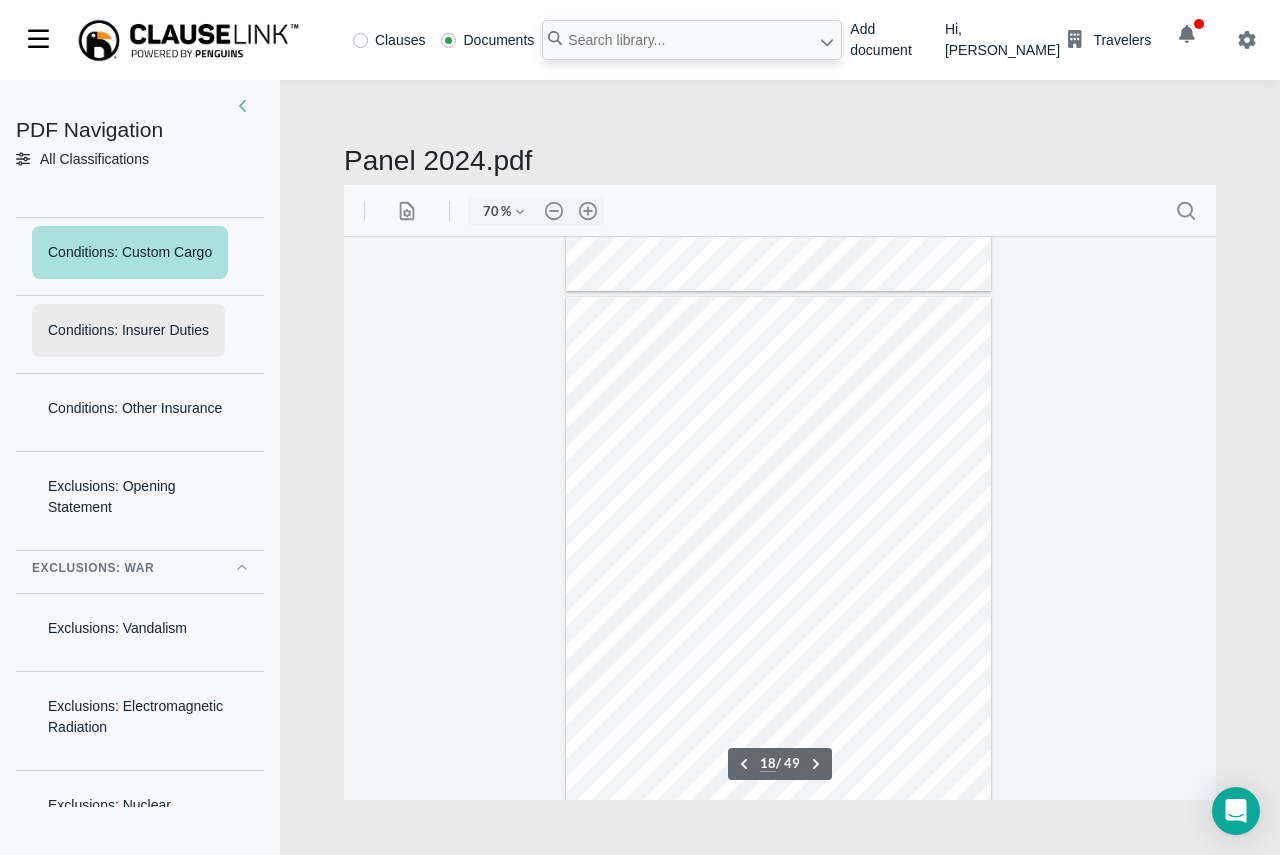 scroll, scrollTop: 9489, scrollLeft: 0, axis: vertical 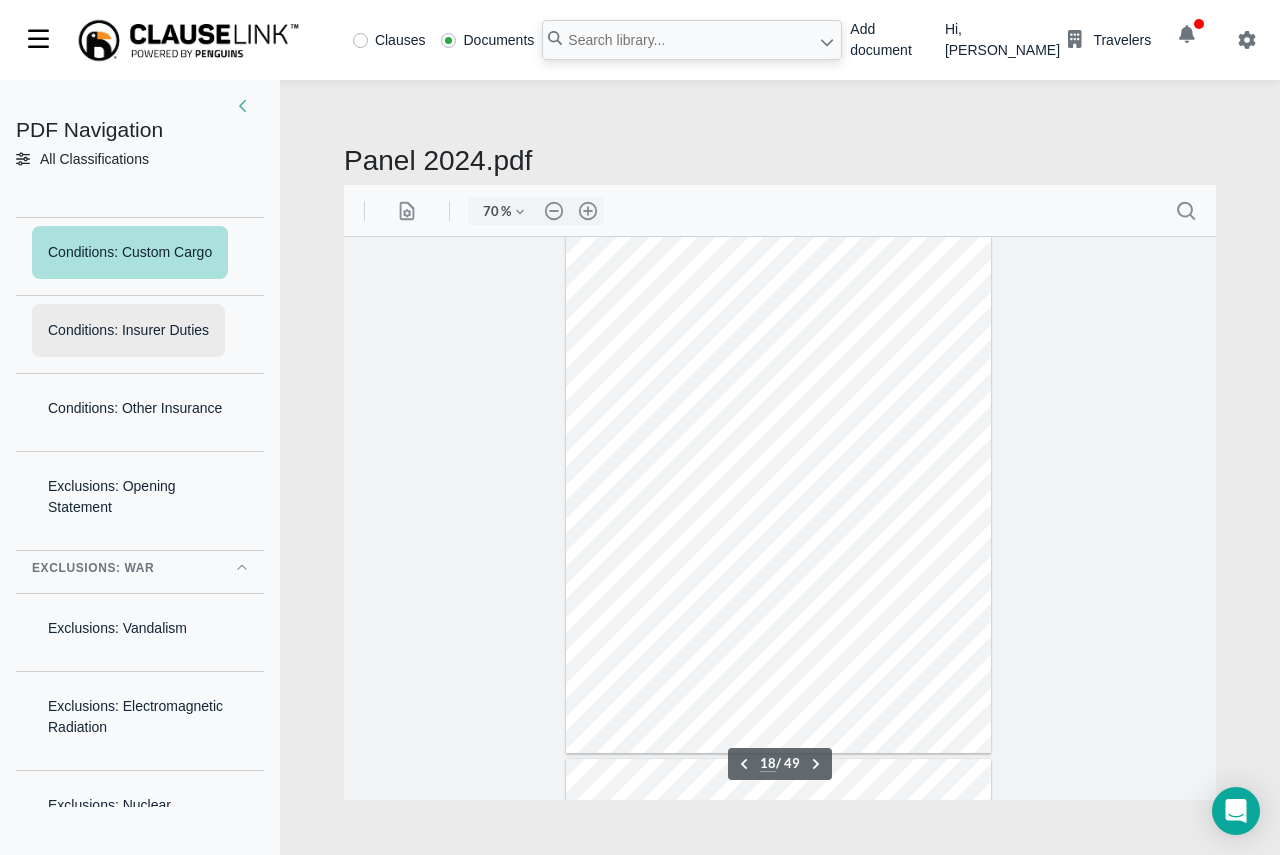 click on "Conditions: Insurer Duties" at bounding box center [128, 330] 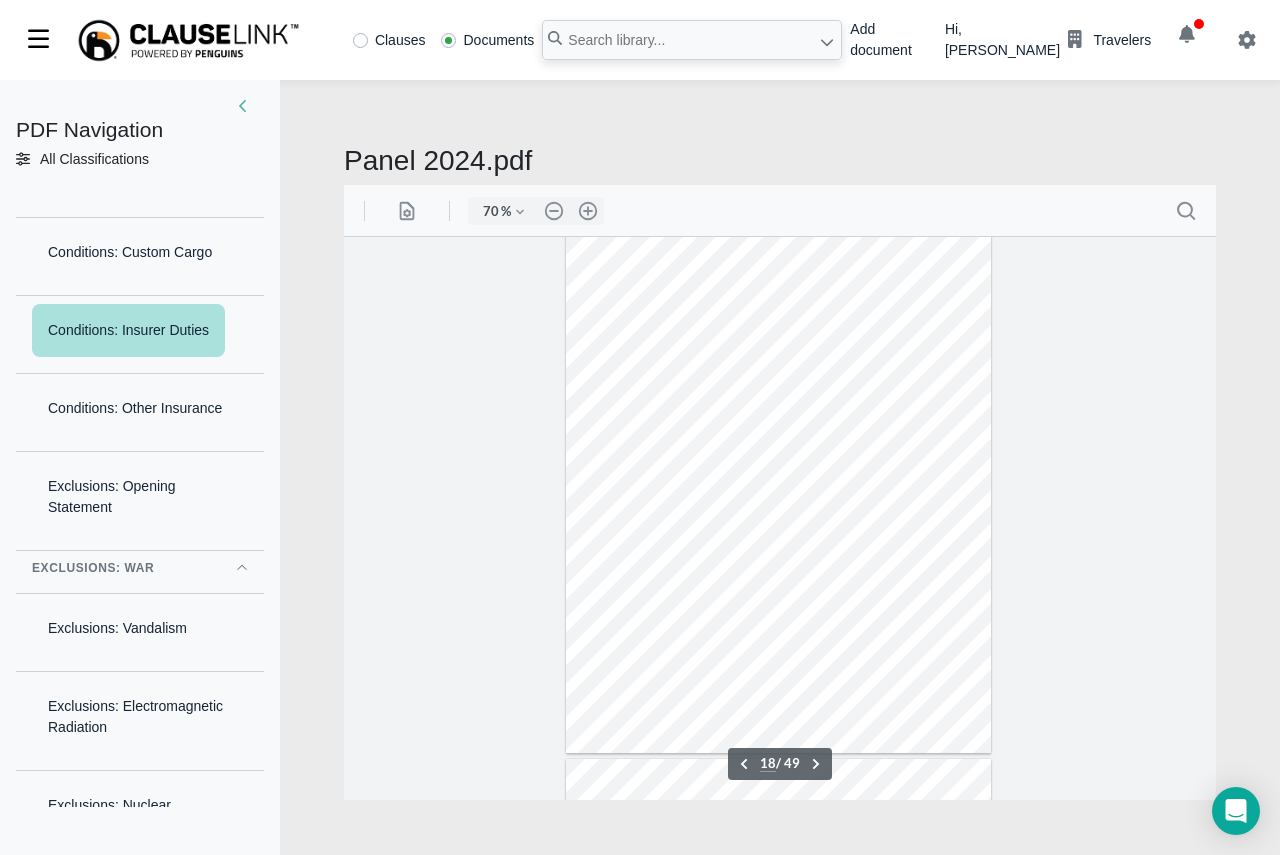 scroll, scrollTop: 9597, scrollLeft: 0, axis: vertical 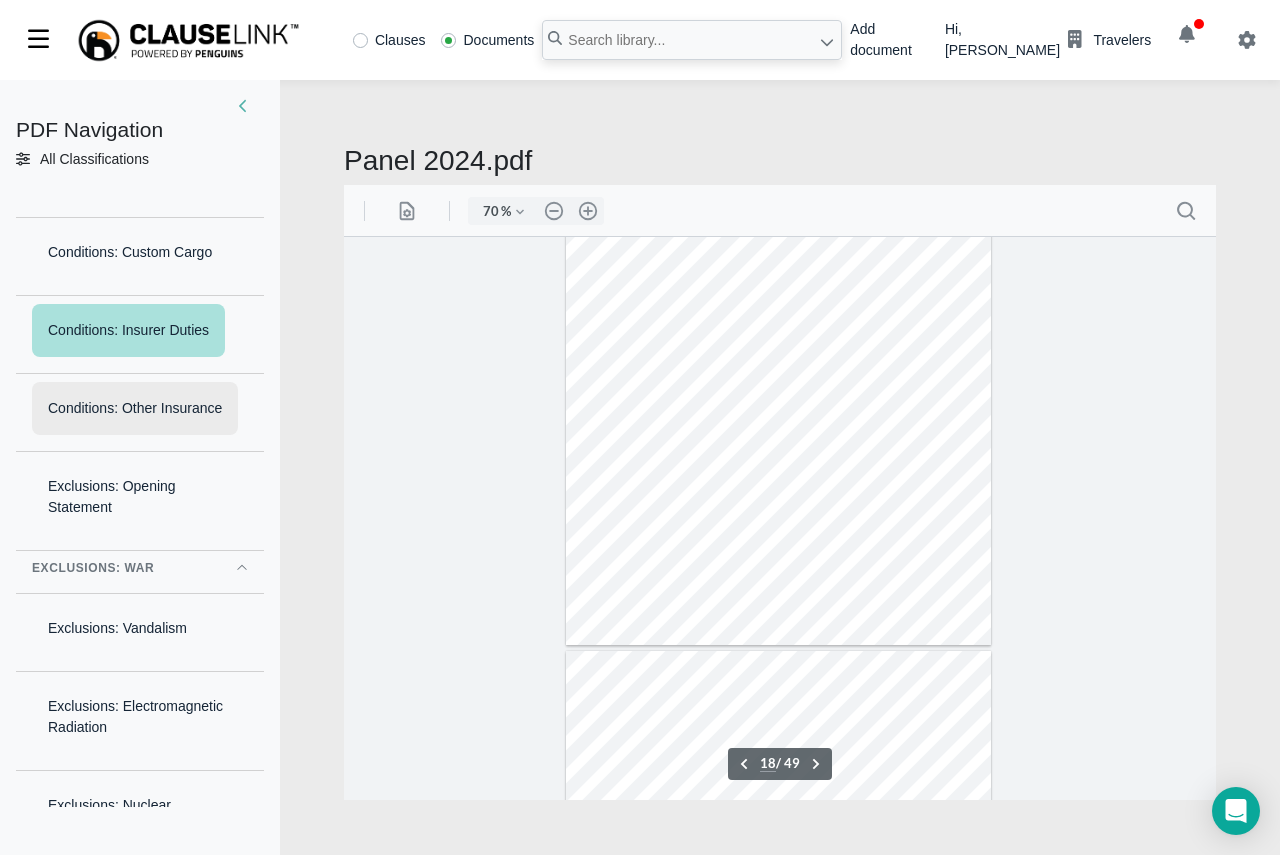 click on "Conditions: Other Insurance" at bounding box center [135, 408] 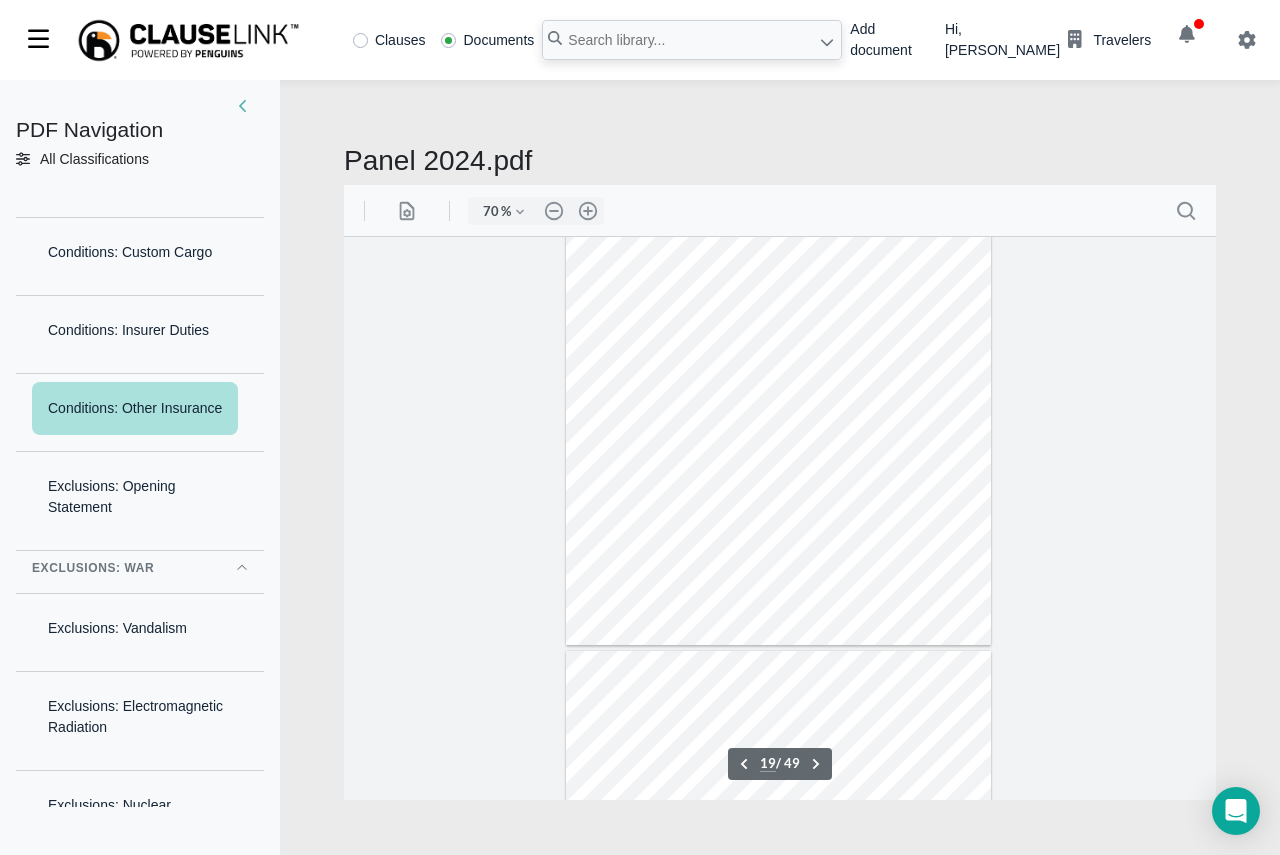scroll, scrollTop: 9953, scrollLeft: 0, axis: vertical 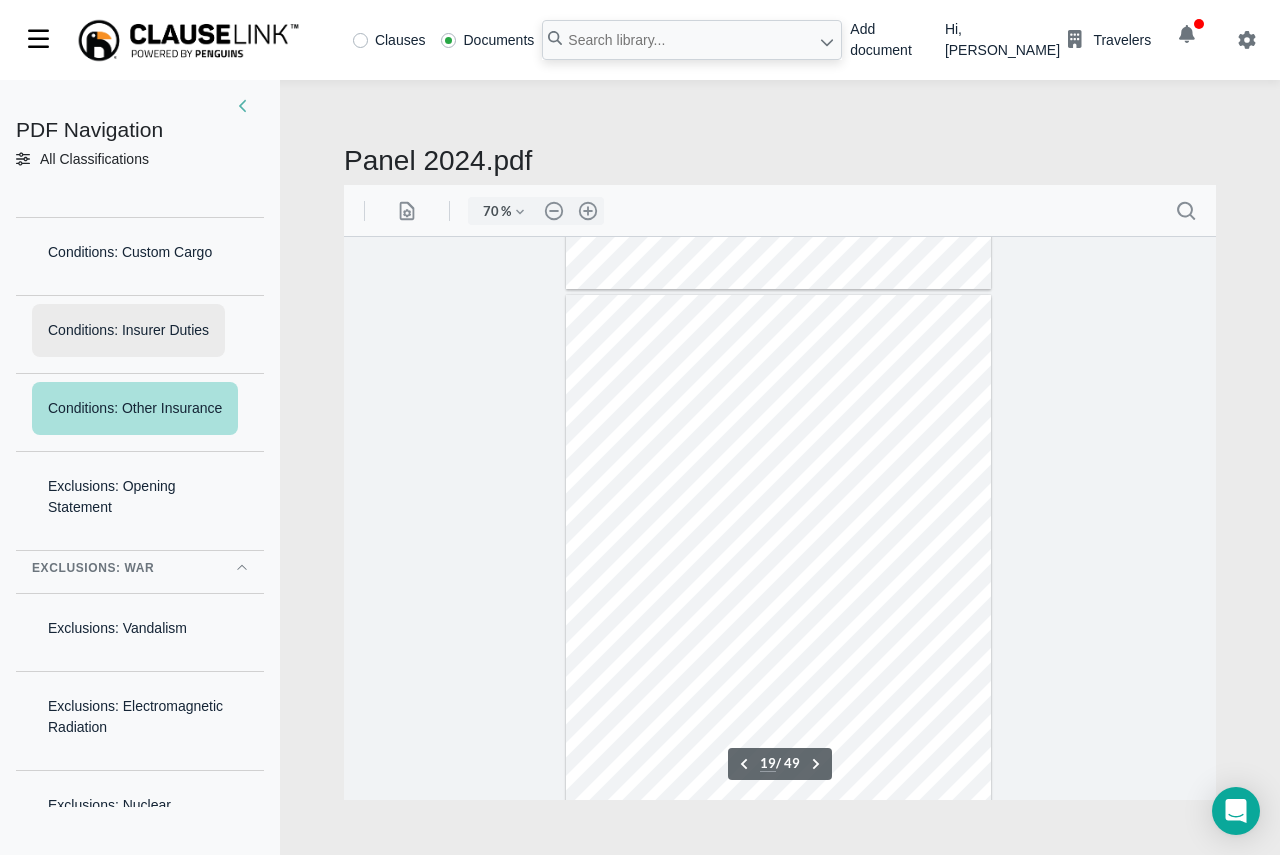 click on "Conditions: Insurer Duties" at bounding box center [128, 330] 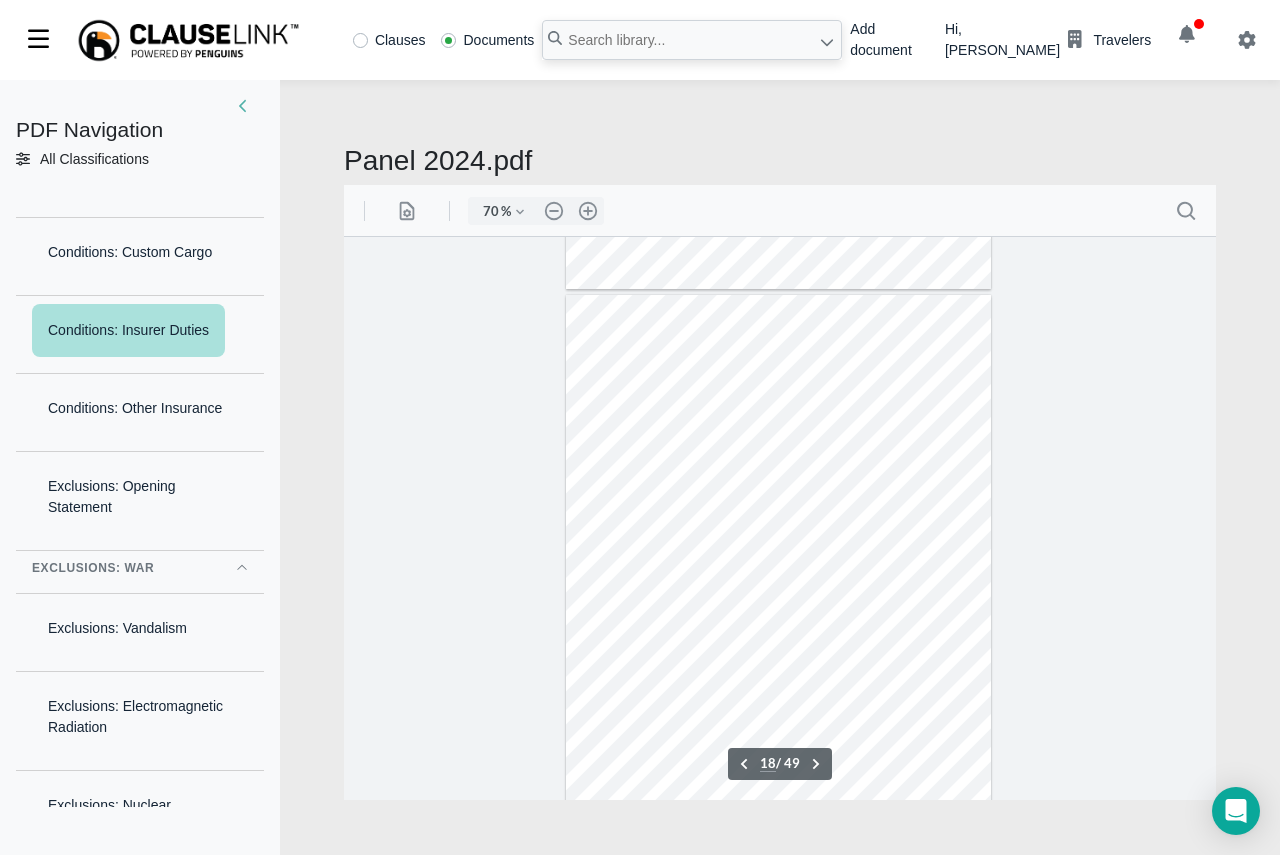 scroll, scrollTop: 9597, scrollLeft: 0, axis: vertical 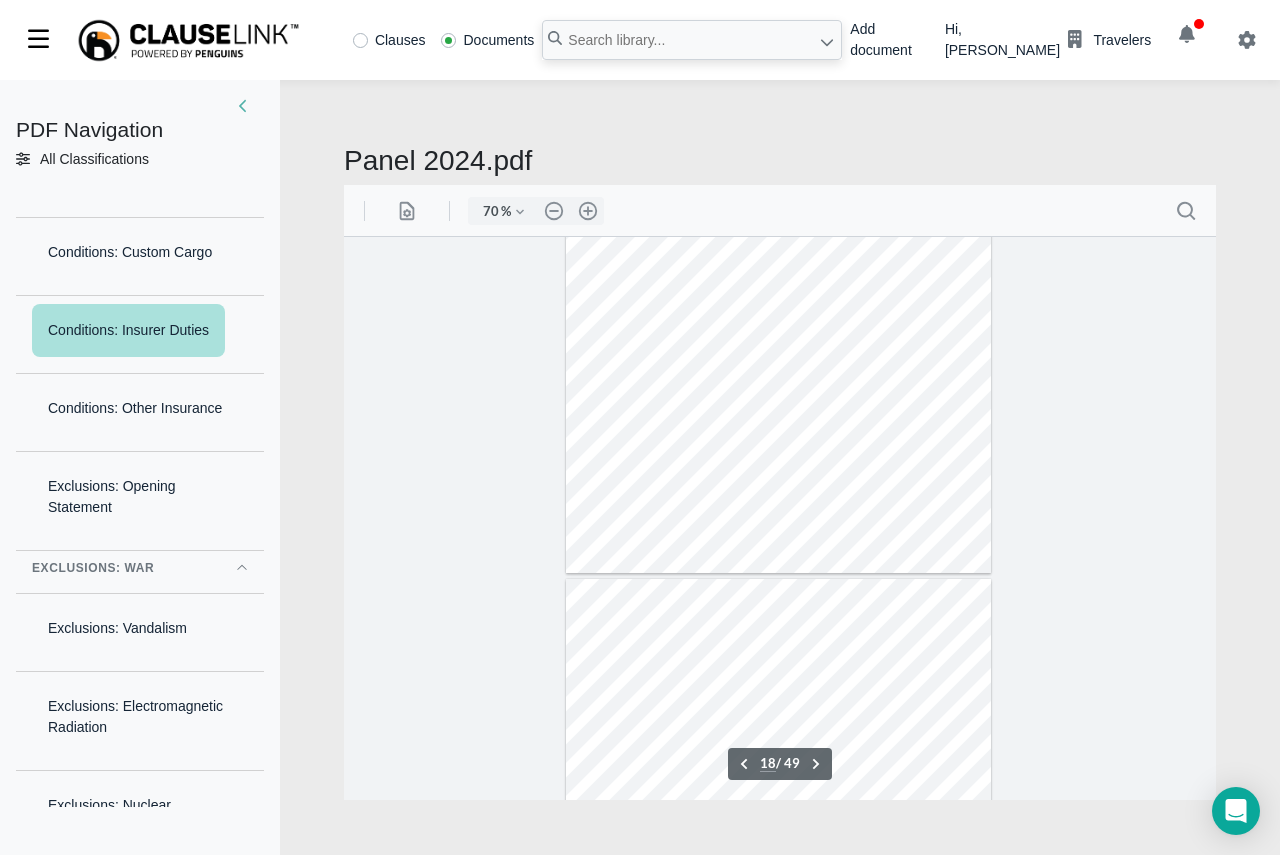 type on "19" 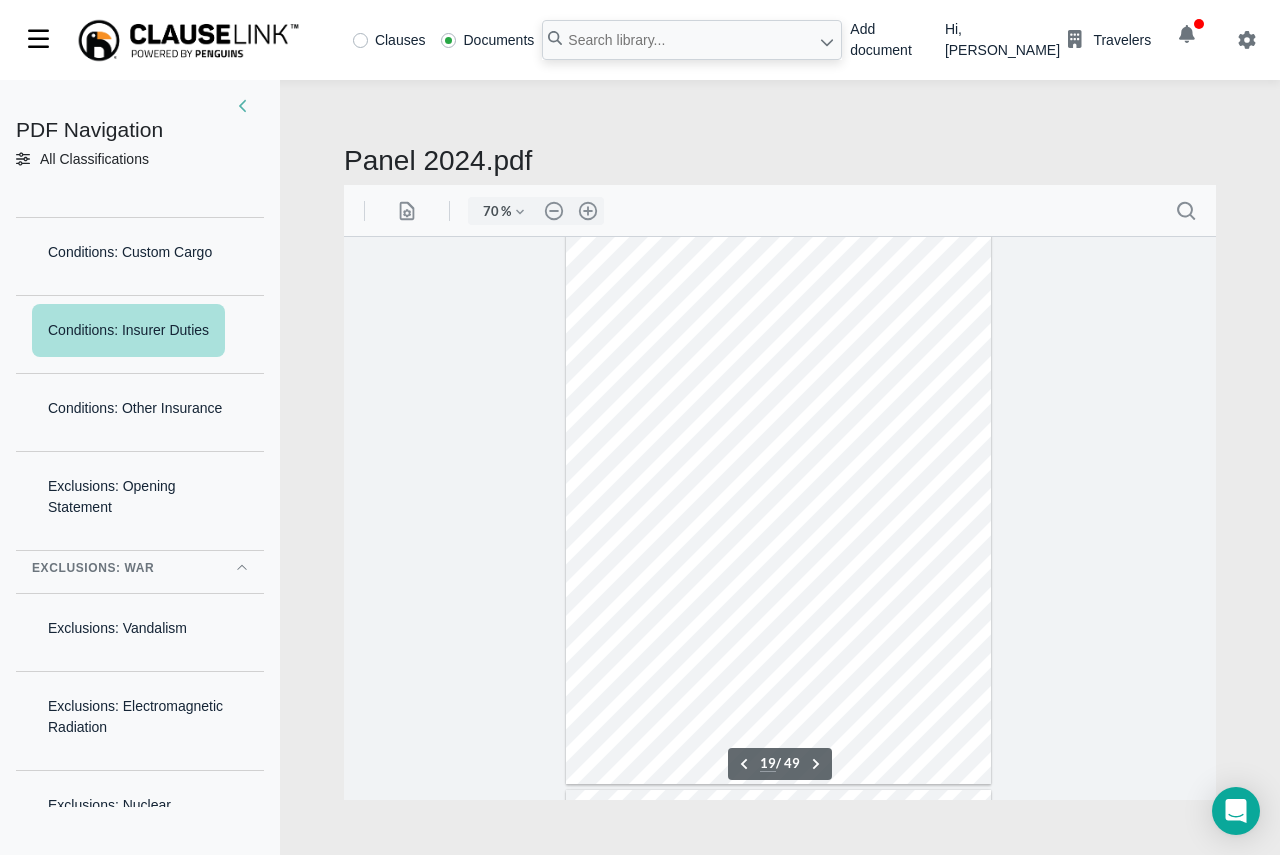 scroll, scrollTop: 10064, scrollLeft: 0, axis: vertical 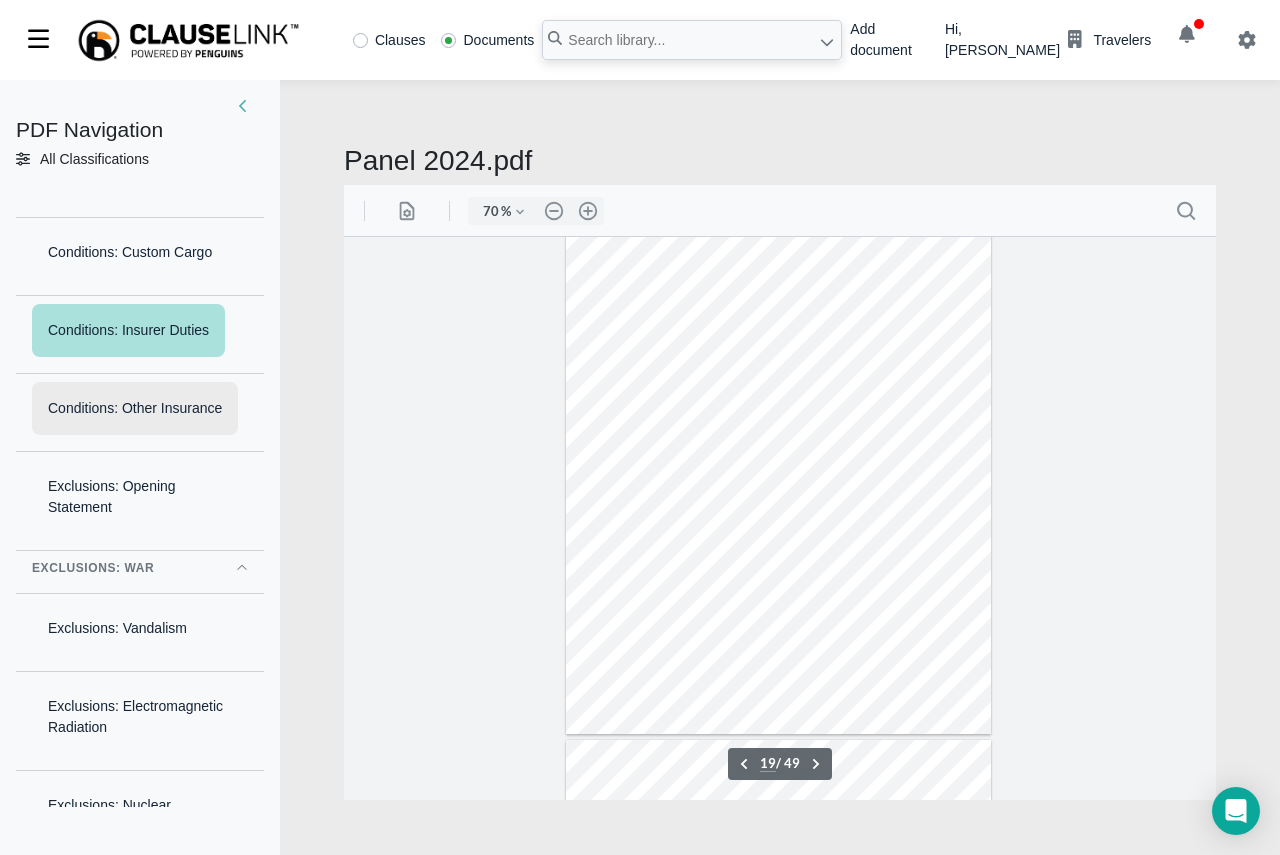 click on "Conditions: Other Insurance" at bounding box center [135, 408] 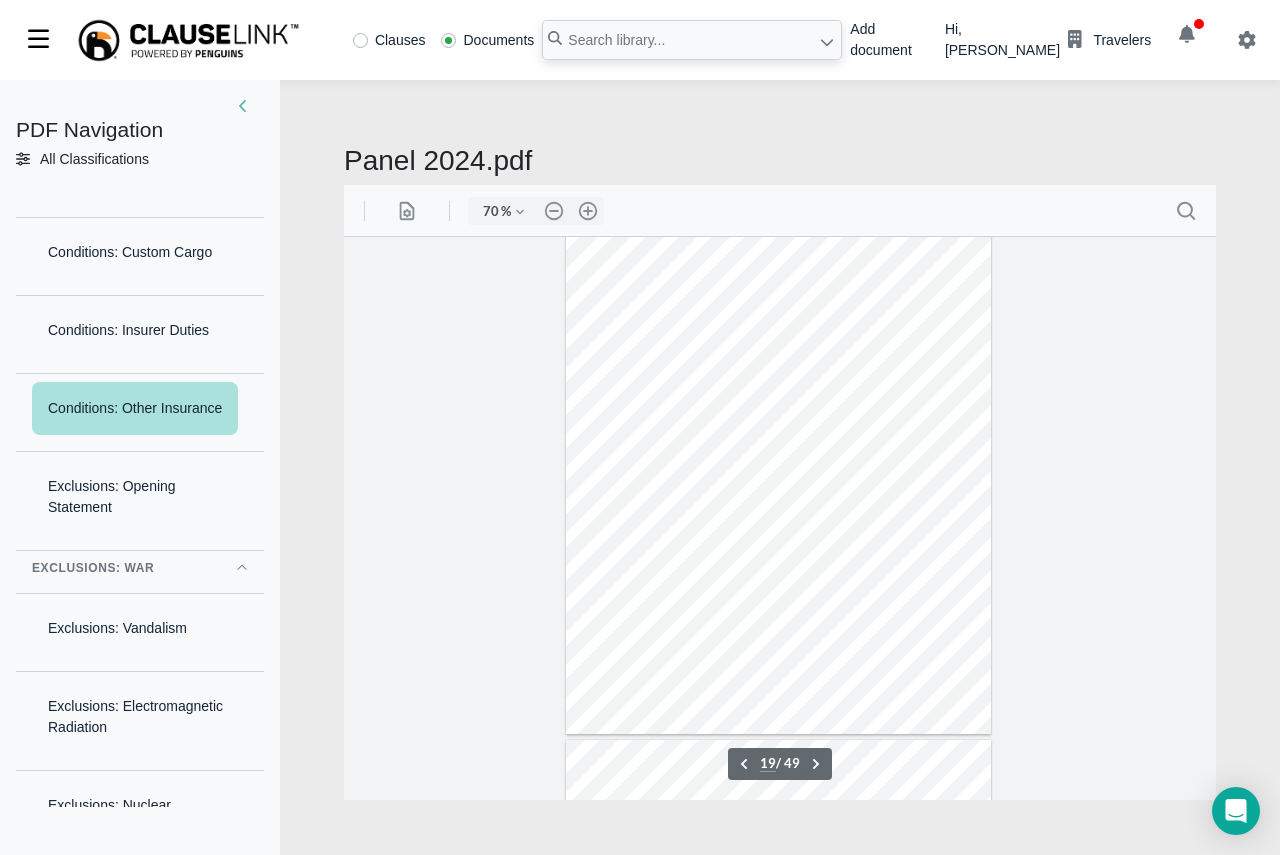 scroll, scrollTop: 9953, scrollLeft: 0, axis: vertical 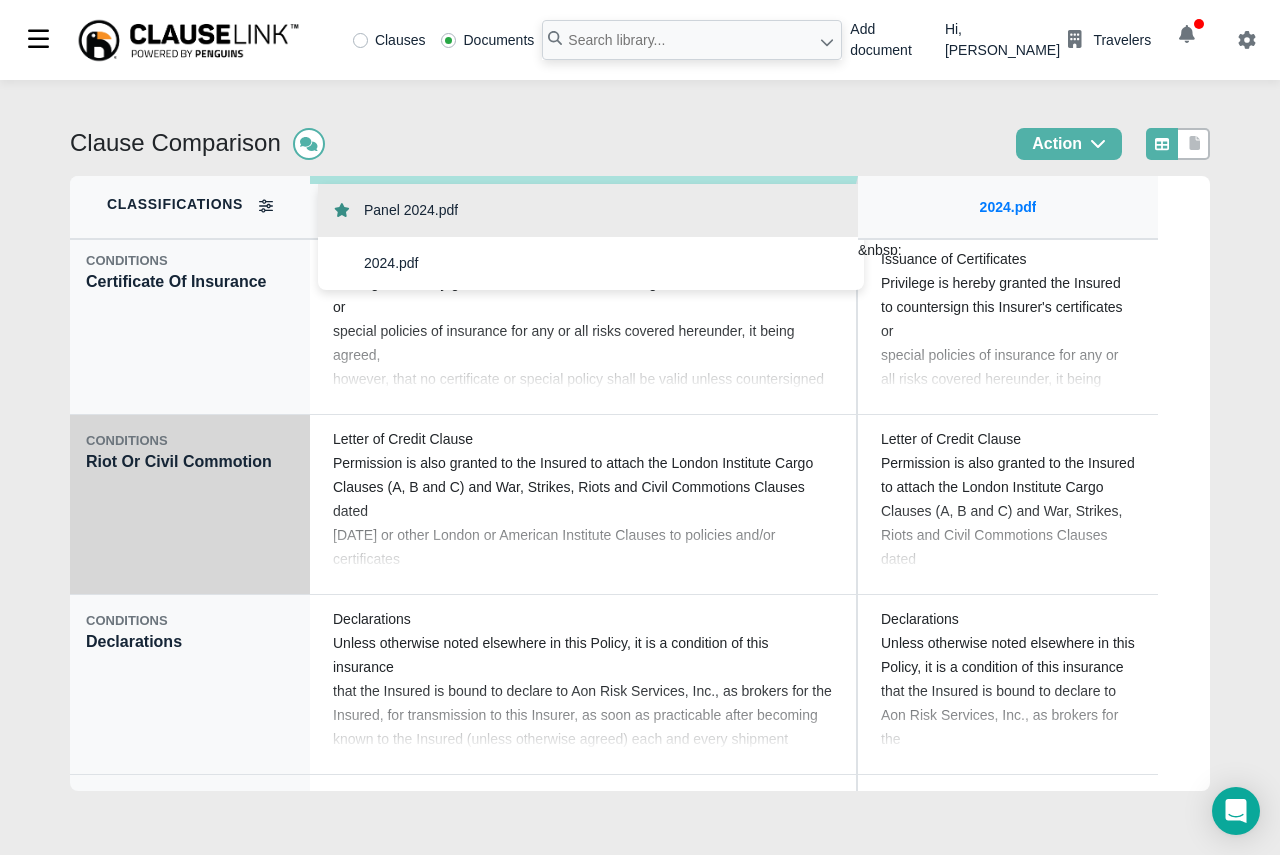 click on "CONDITIONS Riot Or Civil Commotion" at bounding box center (190, 505) 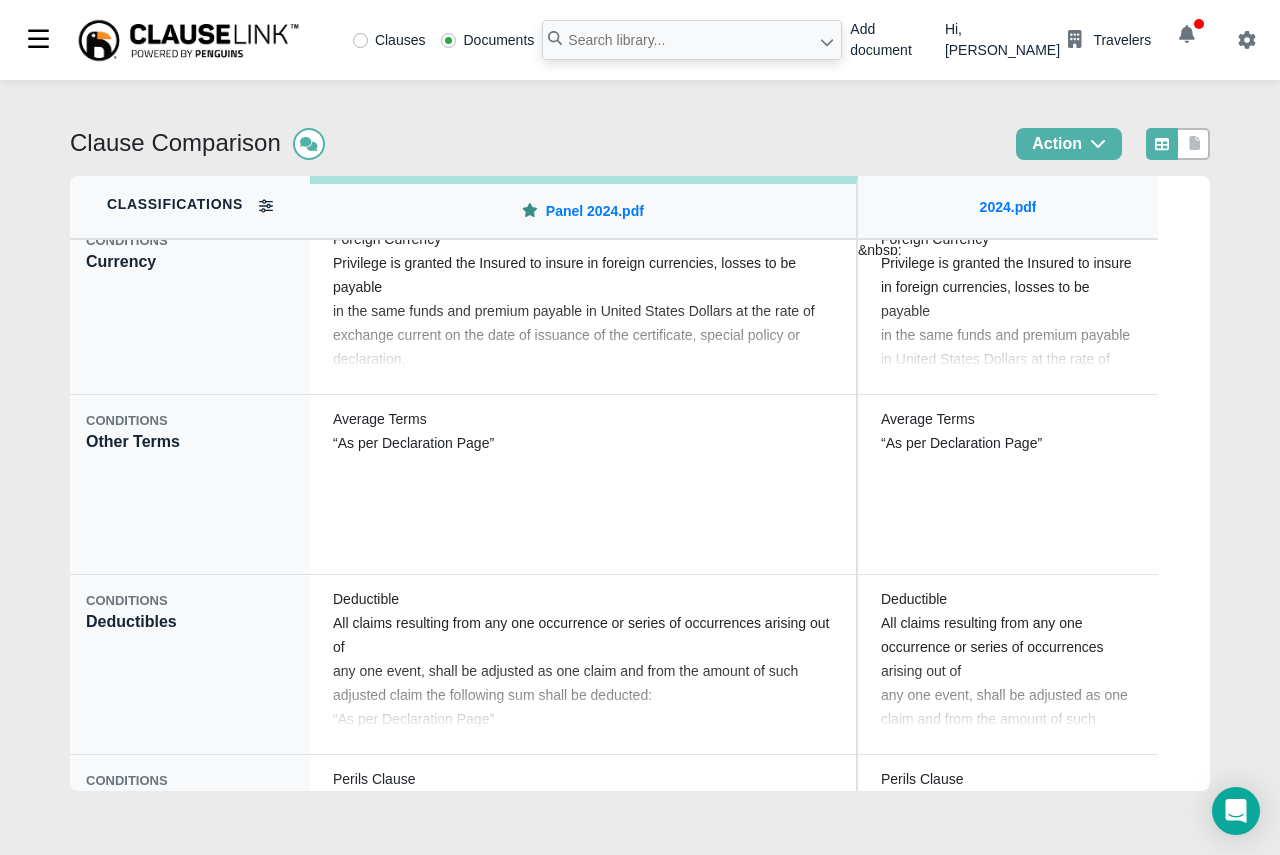 click on "CONDITIONS Deductibles" at bounding box center [190, 665] 